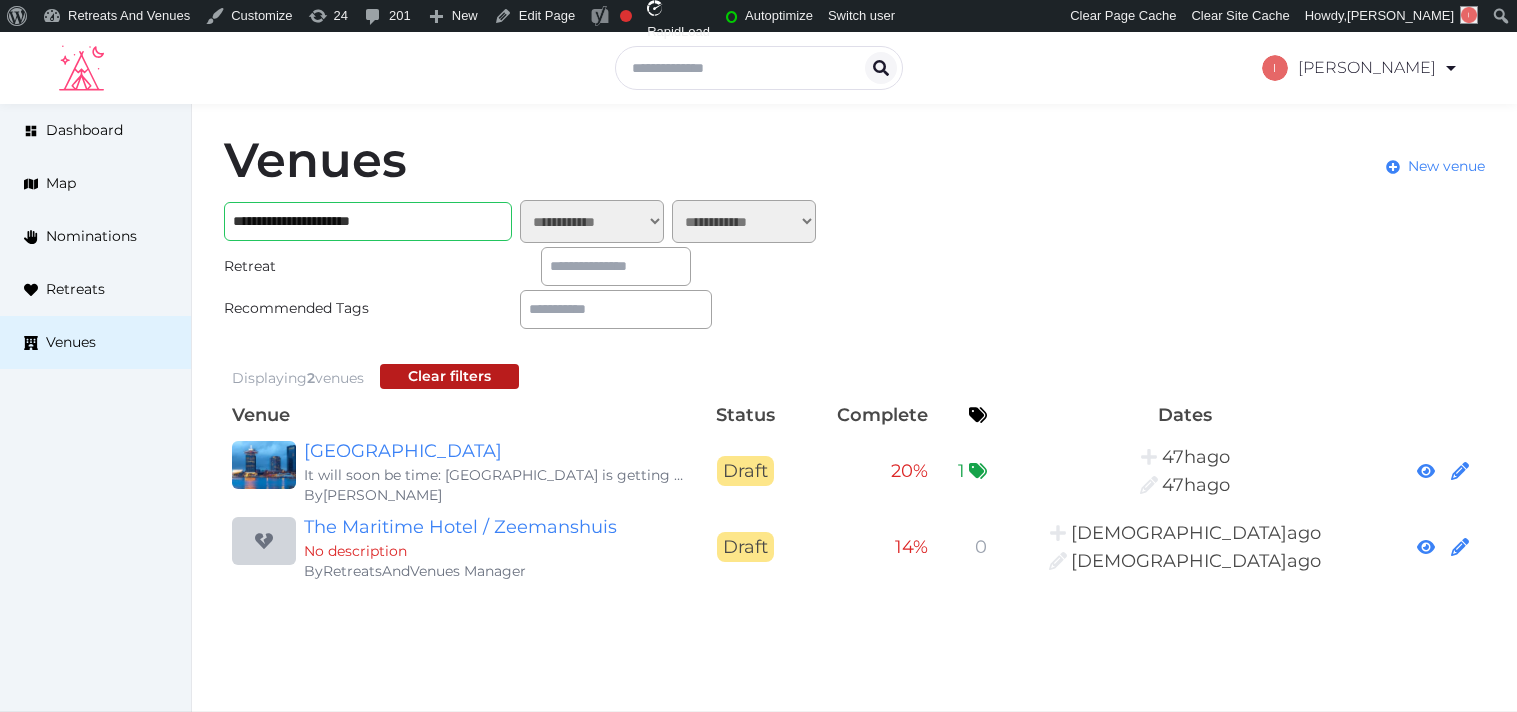 scroll, scrollTop: 0, scrollLeft: 0, axis: both 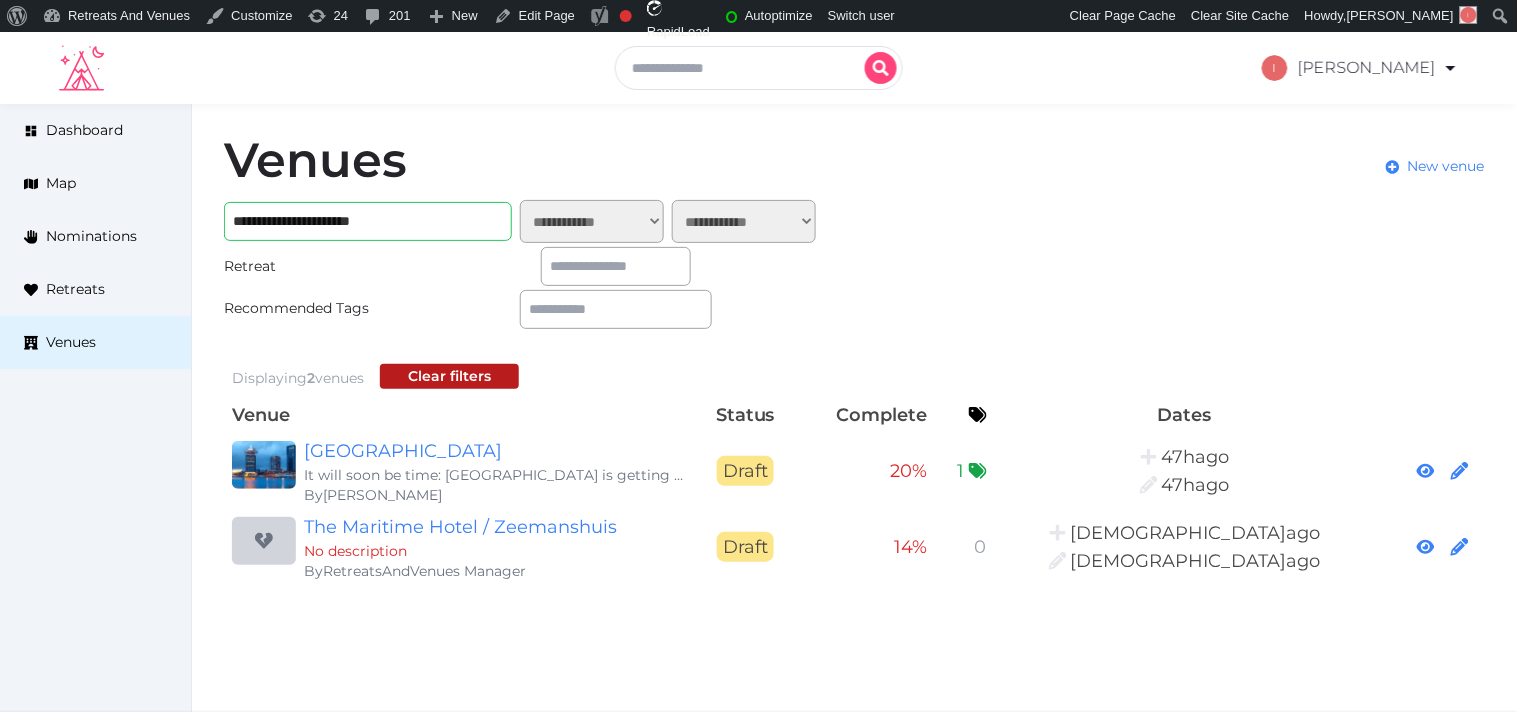 click at bounding box center [759, 68] 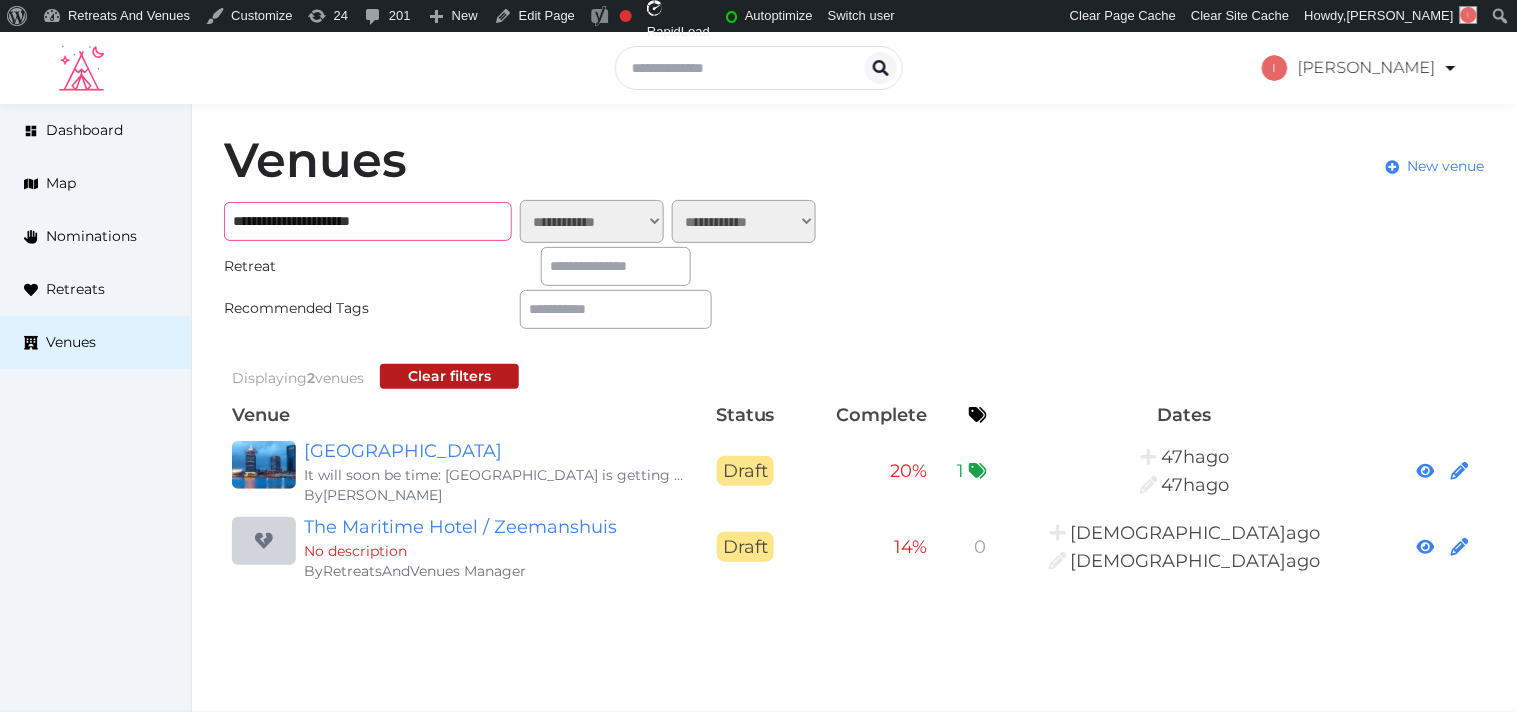 click on "**********" at bounding box center [368, 221] 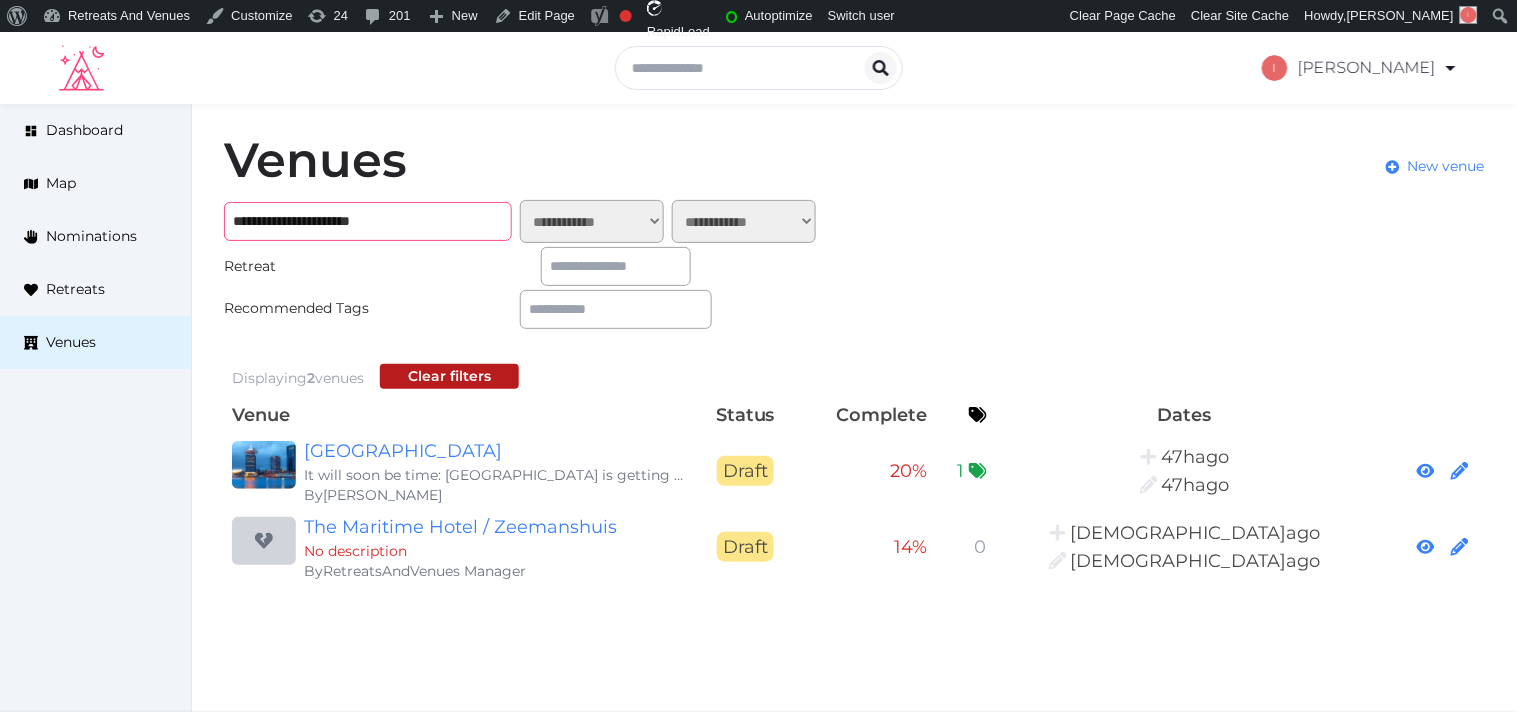 paste on "*****" 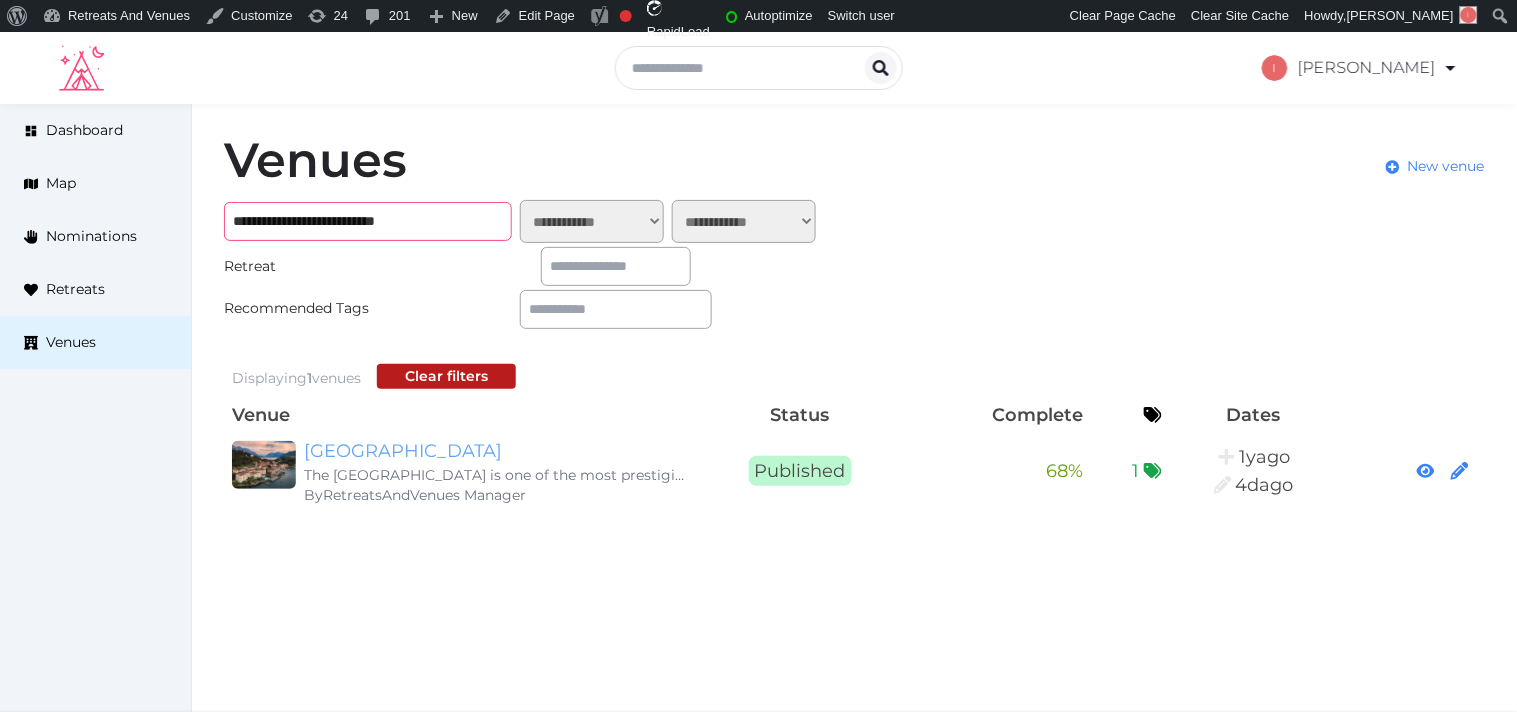 type on "**********" 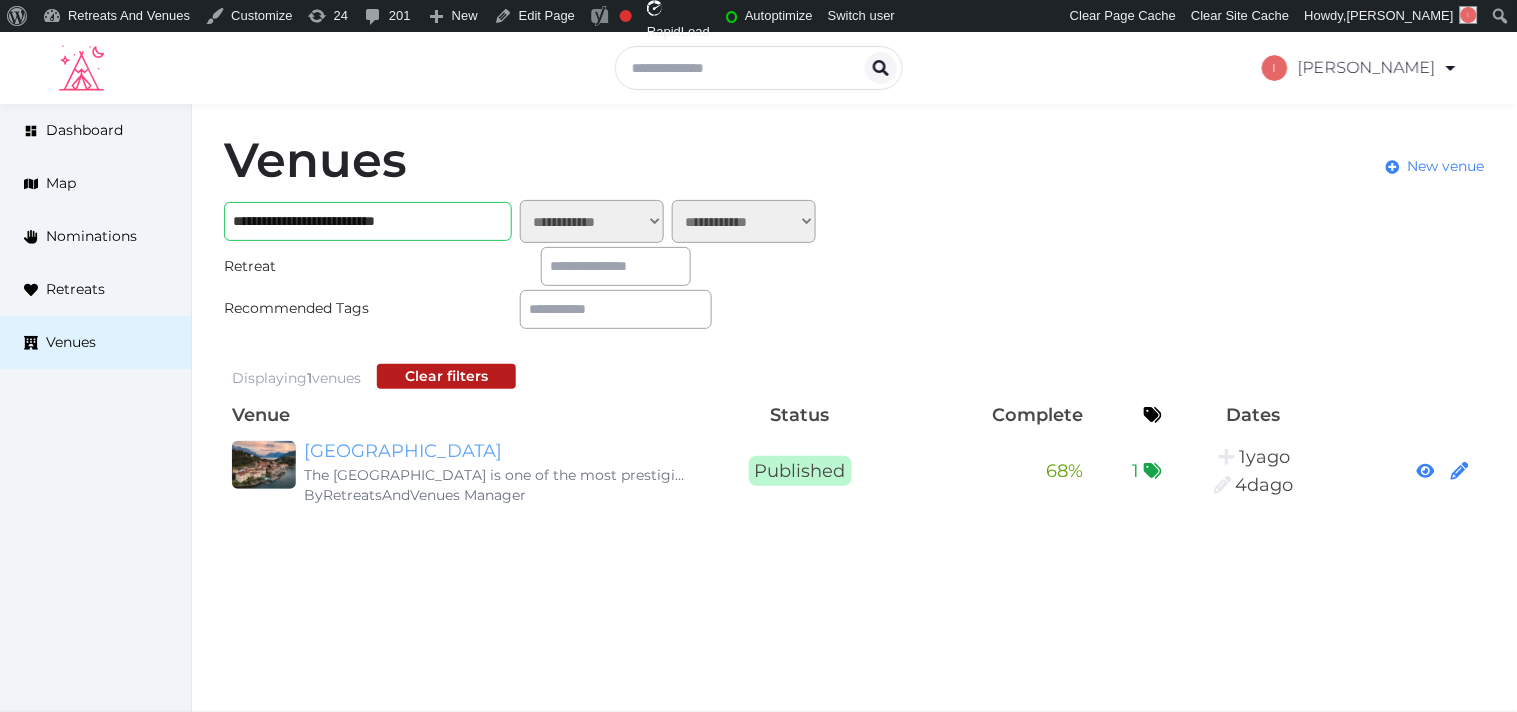 click on "[GEOGRAPHIC_DATA]" at bounding box center (496, 451) 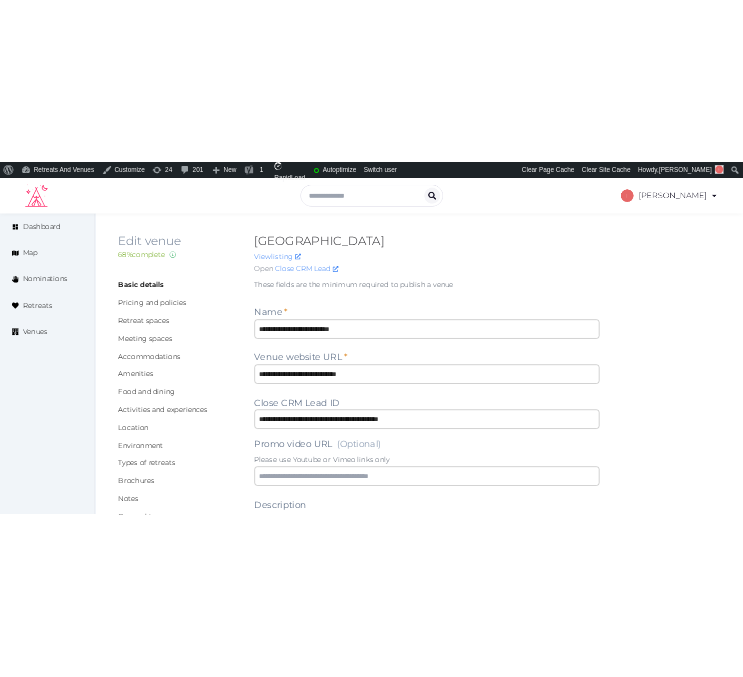 scroll, scrollTop: 0, scrollLeft: 0, axis: both 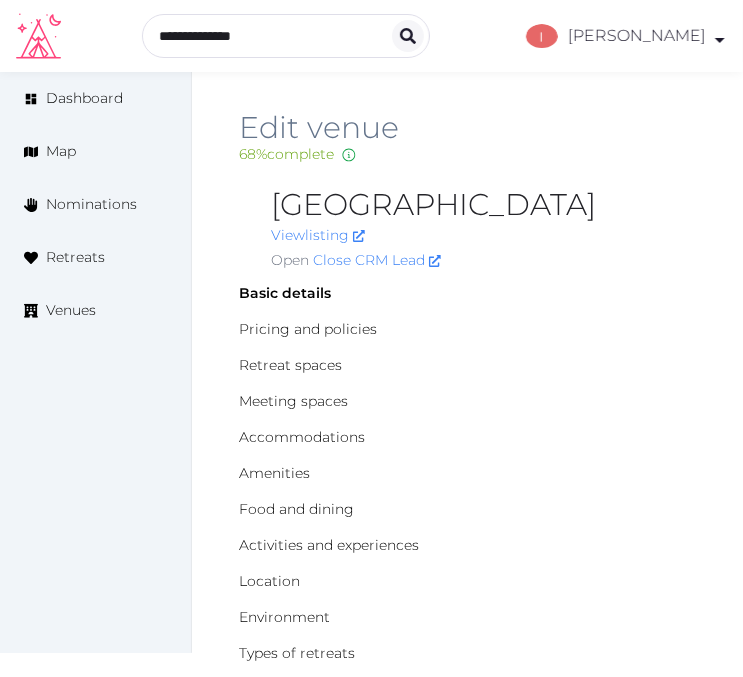 click on "[GEOGRAPHIC_DATA]" at bounding box center [483, 205] 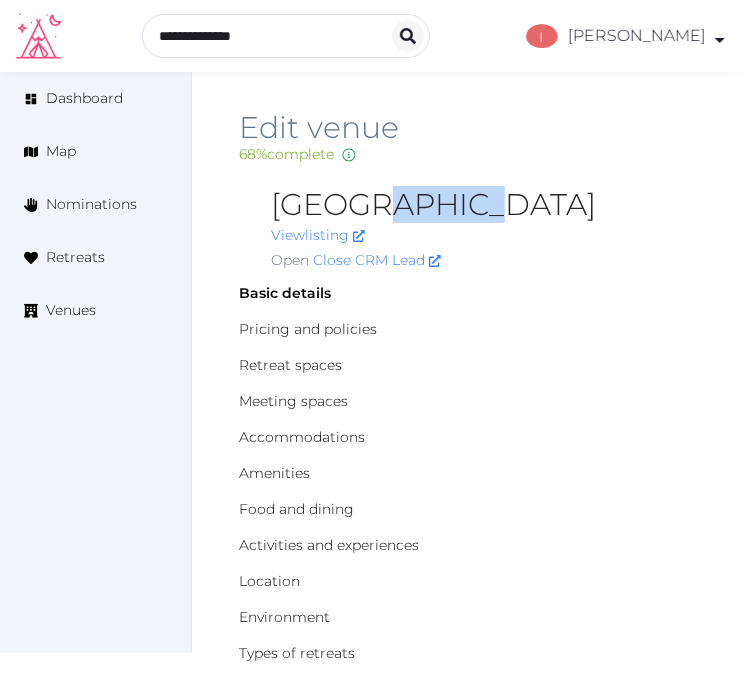 click on "[GEOGRAPHIC_DATA]" at bounding box center [483, 205] 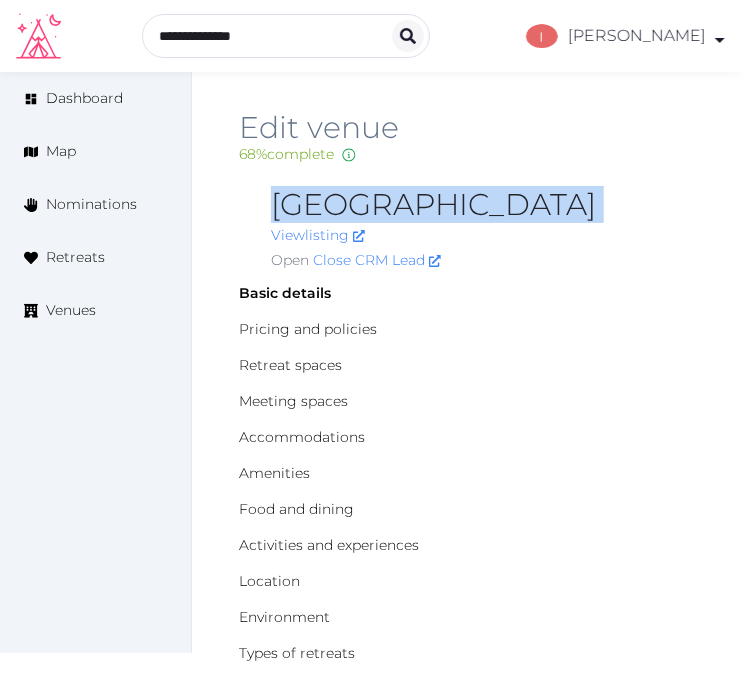 click on "[GEOGRAPHIC_DATA]" at bounding box center [483, 205] 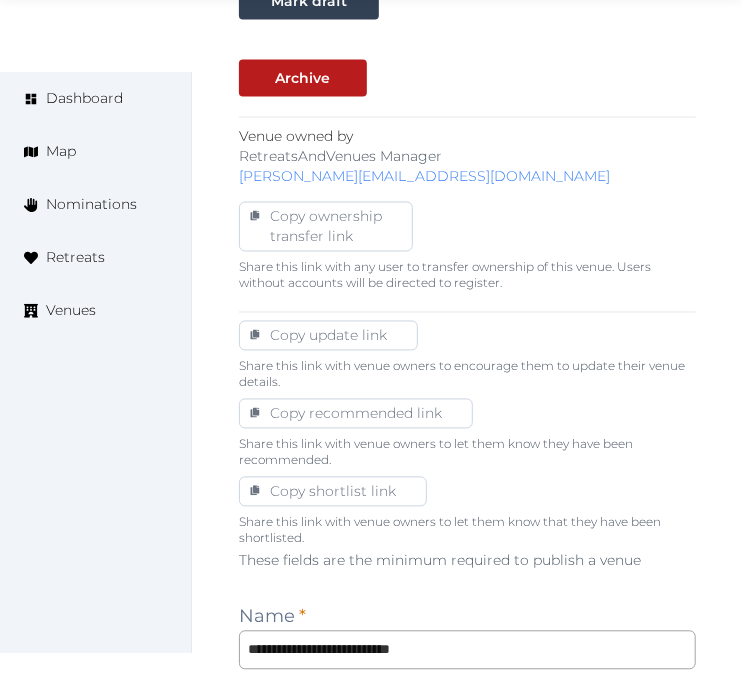 scroll, scrollTop: 1111, scrollLeft: 0, axis: vertical 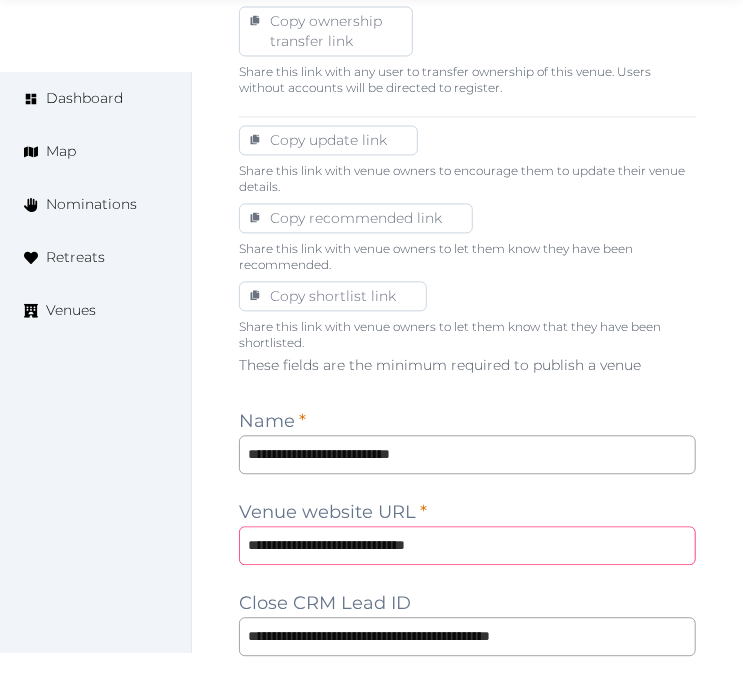 click on "**********" at bounding box center (467, 546) 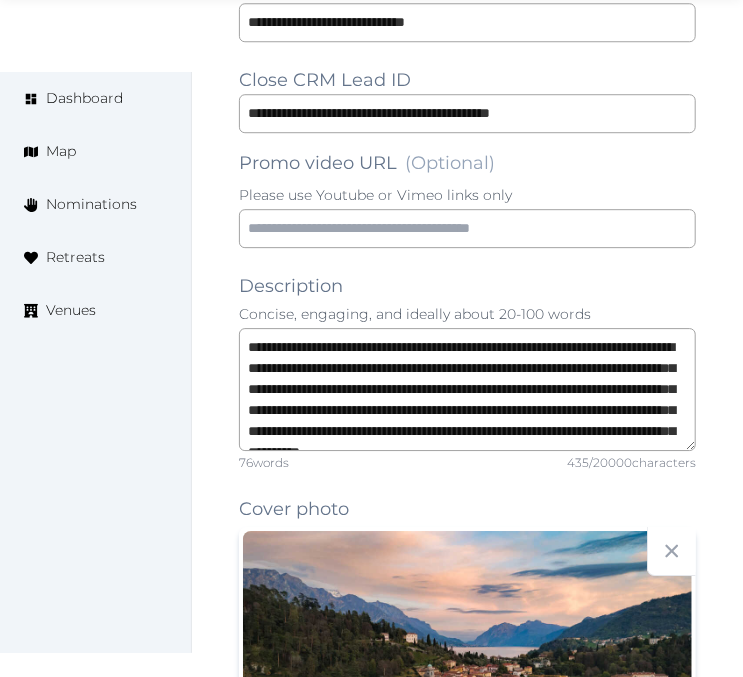 scroll, scrollTop: 1777, scrollLeft: 0, axis: vertical 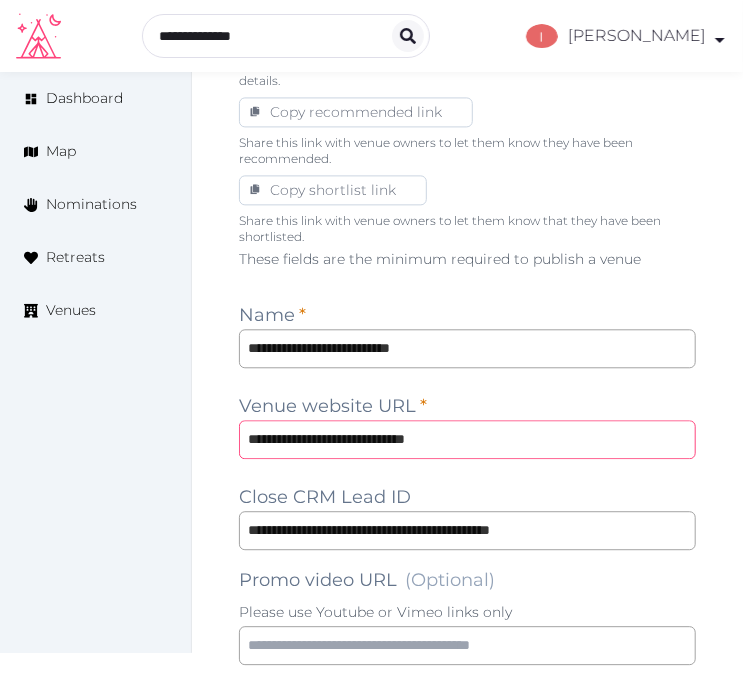 click on "**********" at bounding box center (467, 439) 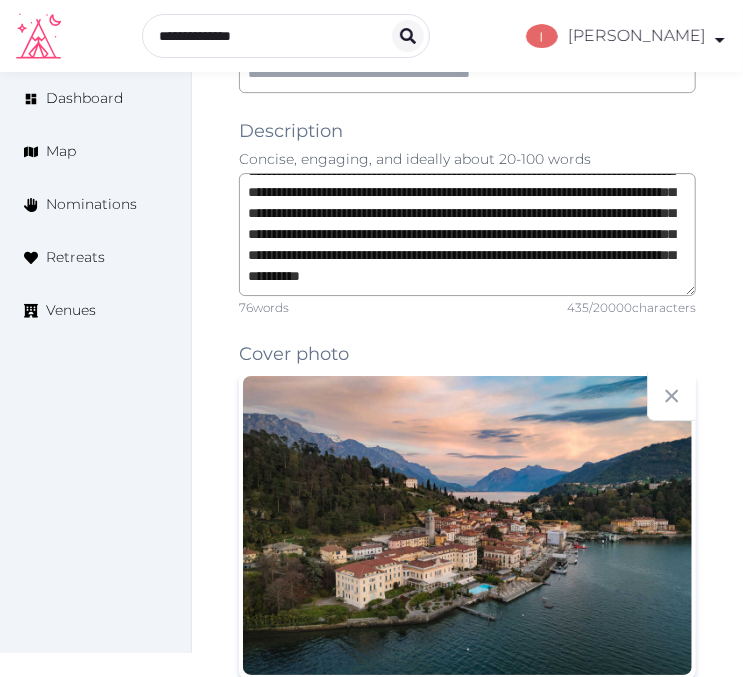 scroll, scrollTop: 1774, scrollLeft: 0, axis: vertical 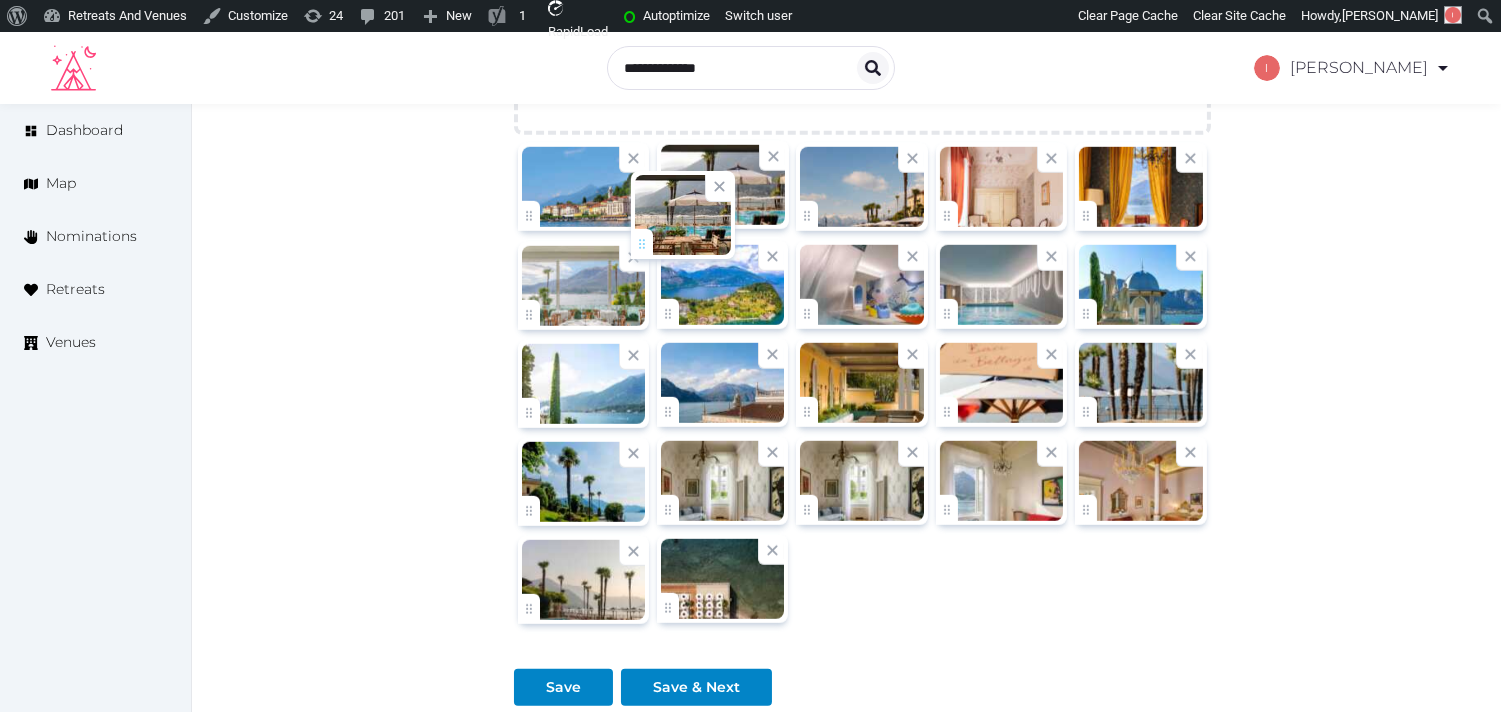 drag, startPoint x: 680, startPoint y: 617, endPoint x: 655, endPoint y: 246, distance: 371.84137 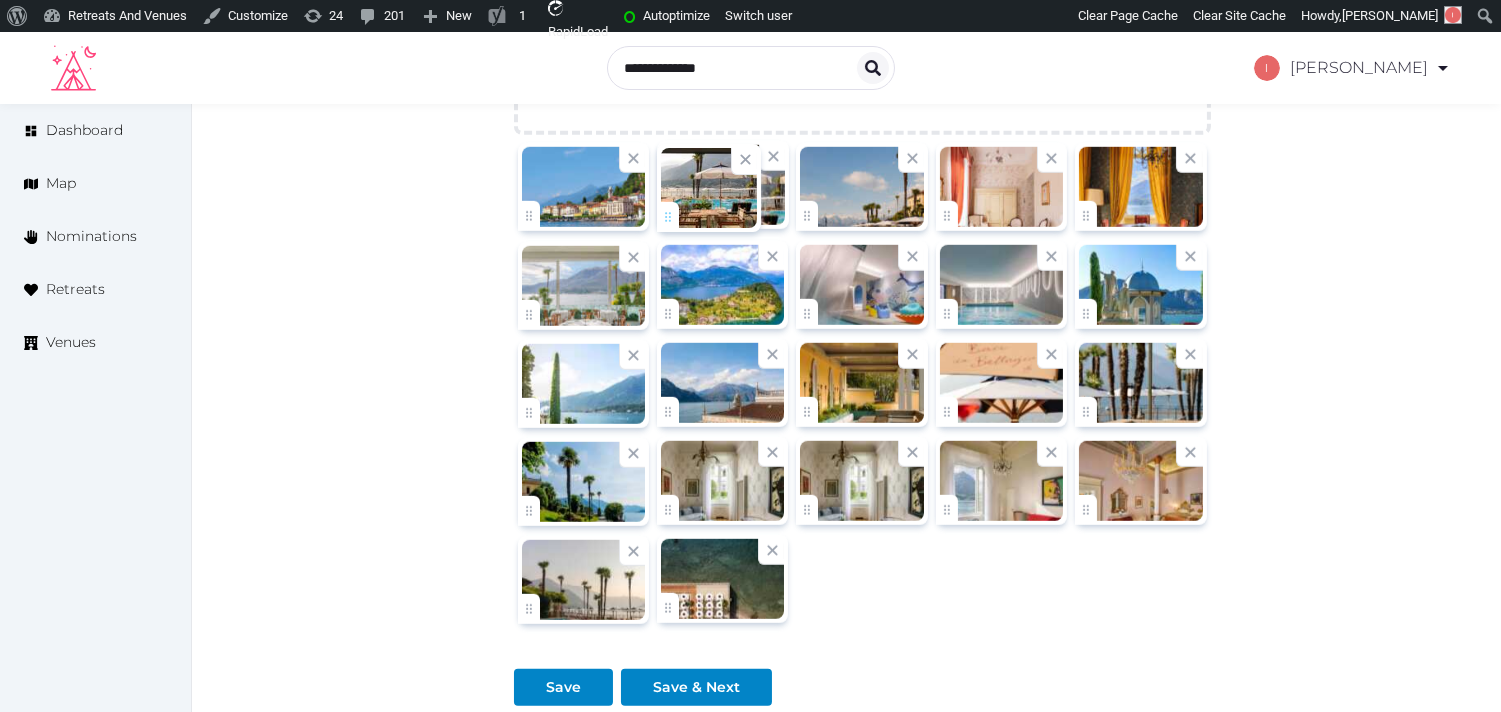 click on "Irene Gonzales   Account My Venue Listings My Retreats Logout      Dashboard Map Nominations Retreats Venues Edit venue 68 %  complete Fill out all the fields in your listing to increase its completion percentage.   A higher completion percentage will make your listing more attractive and result in better matches. Grand Hotel Villa Serbelloni   View  listing   Open    Close CRM Lead Basic details Pricing and policies Retreat spaces Meeting spaces Accommodations Amenities Food and dining Activities and experiences Location Environment Types of retreats Brochures Notes Ownership Administration Activity This venue is live and visible to the public Mark draft Archive Venue owned by RetreatsAndVenues Manager c.o.r.e.y.sanford@retreatsandvenues.com Copy ownership transfer link Share this link with any user to transfer ownership of this venue. Users without accounts will be directed to register. Copy update link Copy recommended link Name * * 76 /" at bounding box center [750, -762] 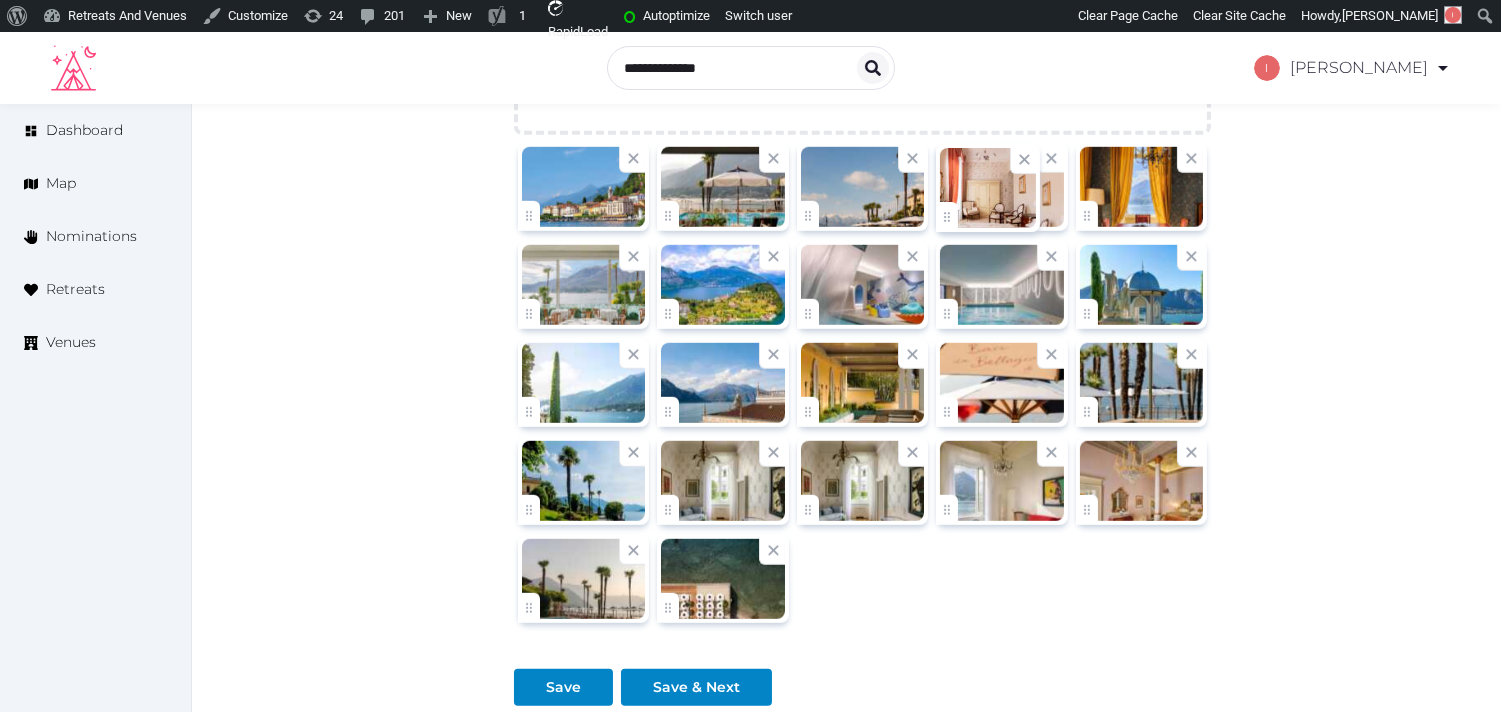 click on "Irene Gonzales   Account My Venue Listings My Retreats Logout      Dashboard Map Nominations Retreats Venues Edit venue 68 %  complete Fill out all the fields in your listing to increase its completion percentage.   A higher completion percentage will make your listing more attractive and result in better matches. Grand Hotel Villa Serbelloni   View  listing   Open    Close CRM Lead Basic details Pricing and policies Retreat spaces Meeting spaces Accommodations Amenities Food and dining Activities and experiences Location Environment Types of retreats Brochures Notes Ownership Administration Activity This venue is live and visible to the public Mark draft Archive Venue owned by RetreatsAndVenues Manager c.o.r.e.y.sanford@retreatsandvenues.com Copy ownership transfer link Share this link with any user to transfer ownership of this venue. Users without accounts will be directed to register. Copy update link Copy recommended link Name * * 76 /" at bounding box center [750, -762] 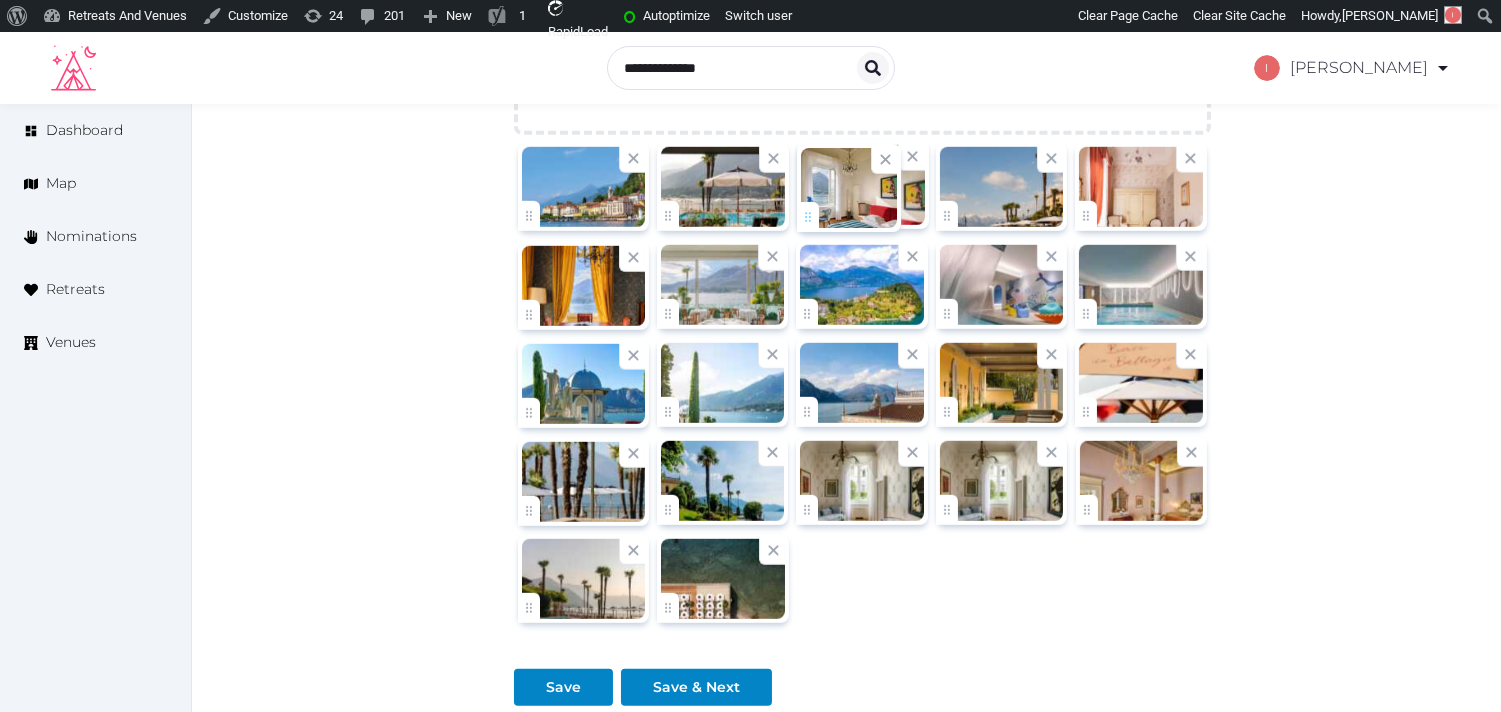 drag, startPoint x: 954, startPoint y: 522, endPoint x: 827, endPoint y: 216, distance: 331.308 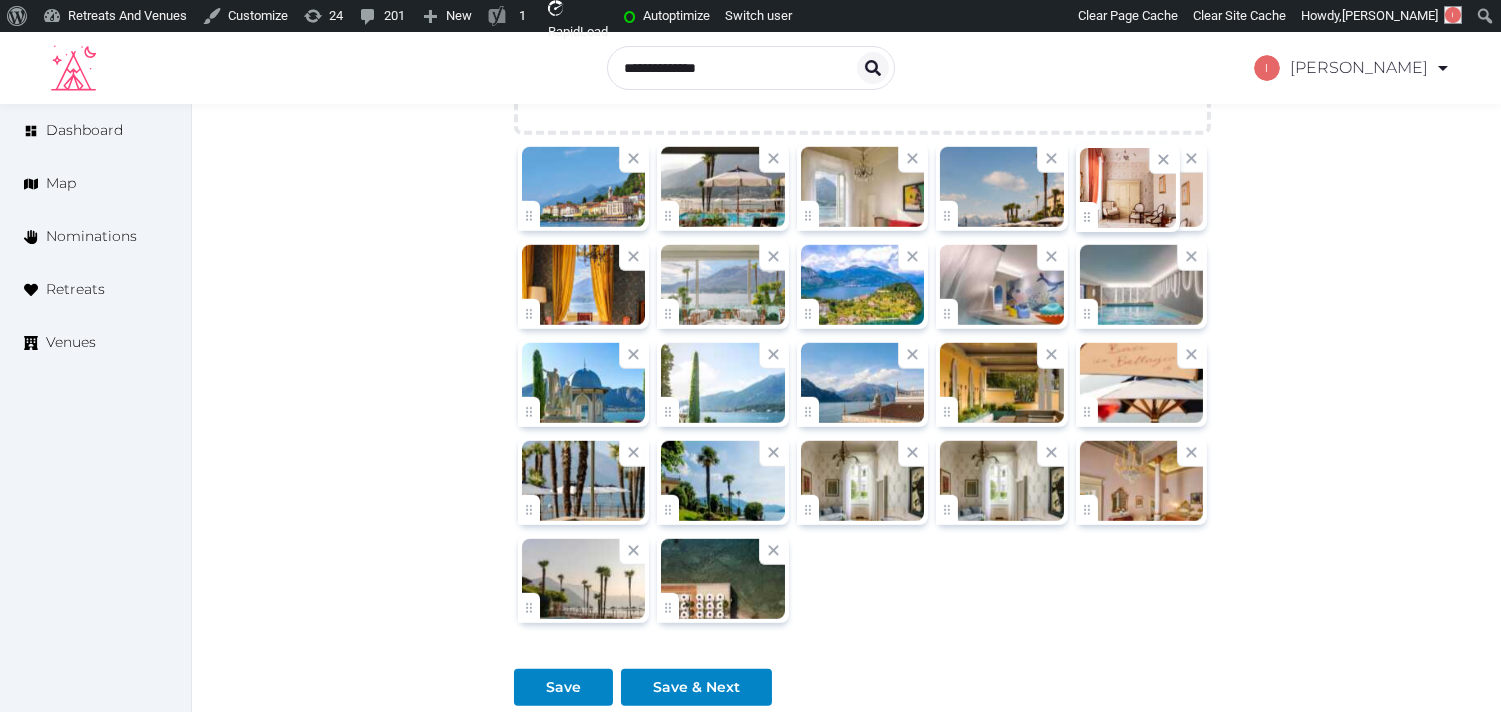 click on "Irene Gonzales   Account My Venue Listings My Retreats Logout      Dashboard Map Nominations Retreats Venues Edit venue 68 %  complete Fill out all the fields in your listing to increase its completion percentage.   A higher completion percentage will make your listing more attractive and result in better matches. Grand Hotel Villa Serbelloni   View  listing   Open    Close CRM Lead Basic details Pricing and policies Retreat spaces Meeting spaces Accommodations Amenities Food and dining Activities and experiences Location Environment Types of retreats Brochures Notes Ownership Administration Activity This venue is live and visible to the public Mark draft Archive Venue owned by RetreatsAndVenues Manager c.o.r.e.y.sanford@retreatsandvenues.com Copy ownership transfer link Share this link with any user to transfer ownership of this venue. Users without accounts will be directed to register. Copy update link Copy recommended link Name * * 76 /" at bounding box center [750, -762] 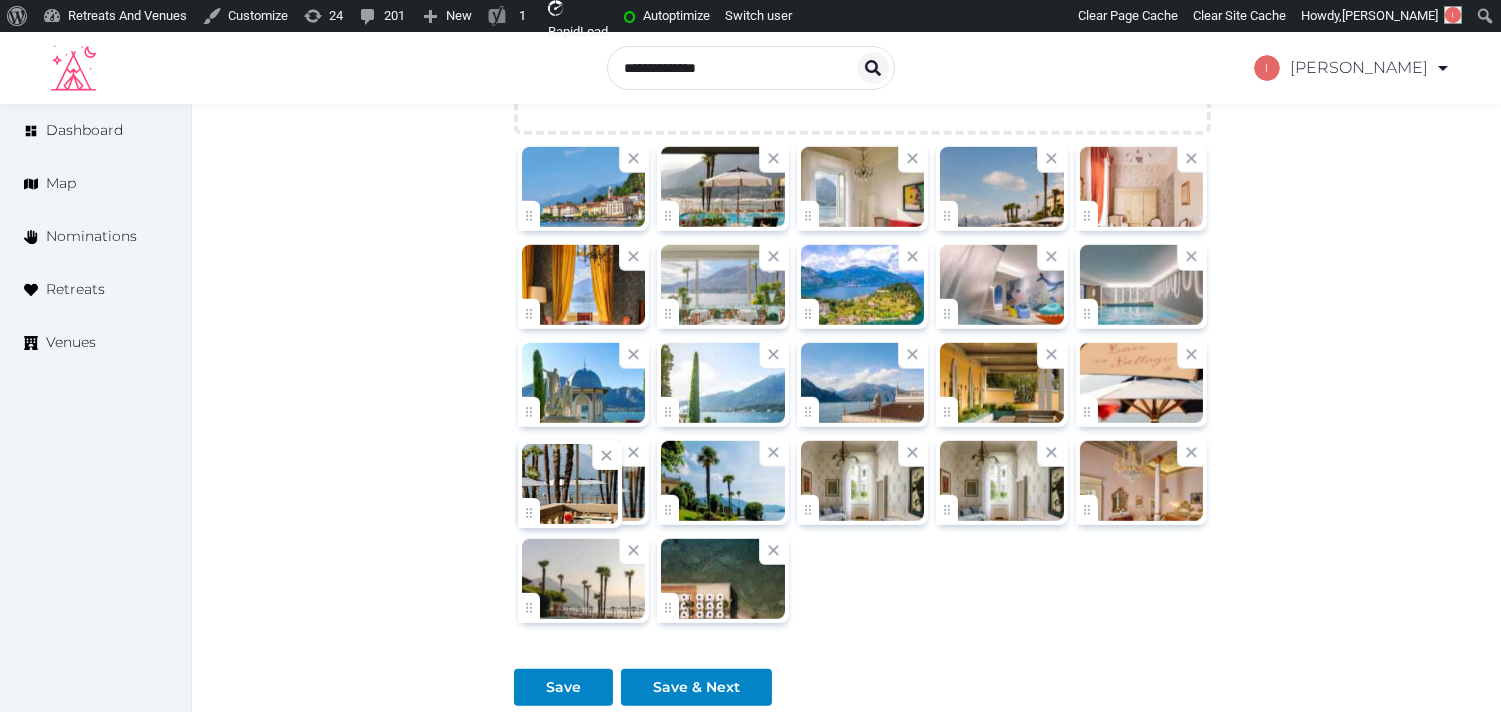 click on "Irene Gonzales   Account My Venue Listings My Retreats Logout      Dashboard Map Nominations Retreats Venues Edit venue 68 %  complete Fill out all the fields in your listing to increase its completion percentage.   A higher completion percentage will make your listing more attractive and result in better matches. Grand Hotel Villa Serbelloni   View  listing   Open    Close CRM Lead Basic details Pricing and policies Retreat spaces Meeting spaces Accommodations Amenities Food and dining Activities and experiences Location Environment Types of retreats Brochures Notes Ownership Administration Activity This venue is live and visible to the public Mark draft Archive Venue owned by RetreatsAndVenues Manager c.o.r.e.y.sanford@retreatsandvenues.com Copy ownership transfer link Share this link with any user to transfer ownership of this venue. Users without accounts will be directed to register. Copy update link Copy recommended link Name * * 76 /" at bounding box center (750, -762) 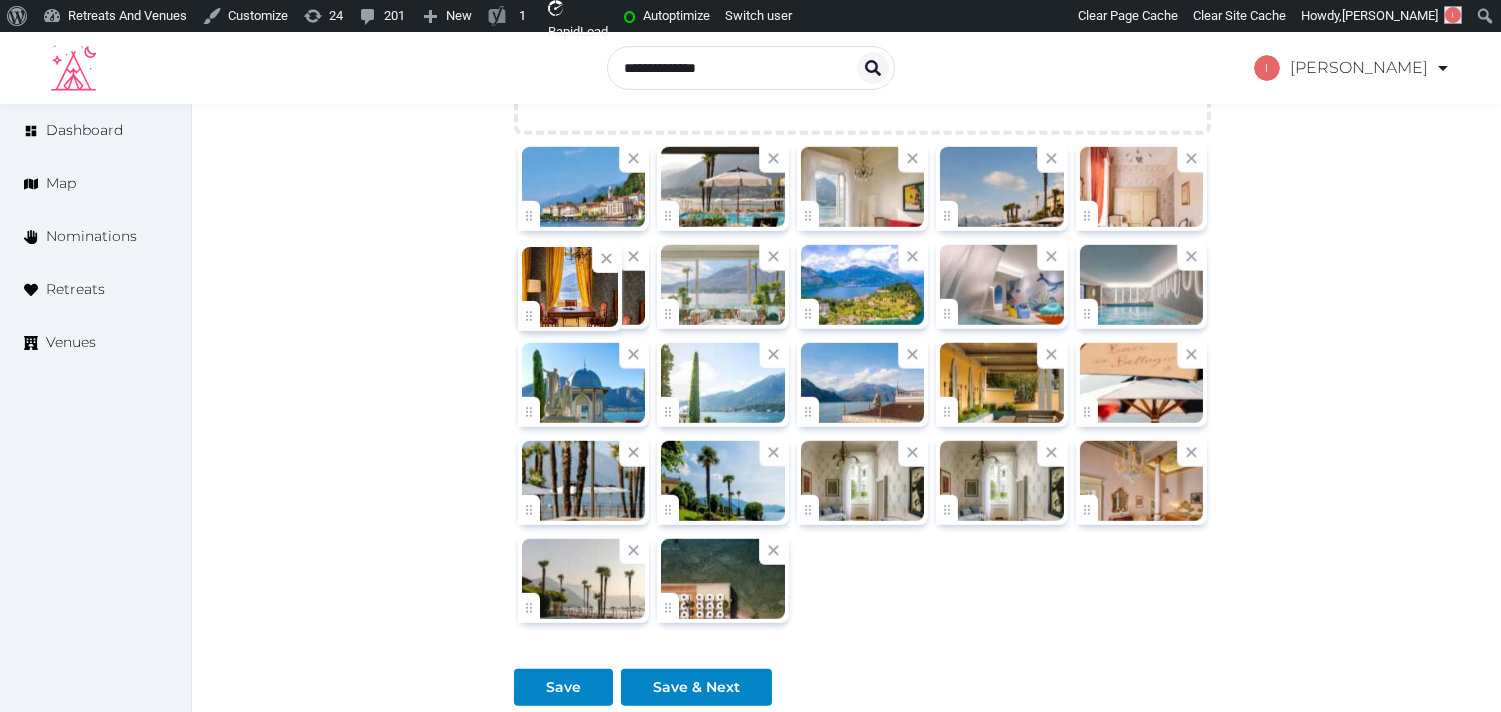 click on "Irene Gonzales   Account My Venue Listings My Retreats Logout      Dashboard Map Nominations Retreats Venues Edit venue 68 %  complete Fill out all the fields in your listing to increase its completion percentage.   A higher completion percentage will make your listing more attractive and result in better matches. Grand Hotel Villa Serbelloni   View  listing   Open    Close CRM Lead Basic details Pricing and policies Retreat spaces Meeting spaces Accommodations Amenities Food and dining Activities and experiences Location Environment Types of retreats Brochures Notes Ownership Administration Activity This venue is live and visible to the public Mark draft Archive Venue owned by RetreatsAndVenues Manager c.o.r.e.y.sanford@retreatsandvenues.com Copy ownership transfer link Share this link with any user to transfer ownership of this venue. Users without accounts will be directed to register. Copy update link Copy recommended link Name * * 76 /" at bounding box center [750, -762] 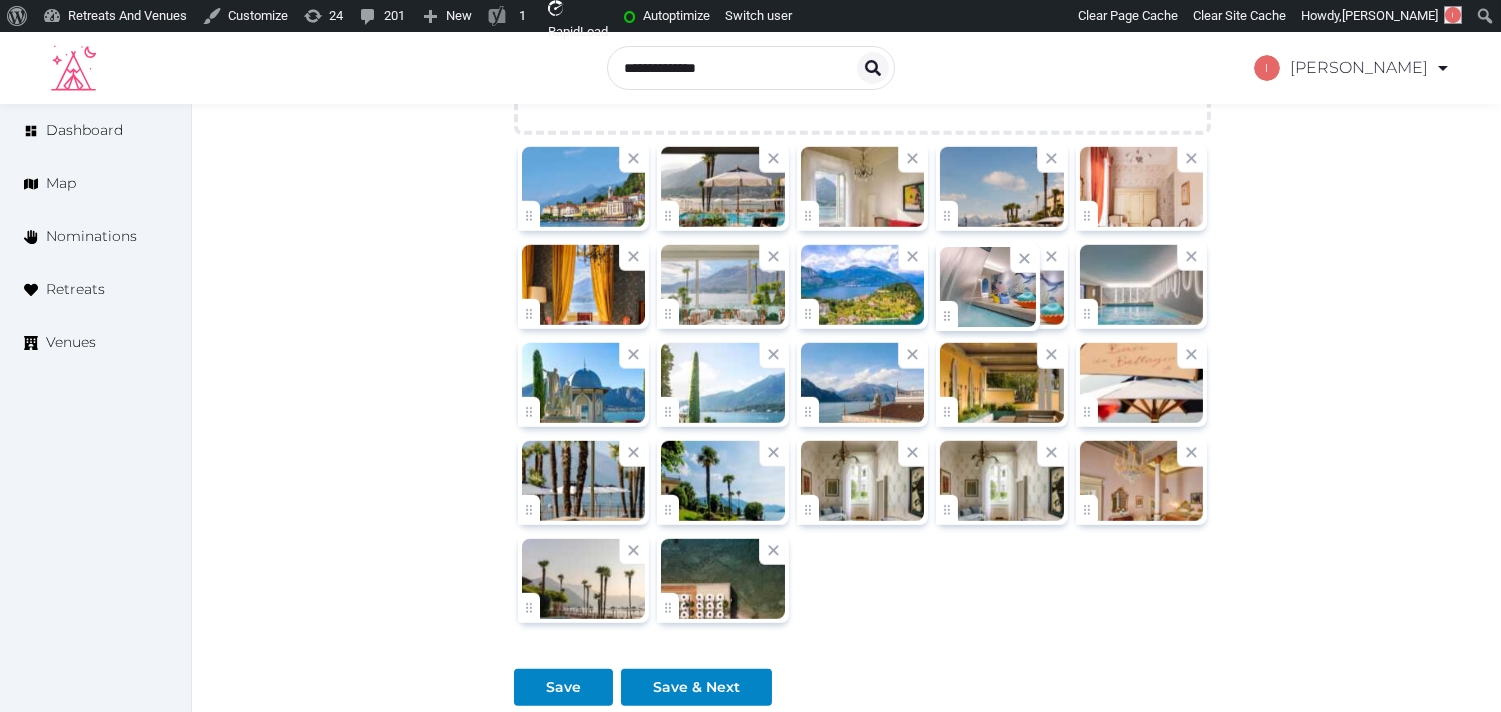click on "Irene Gonzales   Account My Venue Listings My Retreats Logout      Dashboard Map Nominations Retreats Venues Edit venue 68 %  complete Fill out all the fields in your listing to increase its completion percentage.   A higher completion percentage will make your listing more attractive and result in better matches. Grand Hotel Villa Serbelloni   View  listing   Open    Close CRM Lead Basic details Pricing and policies Retreat spaces Meeting spaces Accommodations Amenities Food and dining Activities and experiences Location Environment Types of retreats Brochures Notes Ownership Administration Activity This venue is live and visible to the public Mark draft Archive Venue owned by RetreatsAndVenues Manager c.o.r.e.y.sanford@retreatsandvenues.com Copy ownership transfer link Share this link with any user to transfer ownership of this venue. Users without accounts will be directed to register. Copy update link Copy recommended link Name * * 76 /" at bounding box center (750, -762) 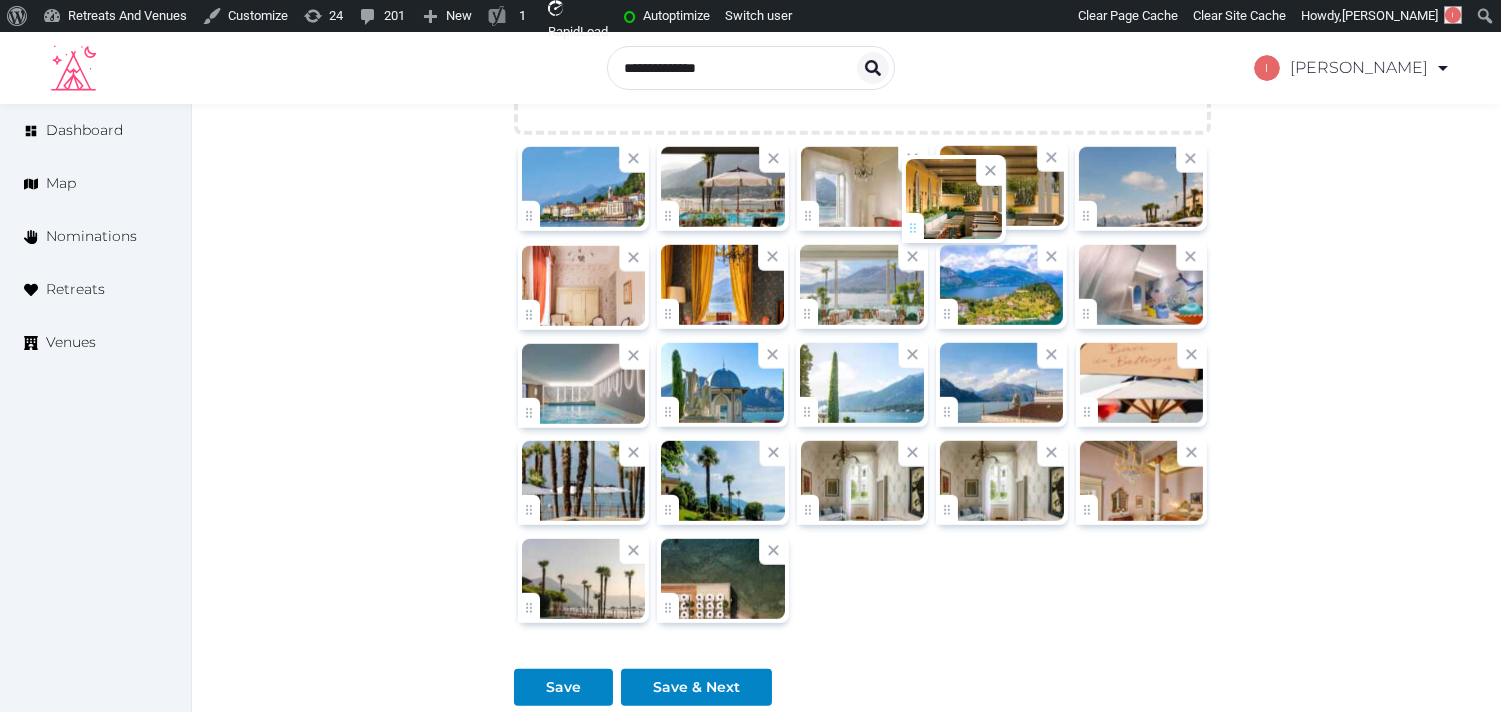 drag, startPoint x: 948, startPoint y: 400, endPoint x: 917, endPoint y: 205, distance: 197.44873 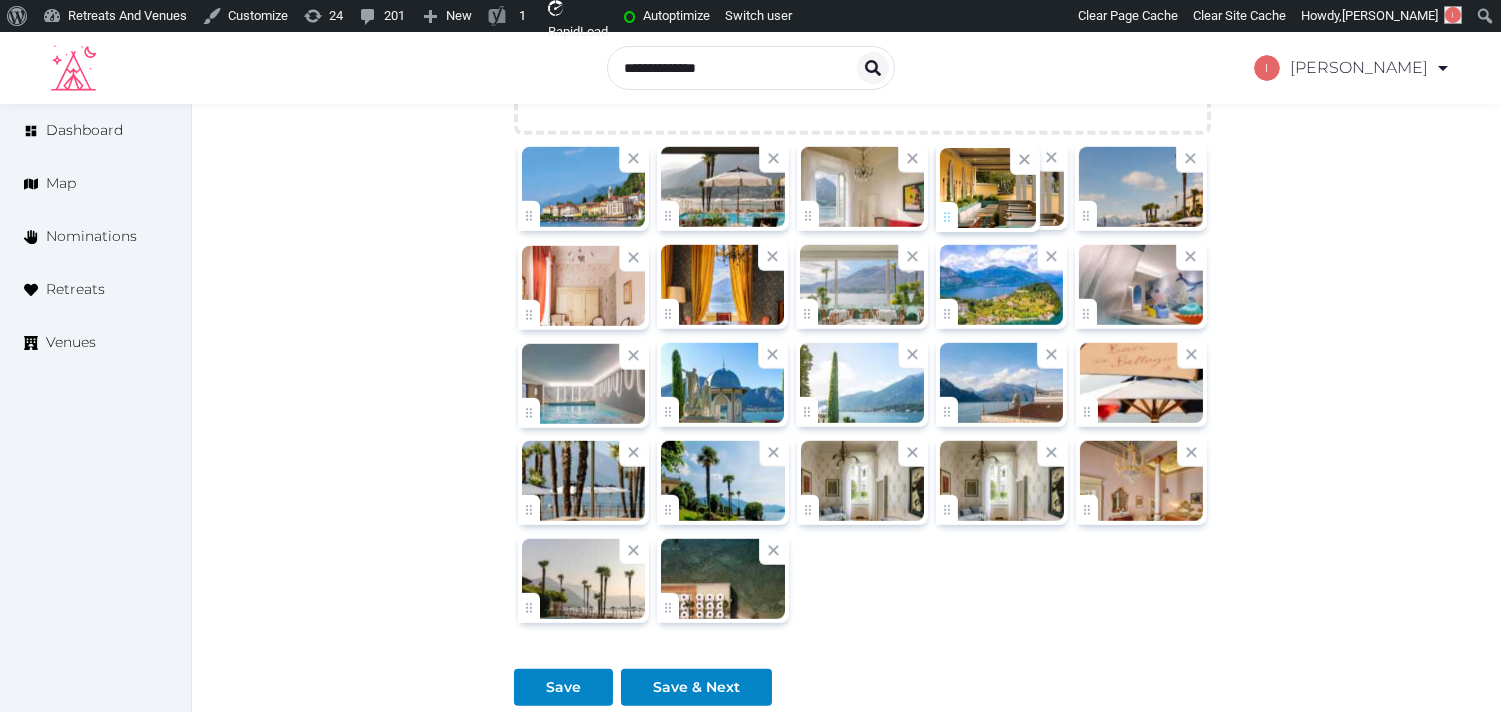 click on "Irene Gonzales   Account My Venue Listings My Retreats Logout      Dashboard Map Nominations Retreats Venues Edit venue 68 %  complete Fill out all the fields in your listing to increase its completion percentage.   A higher completion percentage will make your listing more attractive and result in better matches. Grand Hotel Villa Serbelloni   View  listing   Open    Close CRM Lead Basic details Pricing and policies Retreat spaces Meeting spaces Accommodations Amenities Food and dining Activities and experiences Location Environment Types of retreats Brochures Notes Ownership Administration Activity This venue is live and visible to the public Mark draft Archive Venue owned by RetreatsAndVenues Manager c.o.r.e.y.sanford@retreatsandvenues.com Copy ownership transfer link Share this link with any user to transfer ownership of this venue. Users without accounts will be directed to register. Copy update link Copy recommended link Name * * 76 /" at bounding box center [750, -762] 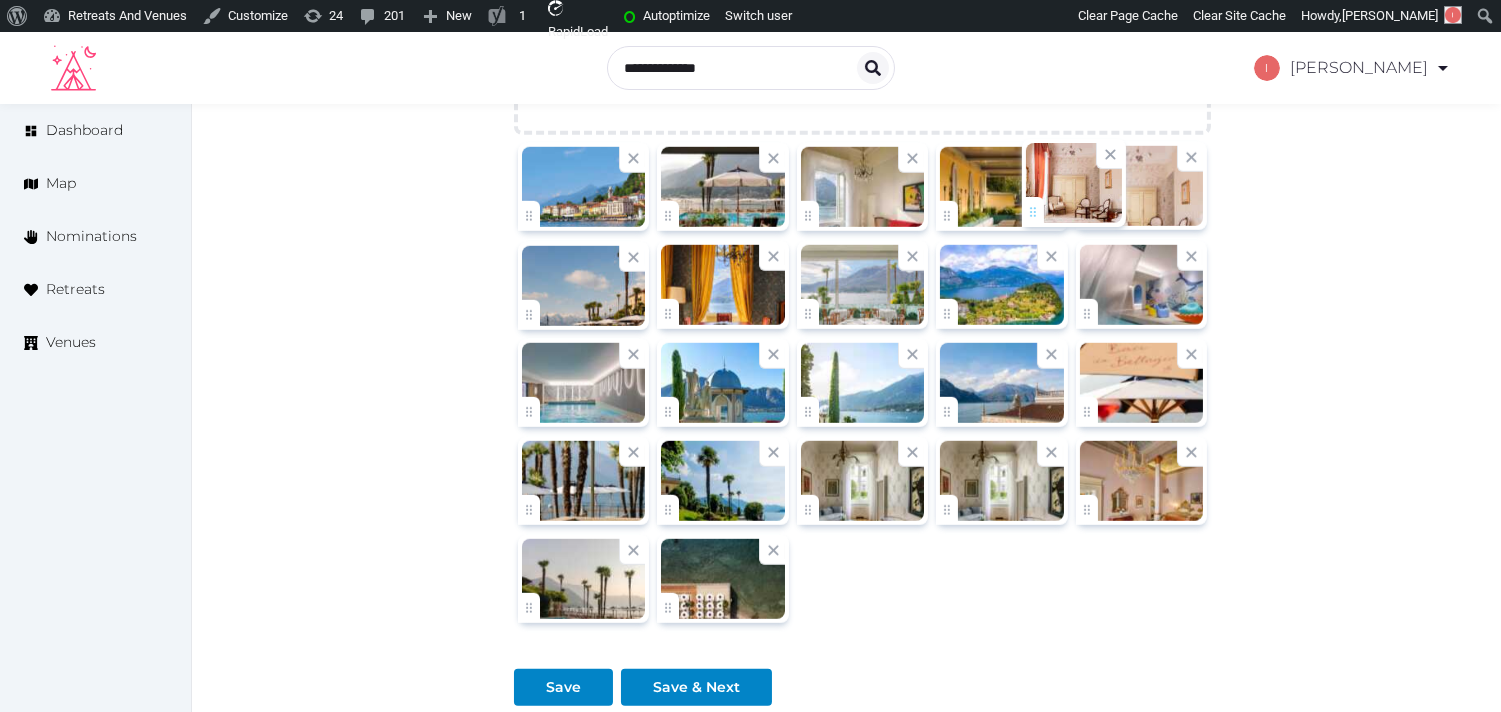 drag, startPoint x: 534, startPoint y: 313, endPoint x: 1042, endPoint y: 208, distance: 518.7379 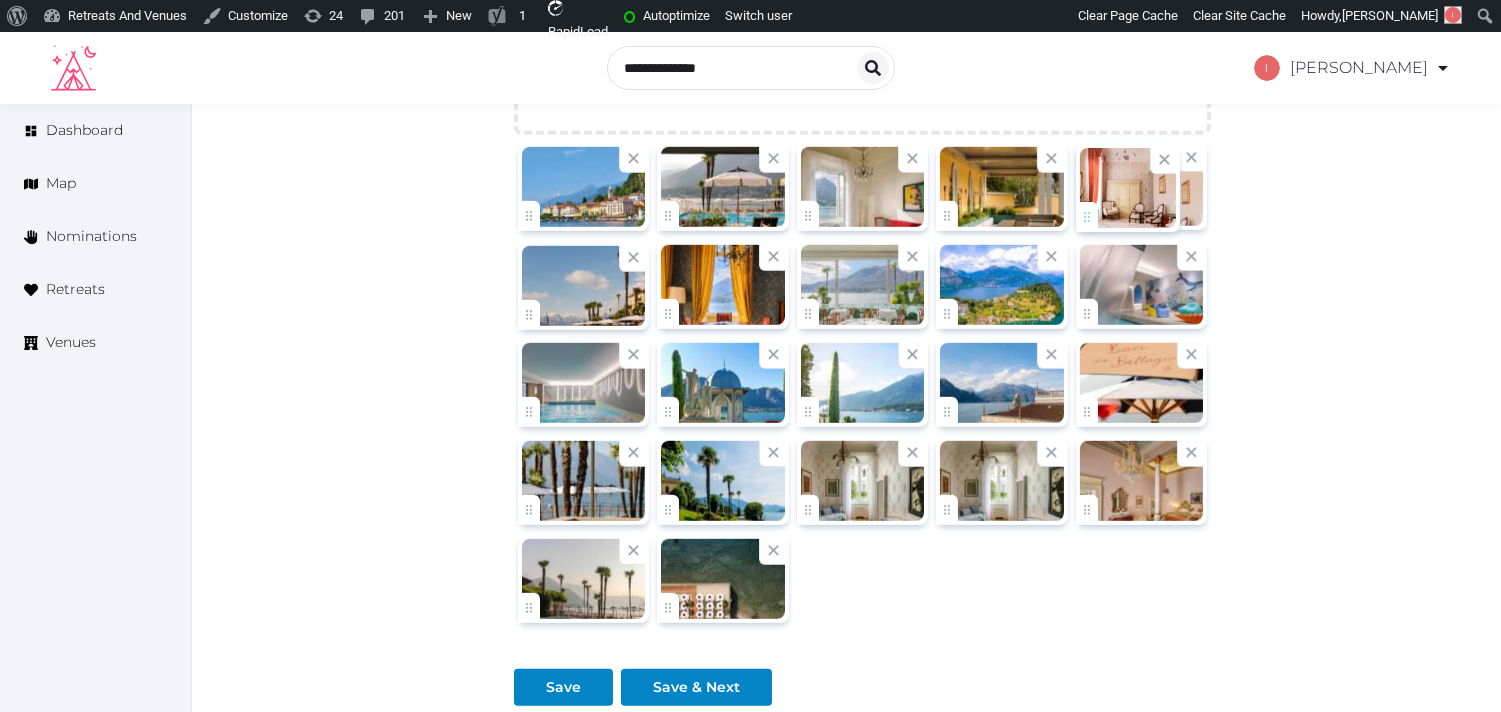 click on "Irene Gonzales   Account My Venue Listings My Retreats Logout      Dashboard Map Nominations Retreats Venues Edit venue 68 %  complete Fill out all the fields in your listing to increase its completion percentage.   A higher completion percentage will make your listing more attractive and result in better matches. Grand Hotel Villa Serbelloni   View  listing   Open    Close CRM Lead Basic details Pricing and policies Retreat spaces Meeting spaces Accommodations Amenities Food and dining Activities and experiences Location Environment Types of retreats Brochures Notes Ownership Administration Activity This venue is live and visible to the public Mark draft Archive Venue owned by RetreatsAndVenues Manager c.o.r.e.y.sanford@retreatsandvenues.com Copy ownership transfer link Share this link with any user to transfer ownership of this venue. Users without accounts will be directed to register. Copy update link Copy recommended link Name * * 76 /" at bounding box center [750, -762] 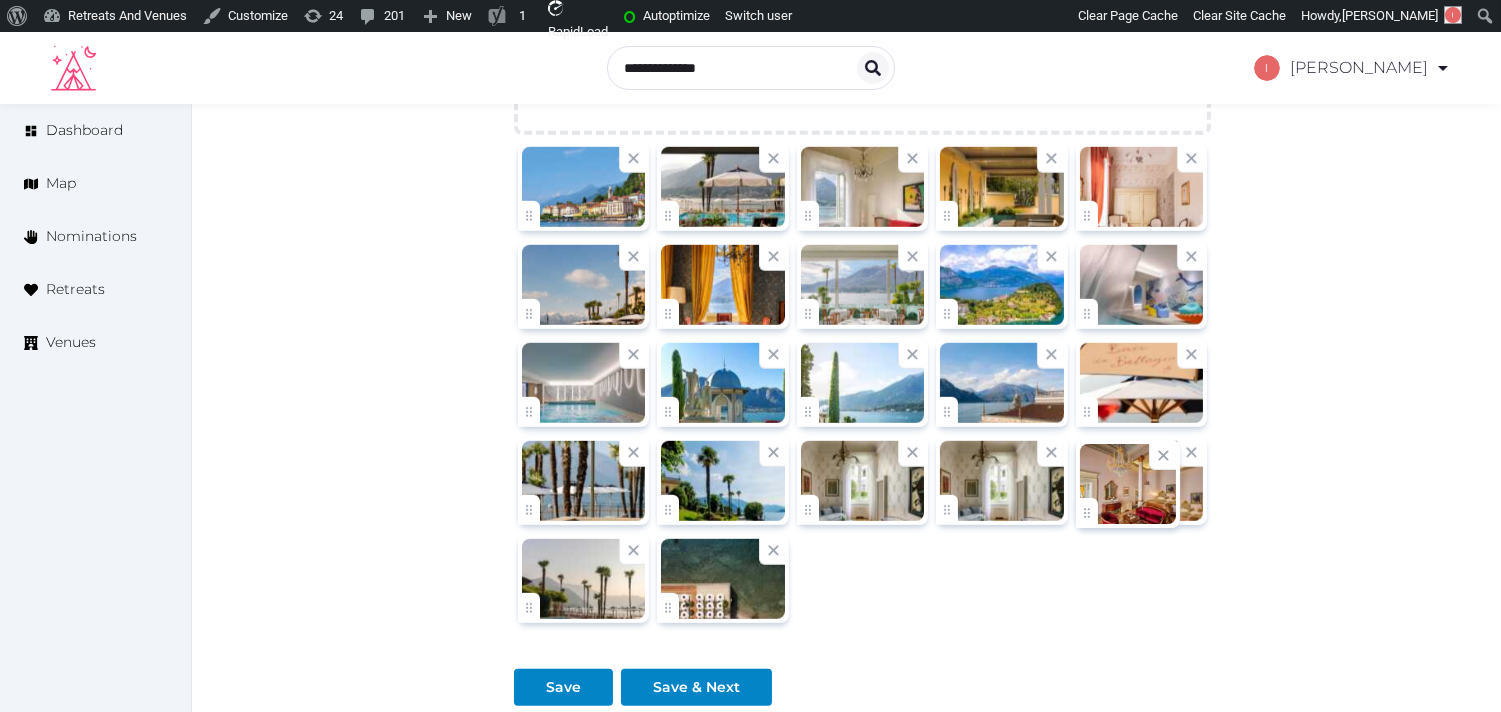 click on "Irene Gonzales   Account My Venue Listings My Retreats Logout      Dashboard Map Nominations Retreats Venues Edit venue 68 %  complete Fill out all the fields in your listing to increase its completion percentage.   A higher completion percentage will make your listing more attractive and result in better matches. Grand Hotel Villa Serbelloni   View  listing   Open    Close CRM Lead Basic details Pricing and policies Retreat spaces Meeting spaces Accommodations Amenities Food and dining Activities and experiences Location Environment Types of retreats Brochures Notes Ownership Administration Activity This venue is live and visible to the public Mark draft Archive Venue owned by RetreatsAndVenues Manager c.o.r.e.y.sanford@retreatsandvenues.com Copy ownership transfer link Share this link with any user to transfer ownership of this venue. Users without accounts will be directed to register. Copy update link Copy recommended link Name * * 76 /" at bounding box center [750, -762] 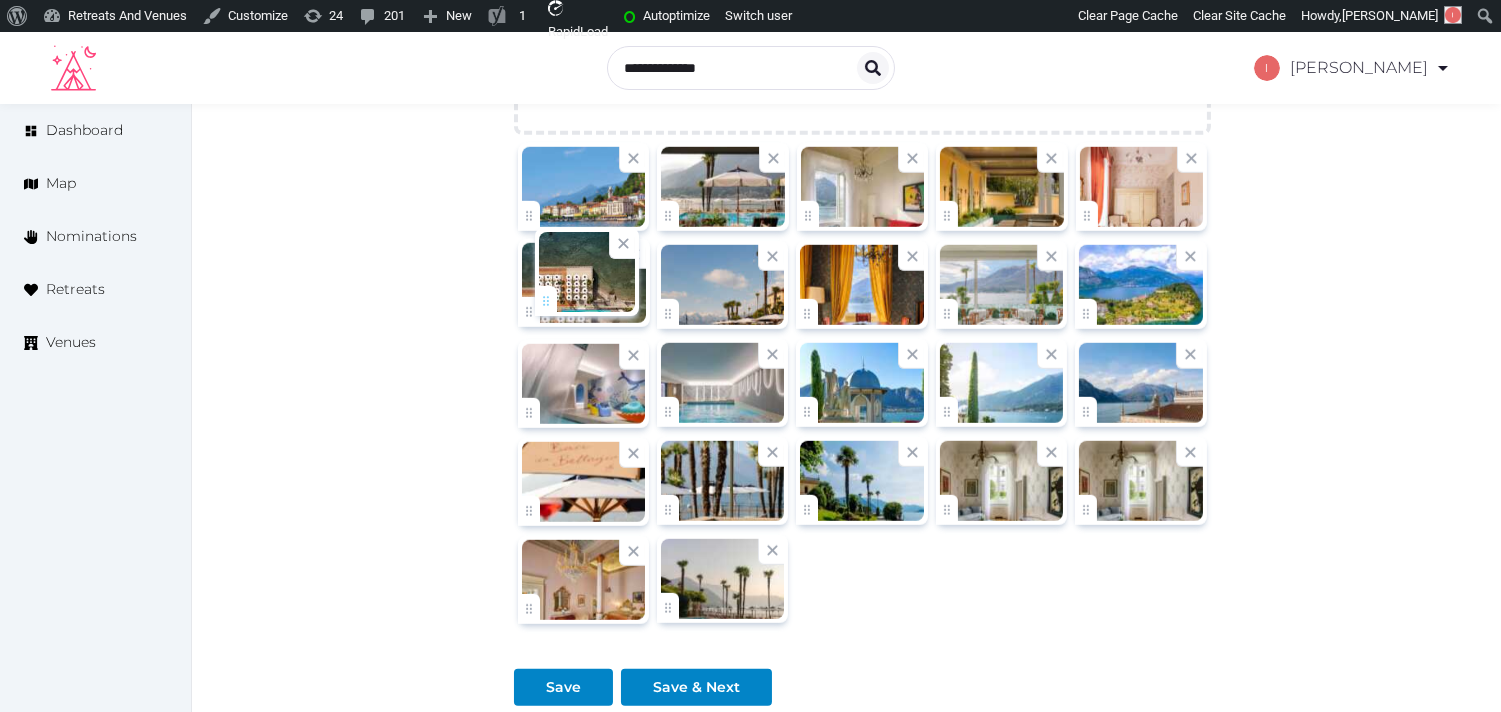 drag, startPoint x: 677, startPoint y: 612, endPoint x: 555, endPoint y: 302, distance: 333.1426 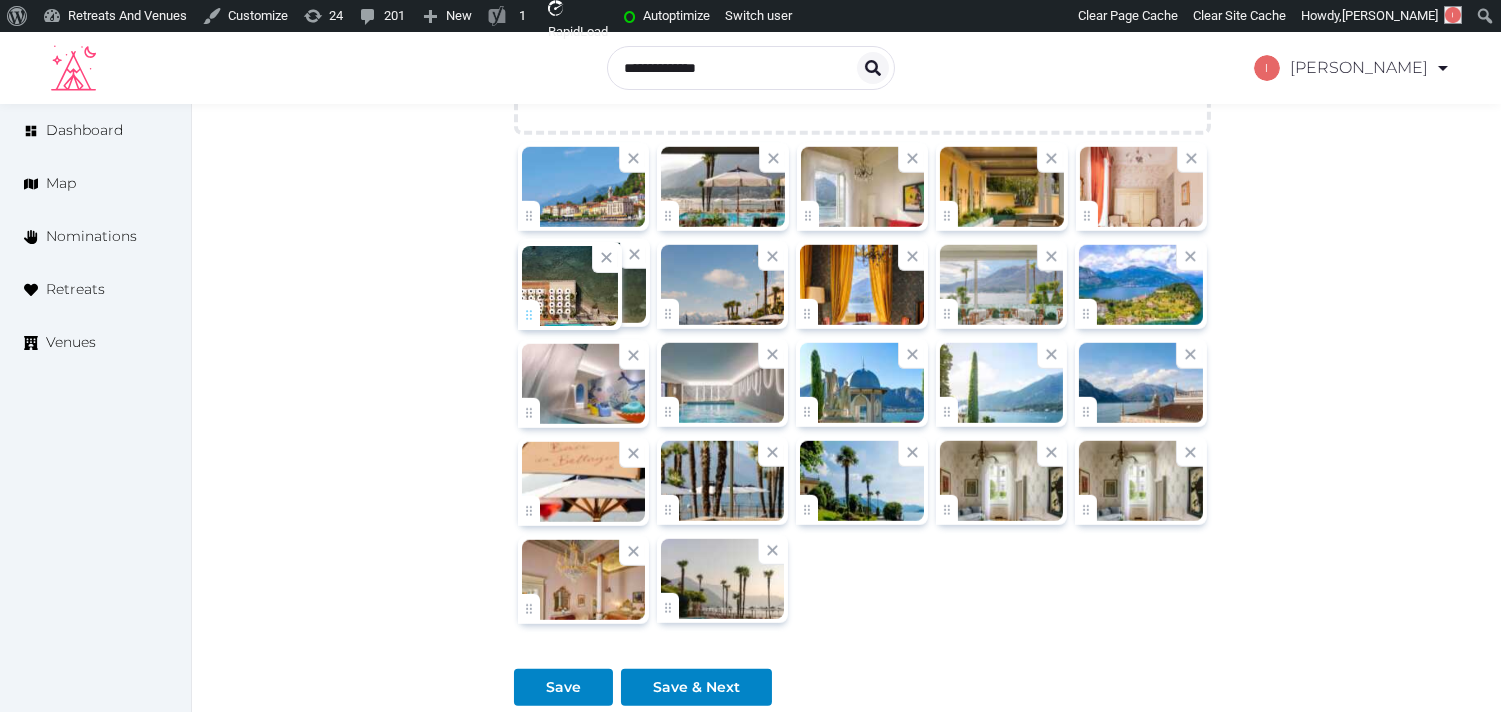 click on "Irene Gonzales   Account My Venue Listings My Retreats Logout      Dashboard Map Nominations Retreats Venues Edit venue 68 %  complete Fill out all the fields in your listing to increase its completion percentage.   A higher completion percentage will make your listing more attractive and result in better matches. Grand Hotel Villa Serbelloni   View  listing   Open    Close CRM Lead Basic details Pricing and policies Retreat spaces Meeting spaces Accommodations Amenities Food and dining Activities and experiences Location Environment Types of retreats Brochures Notes Ownership Administration Activity This venue is live and visible to the public Mark draft Archive Venue owned by RetreatsAndVenues Manager c.o.r.e.y.sanford@retreatsandvenues.com Copy ownership transfer link Share this link with any user to transfer ownership of this venue. Users without accounts will be directed to register. Copy update link Copy recommended link Name * * 76 /" at bounding box center (750, -762) 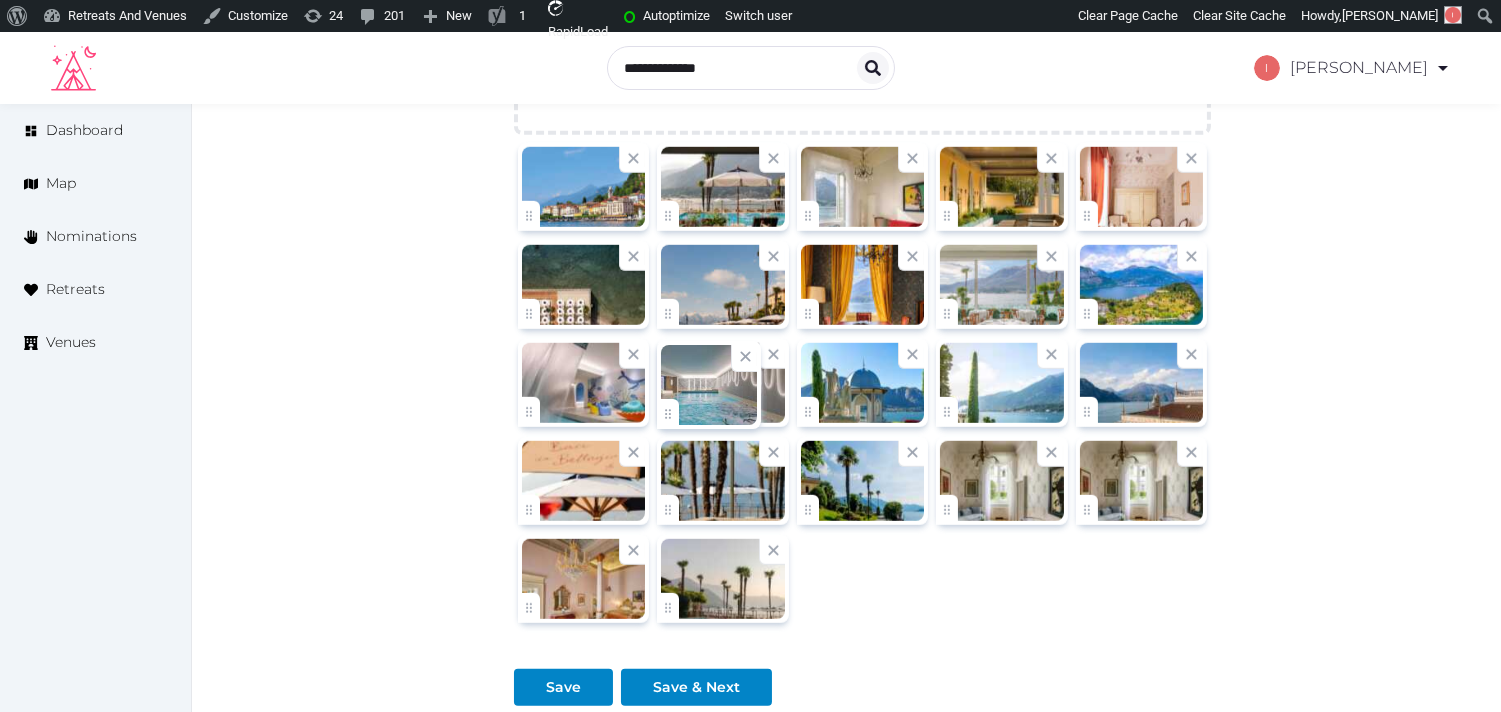 click on "Irene Gonzales   Account My Venue Listings My Retreats Logout      Dashboard Map Nominations Retreats Venues Edit venue 68 %  complete Fill out all the fields in your listing to increase its completion percentage.   A higher completion percentage will make your listing more attractive and result in better matches. Grand Hotel Villa Serbelloni   View  listing   Open    Close CRM Lead Basic details Pricing and policies Retreat spaces Meeting spaces Accommodations Amenities Food and dining Activities and experiences Location Environment Types of retreats Brochures Notes Ownership Administration Activity This venue is live and visible to the public Mark draft Archive Venue owned by RetreatsAndVenues Manager c.o.r.e.y.sanford@retreatsandvenues.com Copy ownership transfer link Share this link with any user to transfer ownership of this venue. Users without accounts will be directed to register. Copy update link Copy recommended link Name * * 76 /" at bounding box center [750, -762] 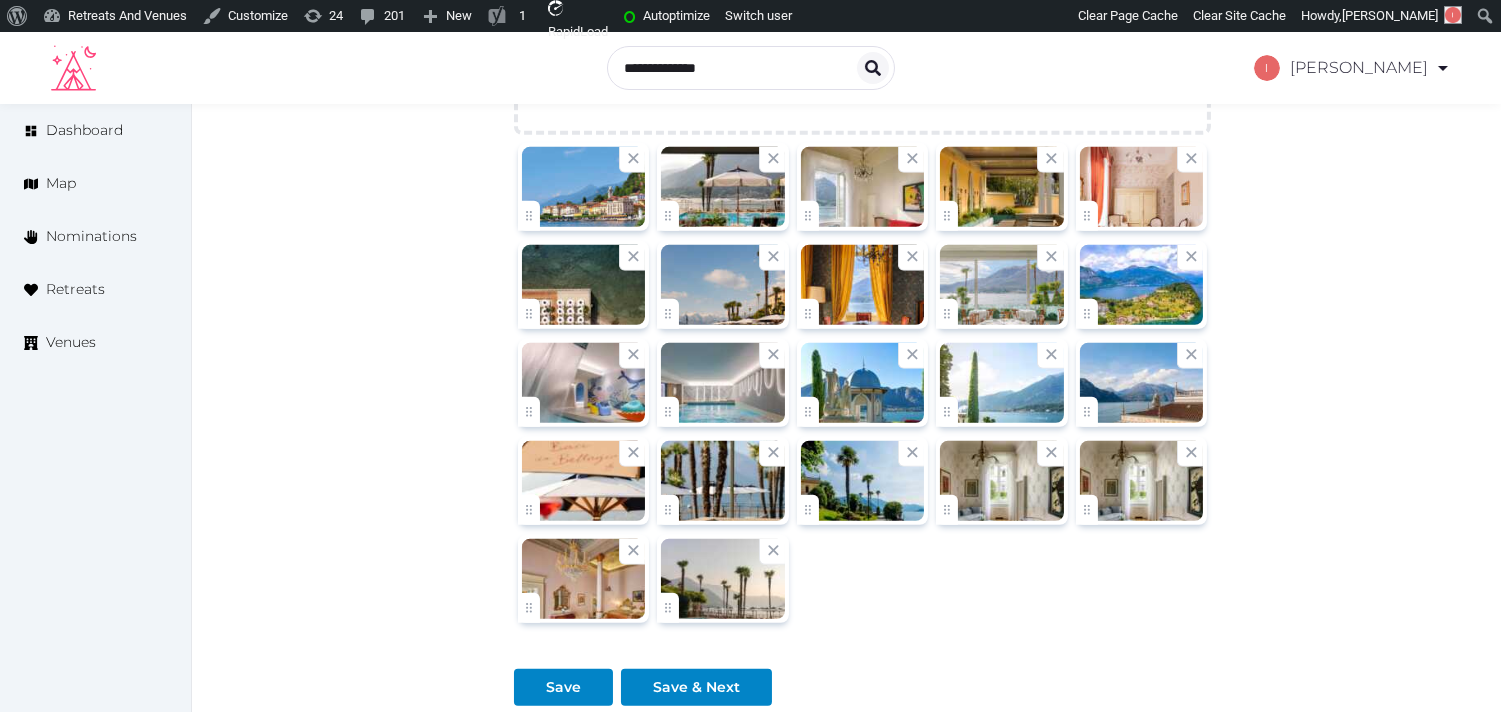 click at bounding box center [722, 285] 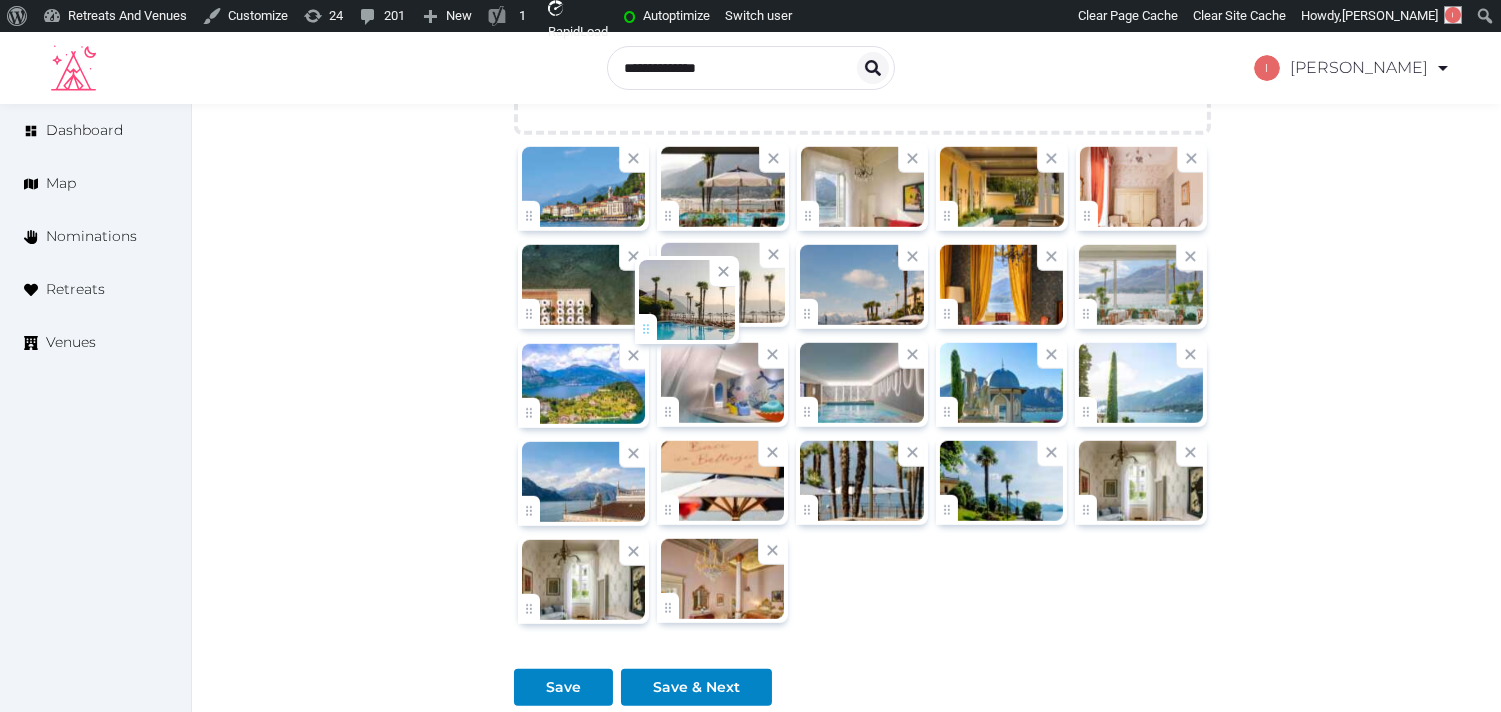 drag, startPoint x: 673, startPoint y: 617, endPoint x: 651, endPoint y: 335, distance: 282.85684 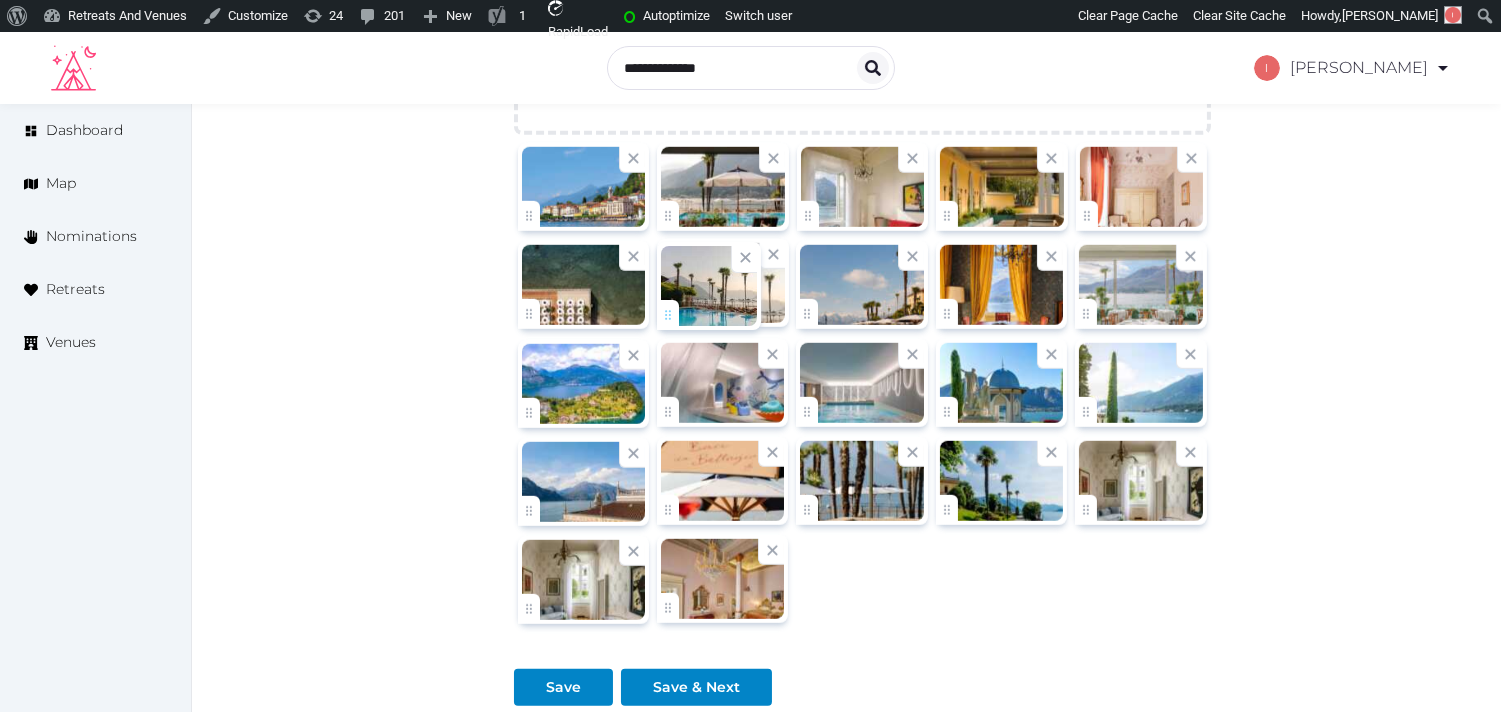 click on "Irene Gonzales   Account My Venue Listings My Retreats Logout      Dashboard Map Nominations Retreats Venues Edit venue 68 %  complete Fill out all the fields in your listing to increase its completion percentage.   A higher completion percentage will make your listing more attractive and result in better matches. Grand Hotel Villa Serbelloni   View  listing   Open    Close CRM Lead Basic details Pricing and policies Retreat spaces Meeting spaces Accommodations Amenities Food and dining Activities and experiences Location Environment Types of retreats Brochures Notes Ownership Administration Activity This venue is live and visible to the public Mark draft Archive Venue owned by RetreatsAndVenues Manager c.o.r.e.y.sanford@retreatsandvenues.com Copy ownership transfer link Share this link with any user to transfer ownership of this venue. Users without accounts will be directed to register. Copy update link Copy recommended link Name * * 76 /" at bounding box center [750, -762] 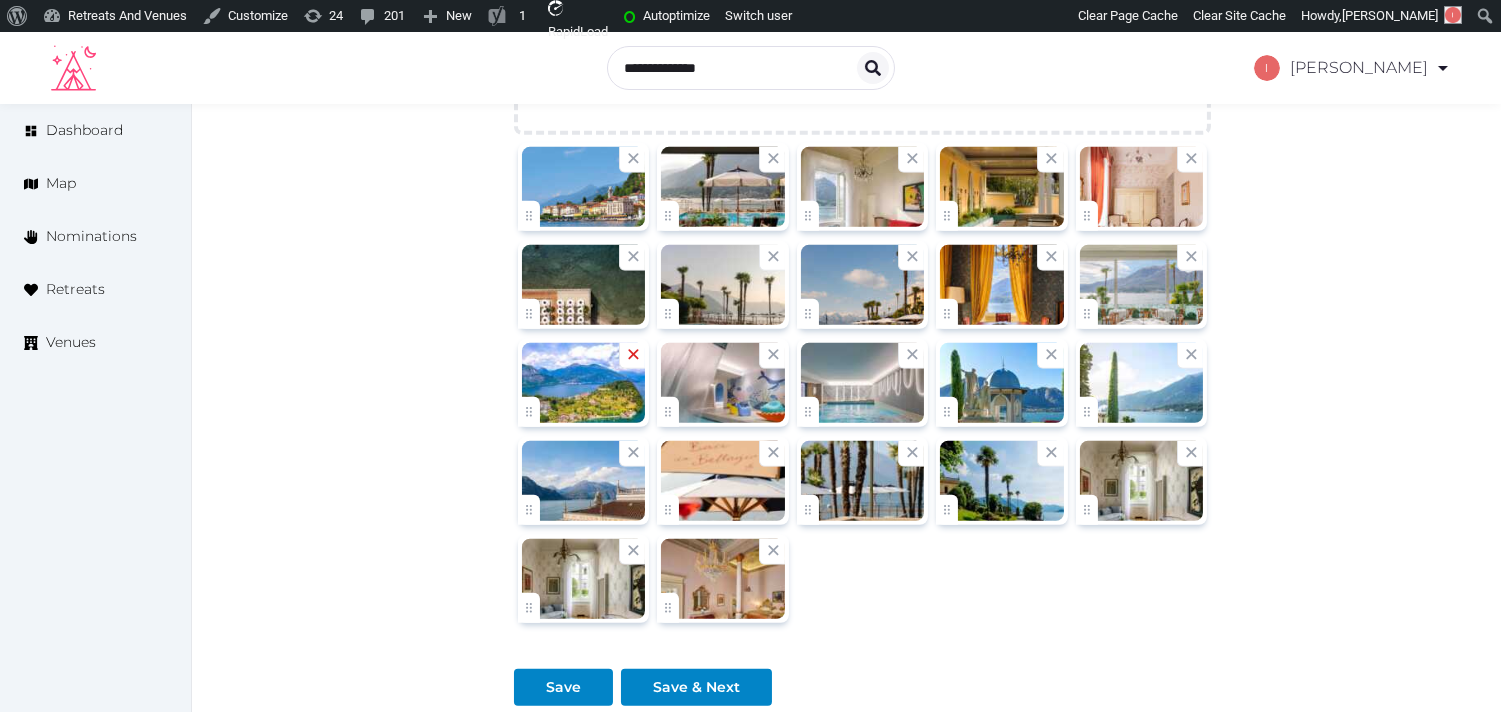 click 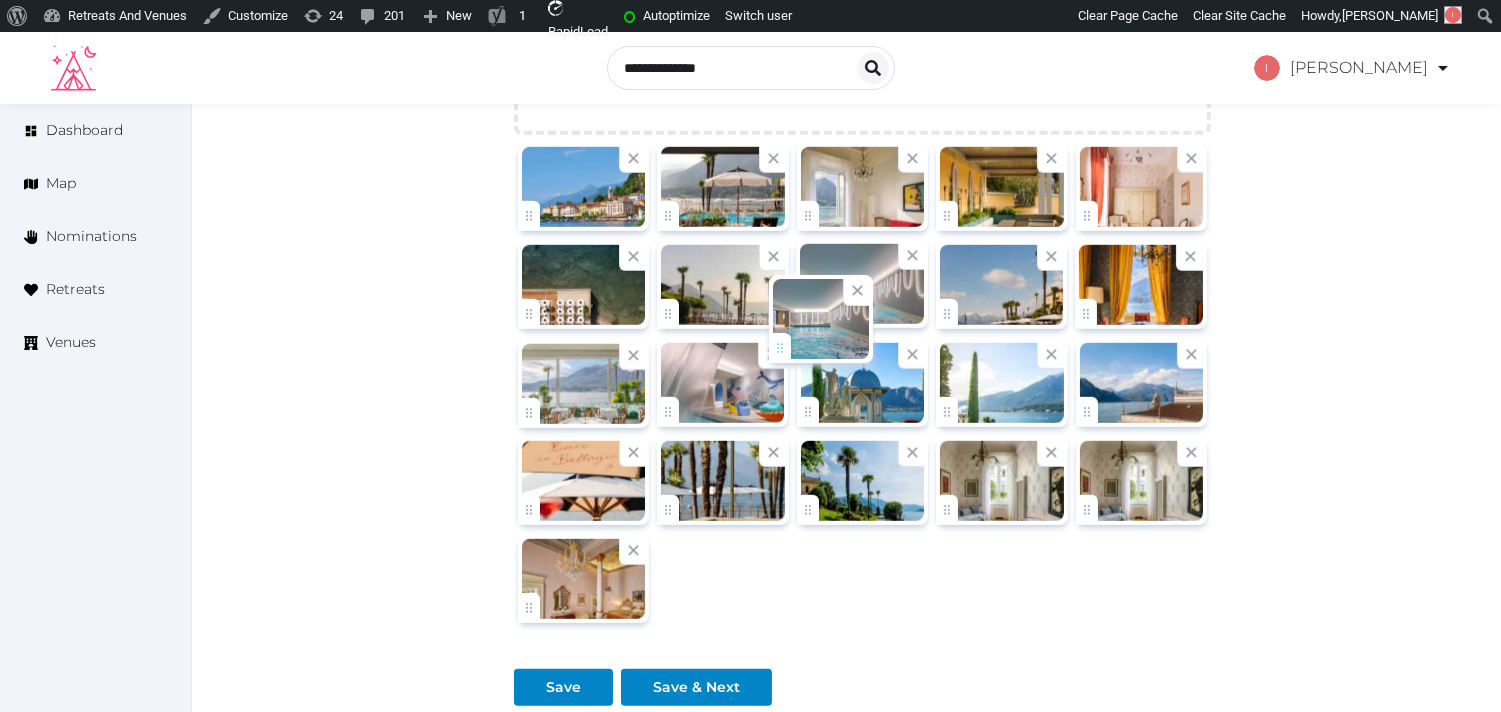 drag, startPoint x: 673, startPoint y: 410, endPoint x: 794, endPoint y: 334, distance: 142.88806 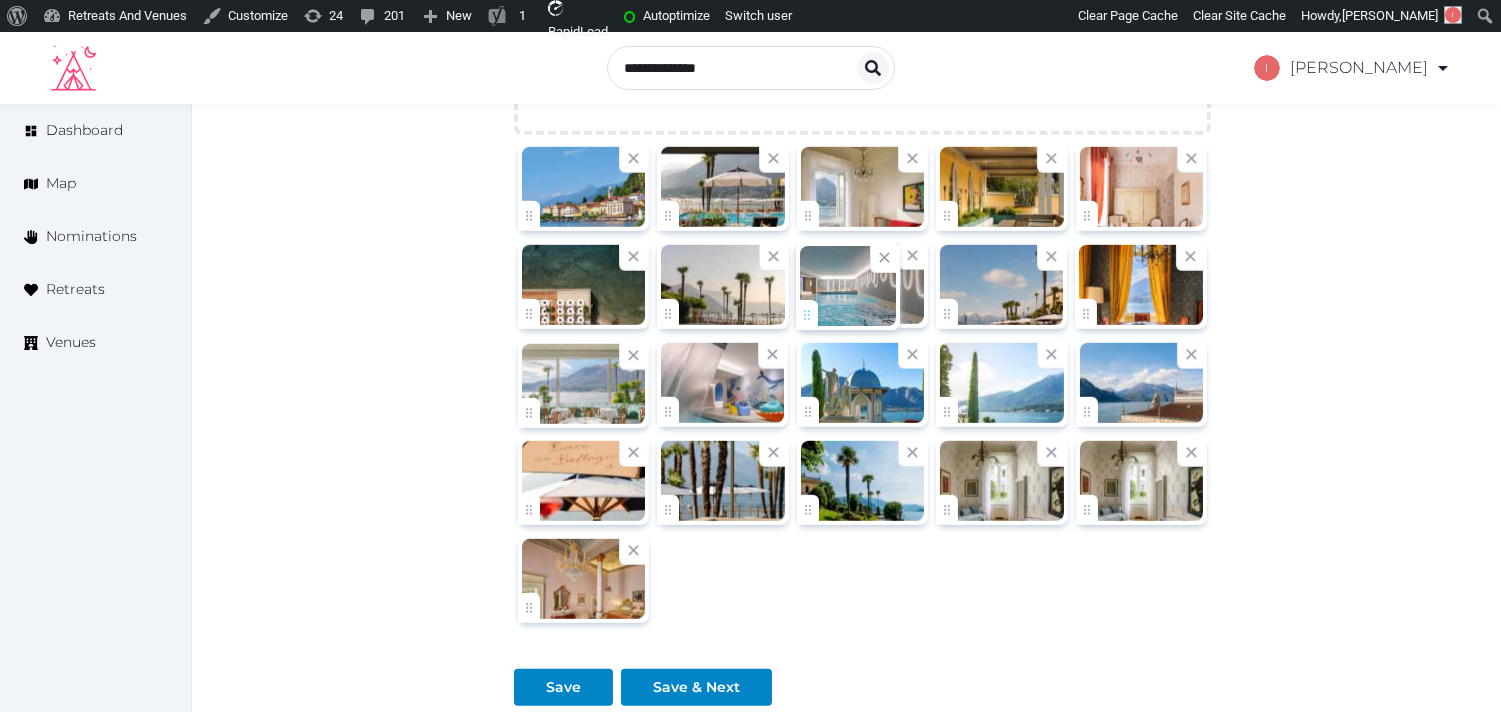 click on "Irene Gonzales   Account My Venue Listings My Retreats Logout      Dashboard Map Nominations Retreats Venues Edit venue 68 %  complete Fill out all the fields in your listing to increase its completion percentage.   A higher completion percentage will make your listing more attractive and result in better matches. Grand Hotel Villa Serbelloni   View  listing   Open    Close CRM Lead Basic details Pricing and policies Retreat spaces Meeting spaces Accommodations Amenities Food and dining Activities and experiences Location Environment Types of retreats Brochures Notes Ownership Administration Activity This venue is live and visible to the public Mark draft Archive Venue owned by RetreatsAndVenues Manager c.o.r.e.y.sanford@retreatsandvenues.com Copy ownership transfer link Share this link with any user to transfer ownership of this venue. Users without accounts will be directed to register. Copy update link Copy recommended link Name * * 76 /" at bounding box center [750, -762] 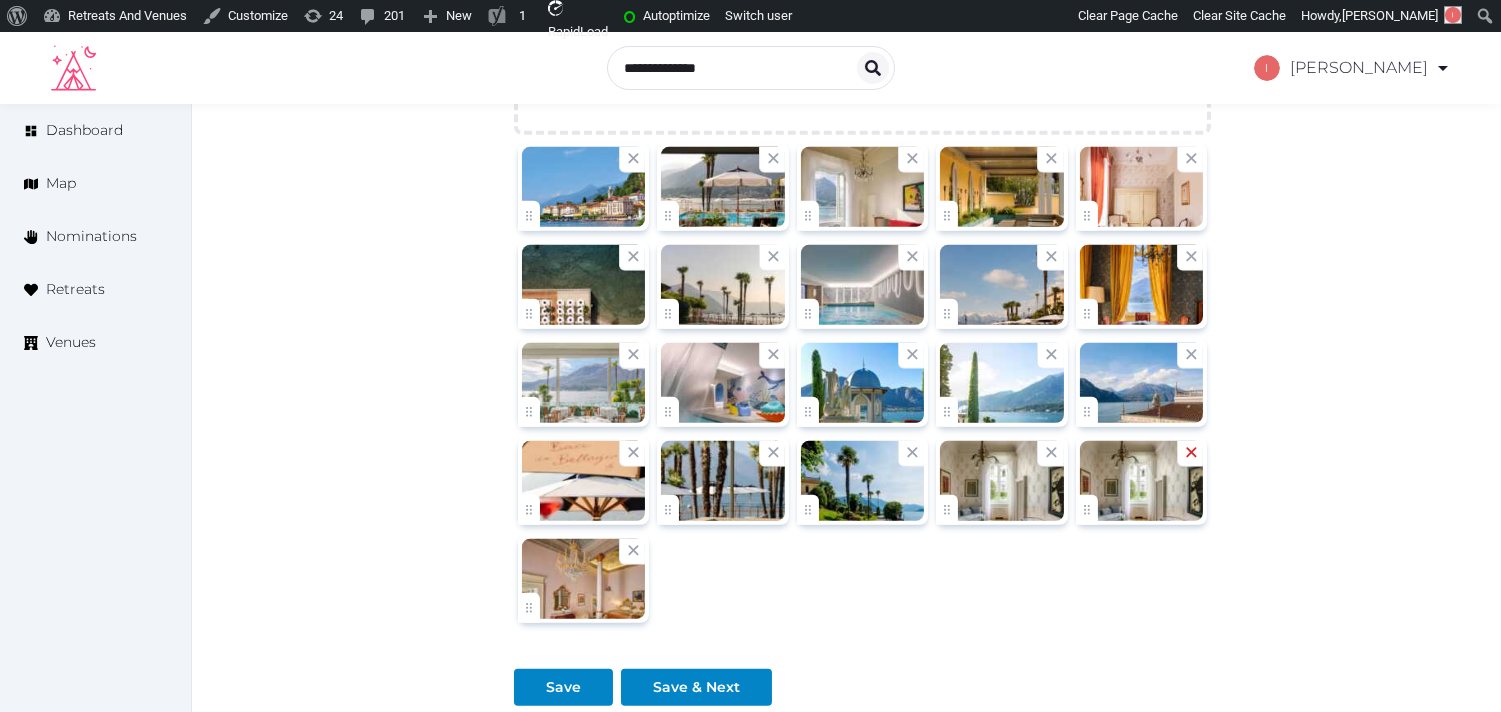 click 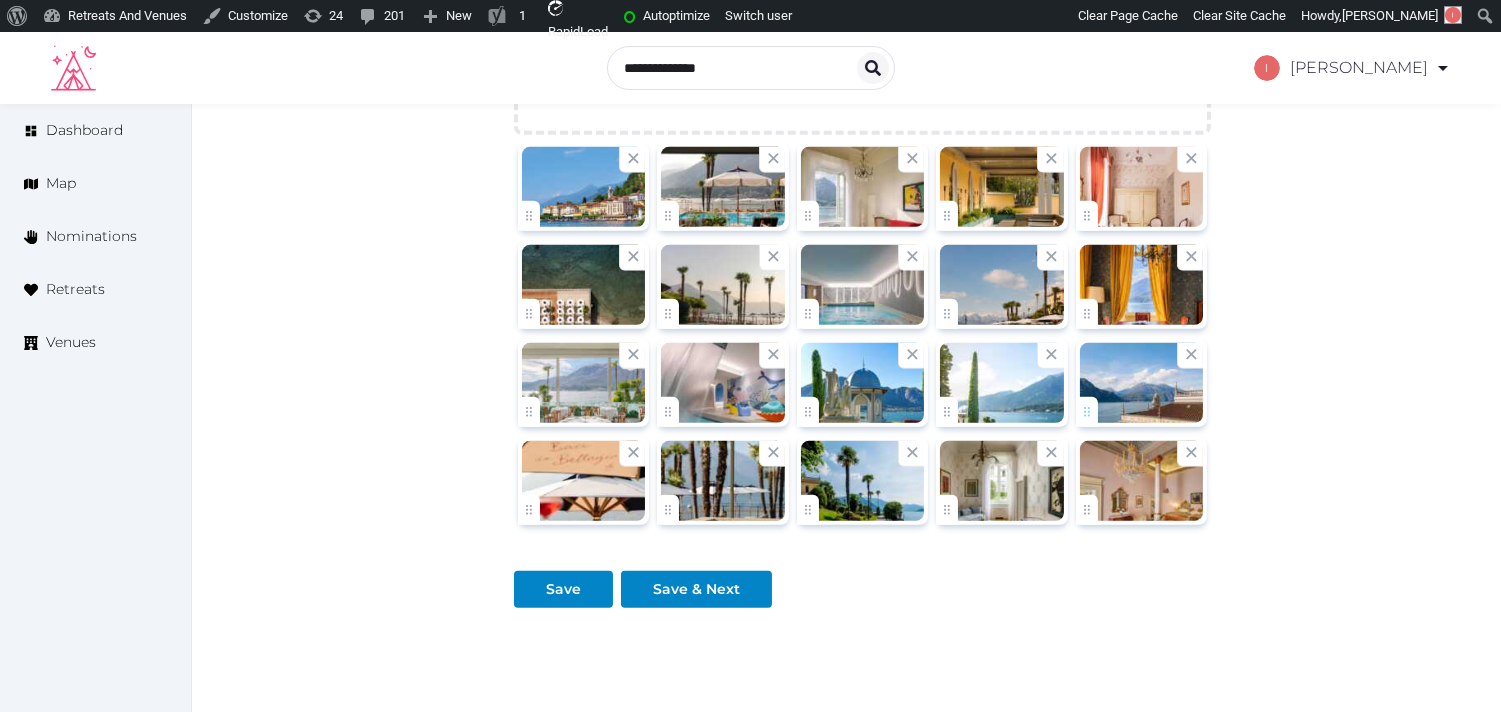 drag, startPoint x: 1068, startPoint y: 411, endPoint x: 1086, endPoint y: 410, distance: 18.027756 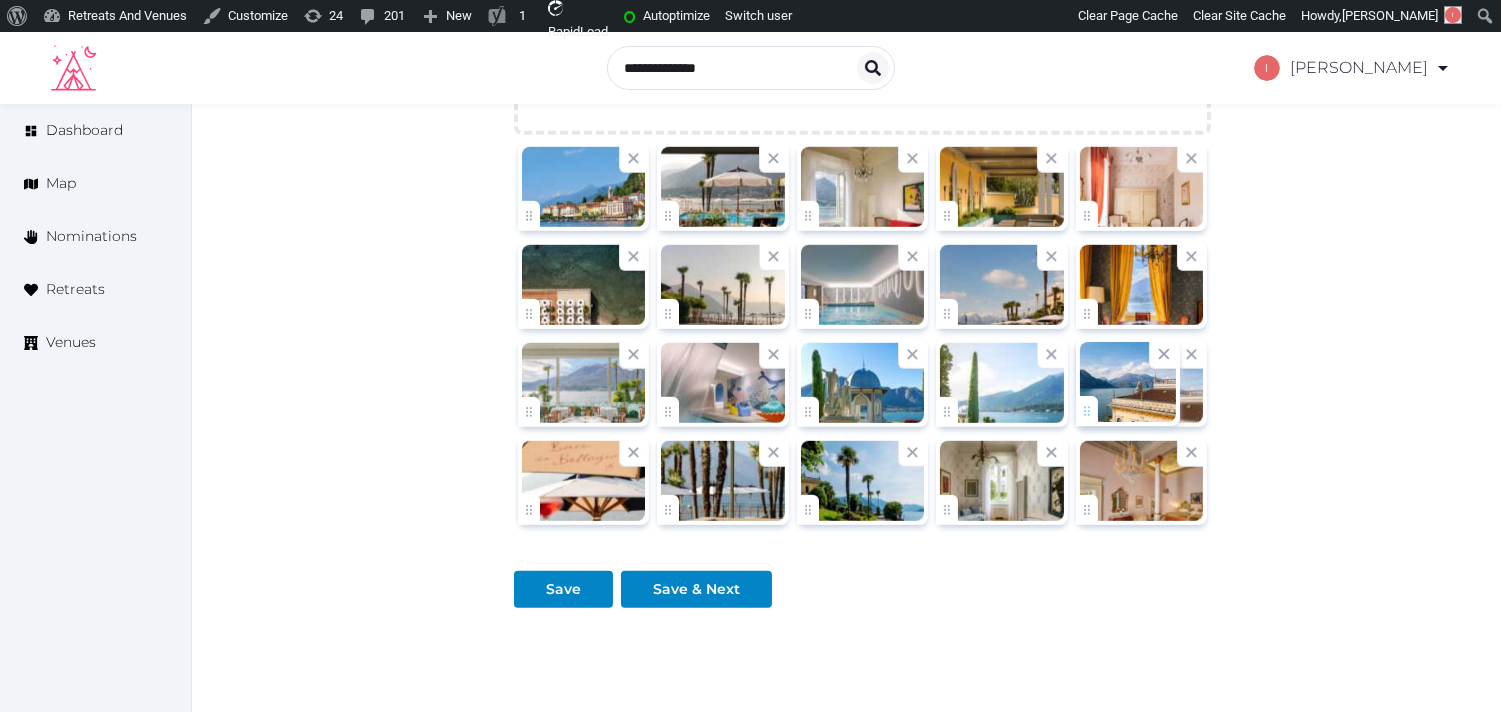 drag, startPoint x: 1086, startPoint y: 410, endPoint x: 1084, endPoint y: 396, distance: 14.142136 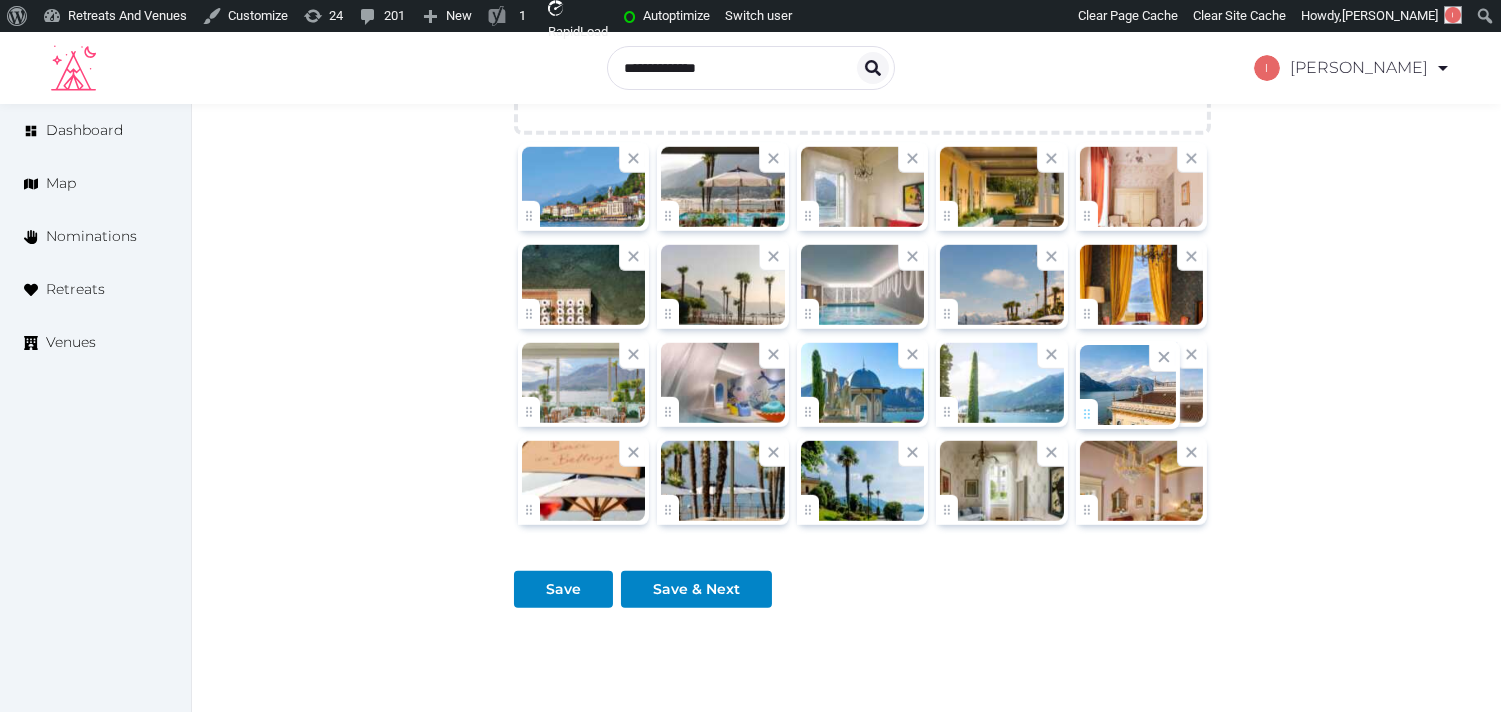 click on "Irene Gonzales   Account My Venue Listings My Retreats Logout      Dashboard Map Nominations Retreats Venues Edit venue 68 %  complete Fill out all the fields in your listing to increase its completion percentage.   A higher completion percentage will make your listing more attractive and result in better matches. Grand Hotel Villa Serbelloni   View  listing   Open    Close CRM Lead Basic details Pricing and policies Retreat spaces Meeting spaces Accommodations Amenities Food and dining Activities and experiences Location Environment Types of retreats Brochures Notes Ownership Administration Activity This venue is live and visible to the public Mark draft Archive Venue owned by RetreatsAndVenues Manager c.o.r.e.y.sanford@retreatsandvenues.com Copy ownership transfer link Share this link with any user to transfer ownership of this venue. Users without accounts will be directed to register. Copy update link Copy recommended link Name * * 76 /" at bounding box center (750, -811) 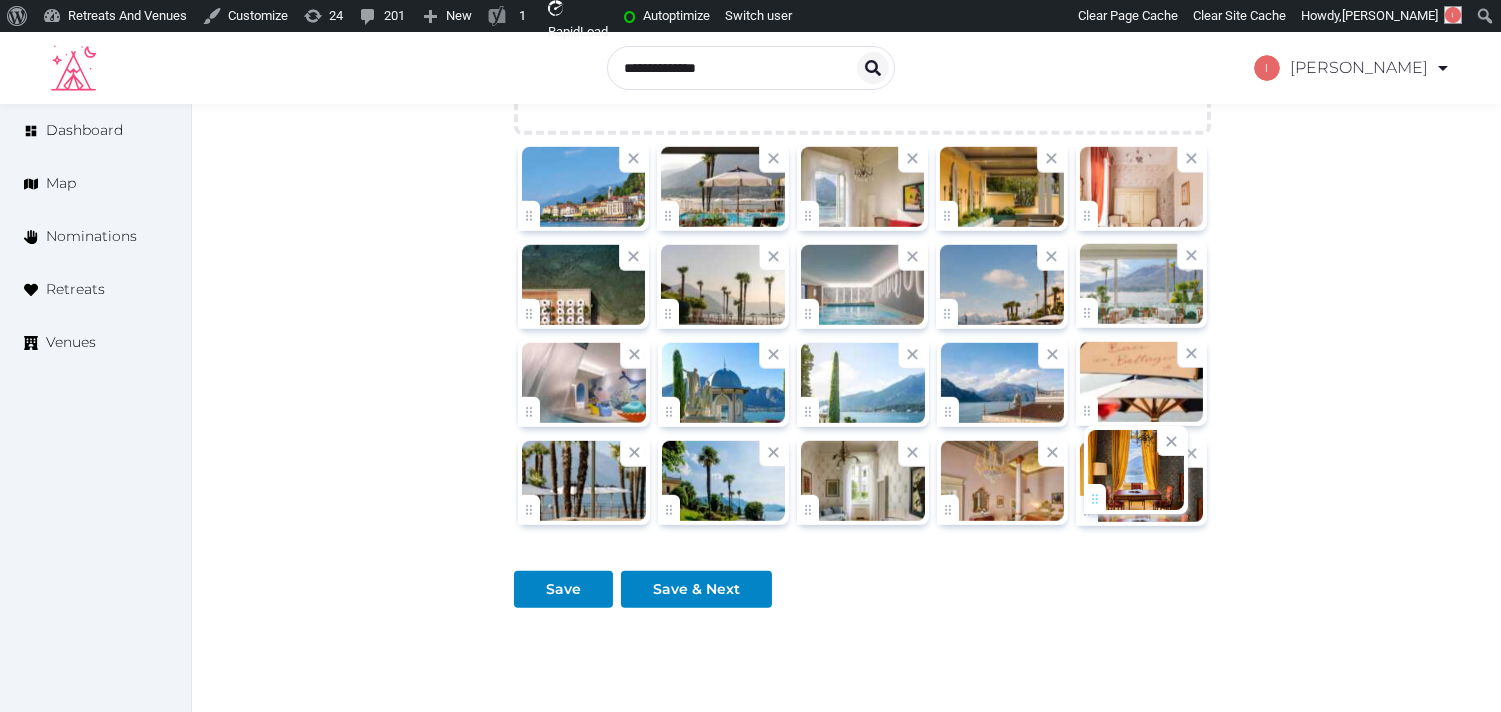 drag, startPoint x: 1081, startPoint y: 301, endPoint x: 1088, endPoint y: 484, distance: 183.13383 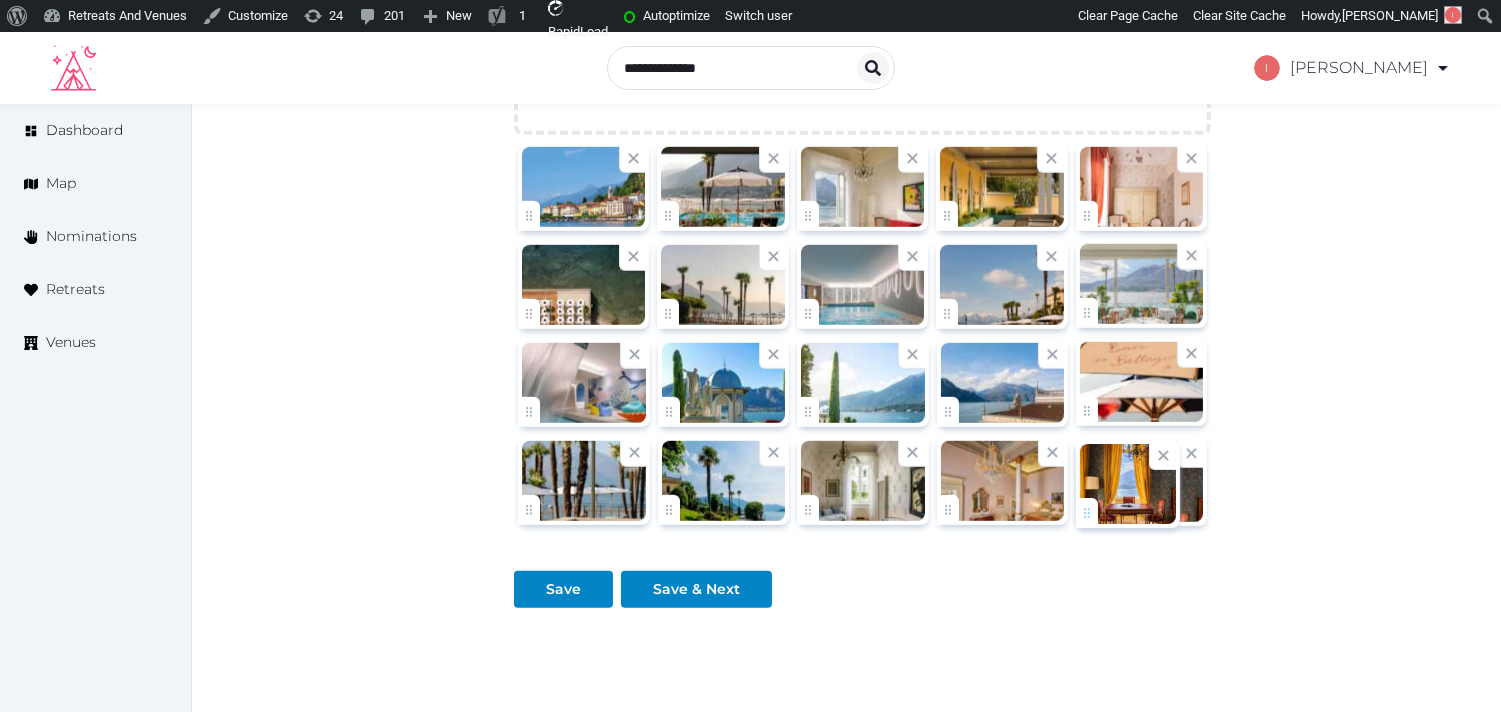 click on "Irene Gonzales   Account My Venue Listings My Retreats Logout      Dashboard Map Nominations Retreats Venues Edit venue 68 %  complete Fill out all the fields in your listing to increase its completion percentage.   A higher completion percentage will make your listing more attractive and result in better matches. Grand Hotel Villa Serbelloni   View  listing   Open    Close CRM Lead Basic details Pricing and policies Retreat spaces Meeting spaces Accommodations Amenities Food and dining Activities and experiences Location Environment Types of retreats Brochures Notes Ownership Administration Activity This venue is live and visible to the public Mark draft Archive Venue owned by RetreatsAndVenues Manager c.o.r.e.y.sanford@retreatsandvenues.com Copy ownership transfer link Share this link with any user to transfer ownership of this venue. Users without accounts will be directed to register. Copy update link Copy recommended link Name * * 76 /" at bounding box center [750, -811] 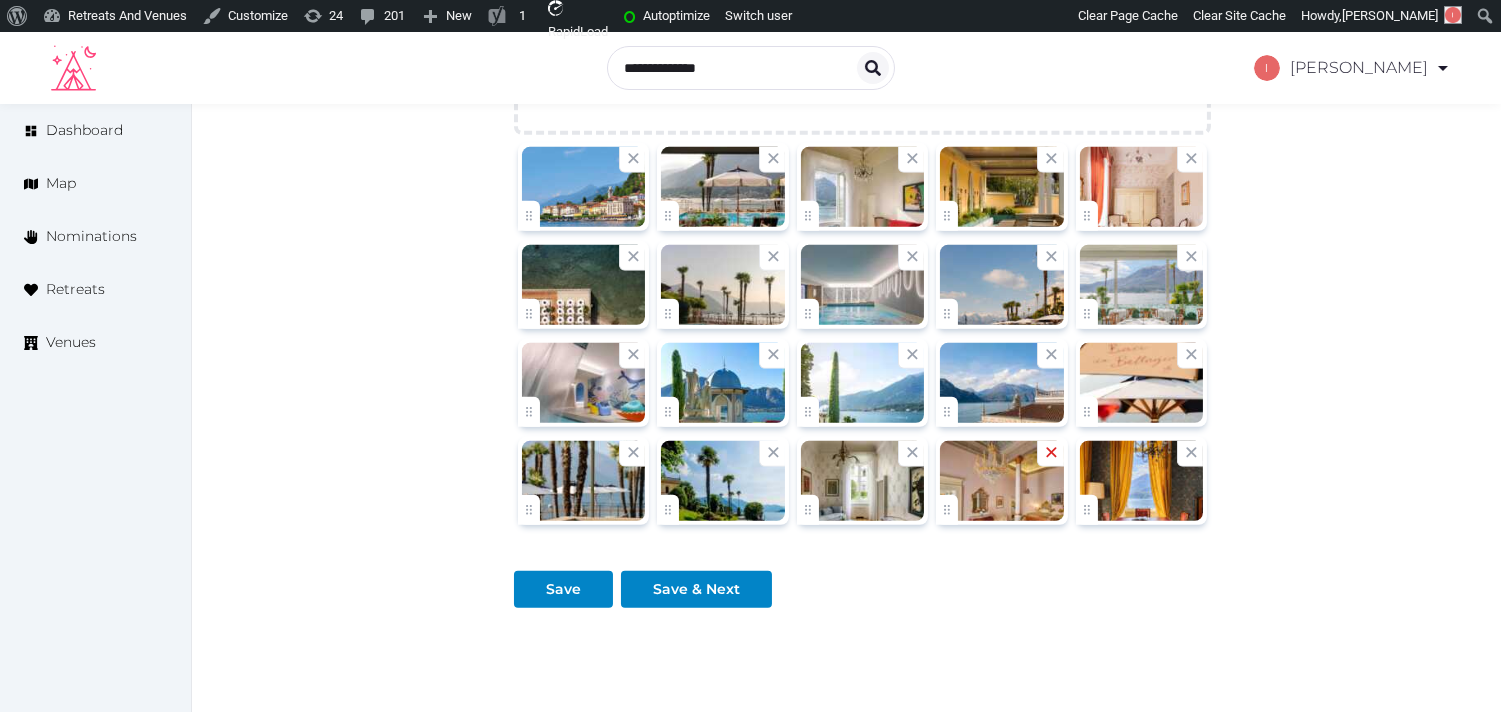click 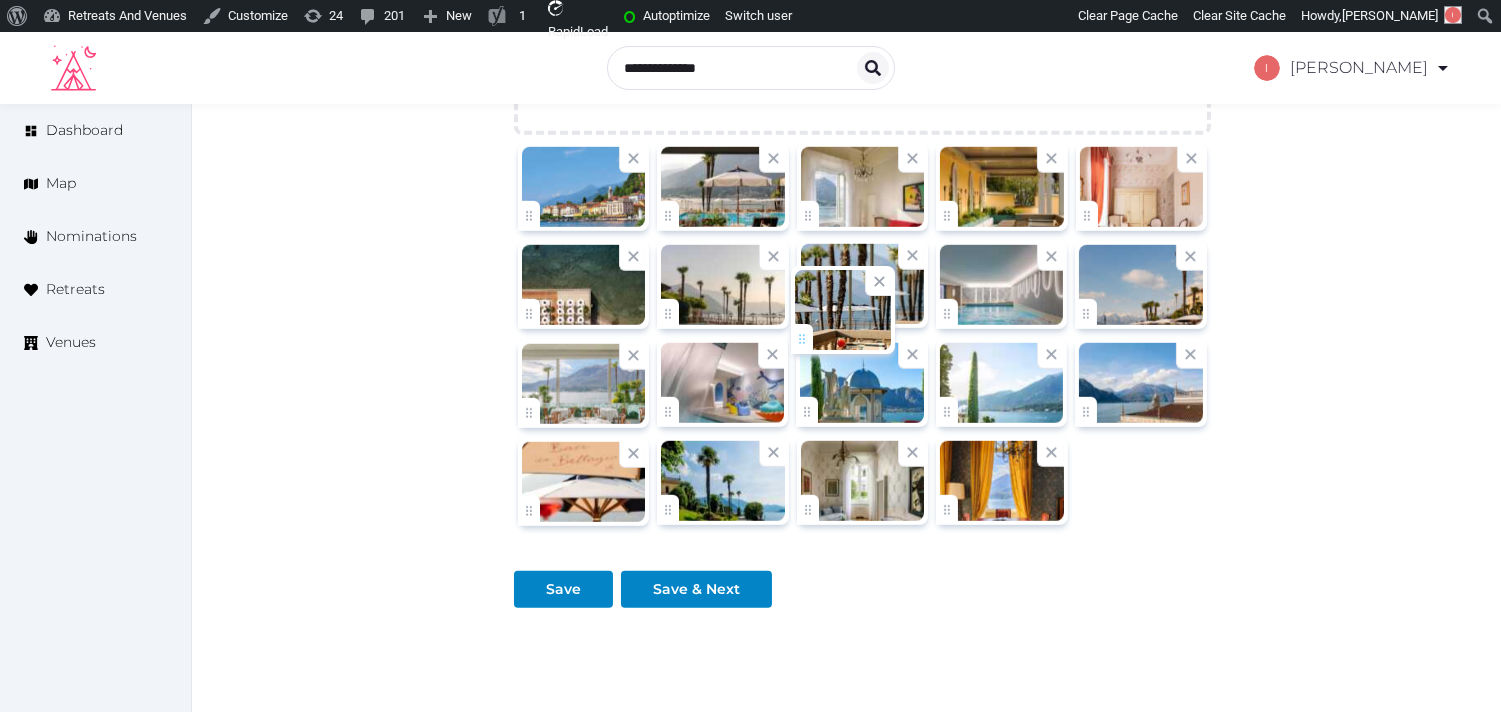 drag, startPoint x: 523, startPoint y: 511, endPoint x: 796, endPoint y: 336, distance: 324.27457 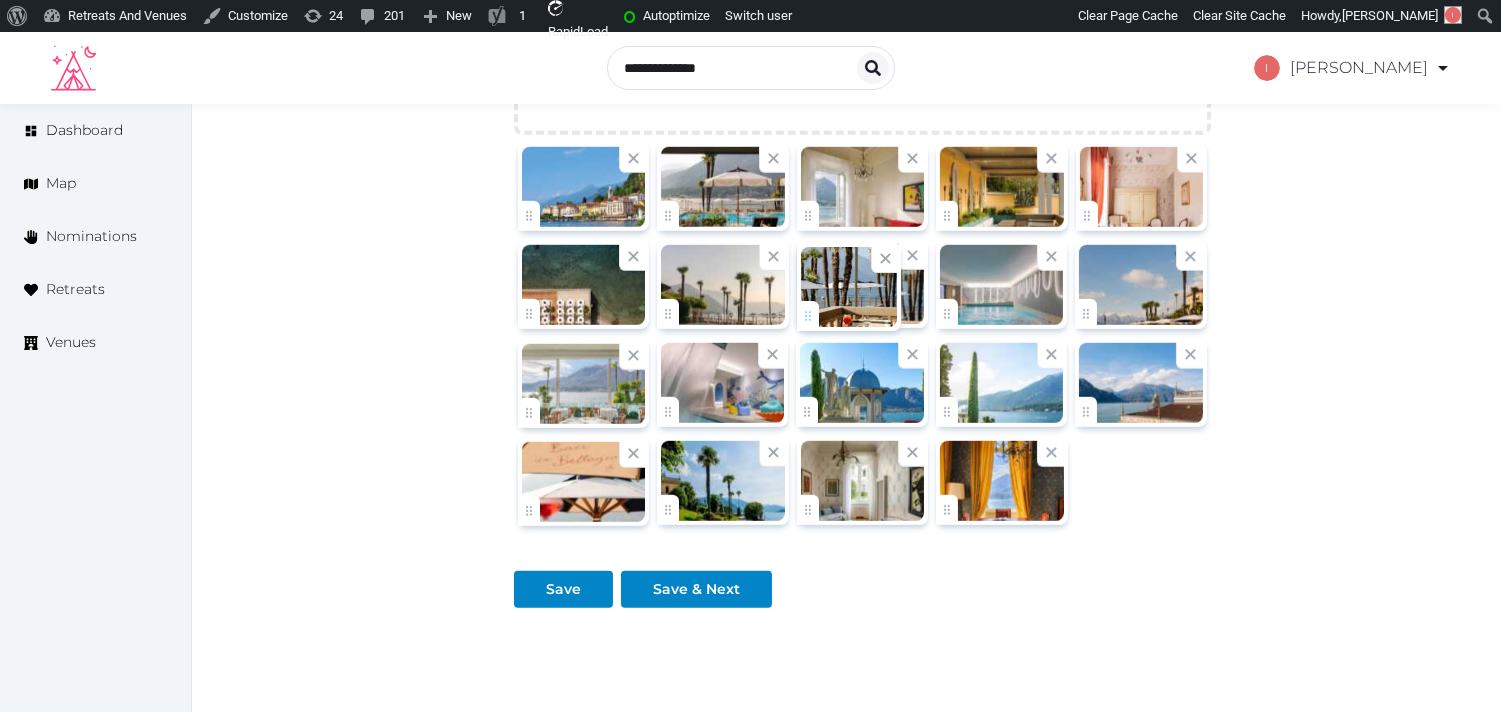 click on "Irene Gonzales   Account My Venue Listings My Retreats Logout      Dashboard Map Nominations Retreats Venues Edit venue 68 %  complete Fill out all the fields in your listing to increase its completion percentage.   A higher completion percentage will make your listing more attractive and result in better matches. Grand Hotel Villa Serbelloni   View  listing   Open    Close CRM Lead Basic details Pricing and policies Retreat spaces Meeting spaces Accommodations Amenities Food and dining Activities and experiences Location Environment Types of retreats Brochures Notes Ownership Administration Activity This venue is live and visible to the public Mark draft Archive Venue owned by RetreatsAndVenues Manager c.o.r.e.y.sanford@retreatsandvenues.com Copy ownership transfer link Share this link with any user to transfer ownership of this venue. Users without accounts will be directed to register. Copy update link Copy recommended link Name * * 76 /" at bounding box center (750, -811) 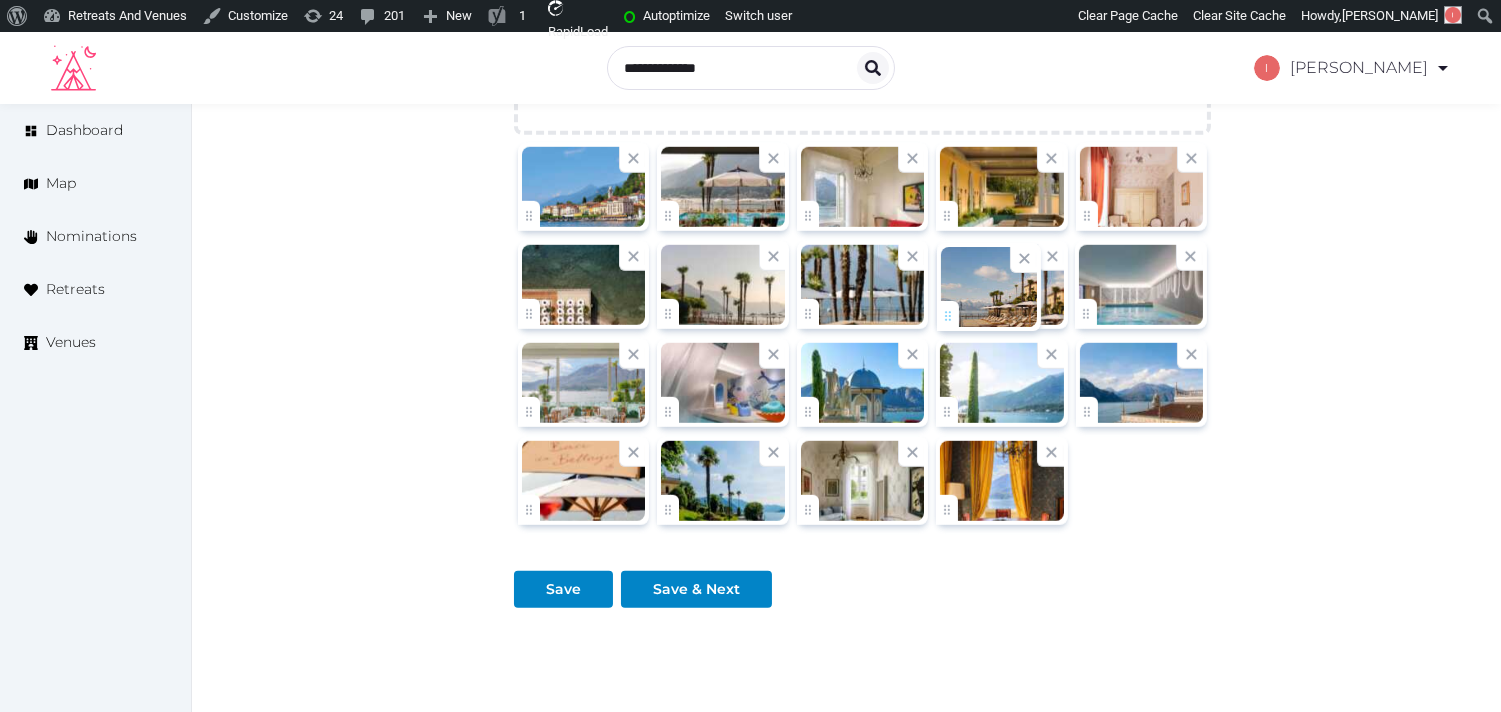 drag, startPoint x: 1092, startPoint y: 303, endPoint x: 900, endPoint y: 290, distance: 192.4396 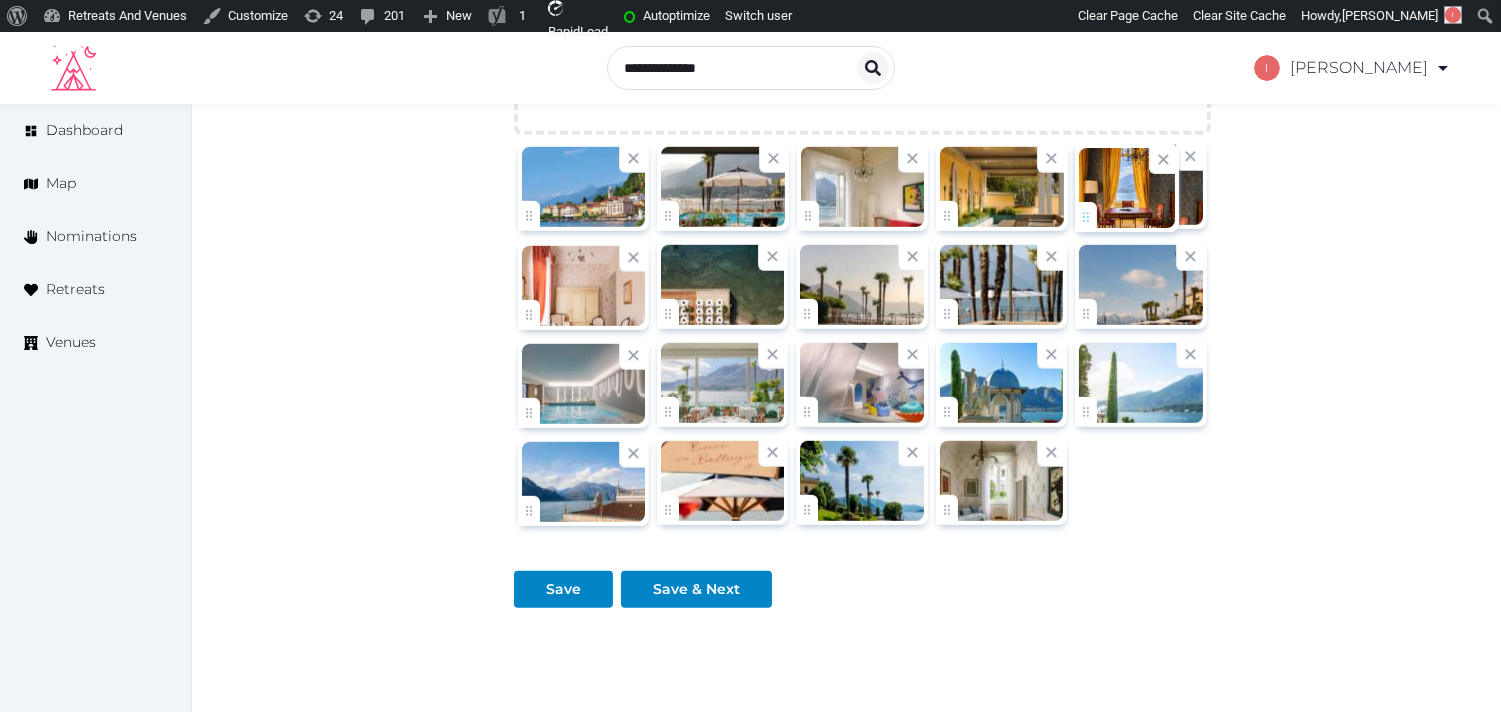 drag, startPoint x: 955, startPoint y: 514, endPoint x: 1091, endPoint y: 193, distance: 348.62158 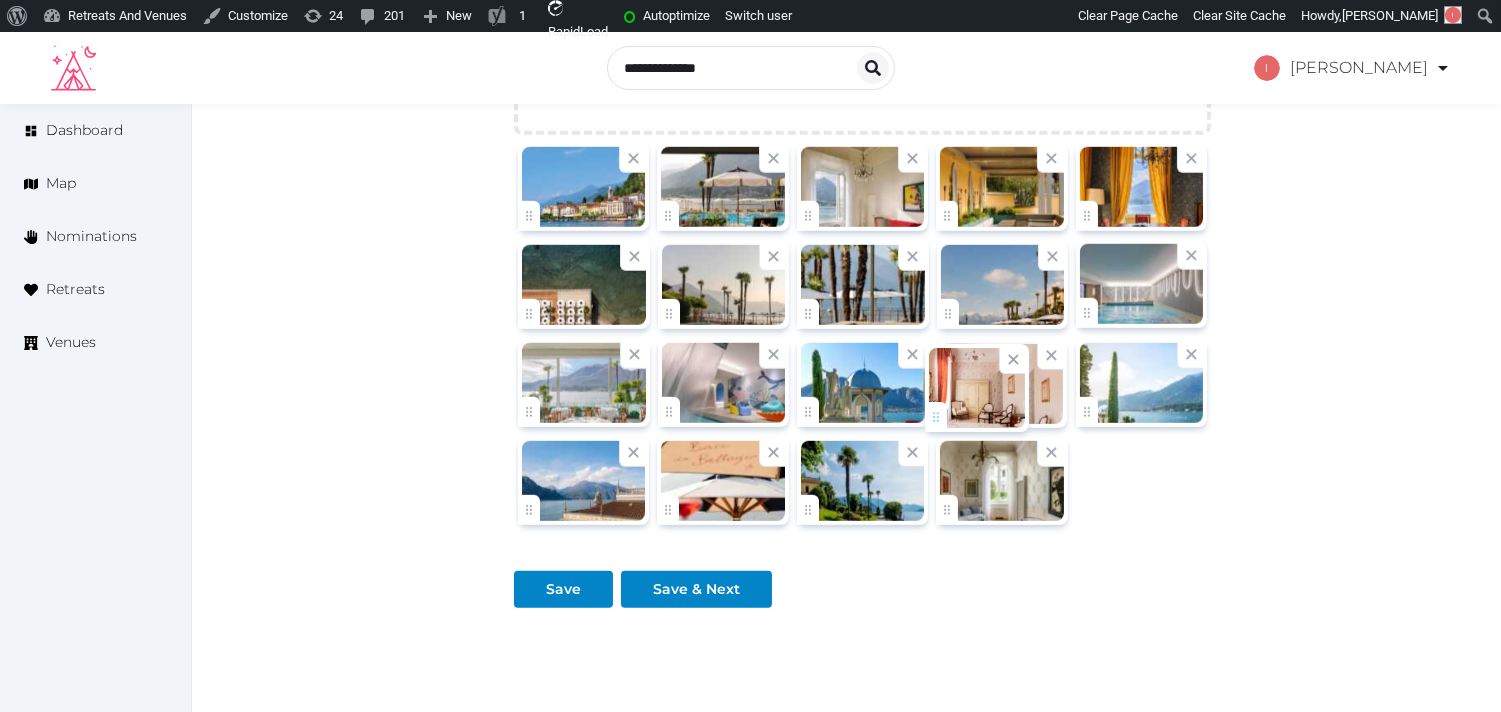 drag, startPoint x: 526, startPoint y: 323, endPoint x: 933, endPoint y: 424, distance: 419.34473 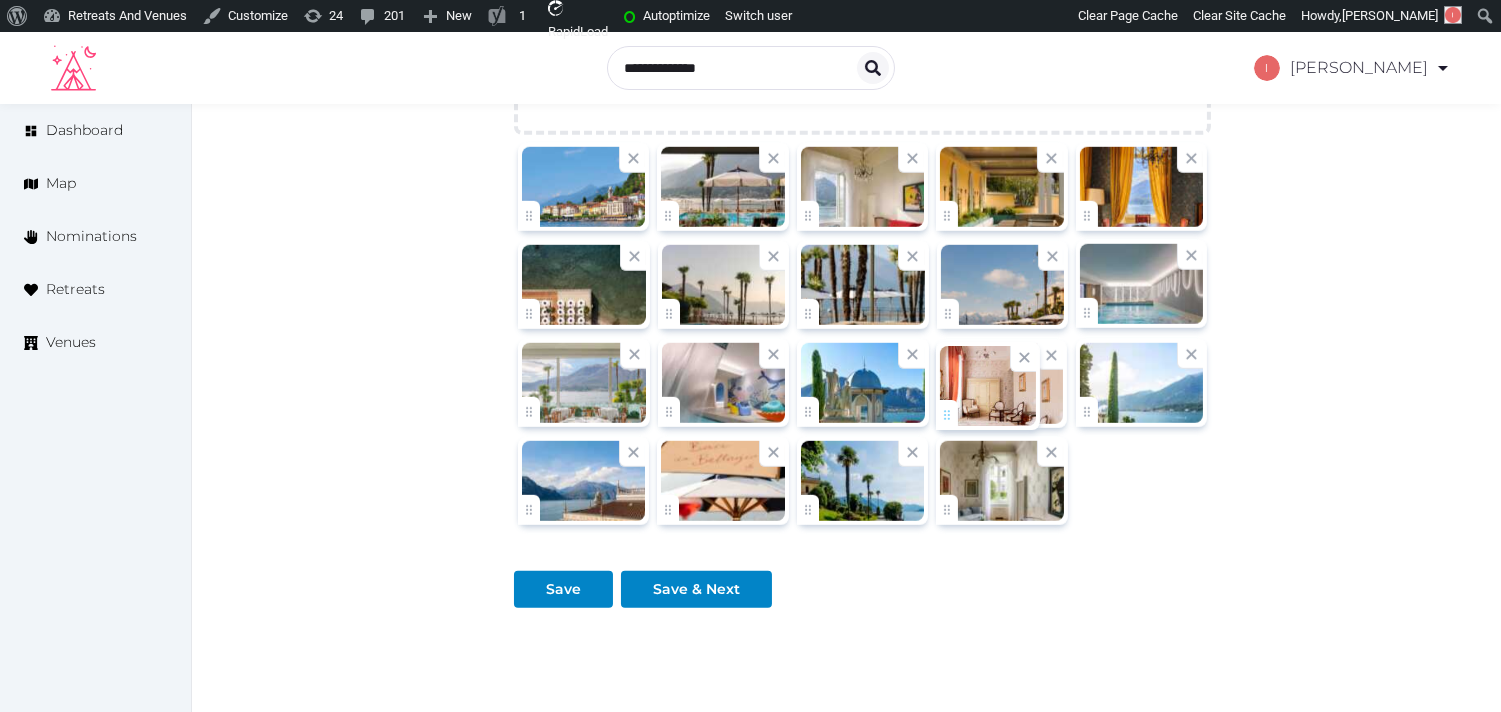 click on "Irene Gonzales   Account My Venue Listings My Retreats Logout      Dashboard Map Nominations Retreats Venues Edit venue 68 %  complete Fill out all the fields in your listing to increase its completion percentage.   A higher completion percentage will make your listing more attractive and result in better matches. Grand Hotel Villa Serbelloni   View  listing   Open    Close CRM Lead Basic details Pricing and policies Retreat spaces Meeting spaces Accommodations Amenities Food and dining Activities and experiences Location Environment Types of retreats Brochures Notes Ownership Administration Activity This venue is live and visible to the public Mark draft Archive Venue owned by RetreatsAndVenues Manager c.o.r.e.y.sanford@retreatsandvenues.com Copy ownership transfer link Share this link with any user to transfer ownership of this venue. Users without accounts will be directed to register. Copy update link Copy recommended link Name * * 76 /" at bounding box center (750, -811) 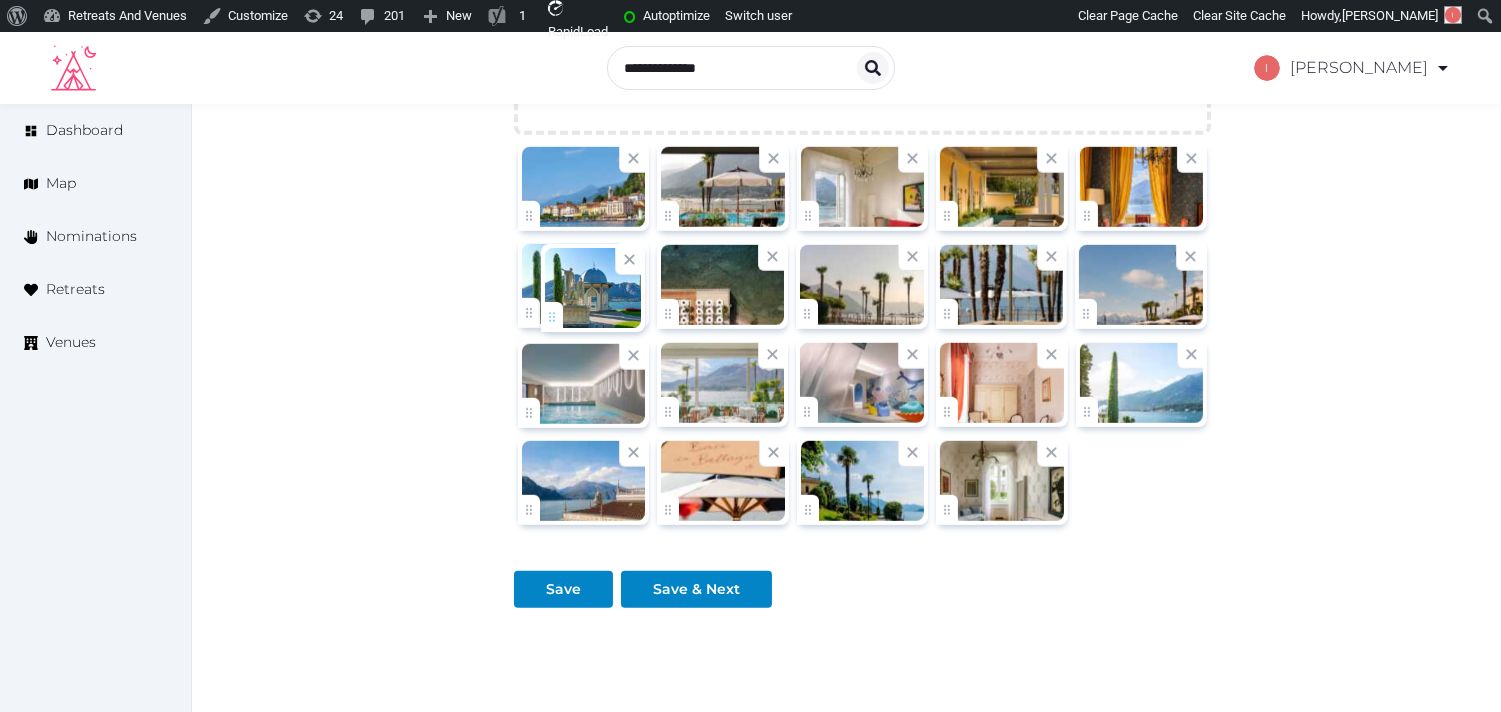 drag, startPoint x: 801, startPoint y: 405, endPoint x: 545, endPoint y: 308, distance: 273.76083 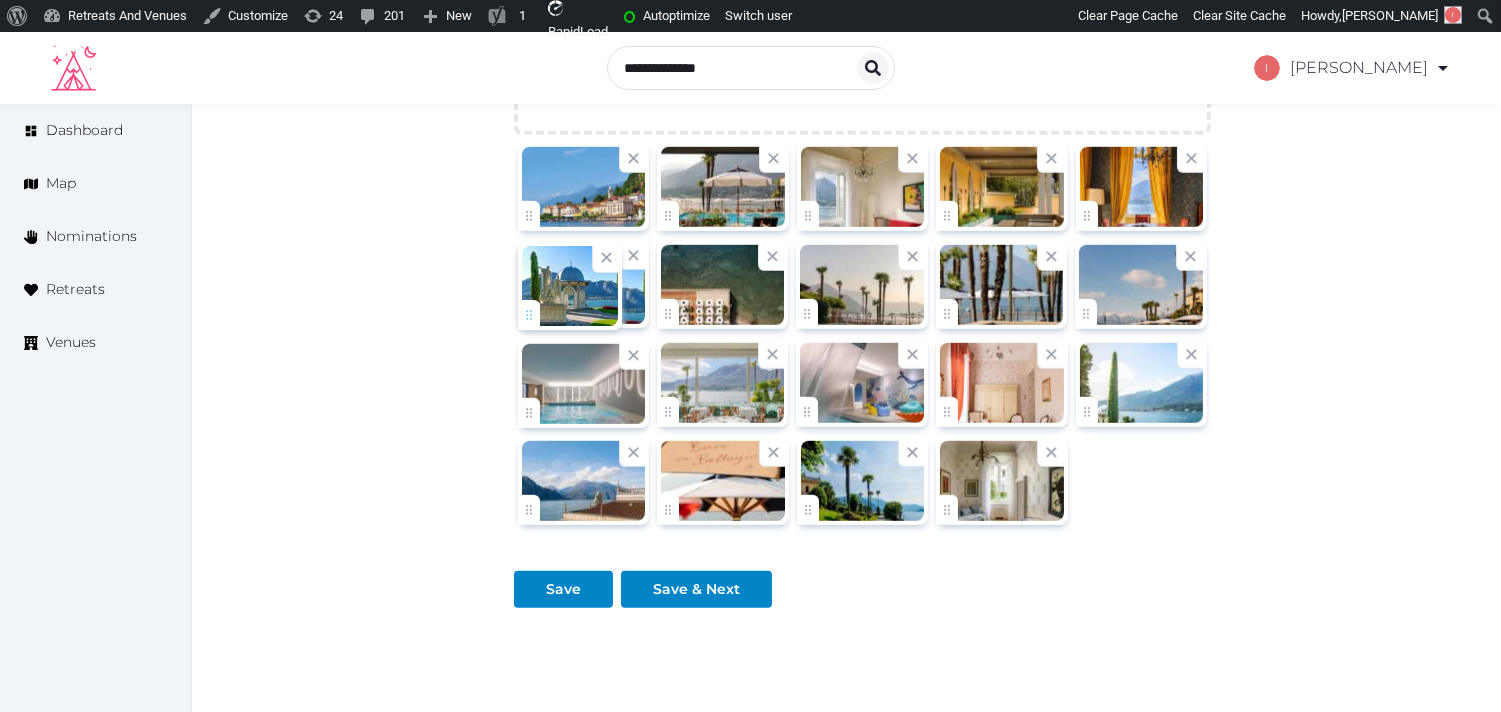 click on "Irene Gonzales   Account My Venue Listings My Retreats Logout      Dashboard Map Nominations Retreats Venues Edit venue 68 %  complete Fill out all the fields in your listing to increase its completion percentage.   A higher completion percentage will make your listing more attractive and result in better matches. Grand Hotel Villa Serbelloni   View  listing   Open    Close CRM Lead Basic details Pricing and policies Retreat spaces Meeting spaces Accommodations Amenities Food and dining Activities and experiences Location Environment Types of retreats Brochures Notes Ownership Administration Activity This venue is live and visible to the public Mark draft Archive Venue owned by RetreatsAndVenues Manager c.o.r.e.y.sanford@retreatsandvenues.com Copy ownership transfer link Share this link with any user to transfer ownership of this venue. Users without accounts will be directed to register. Copy update link Copy recommended link Name * * 76 /" at bounding box center (750, -811) 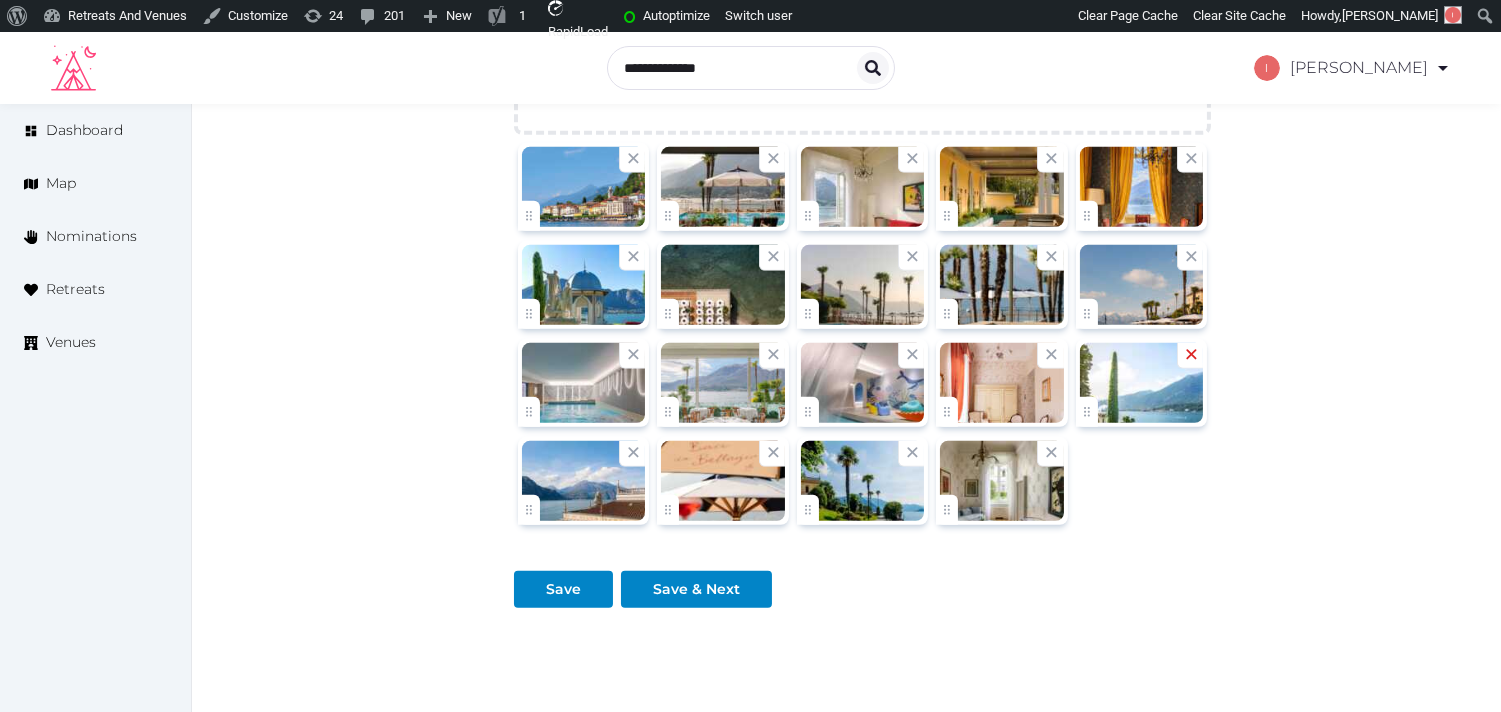 click 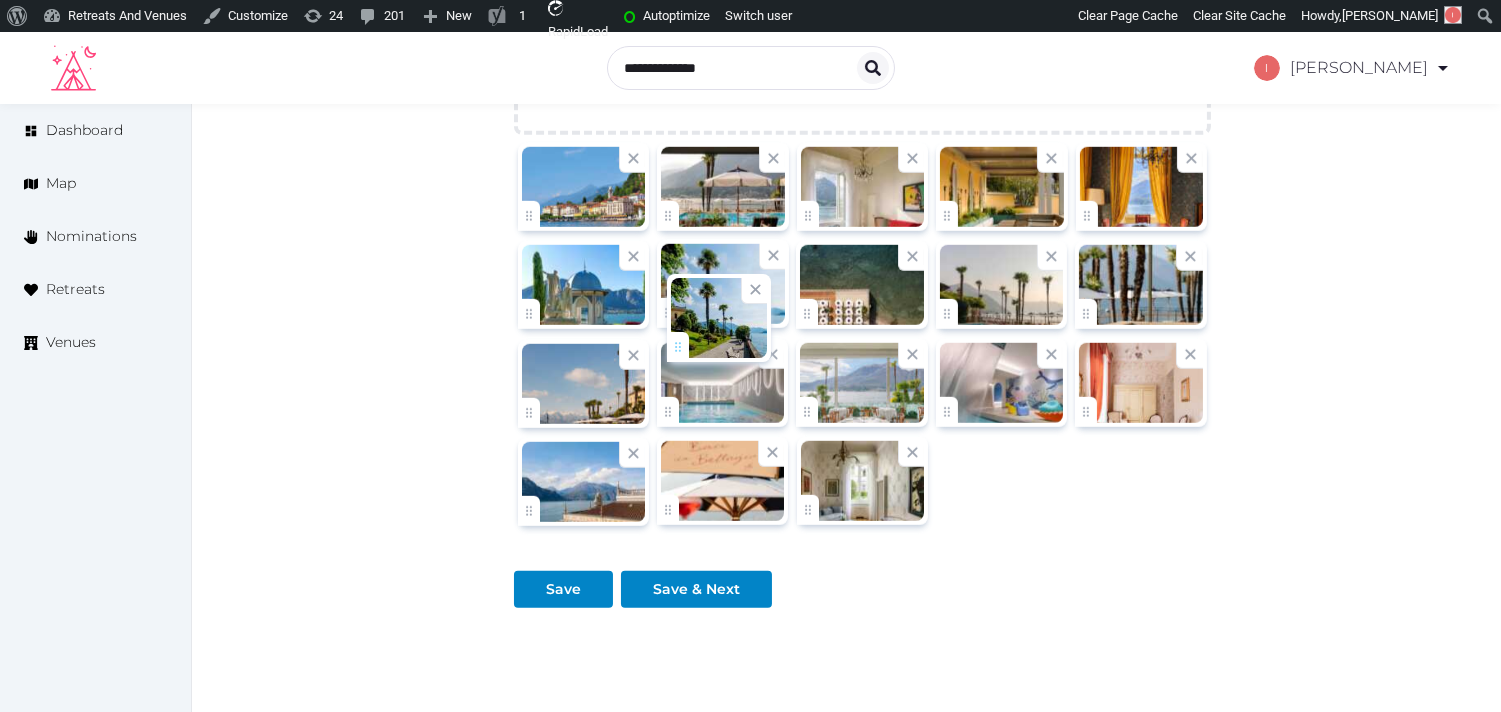 drag, startPoint x: 673, startPoint y: 514, endPoint x: 683, endPoint y: 342, distance: 172.29045 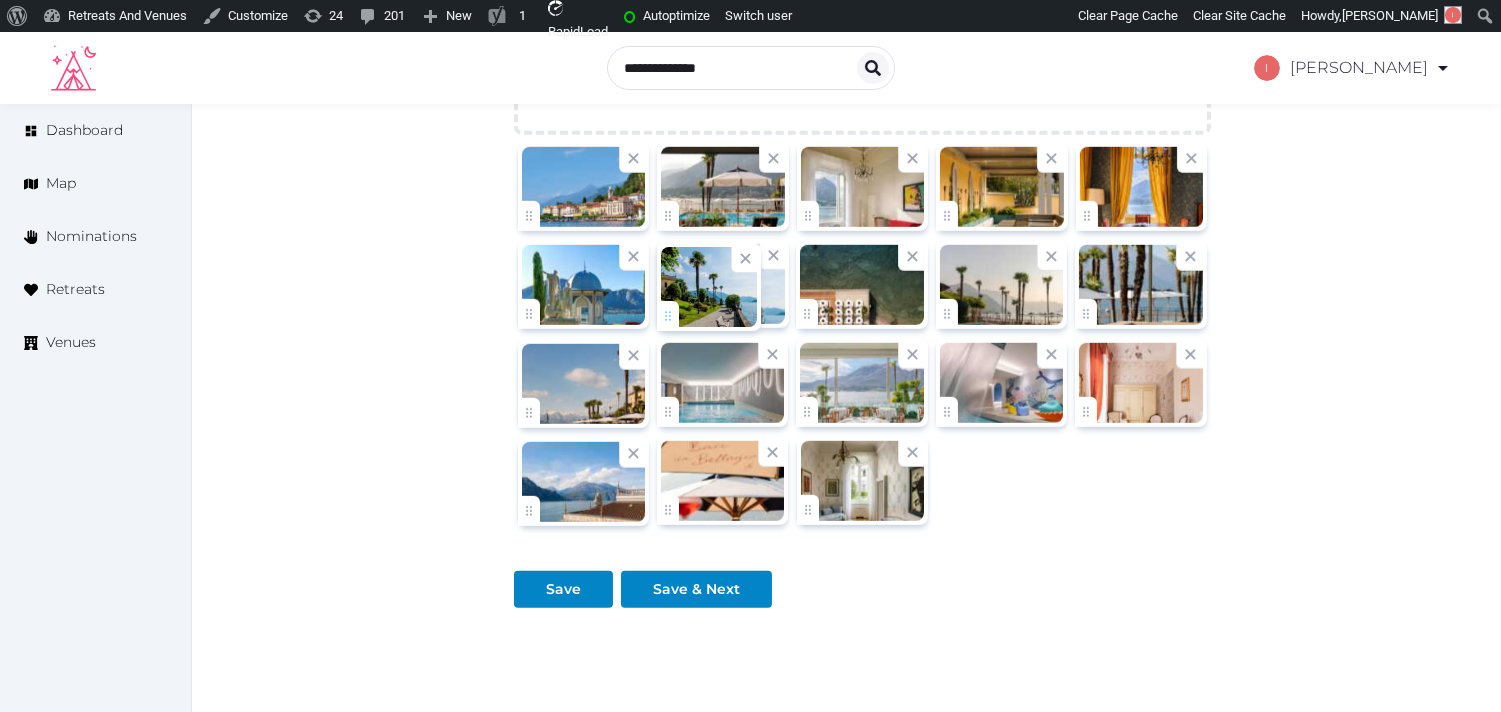 click on "Irene Gonzales   Account My Venue Listings My Retreats Logout      Dashboard Map Nominations Retreats Venues Edit venue 68 %  complete Fill out all the fields in your listing to increase its completion percentage.   A higher completion percentage will make your listing more attractive and result in better matches. Grand Hotel Villa Serbelloni   View  listing   Open    Close CRM Lead Basic details Pricing and policies Retreat spaces Meeting spaces Accommodations Amenities Food and dining Activities and experiences Location Environment Types of retreats Brochures Notes Ownership Administration Activity This venue is live and visible to the public Mark draft Archive Venue owned by RetreatsAndVenues Manager c.o.r.e.y.sanford@retreatsandvenues.com Copy ownership transfer link Share this link with any user to transfer ownership of this venue. Users without accounts will be directed to register. Copy update link Copy recommended link Name * * 76 /" at bounding box center [750, -811] 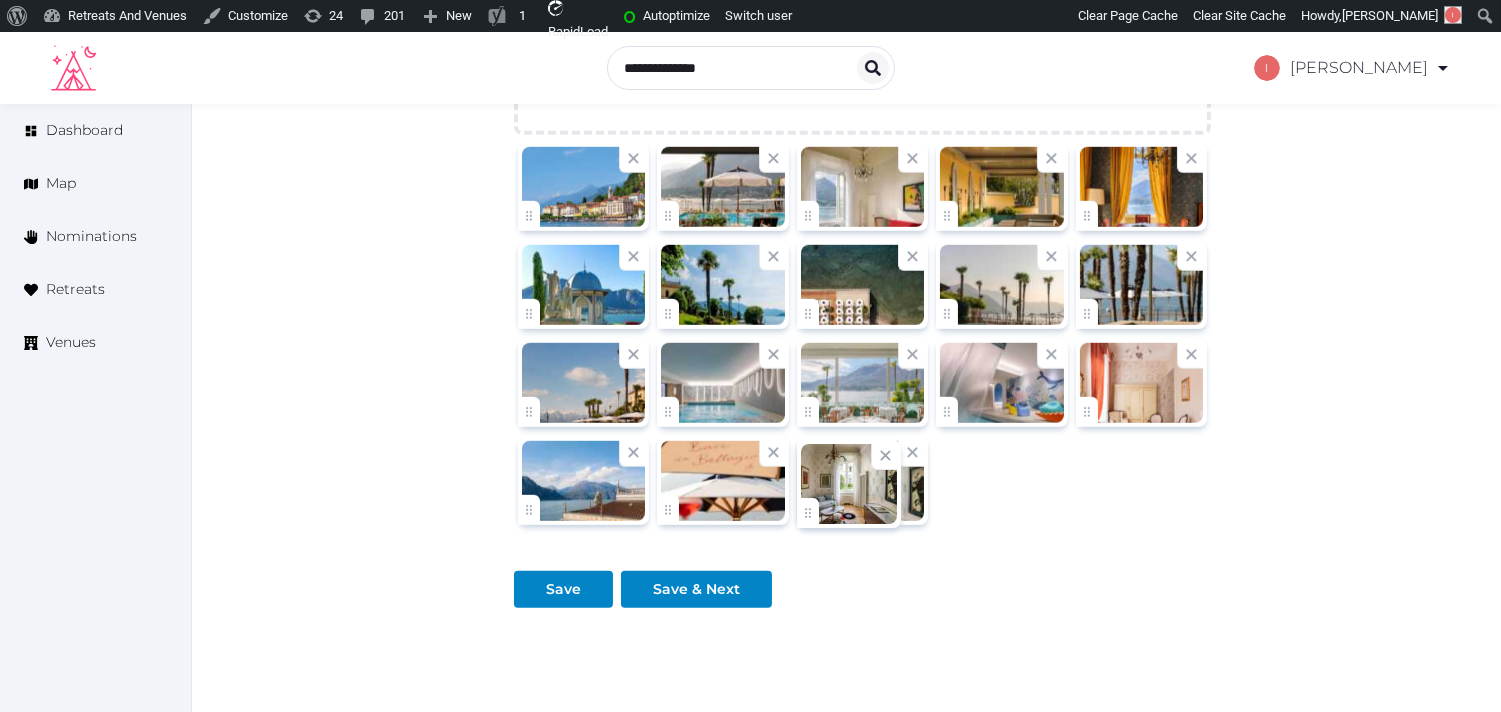click on "Irene Gonzales   Account My Venue Listings My Retreats Logout      Dashboard Map Nominations Retreats Venues Edit venue 68 %  complete Fill out all the fields in your listing to increase its completion percentage.   A higher completion percentage will make your listing more attractive and result in better matches. Grand Hotel Villa Serbelloni   View  listing   Open    Close CRM Lead Basic details Pricing and policies Retreat spaces Meeting spaces Accommodations Amenities Food and dining Activities and experiences Location Environment Types of retreats Brochures Notes Ownership Administration Activity This venue is live and visible to the public Mark draft Archive Venue owned by RetreatsAndVenues Manager c.o.r.e.y.sanford@retreatsandvenues.com Copy ownership transfer link Share this link with any user to transfer ownership of this venue. Users without accounts will be directed to register. Copy update link Copy recommended link Name * * 76 /" at bounding box center (750, -811) 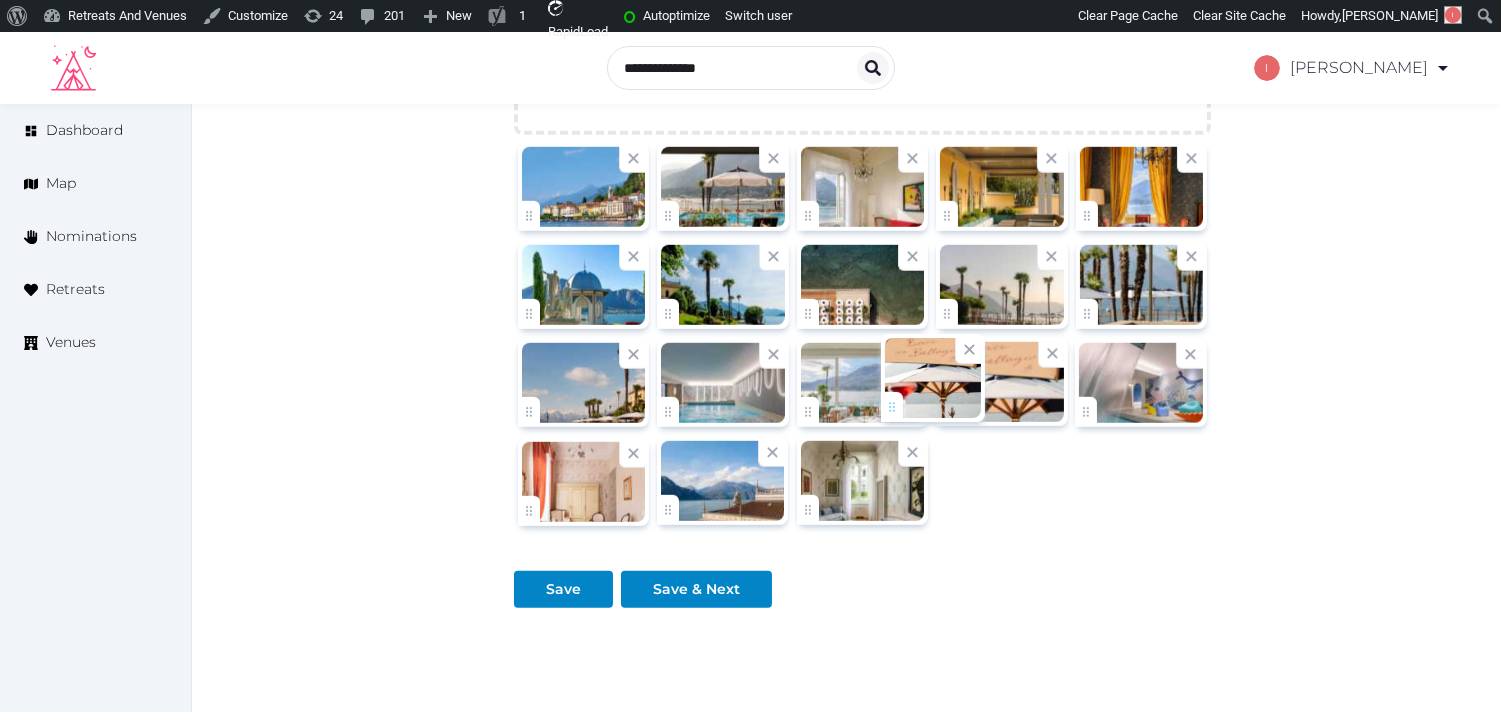 drag, startPoint x: 663, startPoint y: 511, endPoint x: 887, endPoint y: 405, distance: 247.81445 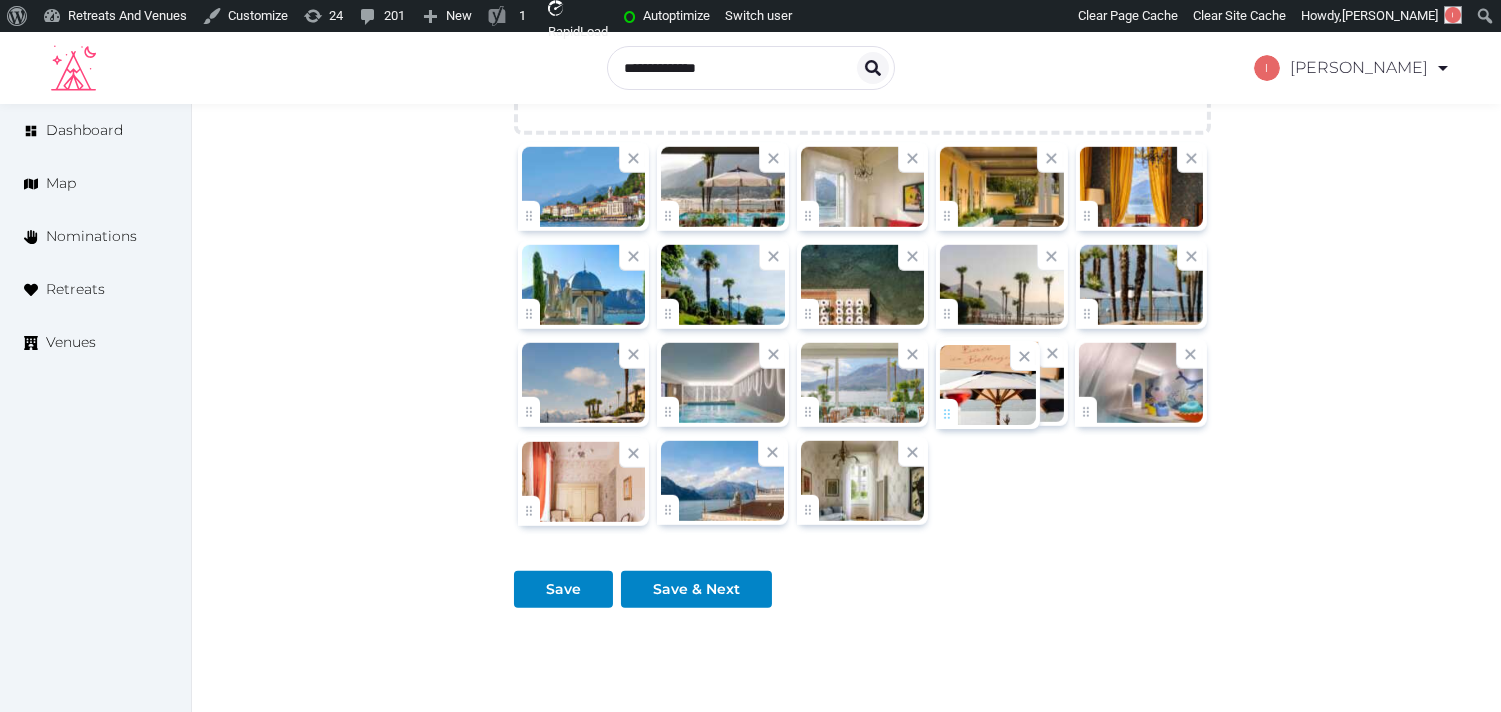 click on "Irene Gonzales   Account My Venue Listings My Retreats Logout      Dashboard Map Nominations Retreats Venues Edit venue 68 %  complete Fill out all the fields in your listing to increase its completion percentage.   A higher completion percentage will make your listing more attractive and result in better matches. Grand Hotel Villa Serbelloni   View  listing   Open    Close CRM Lead Basic details Pricing and policies Retreat spaces Meeting spaces Accommodations Amenities Food and dining Activities and experiences Location Environment Types of retreats Brochures Notes Ownership Administration Activity This venue is live and visible to the public Mark draft Archive Venue owned by RetreatsAndVenues Manager c.o.r.e.y.sanford@retreatsandvenues.com Copy ownership transfer link Share this link with any user to transfer ownership of this venue. Users without accounts will be directed to register. Copy update link Copy recommended link Name * * 76 /" at bounding box center (750, -811) 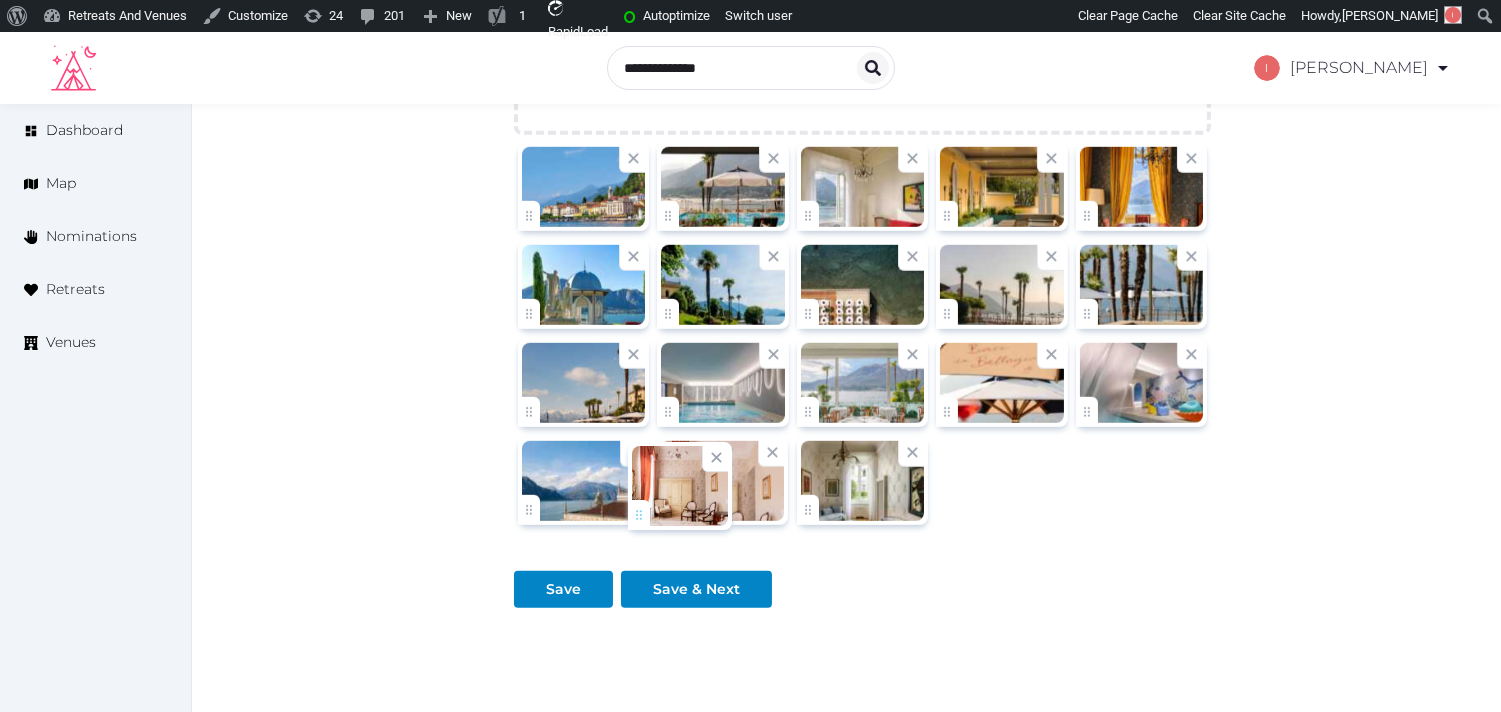 drag, startPoint x: 532, startPoint y: 511, endPoint x: 677, endPoint y: 514, distance: 145.03104 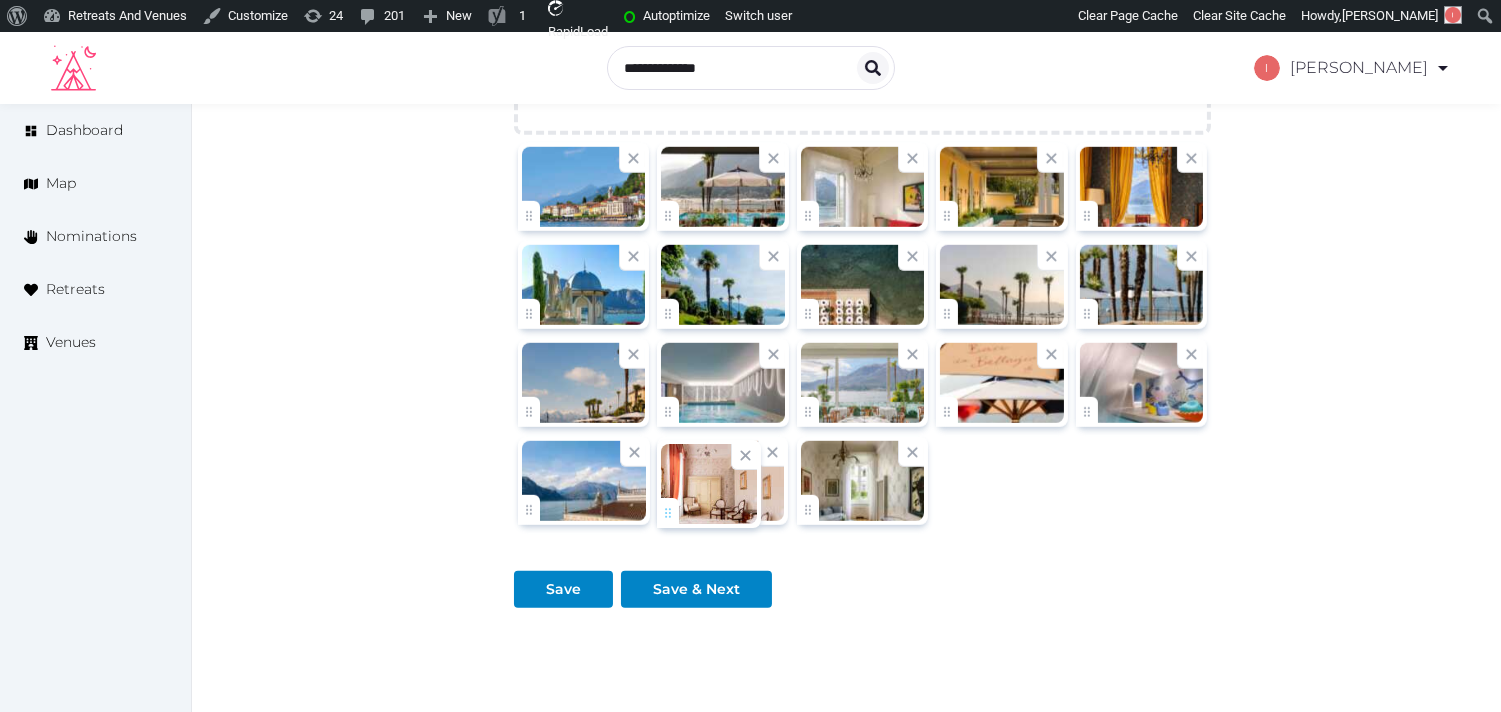 click on "Irene Gonzales   Account My Venue Listings My Retreats Logout      Dashboard Map Nominations Retreats Venues Edit venue 68 %  complete Fill out all the fields in your listing to increase its completion percentage.   A higher completion percentage will make your listing more attractive and result in better matches. Grand Hotel Villa Serbelloni   View  listing   Open    Close CRM Lead Basic details Pricing and policies Retreat spaces Meeting spaces Accommodations Amenities Food and dining Activities and experiences Location Environment Types of retreats Brochures Notes Ownership Administration Activity This venue is live and visible to the public Mark draft Archive Venue owned by RetreatsAndVenues Manager c.o.r.e.y.sanford@retreatsandvenues.com Copy ownership transfer link Share this link with any user to transfer ownership of this venue. Users without accounts will be directed to register. Copy update link Copy recommended link Name * * 76 /" at bounding box center [750, -811] 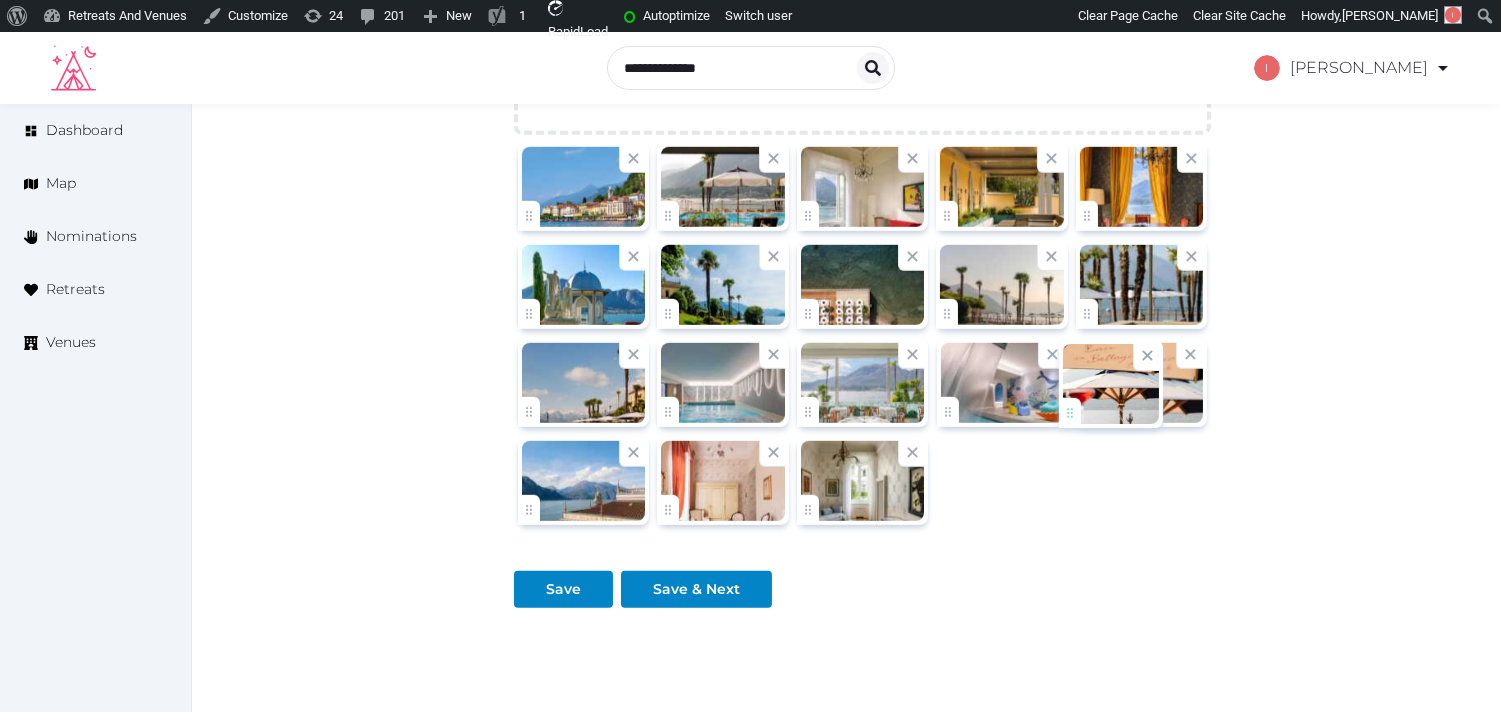 drag, startPoint x: 943, startPoint y: 417, endPoint x: 1075, endPoint y: 416, distance: 132.00378 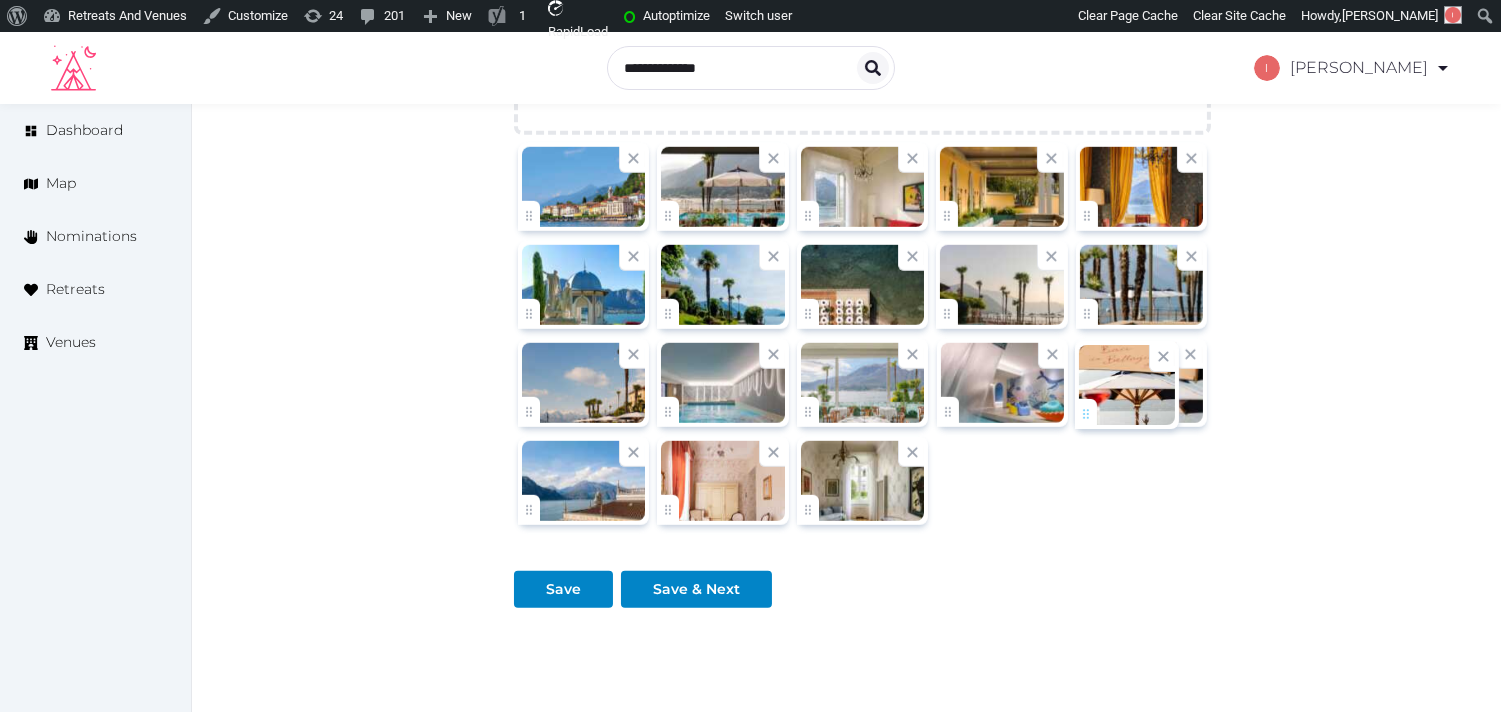 click on "Irene Gonzales   Account My Venue Listings My Retreats Logout      Dashboard Map Nominations Retreats Venues Edit venue 68 %  complete Fill out all the fields in your listing to increase its completion percentage.   A higher completion percentage will make your listing more attractive and result in better matches. Grand Hotel Villa Serbelloni   View  listing   Open    Close CRM Lead Basic details Pricing and policies Retreat spaces Meeting spaces Accommodations Amenities Food and dining Activities and experiences Location Environment Types of retreats Brochures Notes Ownership Administration Activity This venue is live and visible to the public Mark draft Archive Venue owned by RetreatsAndVenues Manager c.o.r.e.y.sanford@retreatsandvenues.com Copy ownership transfer link Share this link with any user to transfer ownership of this venue. Users without accounts will be directed to register. Copy update link Copy recommended link Name * * 76 /" at bounding box center [750, -811] 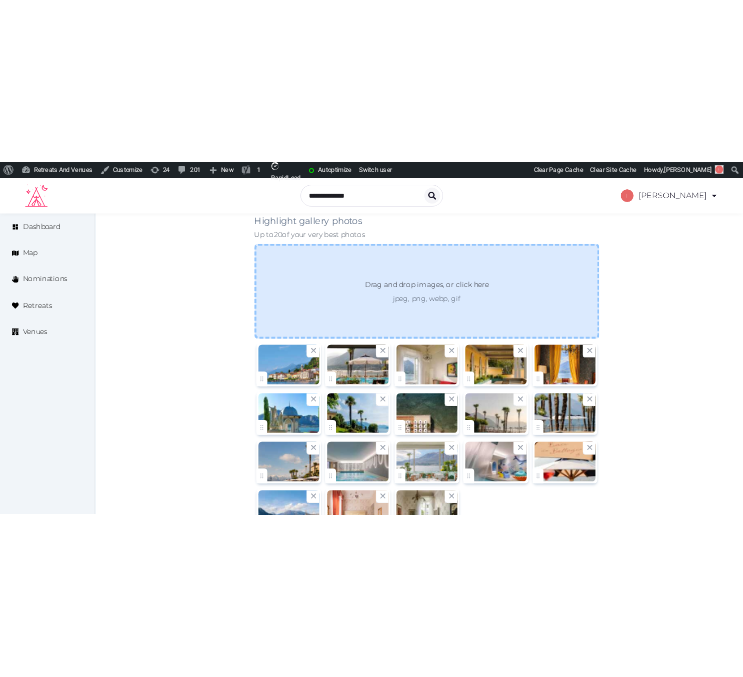 scroll, scrollTop: 2041, scrollLeft: 0, axis: vertical 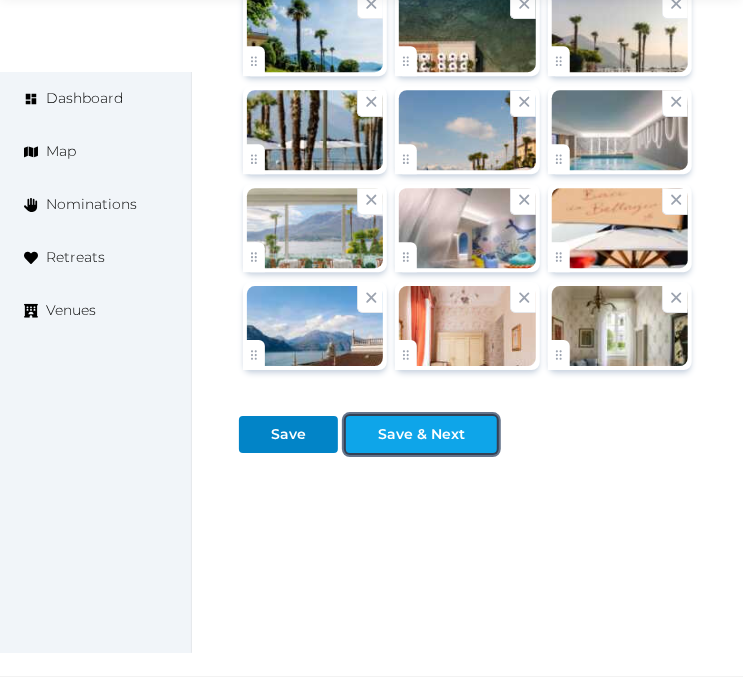 click at bounding box center (481, 434) 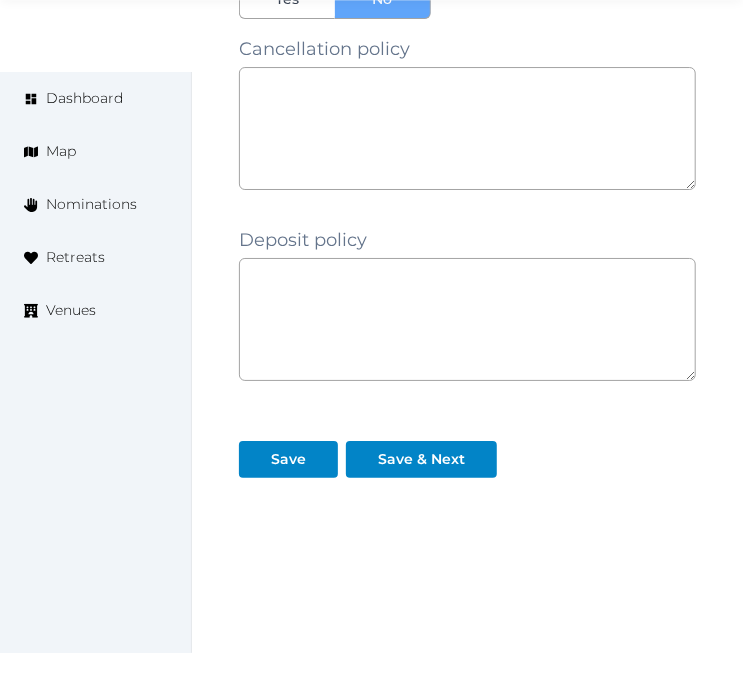 scroll, scrollTop: 2075, scrollLeft: 0, axis: vertical 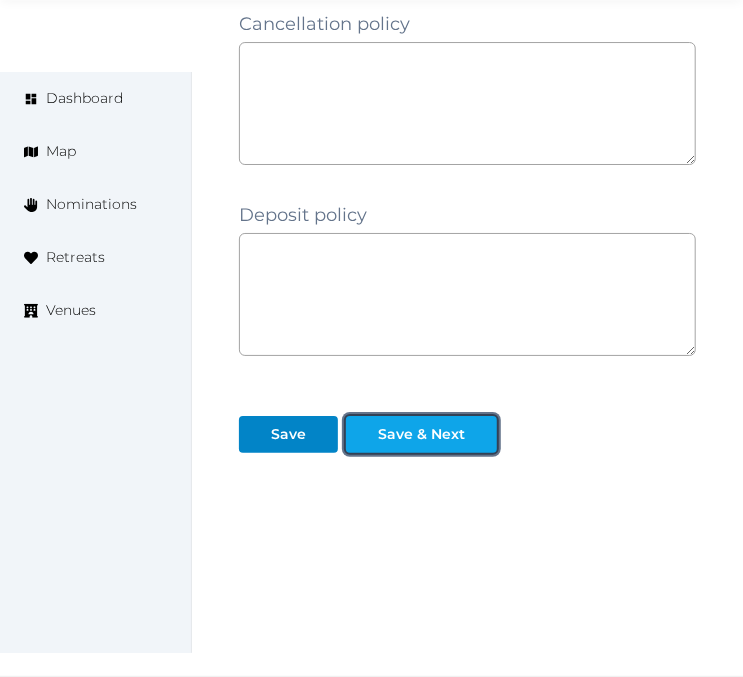 click on "Save & Next" at bounding box center [421, 434] 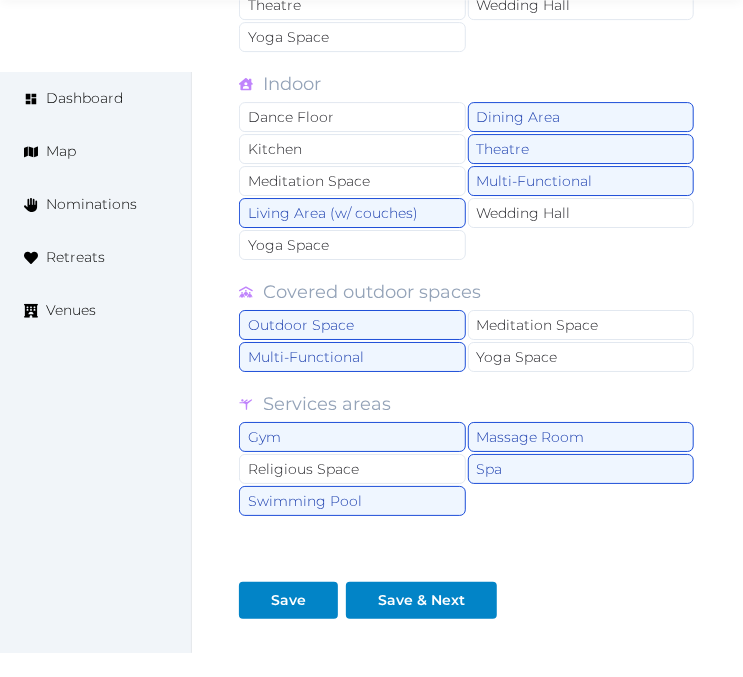 scroll, scrollTop: 2105, scrollLeft: 0, axis: vertical 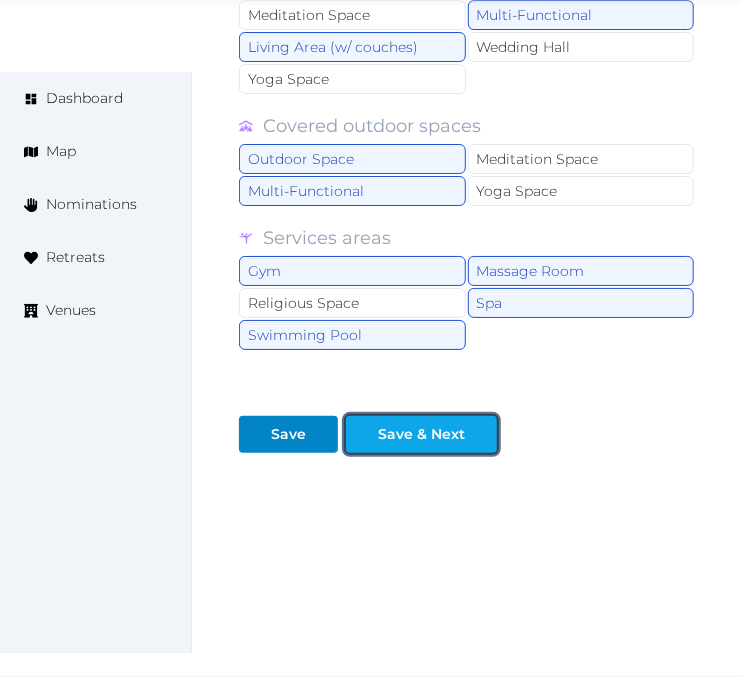 click on "Save & Next" at bounding box center (421, 434) 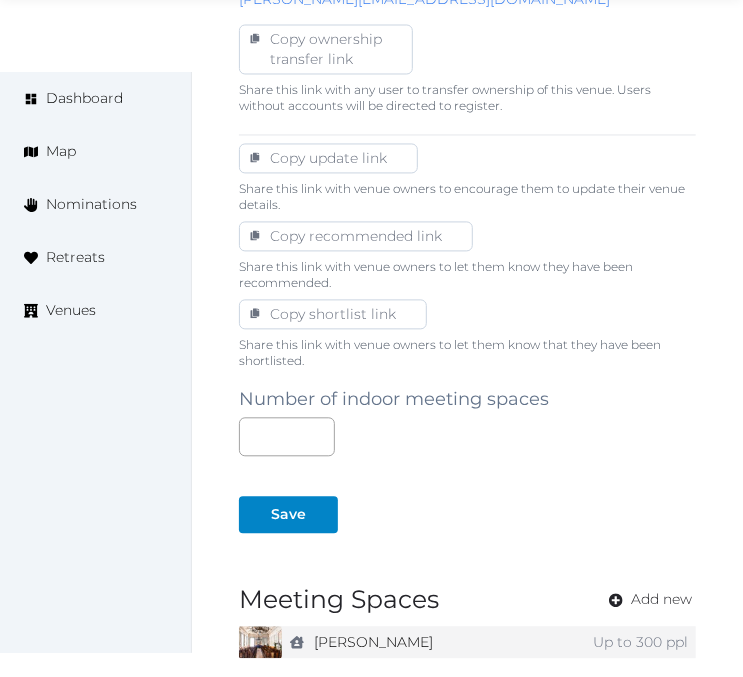 scroll, scrollTop: 1333, scrollLeft: 0, axis: vertical 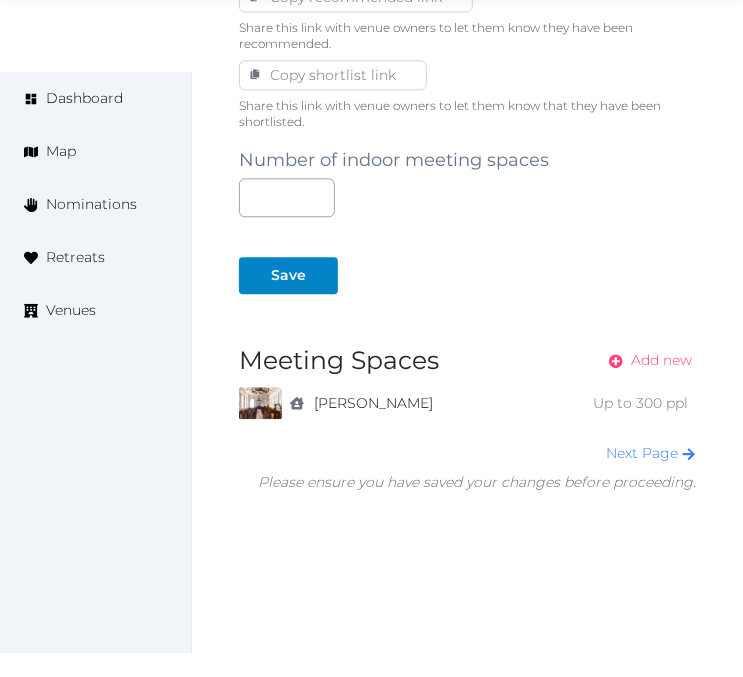 click on "Add new" at bounding box center (661, 360) 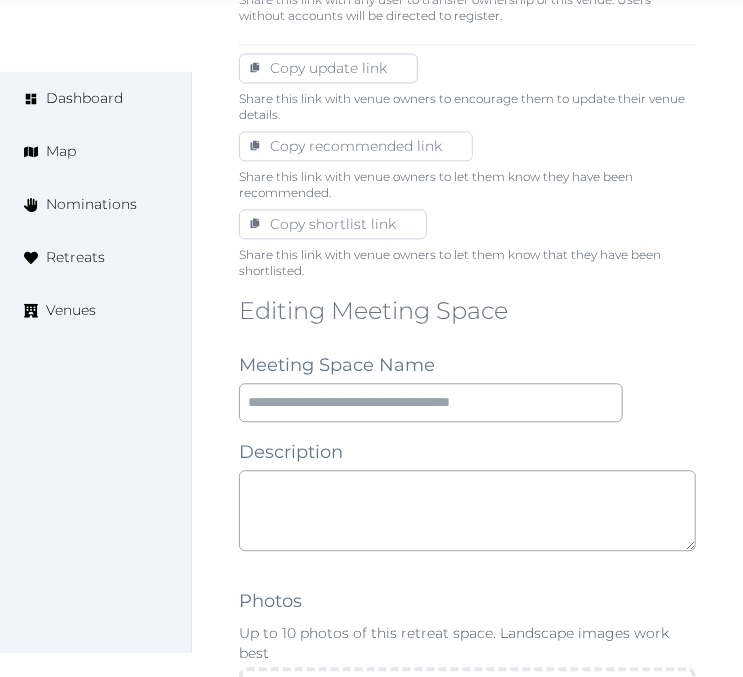 scroll, scrollTop: 1222, scrollLeft: 0, axis: vertical 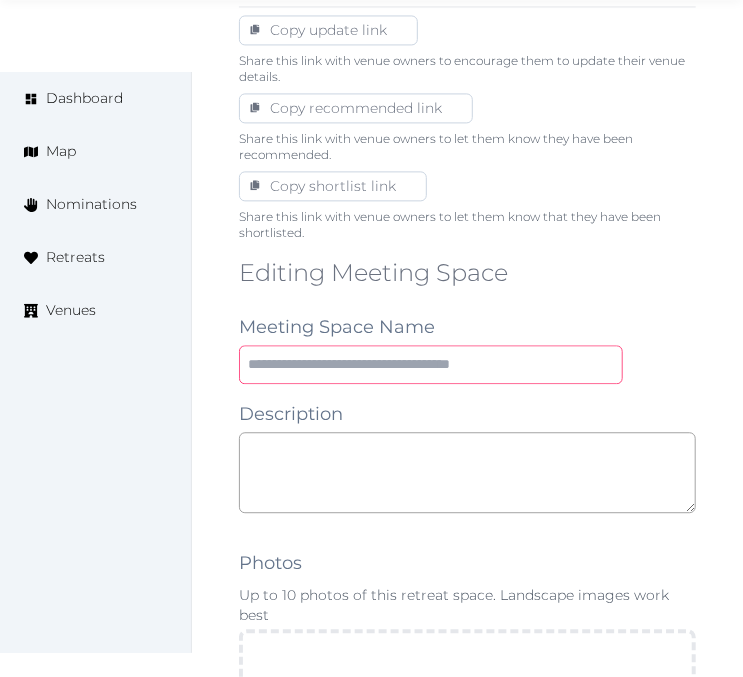 click at bounding box center (431, 364) 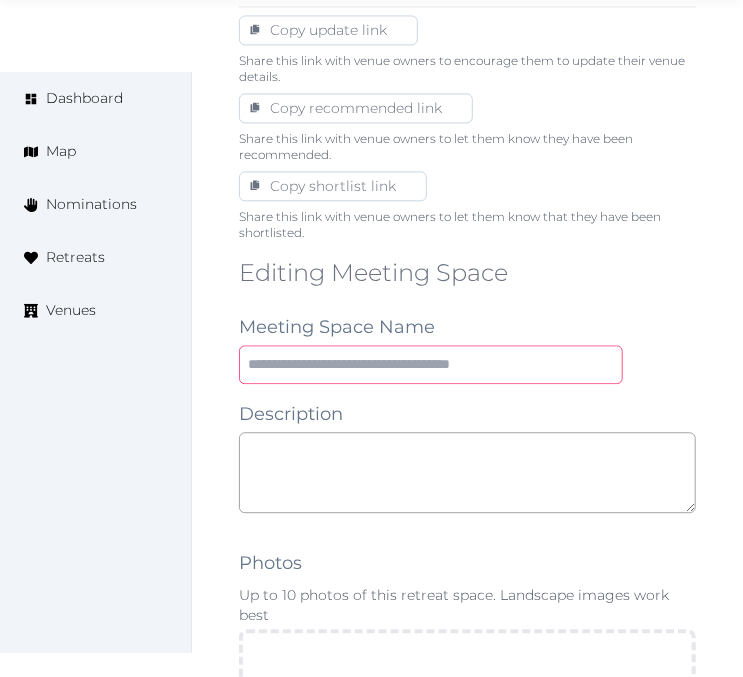 paste on "**********" 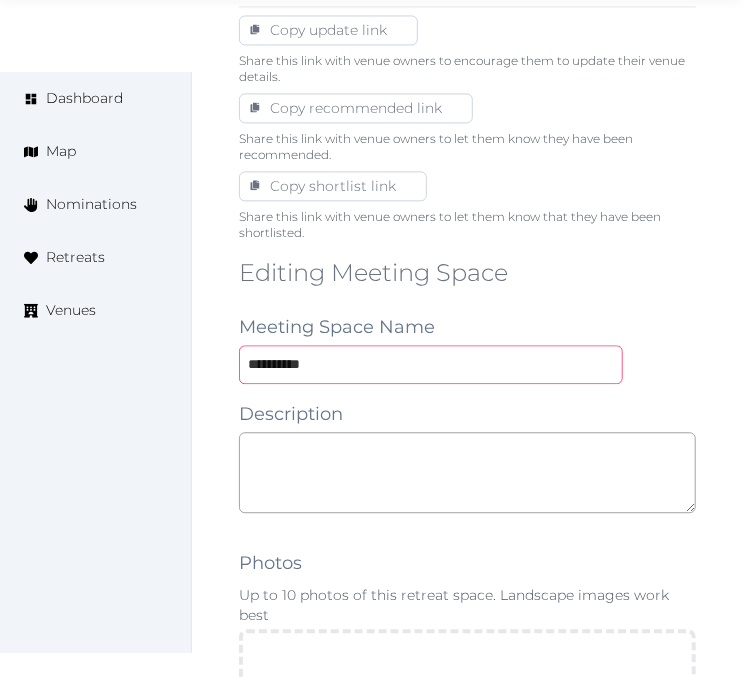 type on "**********" 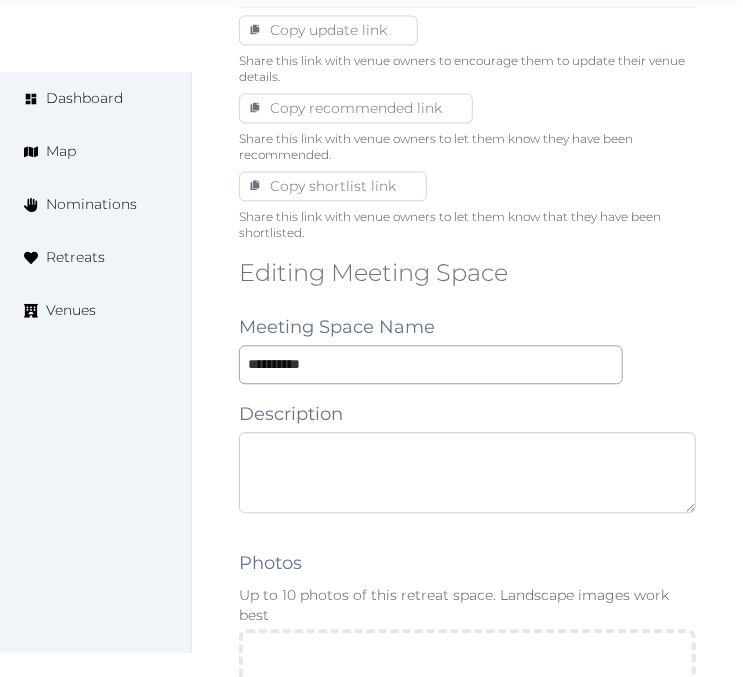click at bounding box center (467, 472) 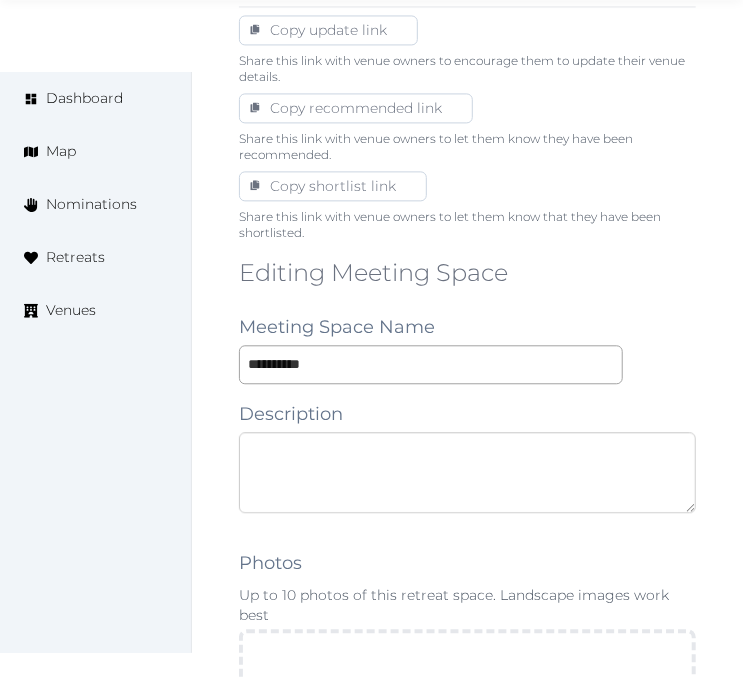 paste on "**********" 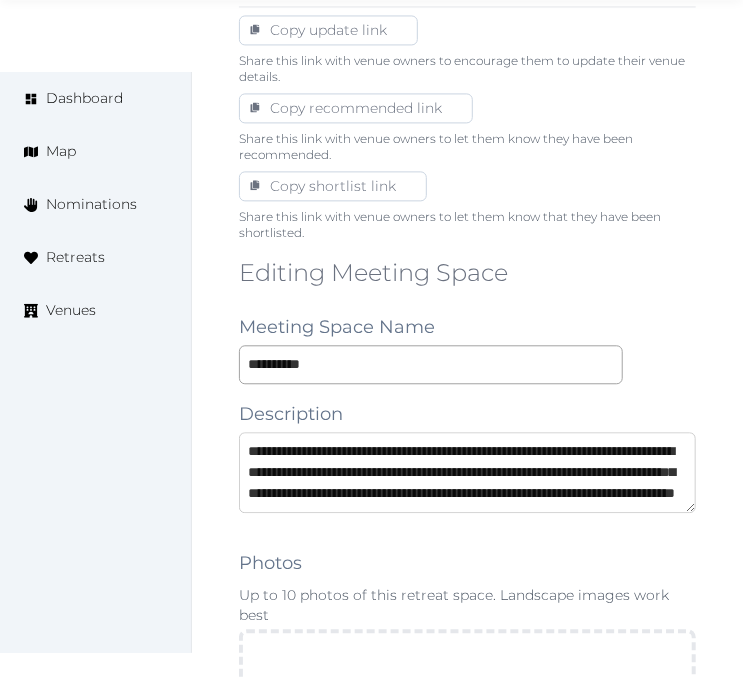 scroll, scrollTop: 32, scrollLeft: 0, axis: vertical 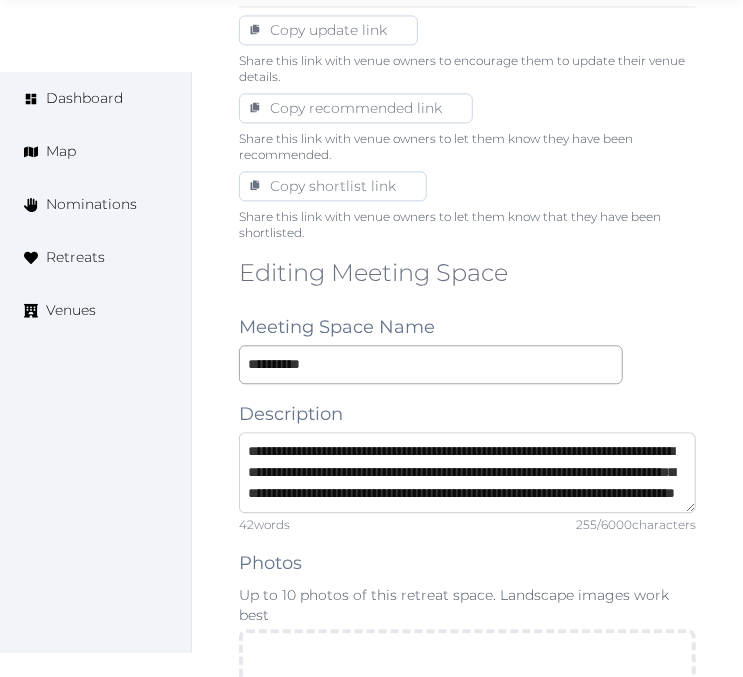 type on "**********" 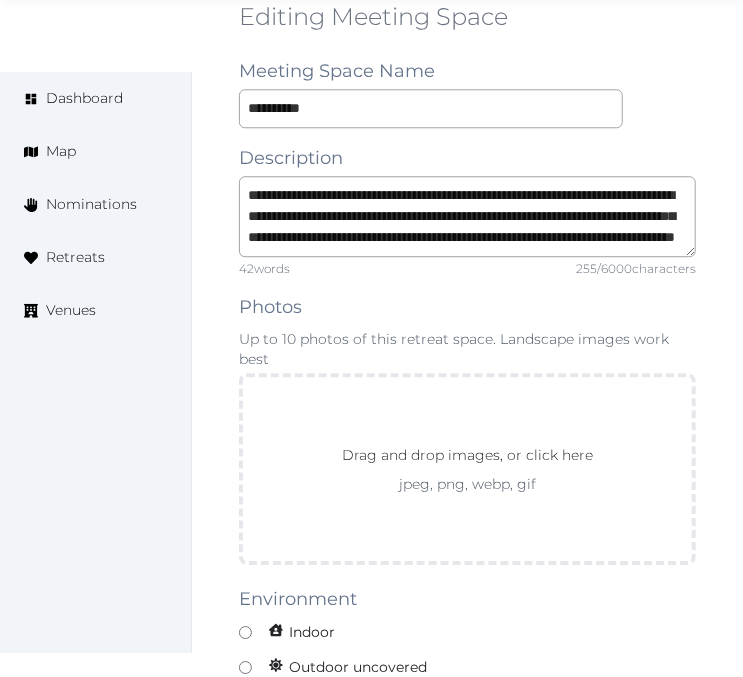 scroll, scrollTop: 1555, scrollLeft: 0, axis: vertical 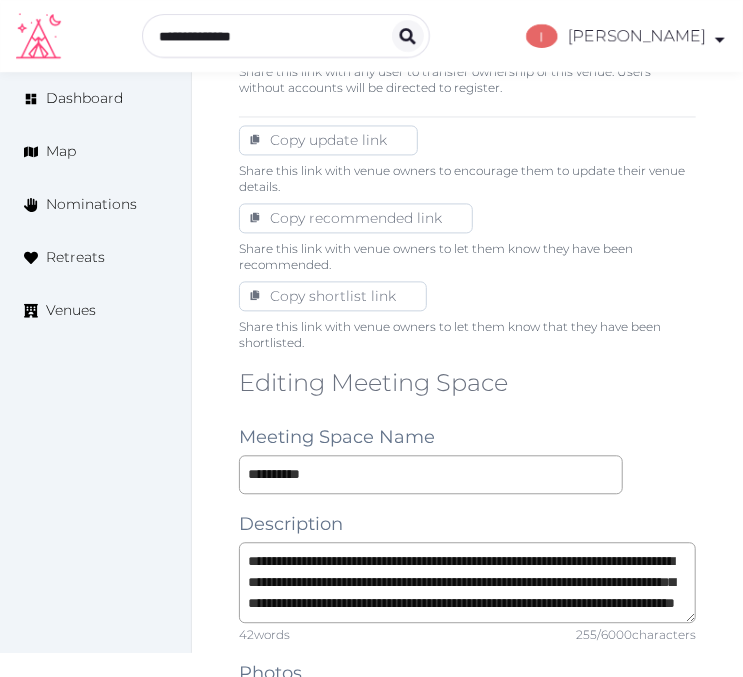 click on "**********" at bounding box center [467, 1653] 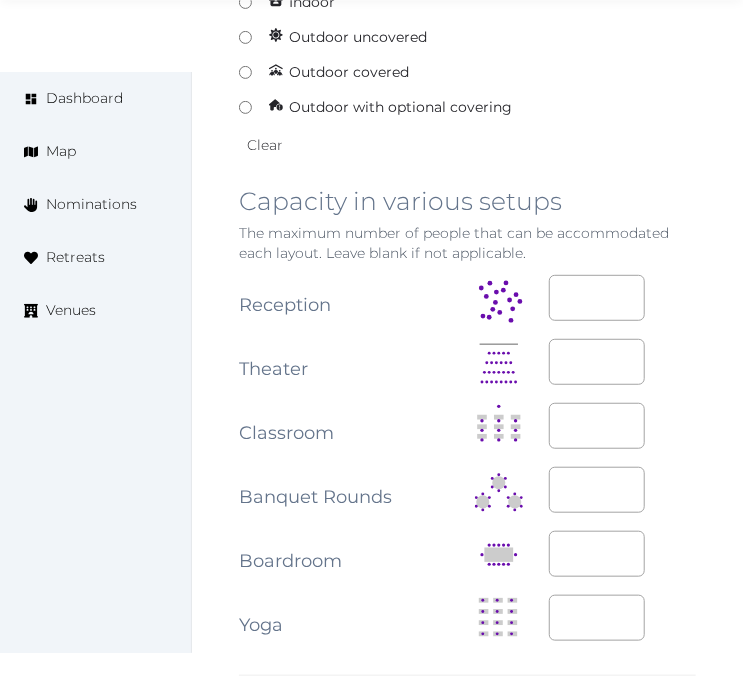 scroll, scrollTop: 2444, scrollLeft: 0, axis: vertical 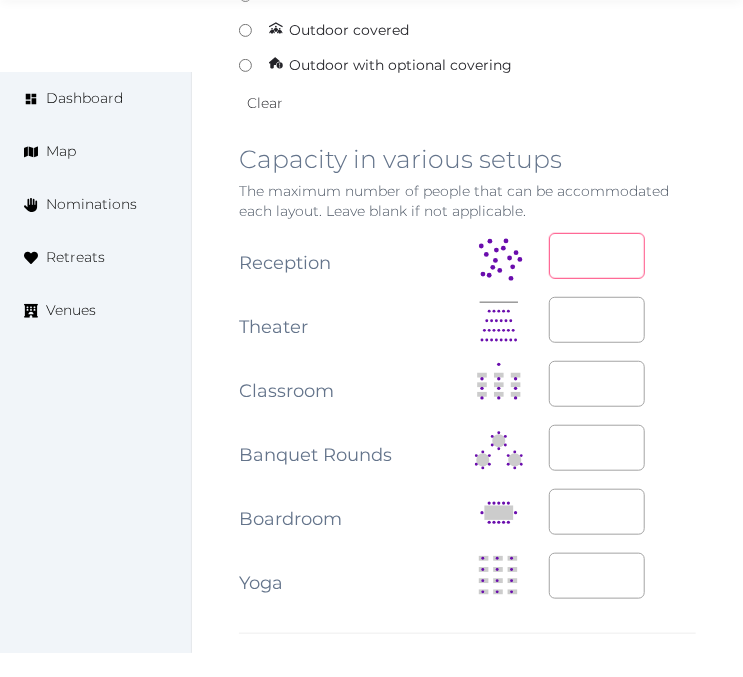 click at bounding box center [597, 256] 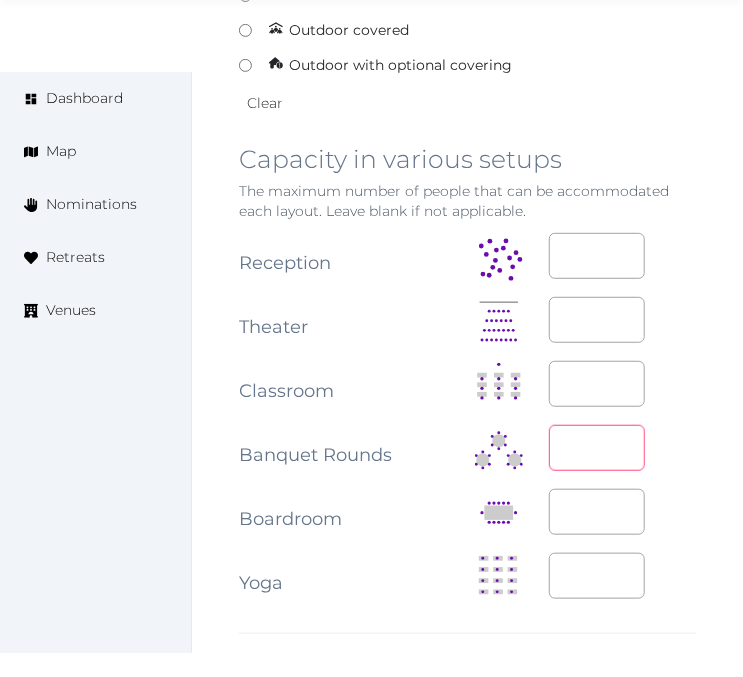 click at bounding box center (597, 448) 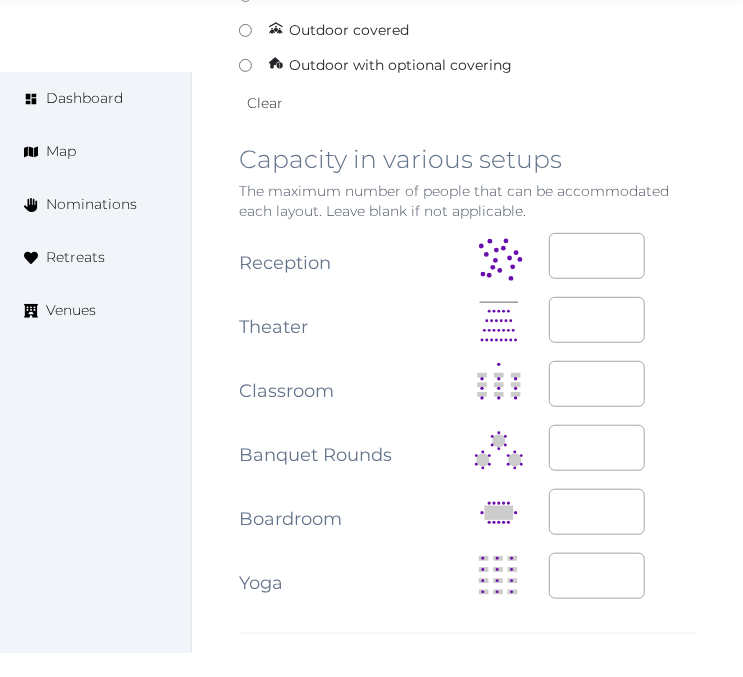 click at bounding box center [623, 385] 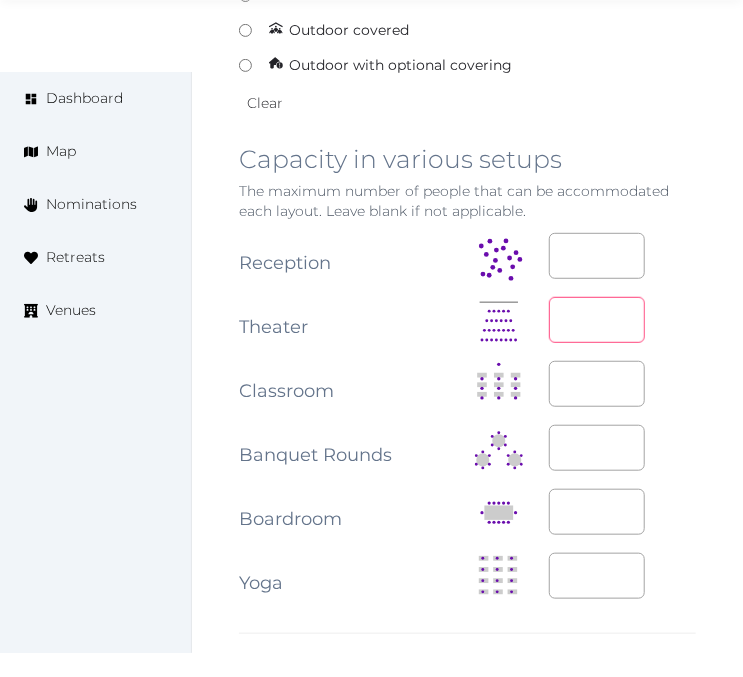 click at bounding box center (597, 320) 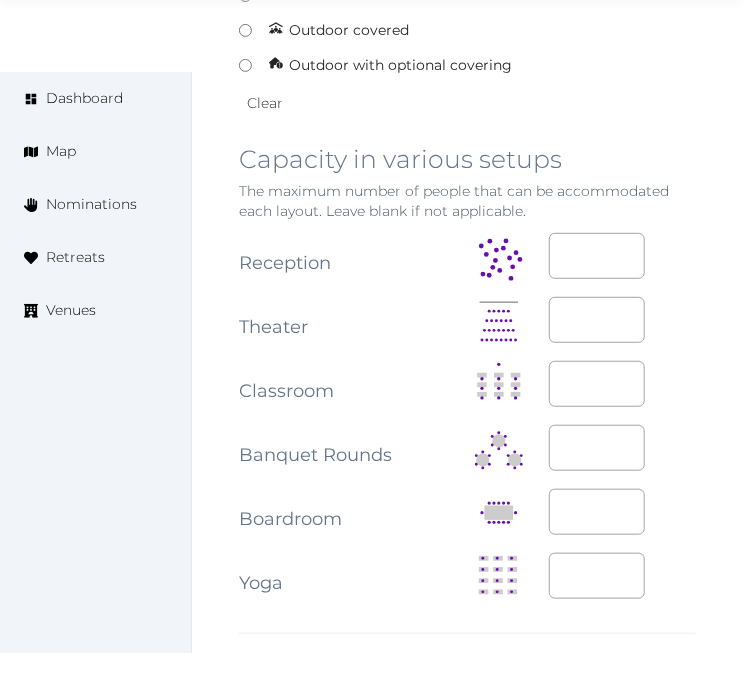 click on "Edit venue 68 %  complete Fill out all the fields in your listing to increase its completion percentage.   A higher completion percentage will make your listing more attractive and result in better matches. Grand Hotel Villa Serbelloni   View  listing   Open    Close CRM Lead Basic details Pricing and policies Retreat spaces Meeting spaces Accommodations Amenities Food and dining Activities and experiences Location Environment Types of retreats Brochures Notes Ownership Administration Activity This venue is live and visible to the public Mark draft Archive Venue owned by RetreatsAndVenues Manager c.o.r.e.y.sanford@retreatsandvenues.com Copy ownership transfer link Share this link with any user to transfer ownership of this venue. Users without accounts will be directed to register. Copy update link Share this link with venue owners to encourage them to update their venue details. Copy recommended link Share this link with venue owners to let them know they have been recommended. Copy shortlist link 42  words" at bounding box center [467, -356] 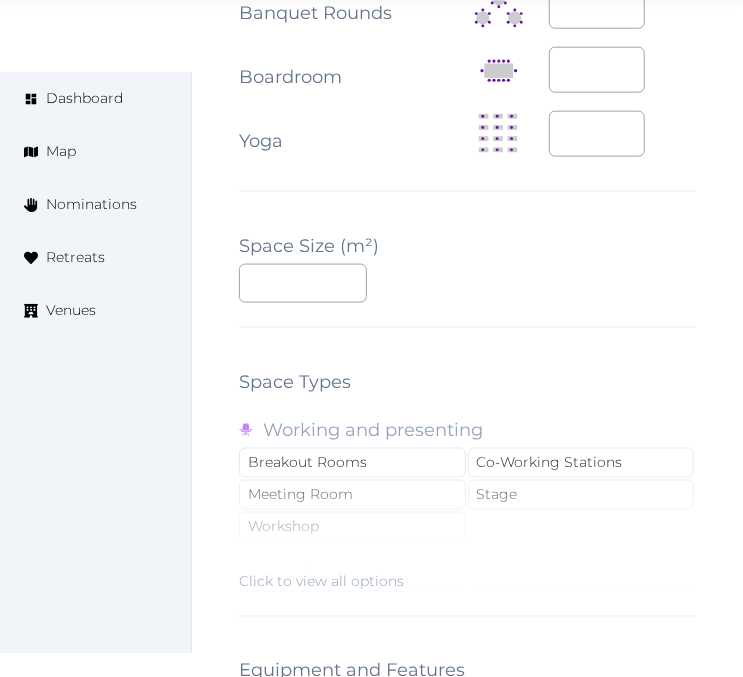 scroll, scrollTop: 2888, scrollLeft: 0, axis: vertical 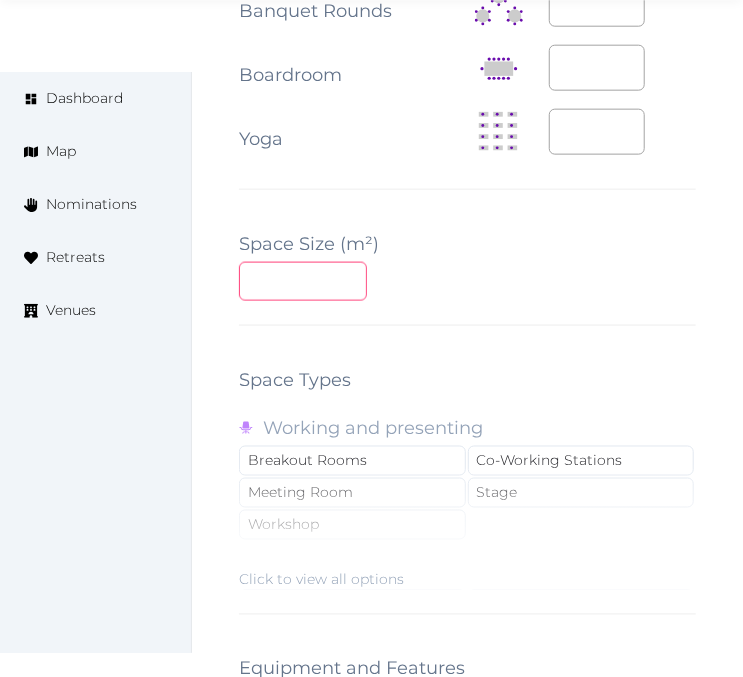 click at bounding box center [303, 281] 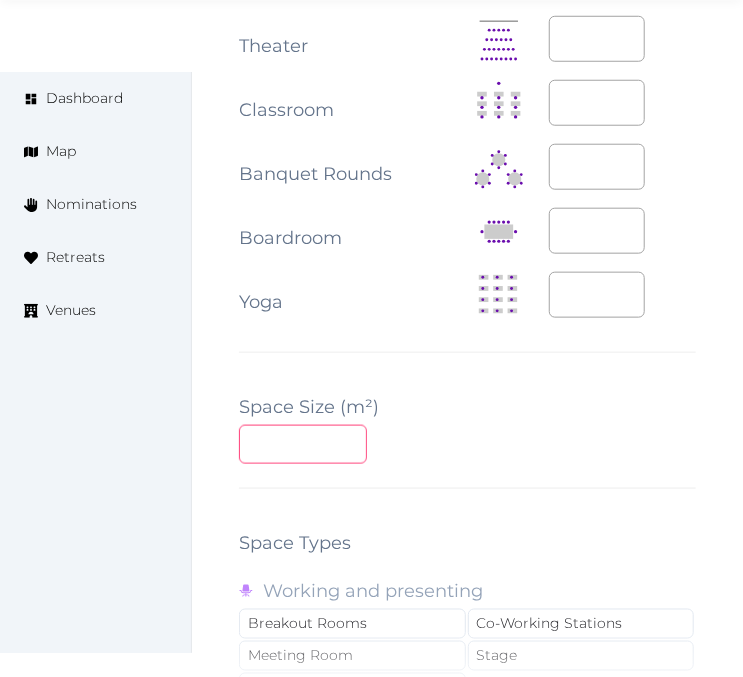 scroll, scrollTop: 2555, scrollLeft: 0, axis: vertical 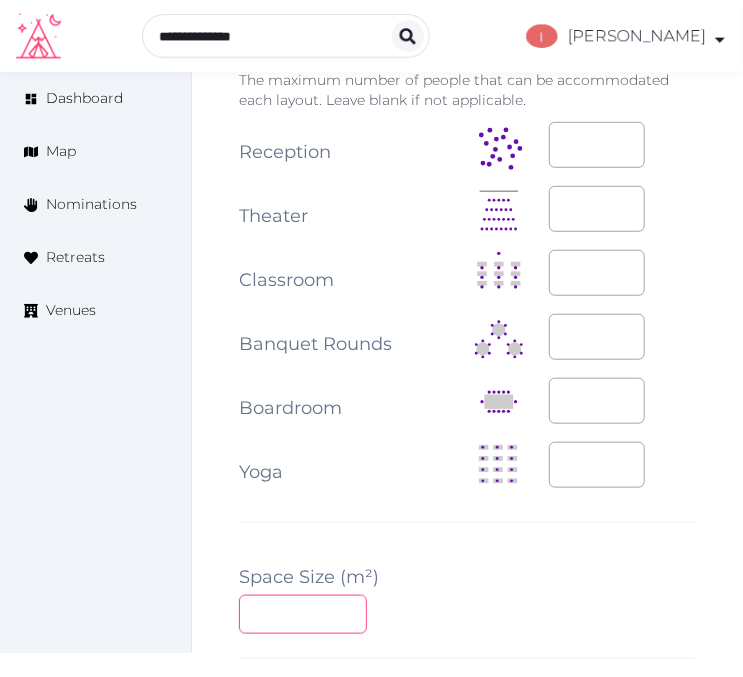 type on "***" 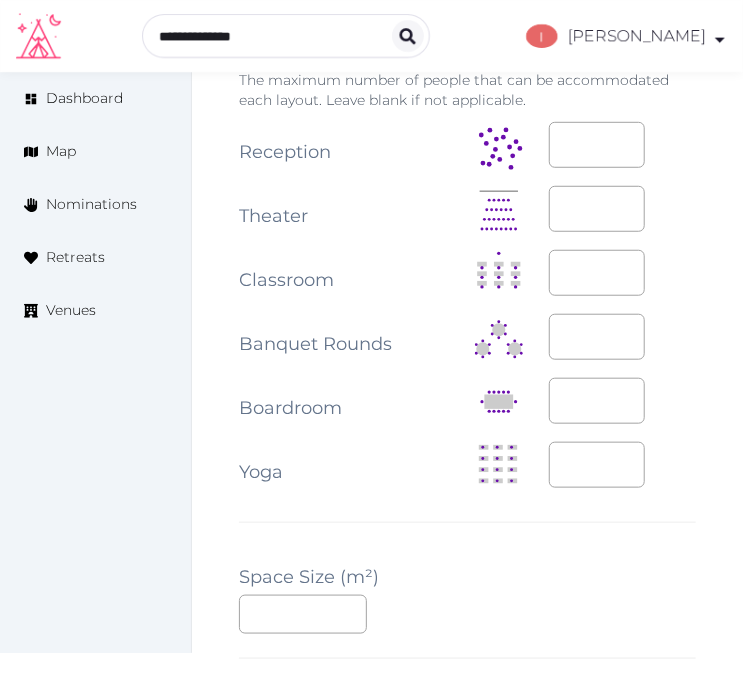 click on "Edit venue 68 %  complete Fill out all the fields in your listing to increase its completion percentage.   A higher completion percentage will make your listing more attractive and result in better matches. Grand Hotel Villa Serbelloni   View  listing   Open    Close CRM Lead Basic details Pricing and policies Retreat spaces Meeting spaces Accommodations Amenities Food and dining Activities and experiences Location Environment Types of retreats Brochures Notes Ownership Administration Activity This venue is live and visible to the public Mark draft Archive Venue owned by RetreatsAndVenues Manager c.o.r.e.y.sanford@retreatsandvenues.com Copy ownership transfer link Share this link with any user to transfer ownership of this venue. Users without accounts will be directed to register. Copy update link Share this link with venue owners to encourage them to update their venue details. Copy recommended link Share this link with venue owners to let them know they have been recommended. Copy shortlist link 42  words" at bounding box center [467, -467] 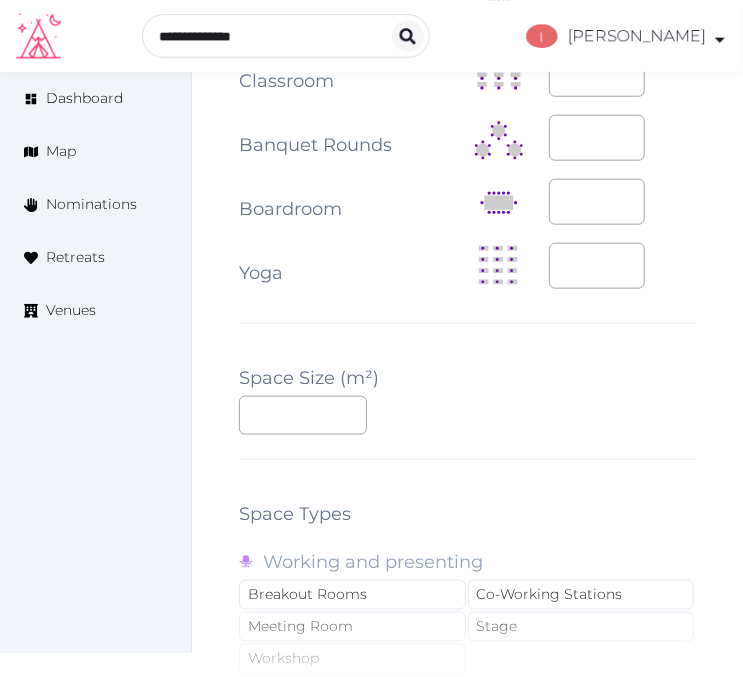 scroll, scrollTop: 2888, scrollLeft: 0, axis: vertical 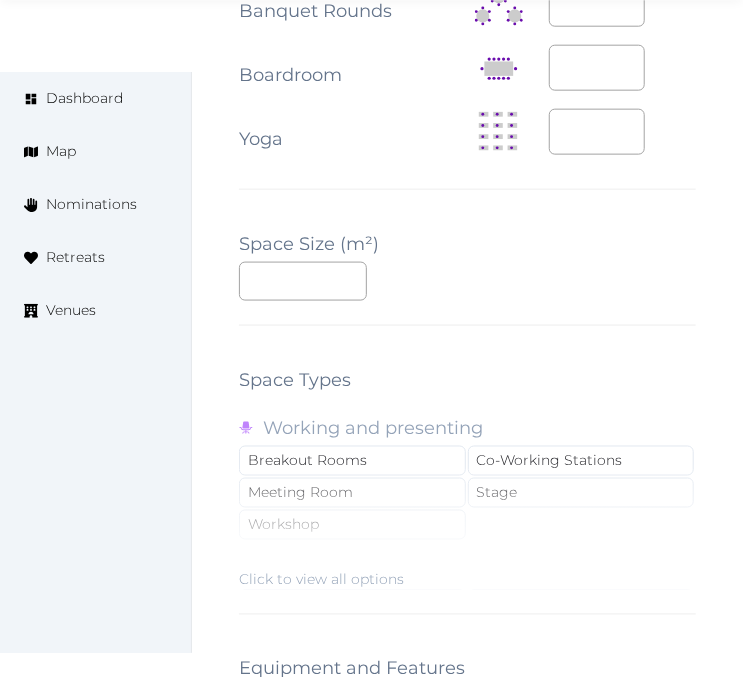 click on "Click to view all options" at bounding box center [467, 526] 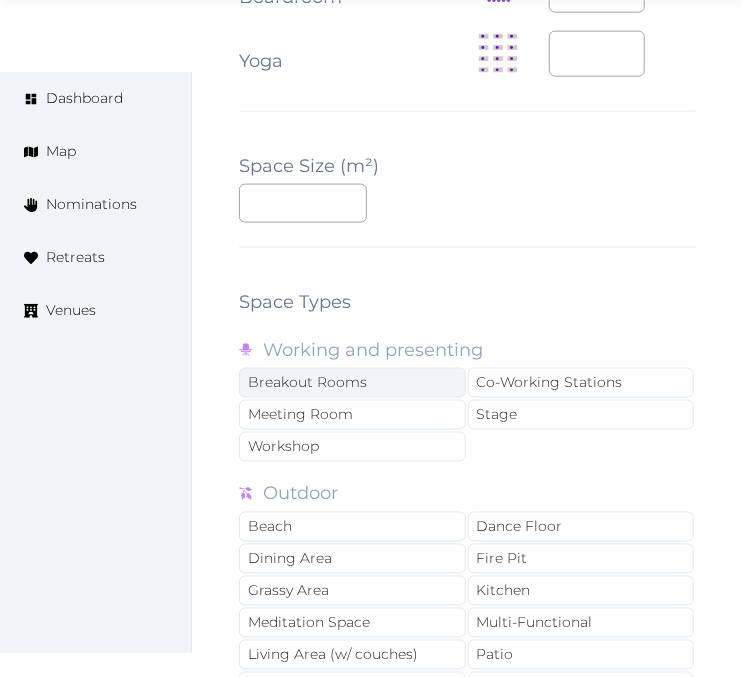 scroll, scrollTop: 3000, scrollLeft: 0, axis: vertical 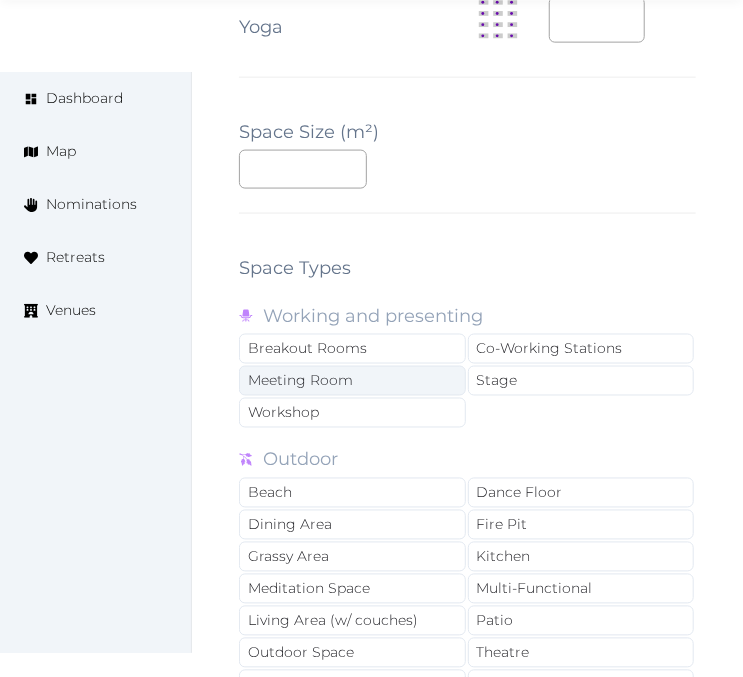click on "Meeting Room" at bounding box center (352, 381) 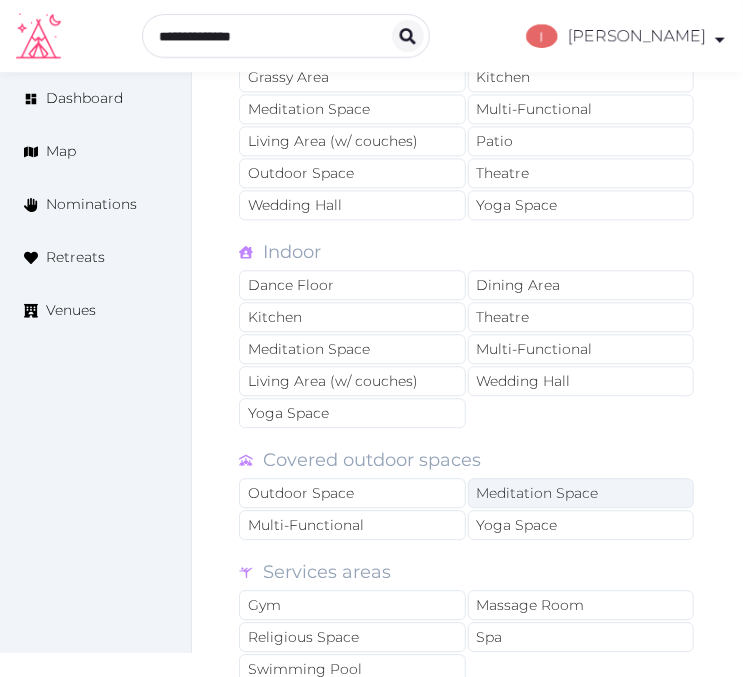 scroll, scrollTop: 3444, scrollLeft: 0, axis: vertical 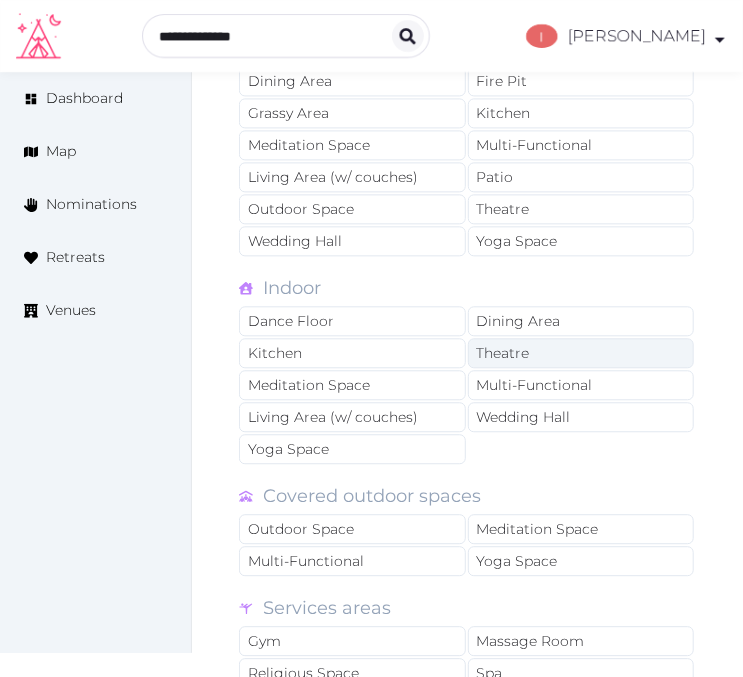 drag, startPoint x: 557, startPoint y: 330, endPoint x: 577, endPoint y: 354, distance: 31.241 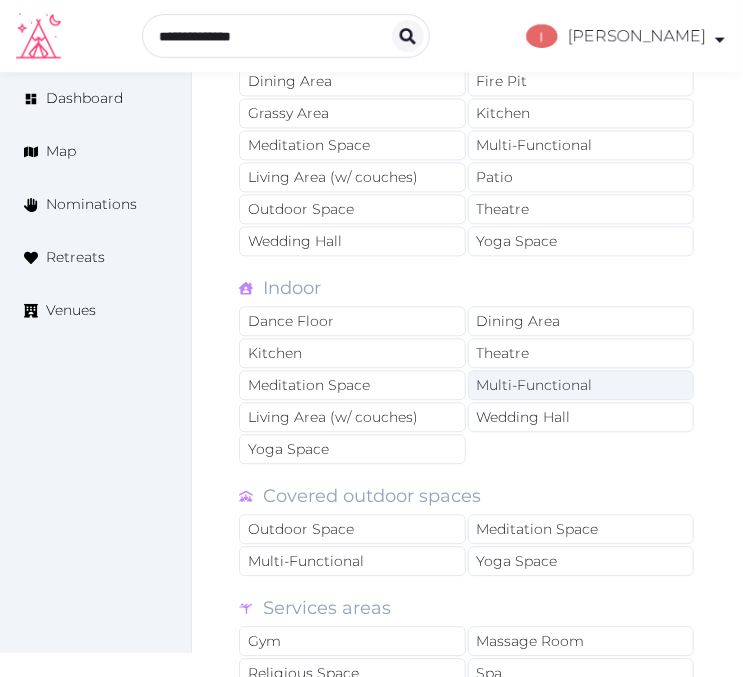 click on "Theatre" at bounding box center [581, 353] 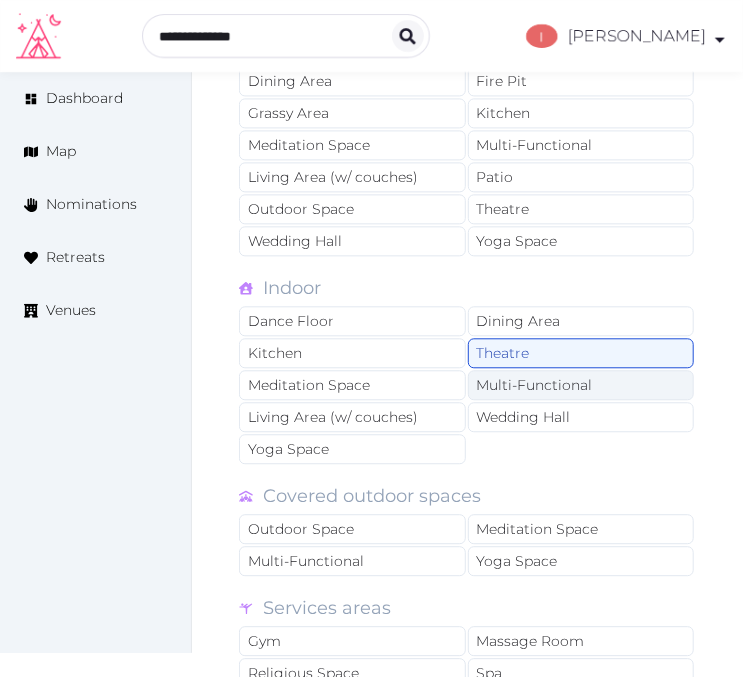 click on "Multi-Functional" at bounding box center (581, 385) 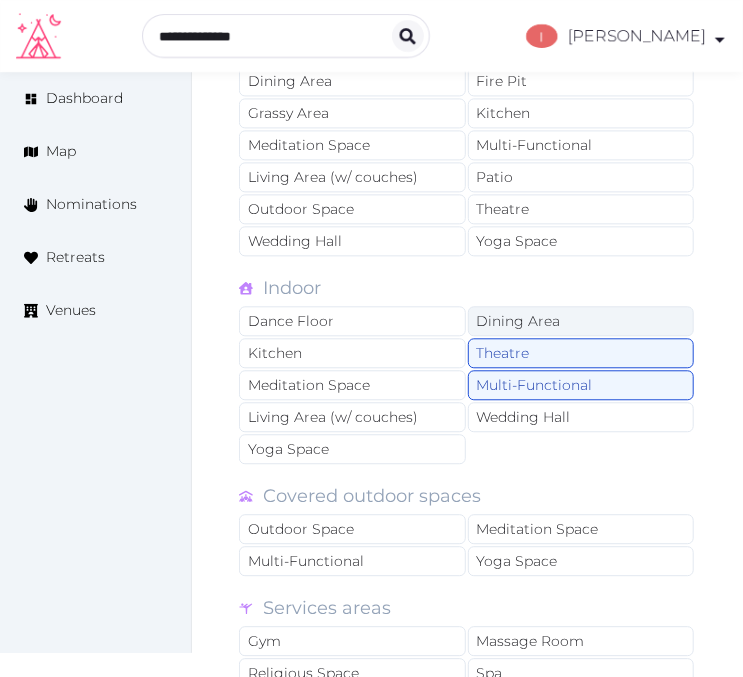 click on "Dining Area" at bounding box center (581, 321) 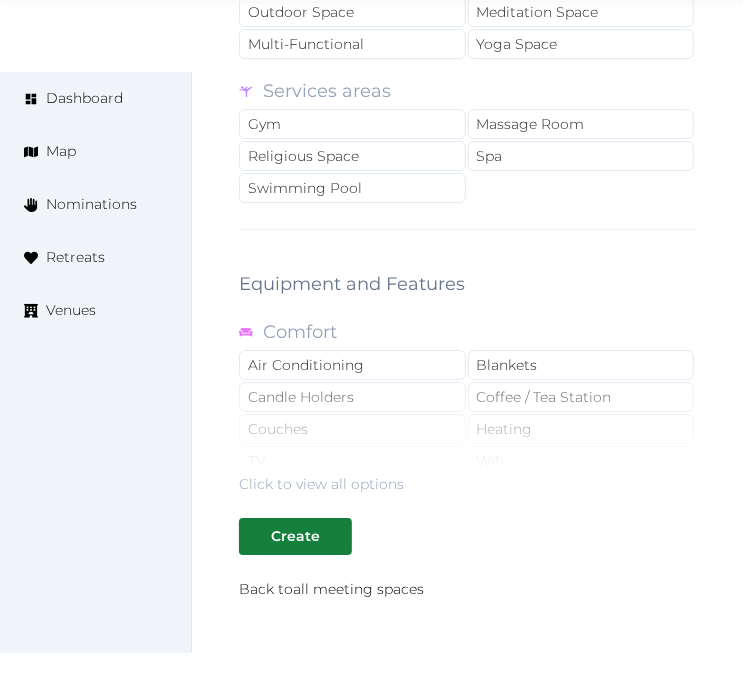 scroll, scrollTop: 4000, scrollLeft: 0, axis: vertical 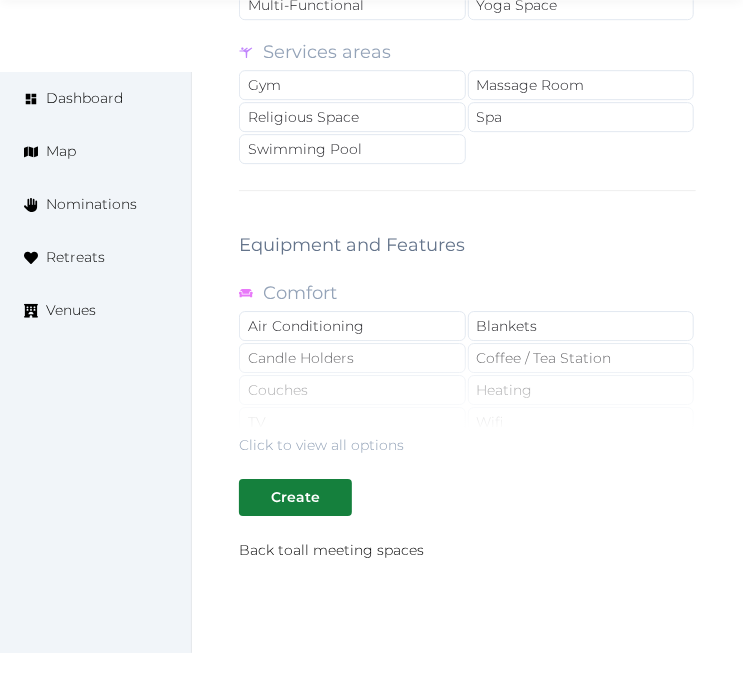 click on "Click to view all options" at bounding box center (467, 391) 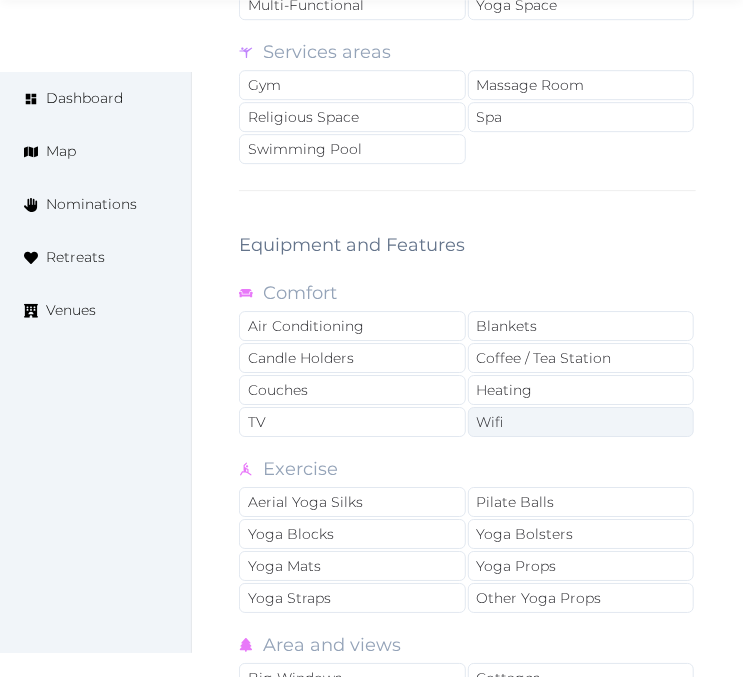 click on "Wifi" at bounding box center (581, 422) 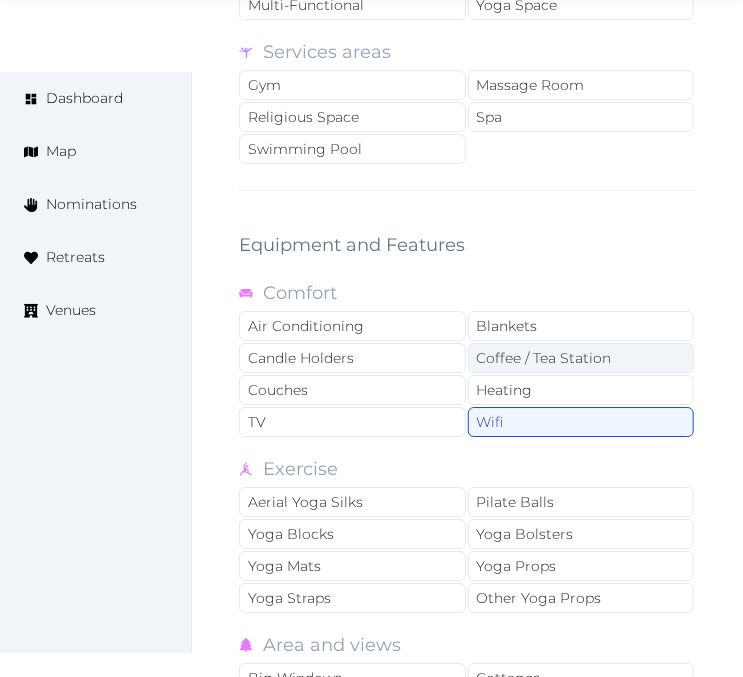 click on "Coffee / Tea Station" at bounding box center (581, 358) 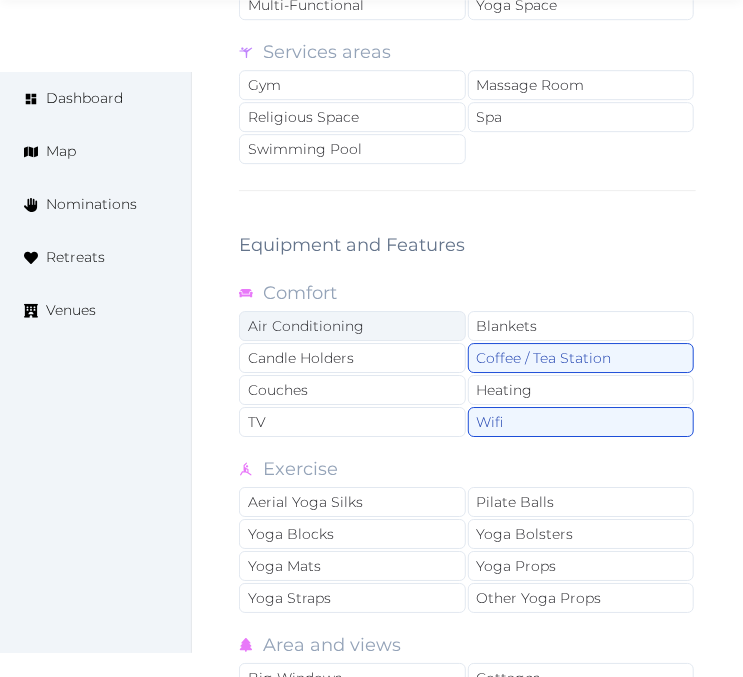 click on "Air Conditioning" at bounding box center [352, 326] 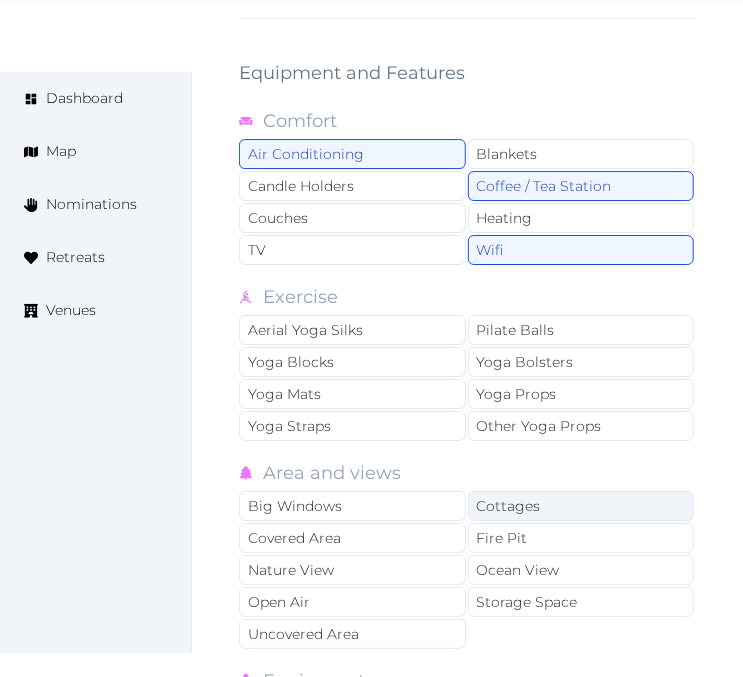scroll, scrollTop: 4222, scrollLeft: 0, axis: vertical 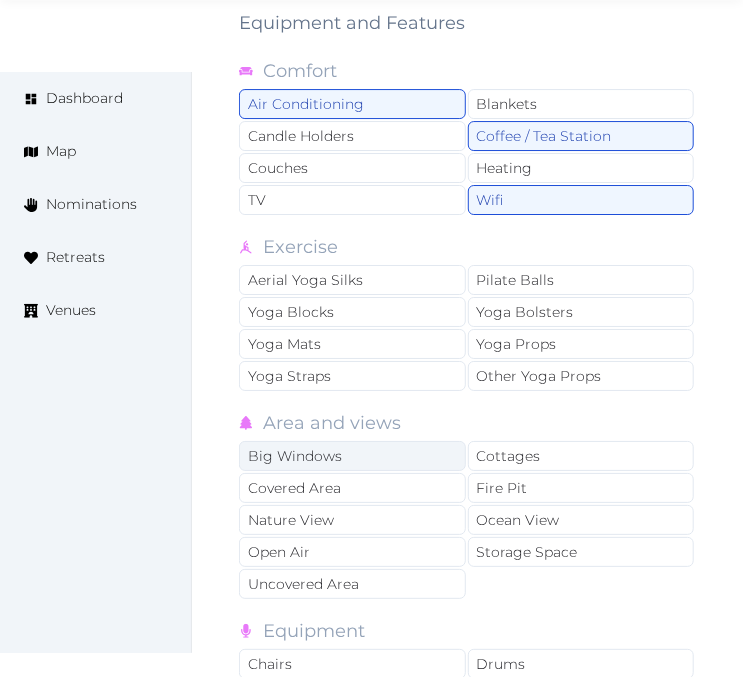 click on "Big Windows" at bounding box center (352, 456) 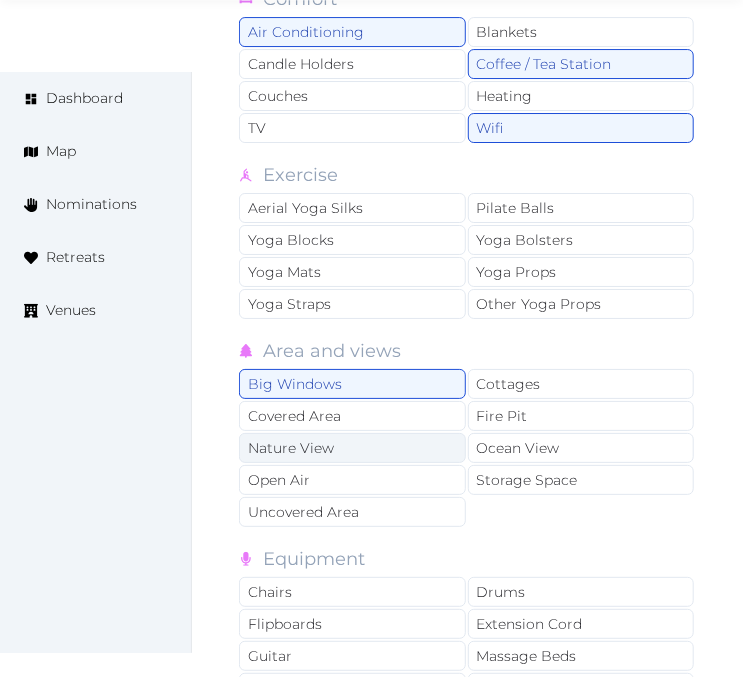 scroll, scrollTop: 4333, scrollLeft: 0, axis: vertical 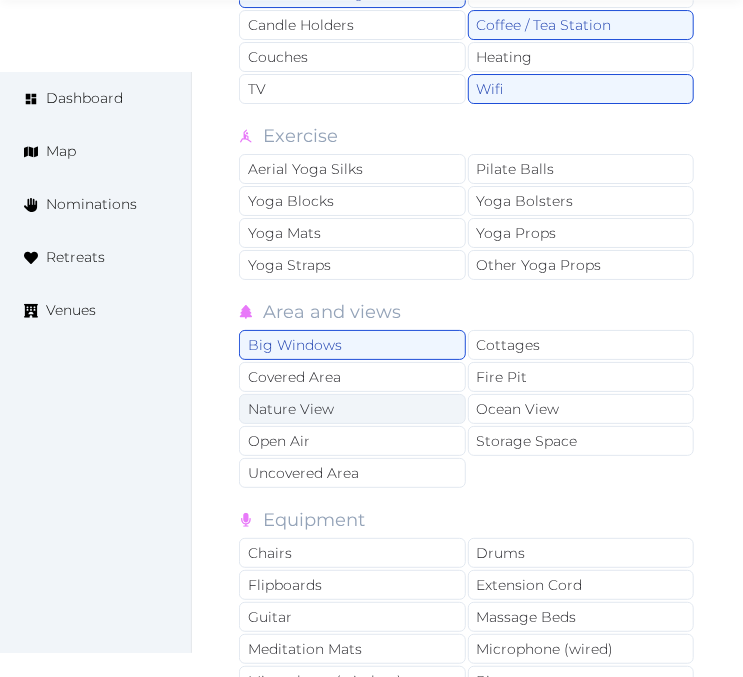 click on "Nature View" at bounding box center [352, 409] 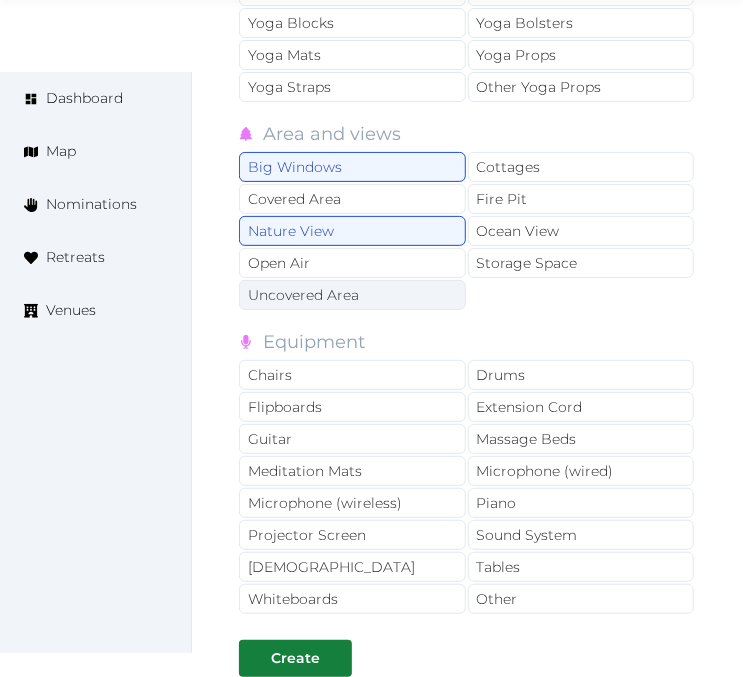 scroll, scrollTop: 4666, scrollLeft: 0, axis: vertical 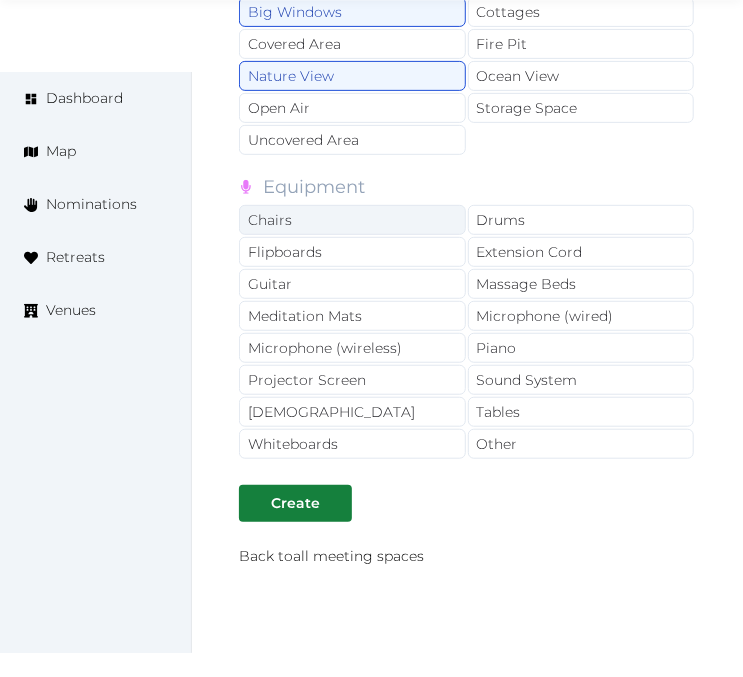 click on "Chairs" at bounding box center [352, 220] 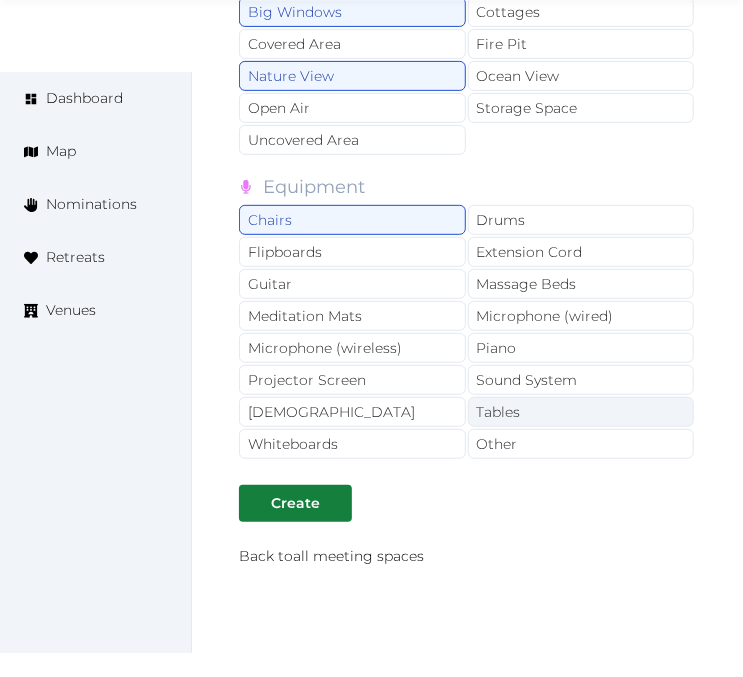 click on "Tables" at bounding box center (581, 412) 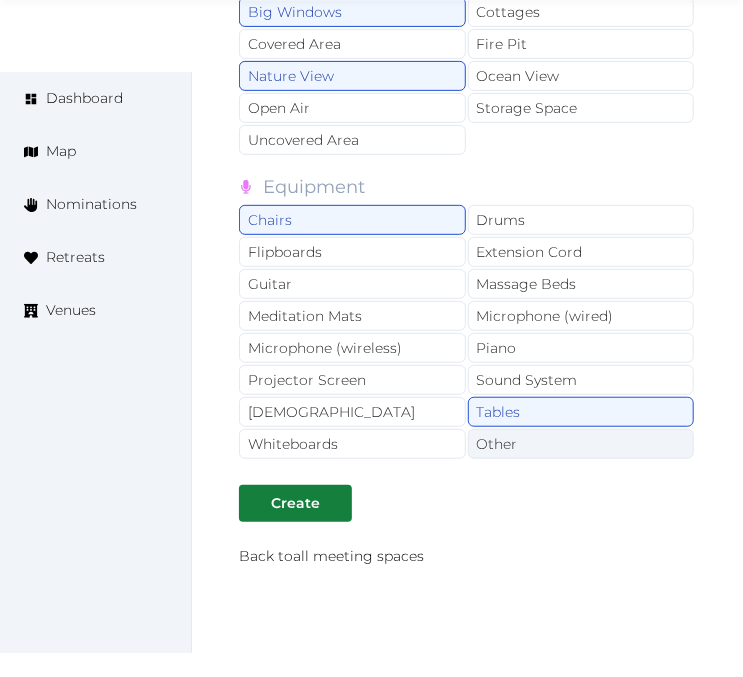 click on "Other" at bounding box center [581, 444] 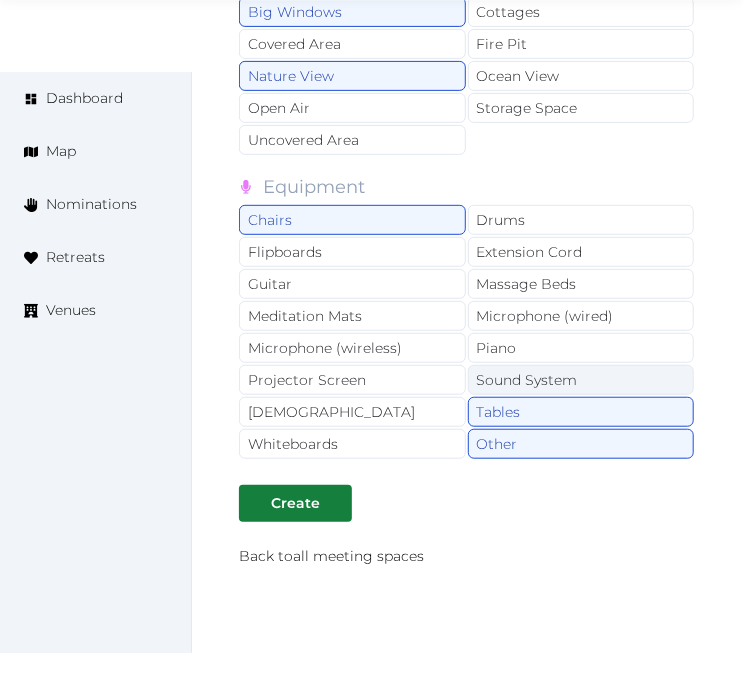 click on "Sound System" at bounding box center (581, 380) 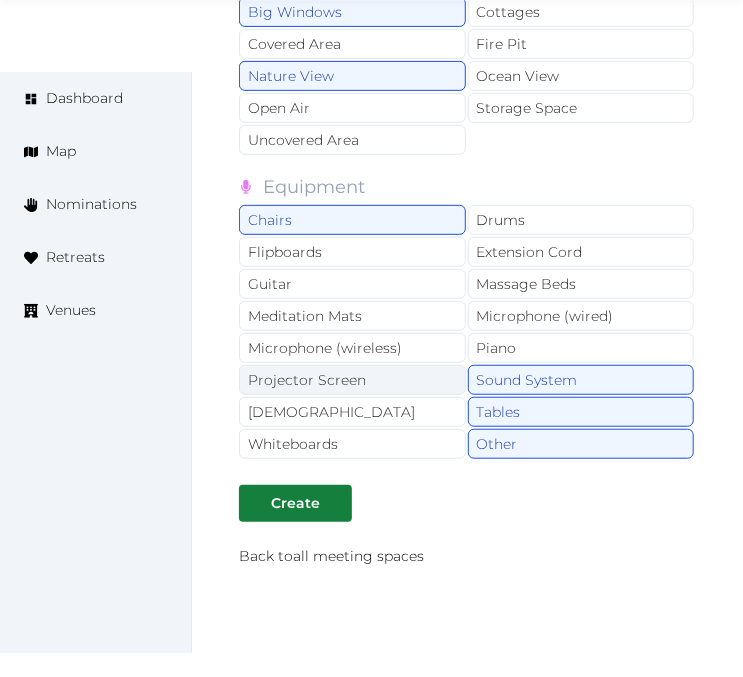 click on "Projector Screen" at bounding box center (352, 380) 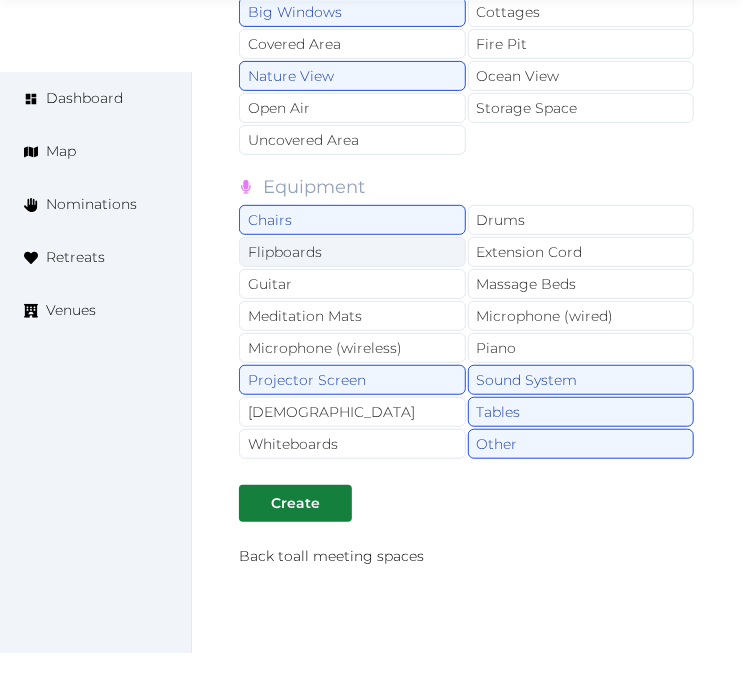 click on "Flipboards" at bounding box center [352, 252] 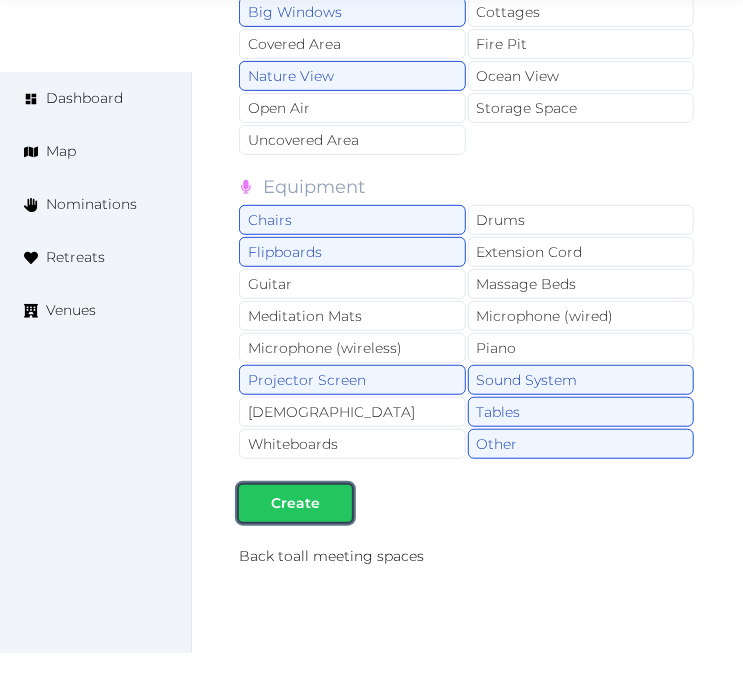 click on "Create" at bounding box center (295, 503) 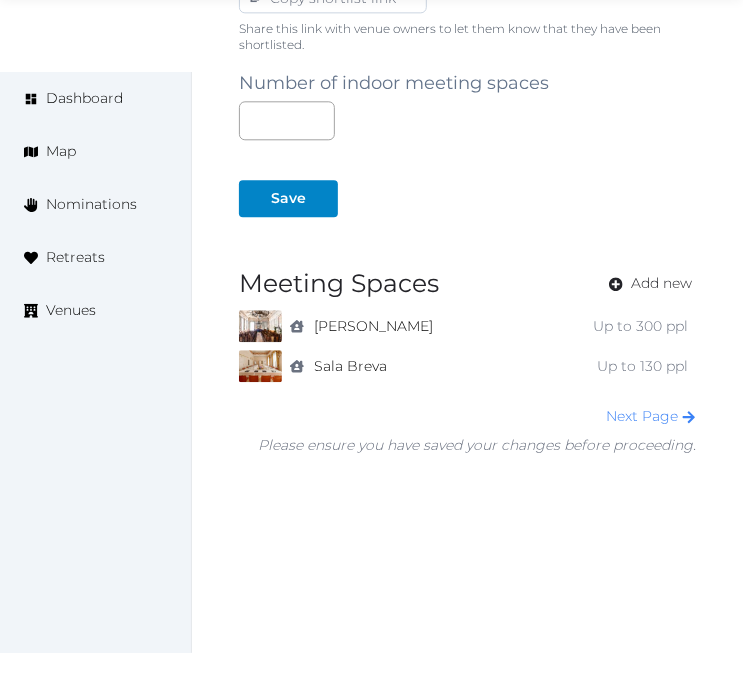 scroll, scrollTop: 1413, scrollLeft: 0, axis: vertical 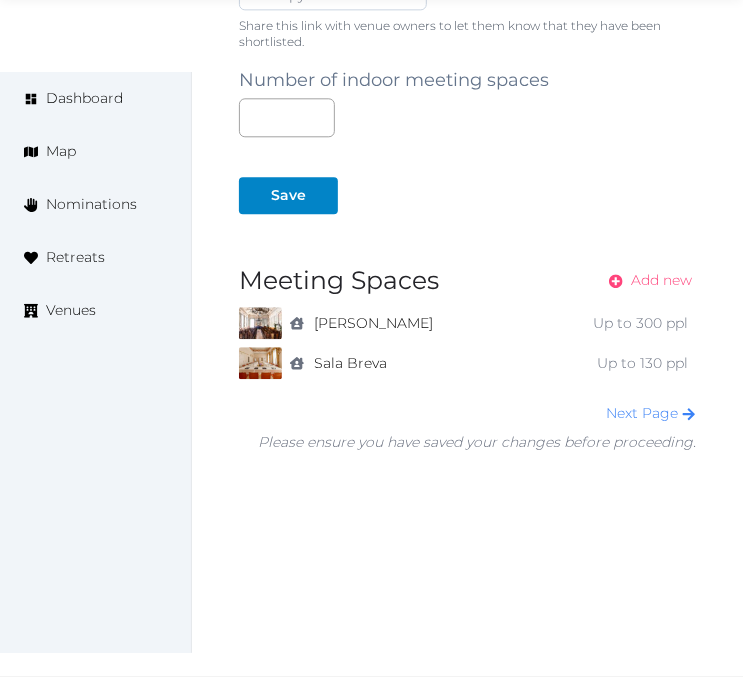 click on "Add new" at bounding box center (661, 280) 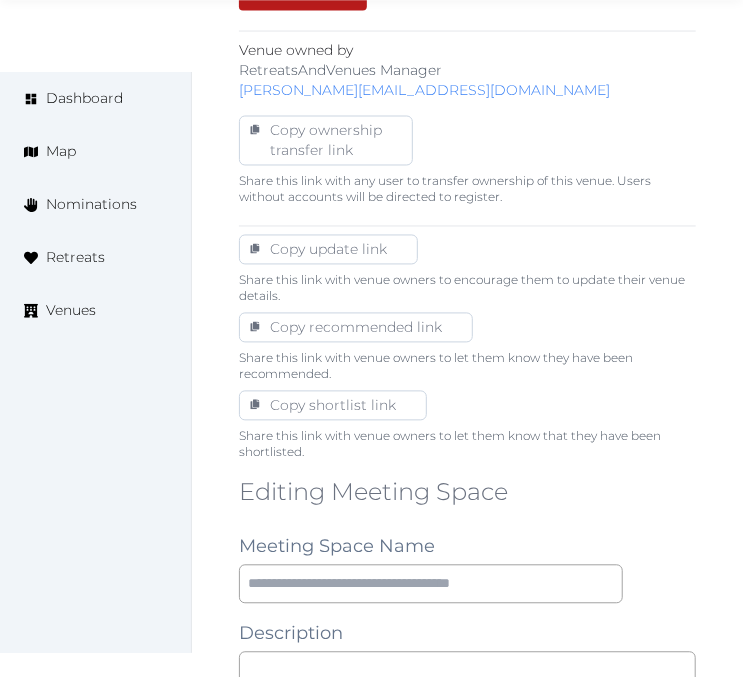 scroll, scrollTop: 1333, scrollLeft: 0, axis: vertical 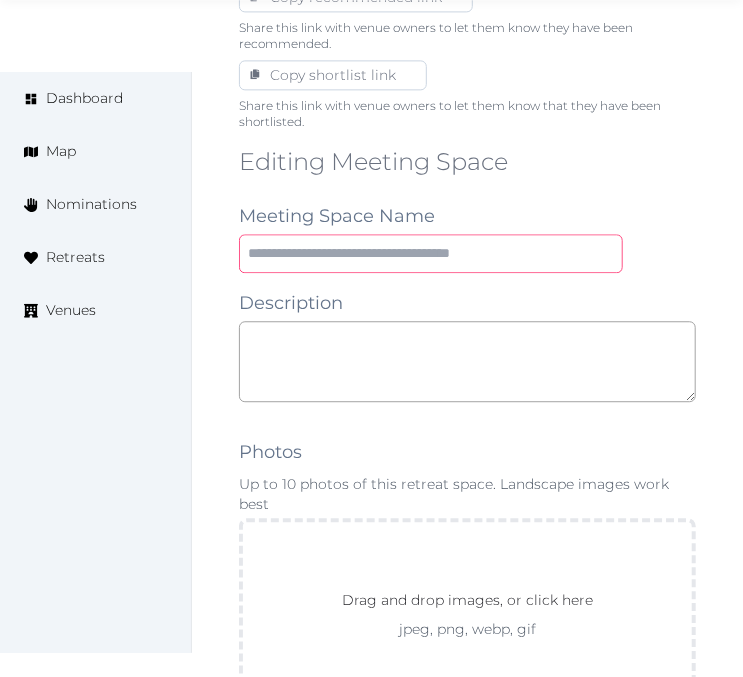 click at bounding box center [431, 253] 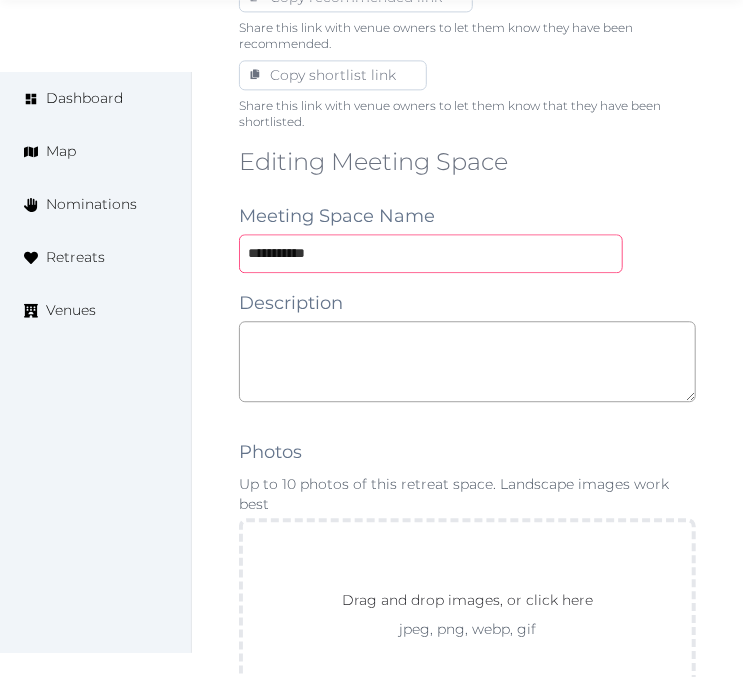 type on "**********" 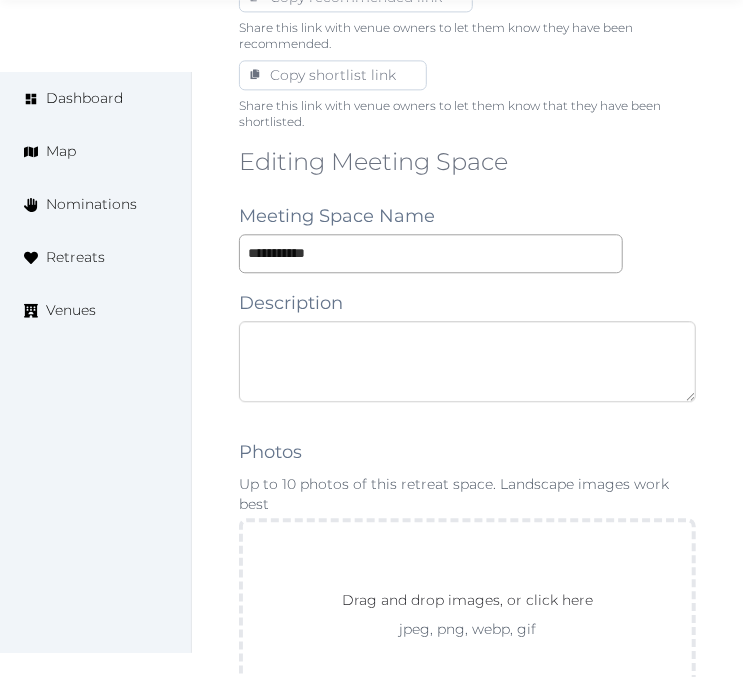 click at bounding box center (467, 361) 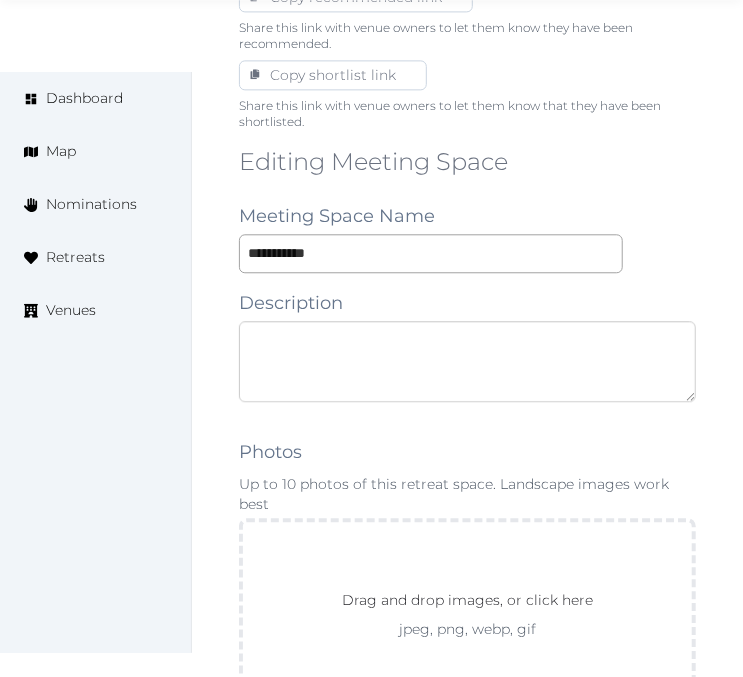 paste on "**********" 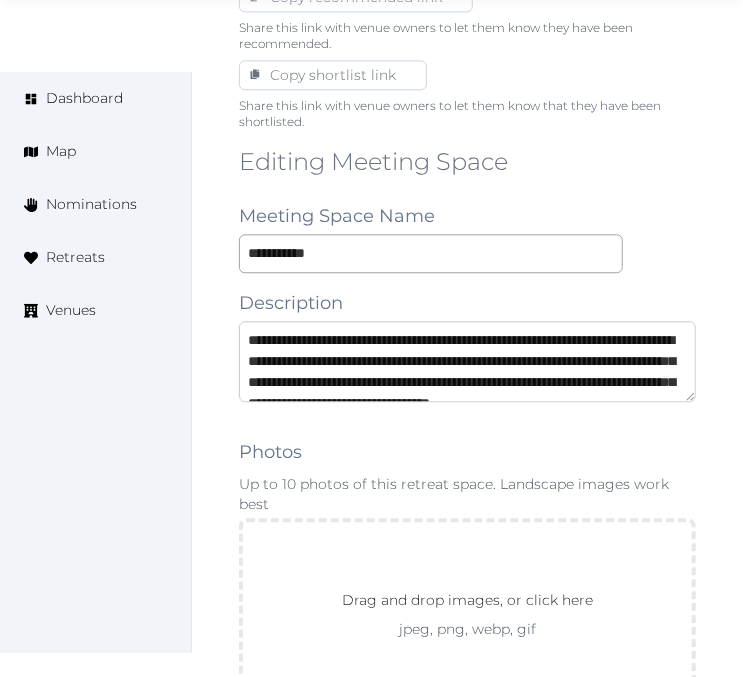 scroll, scrollTop: 52, scrollLeft: 0, axis: vertical 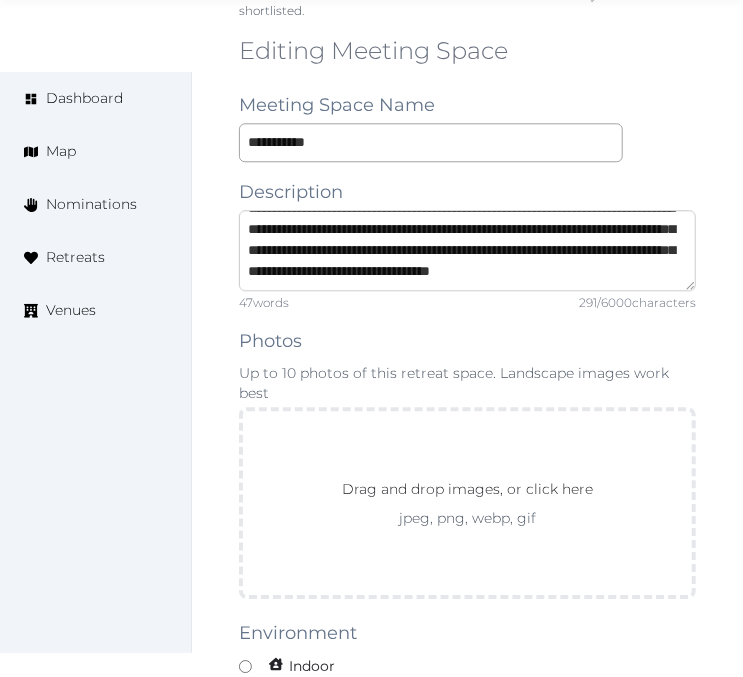type on "**********" 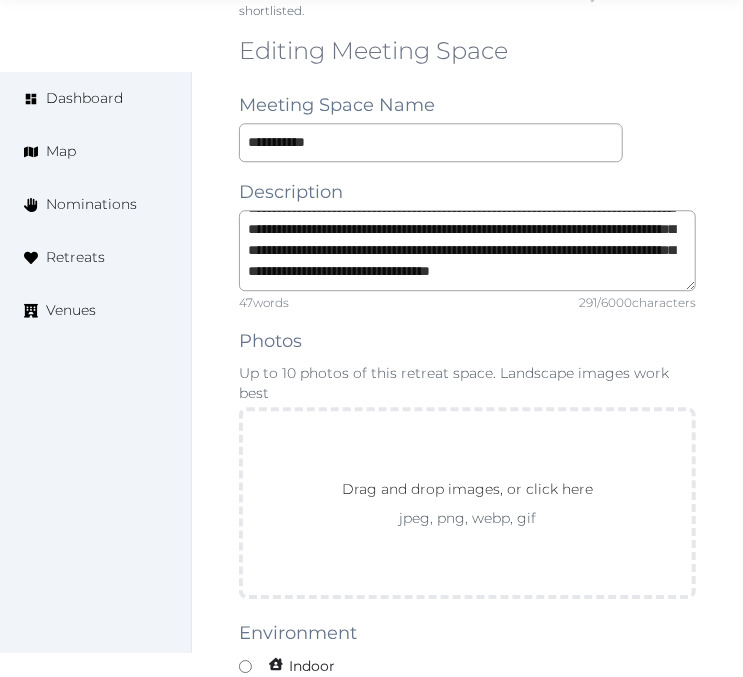 scroll, scrollTop: 63, scrollLeft: 0, axis: vertical 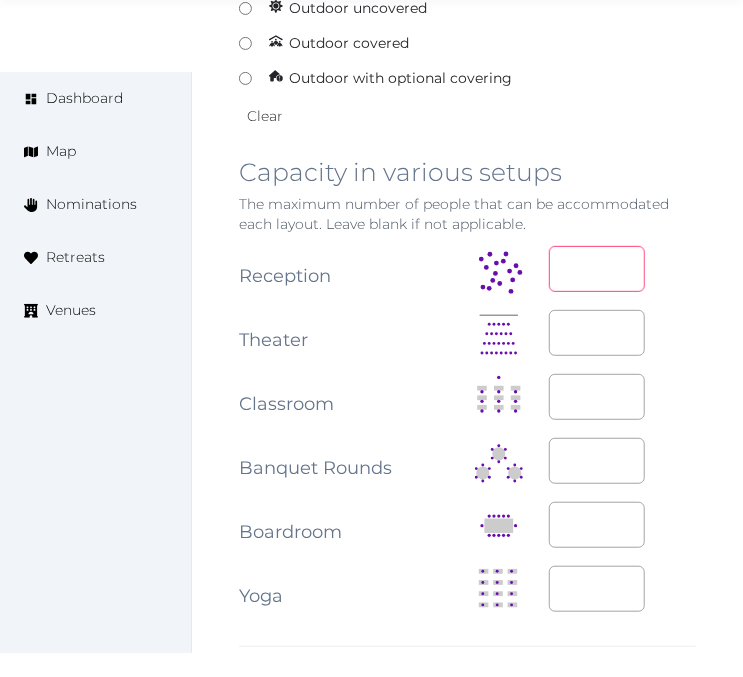 click at bounding box center (597, 269) 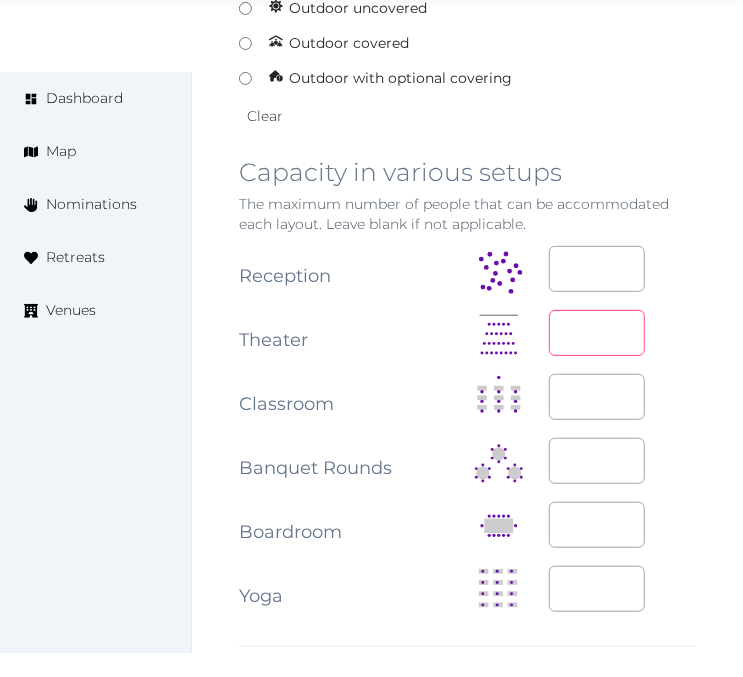 click at bounding box center (597, 333) 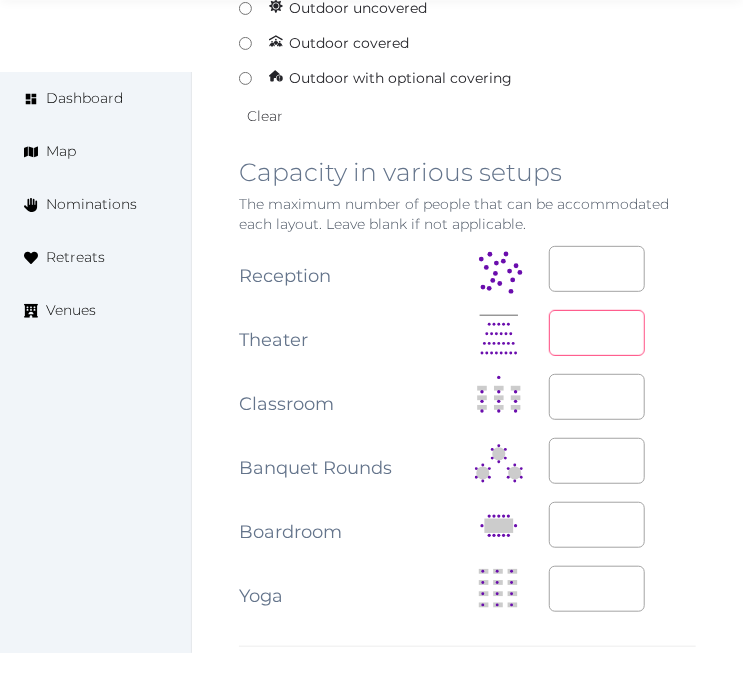 type on "**" 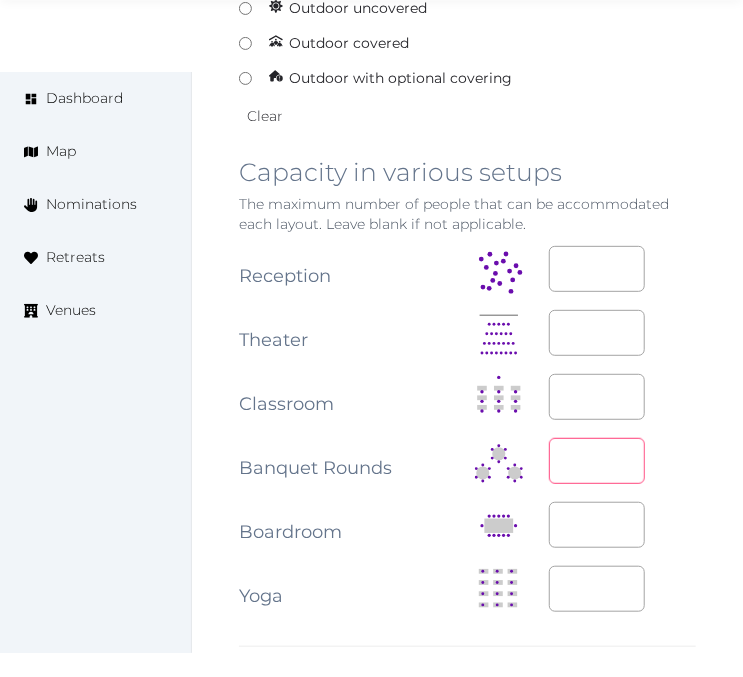 click at bounding box center (597, 461) 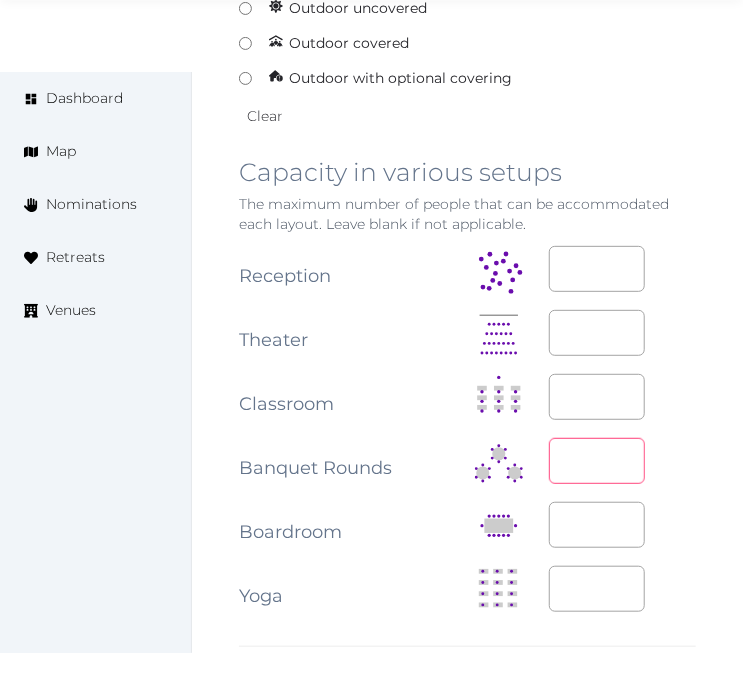 type on "**" 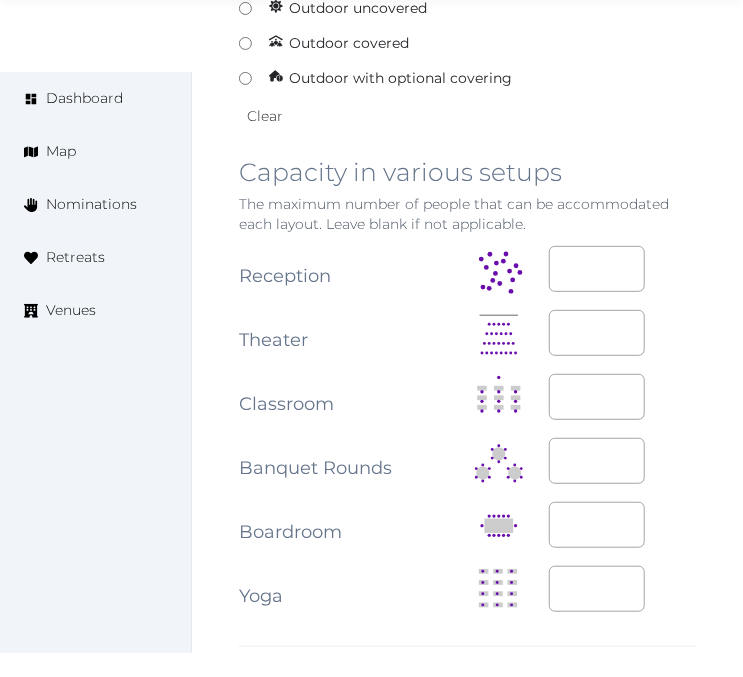 click on "**" at bounding box center (623, 461) 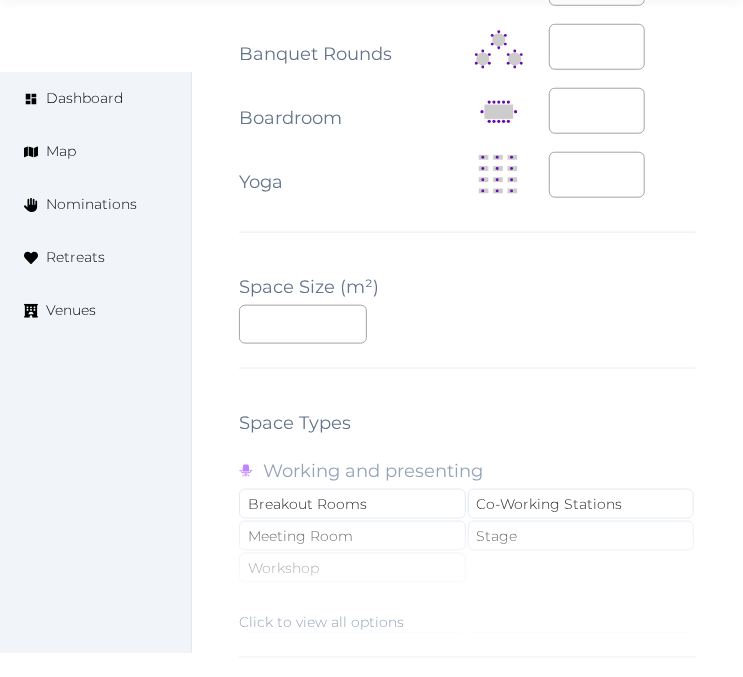 scroll, scrollTop: 2777, scrollLeft: 0, axis: vertical 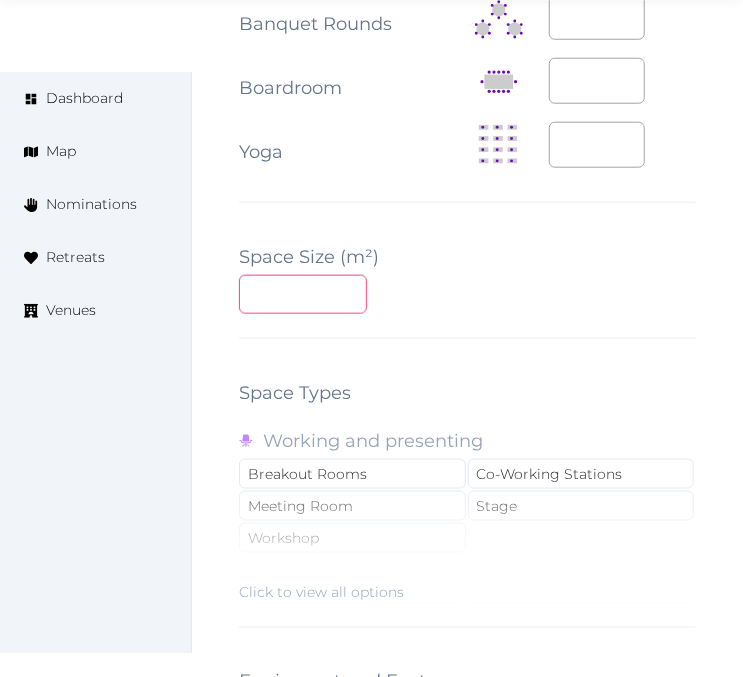 click at bounding box center [303, 294] 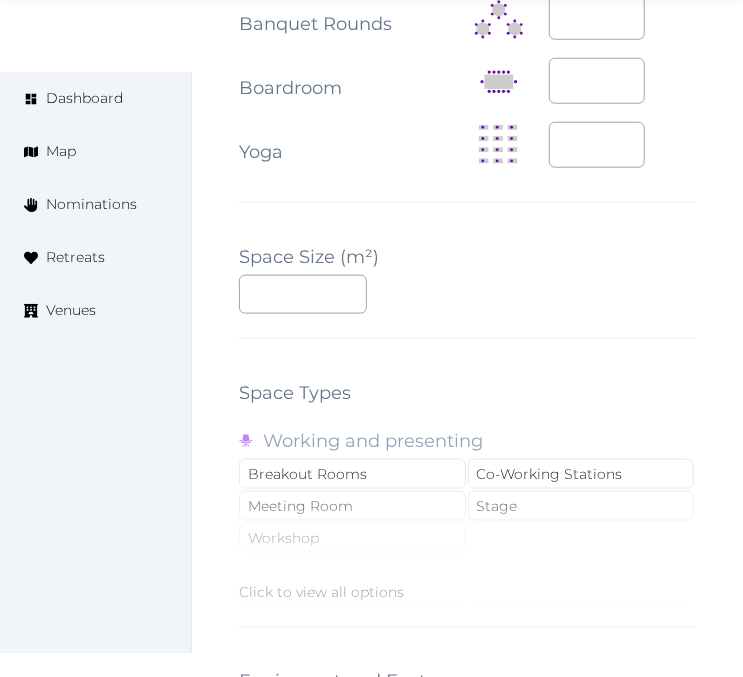 click on "**********" at bounding box center [467, -62] 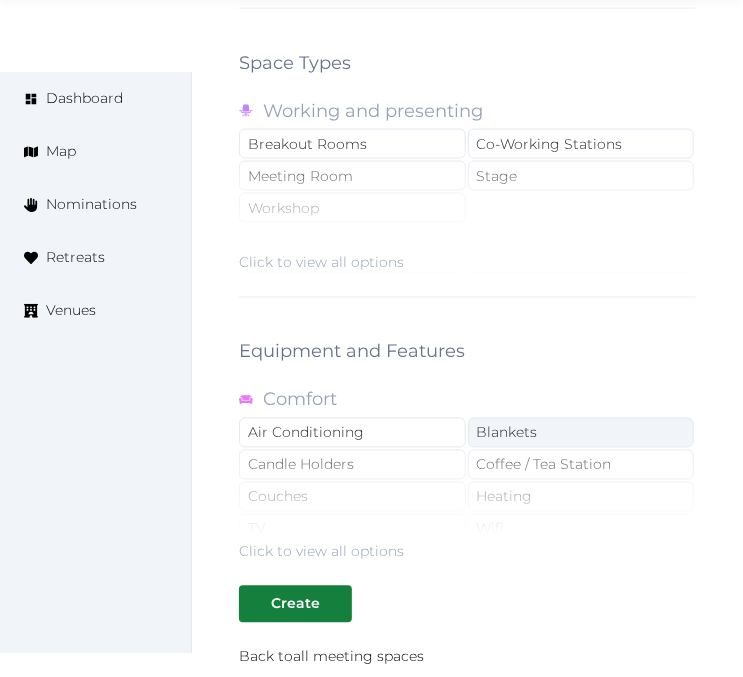 scroll, scrollTop: 3111, scrollLeft: 0, axis: vertical 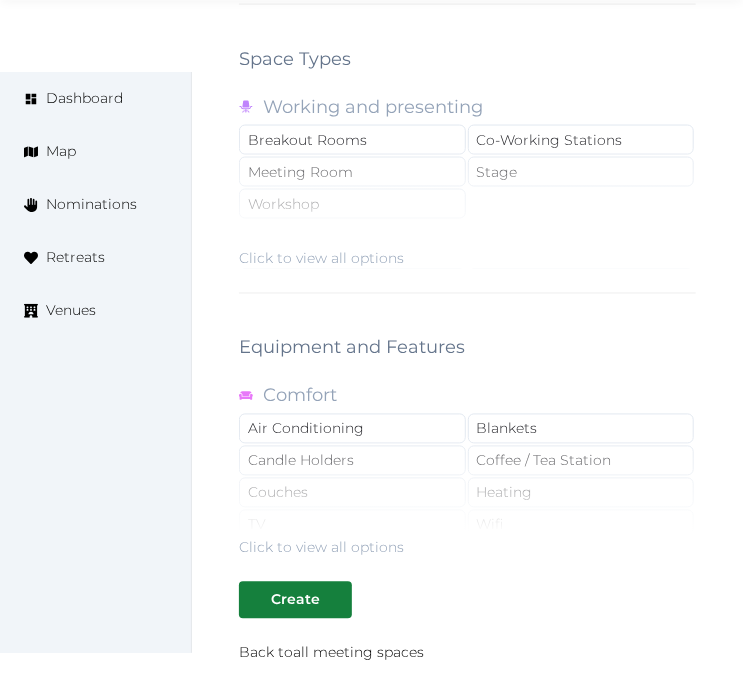click on "Click to view all options" at bounding box center (467, 205) 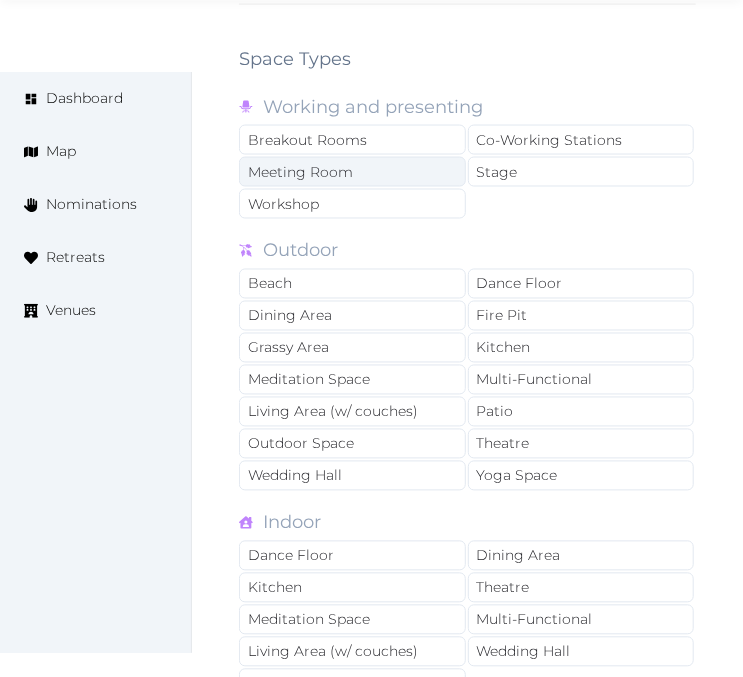 drag, startPoint x: 411, startPoint y: 156, endPoint x: 605, endPoint y: 287, distance: 234.08759 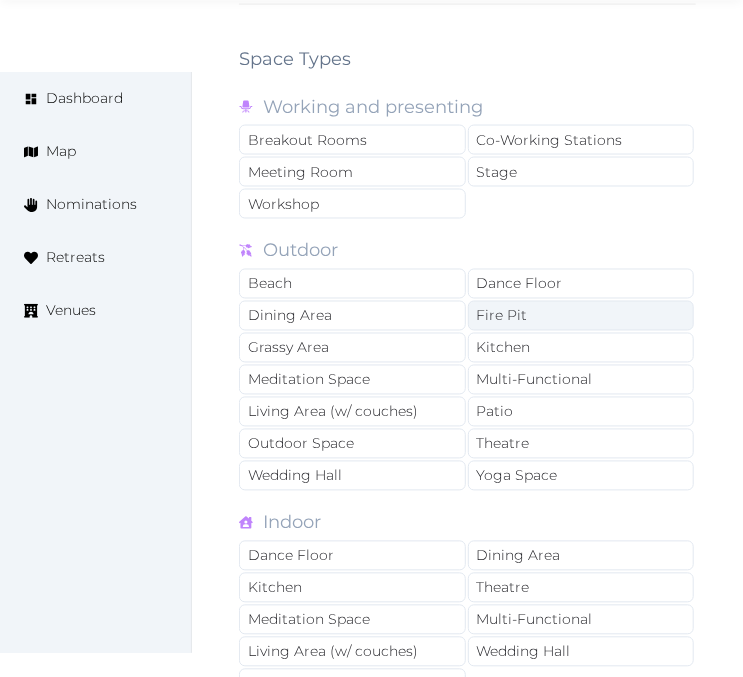 click on "Meeting Room" at bounding box center [352, 172] 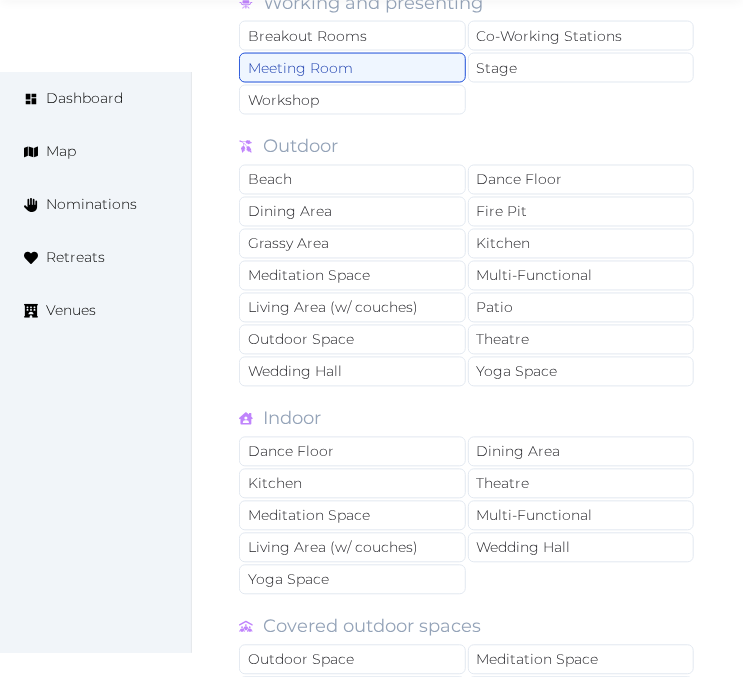 scroll, scrollTop: 3444, scrollLeft: 0, axis: vertical 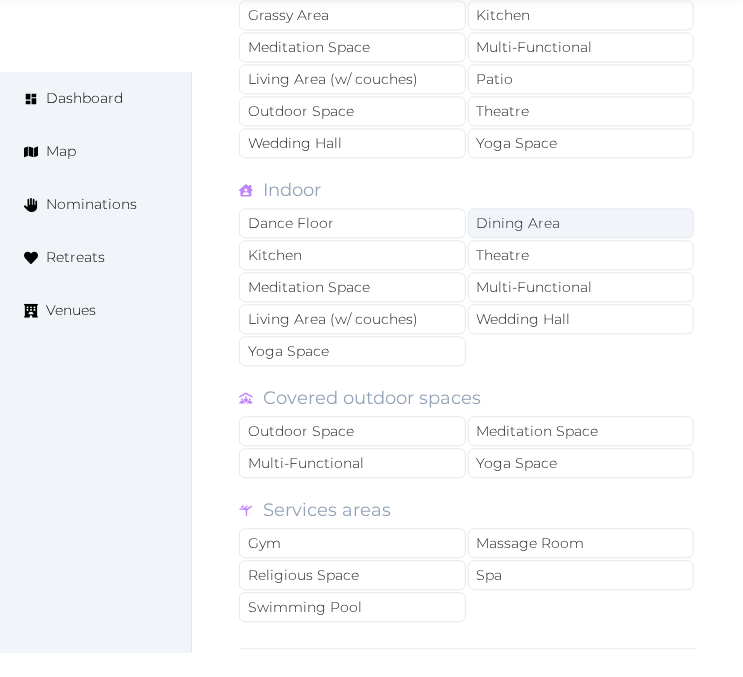 click on "Dining Area" at bounding box center (581, 223) 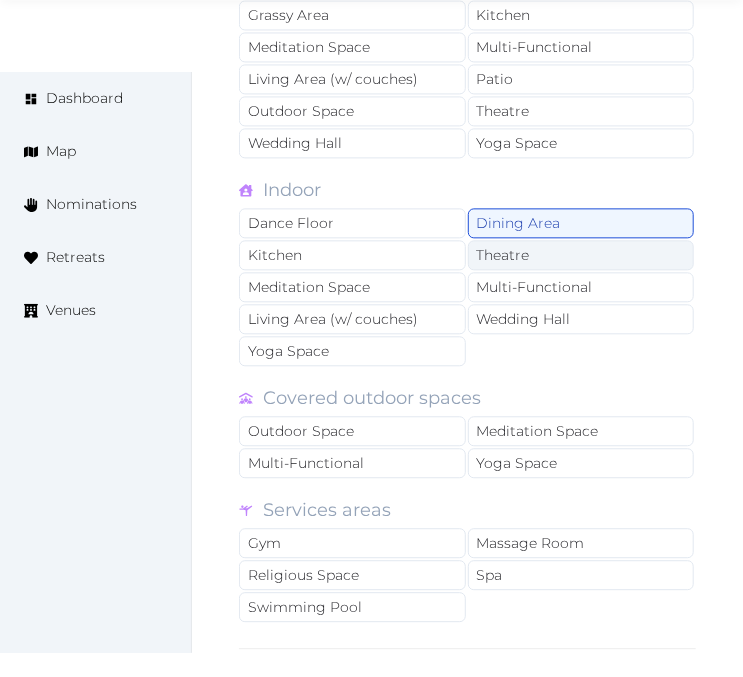 click on "Theatre" at bounding box center (581, 255) 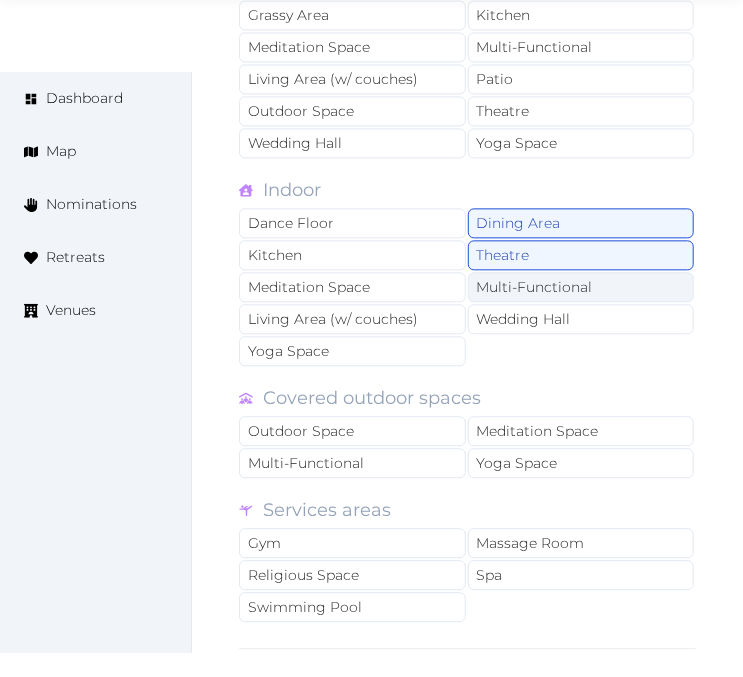 click on "Multi-Functional" at bounding box center [581, 287] 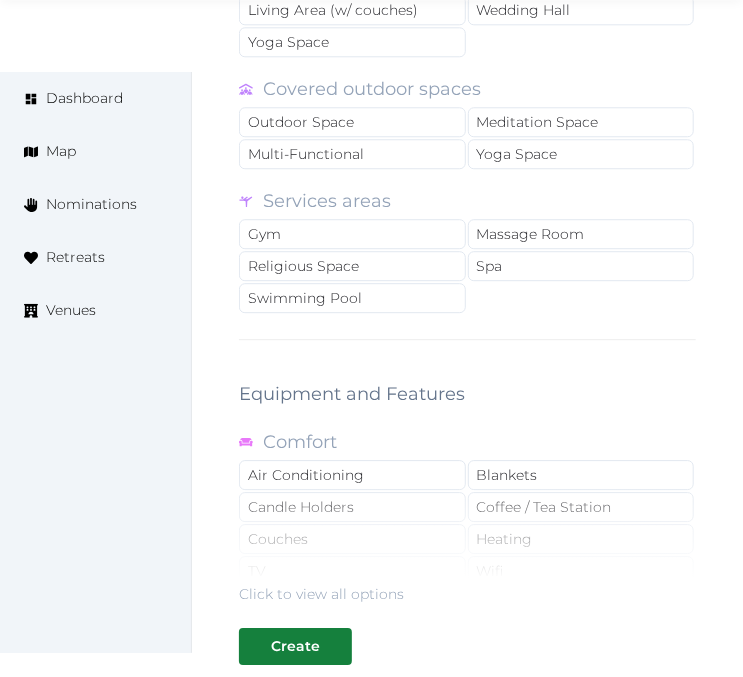 scroll, scrollTop: 3888, scrollLeft: 0, axis: vertical 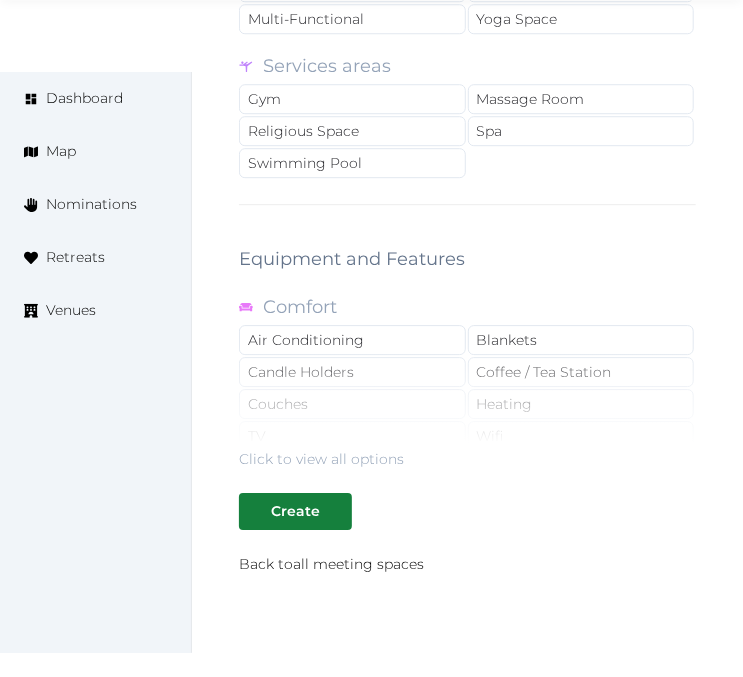 click on "Click to view all options" at bounding box center [467, 405] 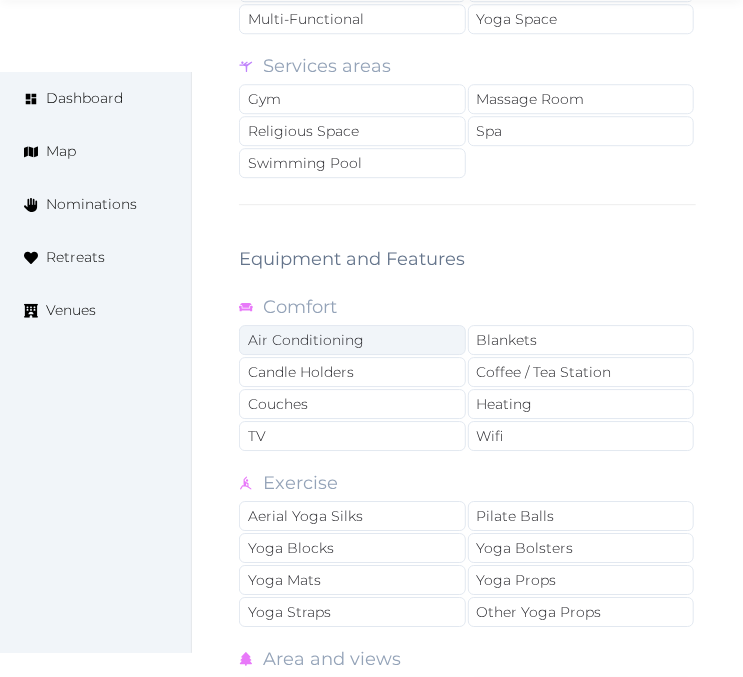 click on "Air Conditioning" at bounding box center (352, 340) 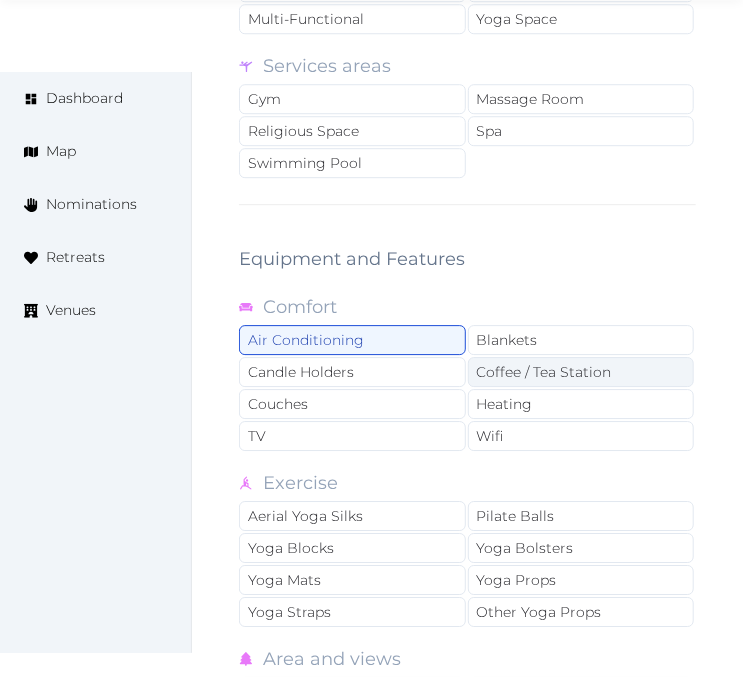 click on "Coffee / Tea Station" at bounding box center [581, 372] 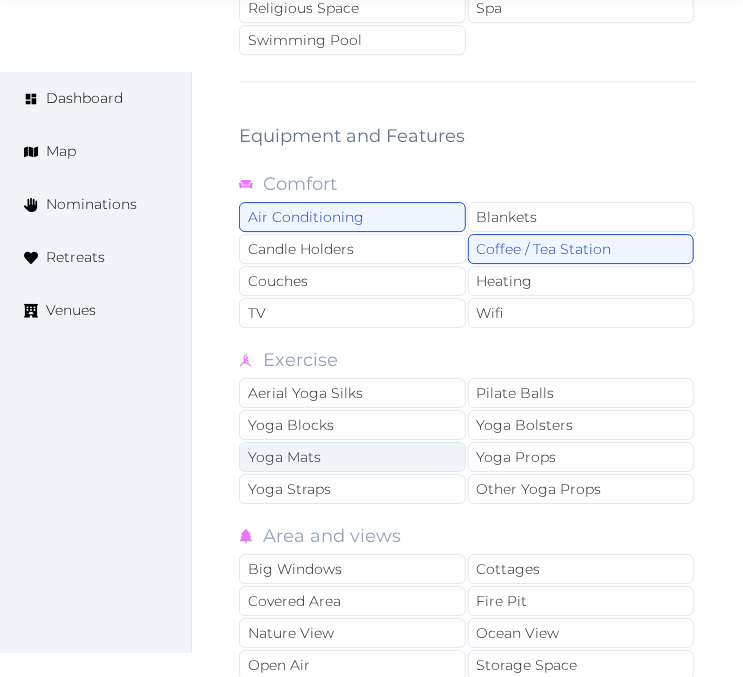 scroll, scrollTop: 4111, scrollLeft: 0, axis: vertical 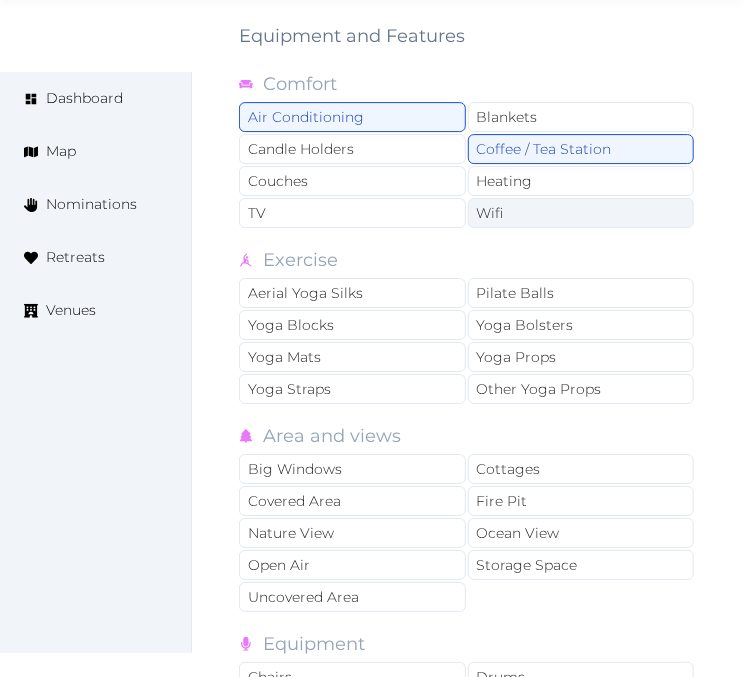click on "Wifi" at bounding box center (581, 213) 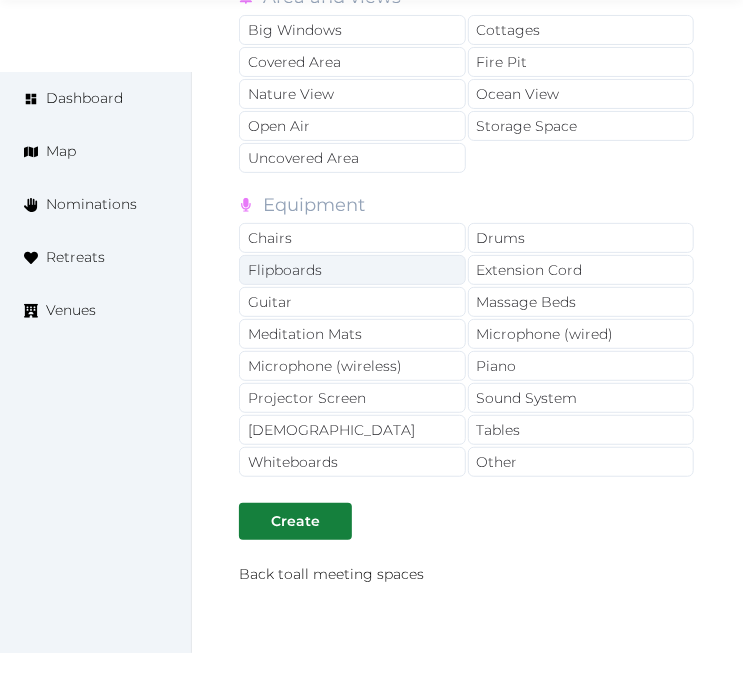 scroll, scrollTop: 4555, scrollLeft: 0, axis: vertical 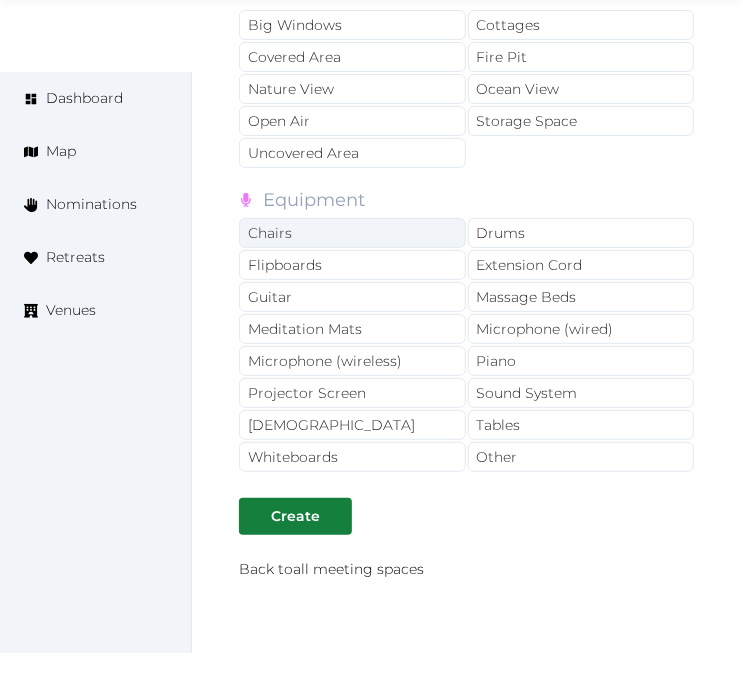 click on "Chairs" at bounding box center (352, 233) 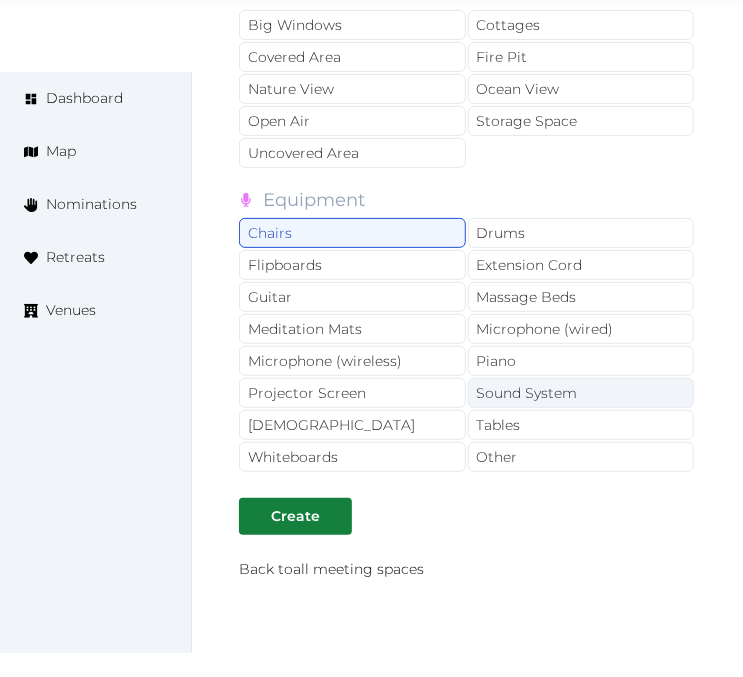 click on "Sound System" at bounding box center (581, 393) 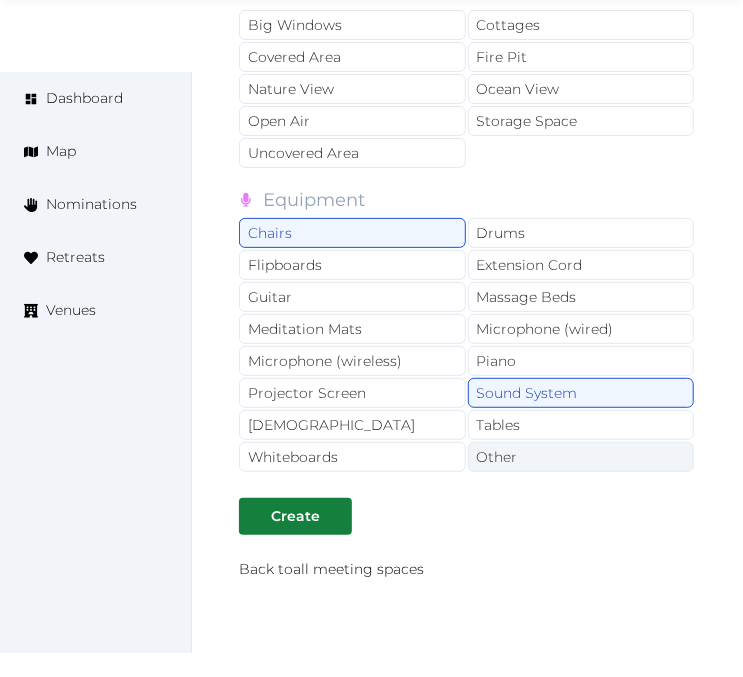 drag, startPoint x: 570, startPoint y: 408, endPoint x: 564, endPoint y: 435, distance: 27.658634 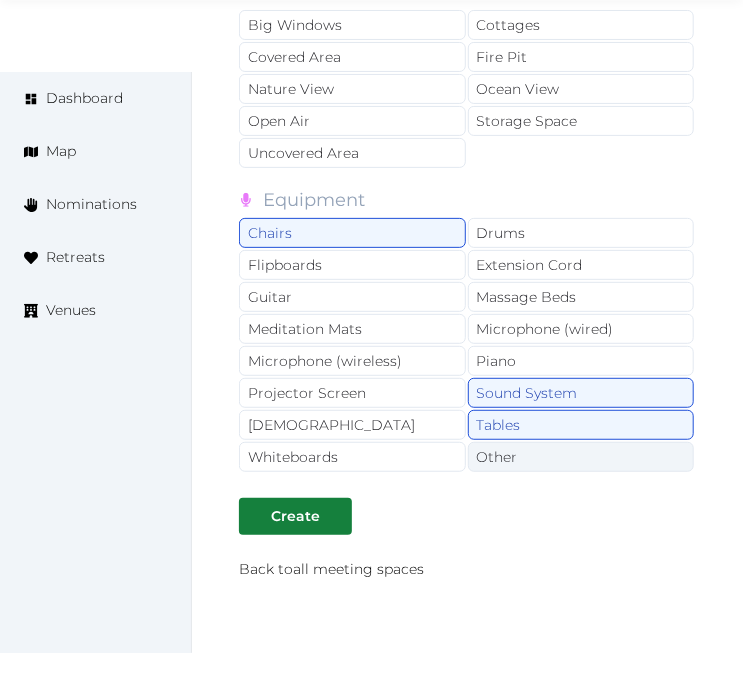 click on "Other" at bounding box center (581, 457) 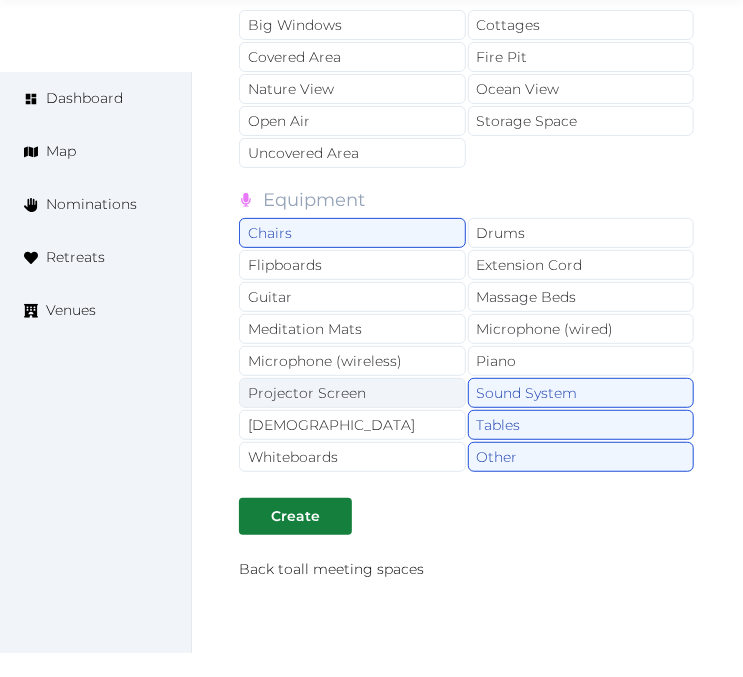 click on "Projector Screen" at bounding box center [352, 393] 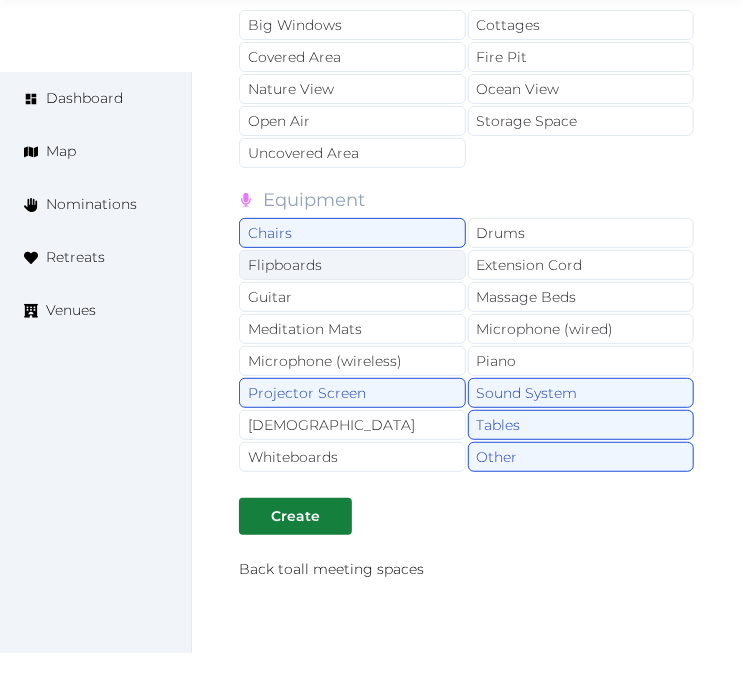 click on "Flipboards" at bounding box center (352, 265) 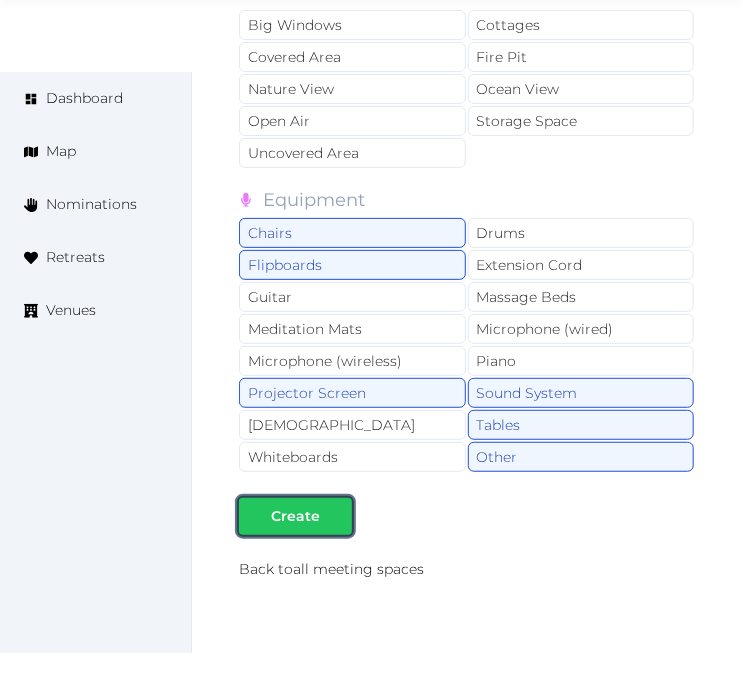 click on "Create" at bounding box center (295, 516) 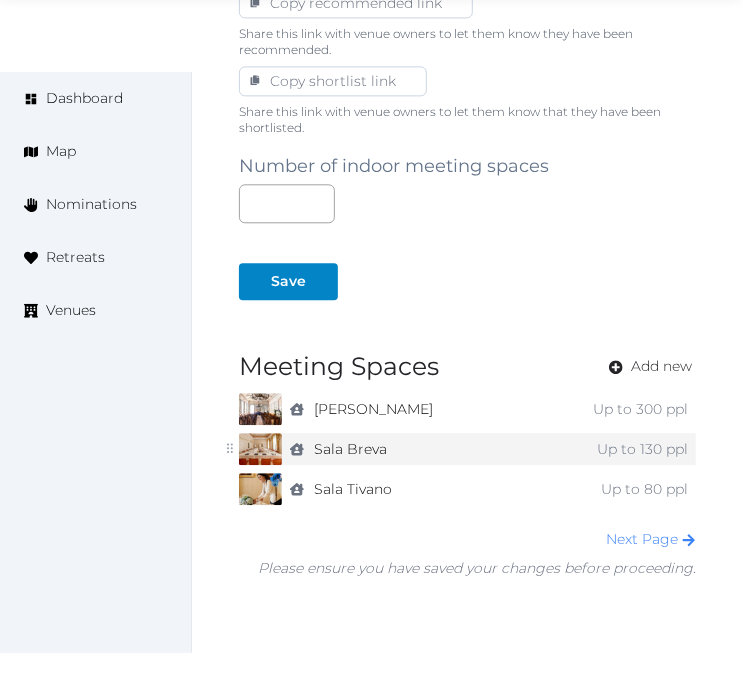 scroll, scrollTop: 1453, scrollLeft: 0, axis: vertical 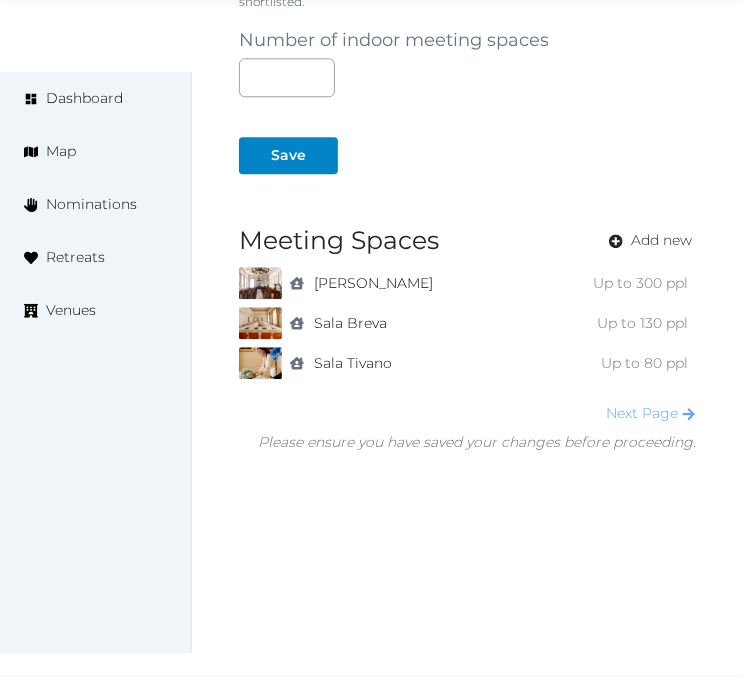 click on "Next Page" at bounding box center [651, 413] 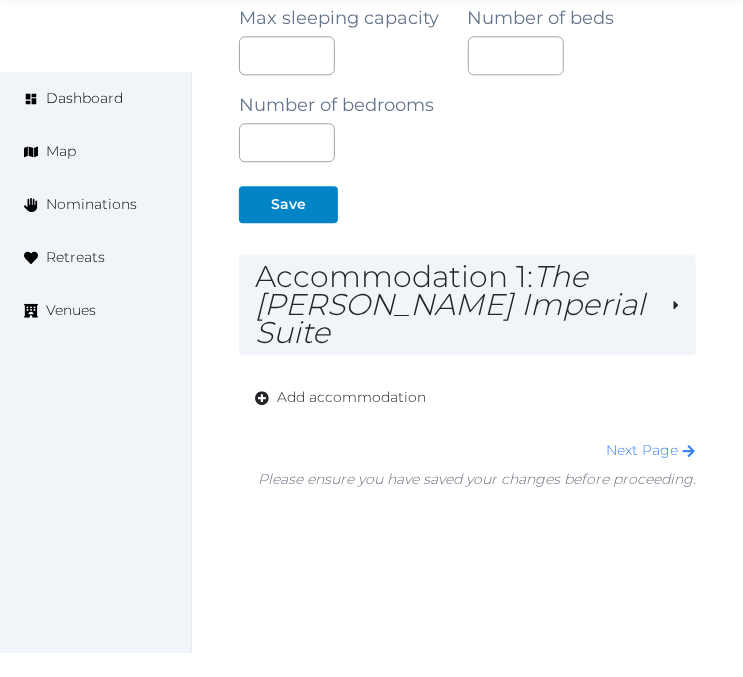scroll, scrollTop: 1512, scrollLeft: 0, axis: vertical 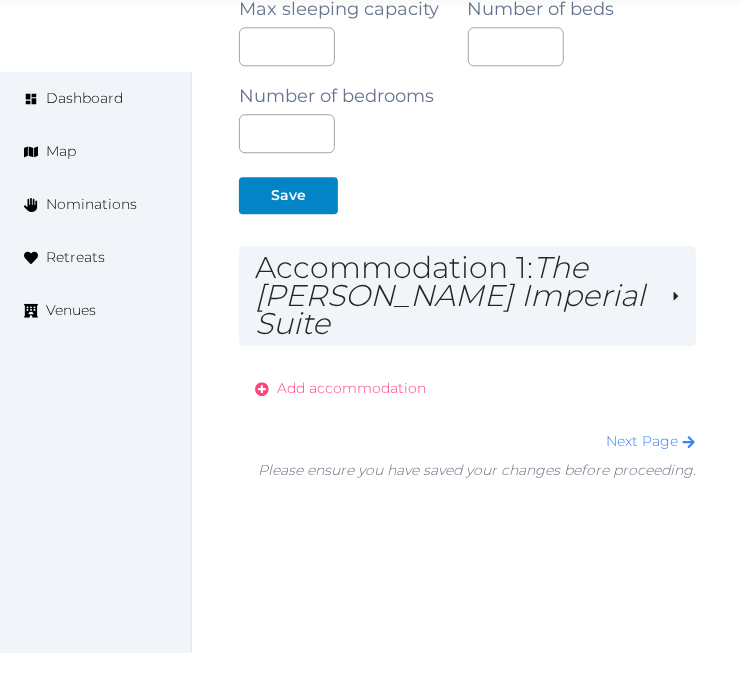 click on "Add accommodation" at bounding box center [351, 388] 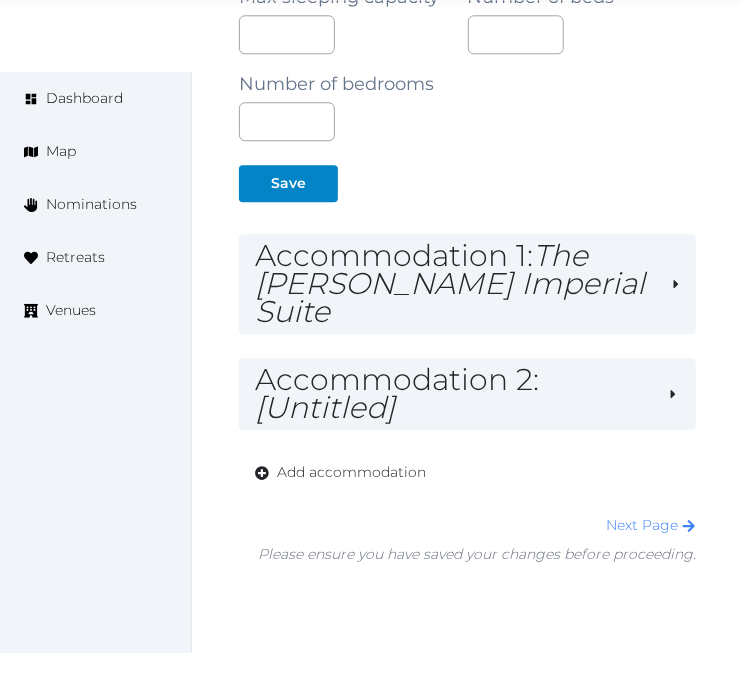 scroll, scrollTop: 1607, scrollLeft: 0, axis: vertical 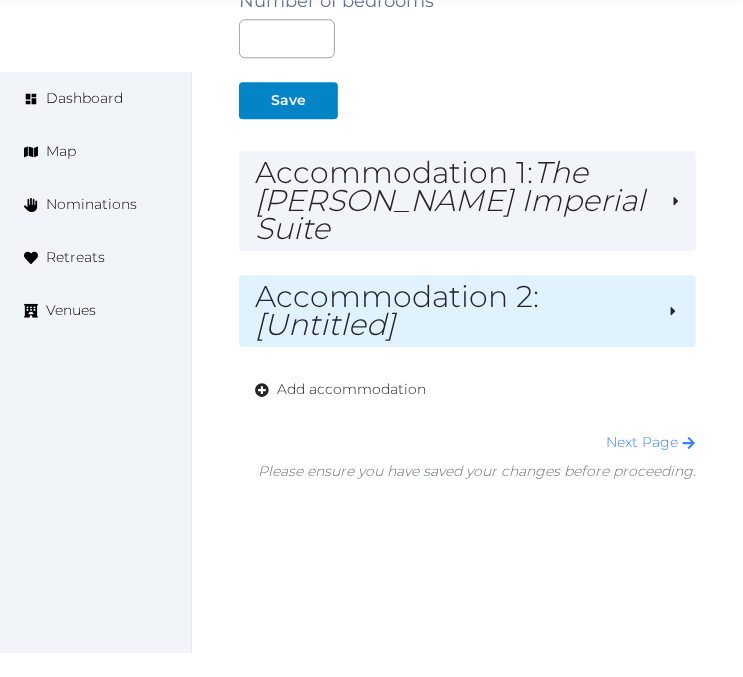 click on "Accommodation 2 :  [Untitled]" at bounding box center (453, 311) 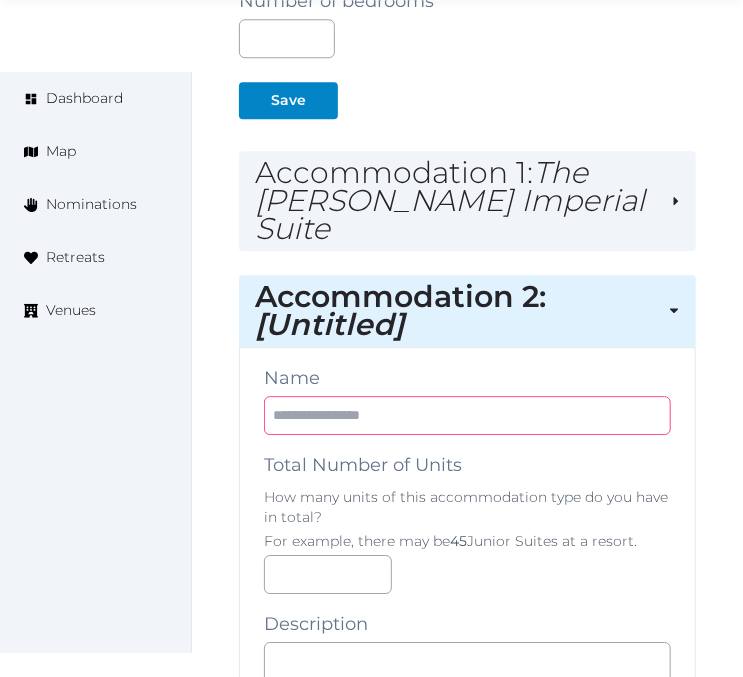 click at bounding box center (467, 415) 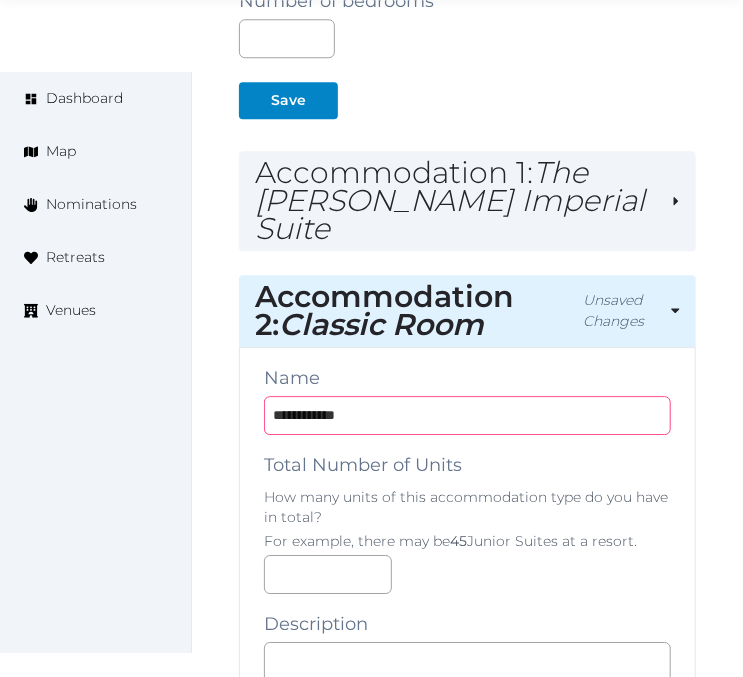 type on "**********" 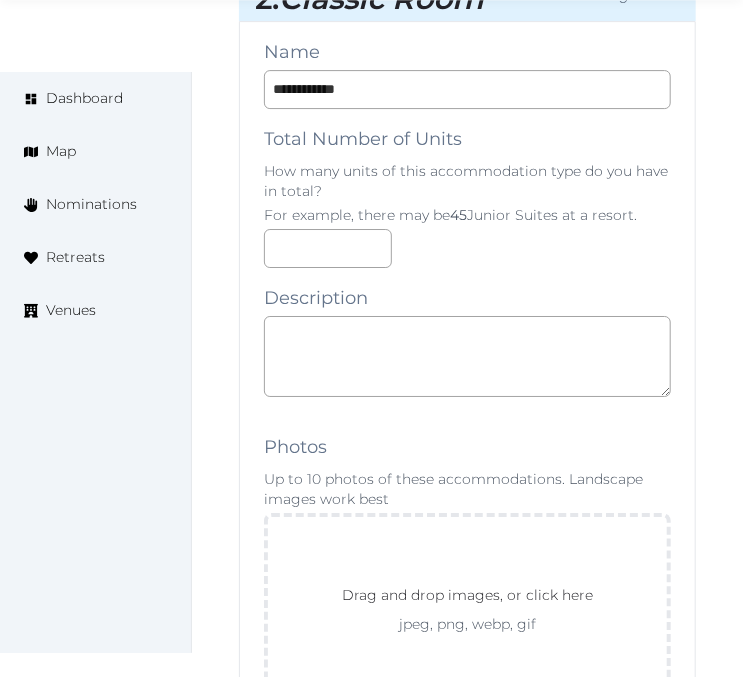 scroll, scrollTop: 1941, scrollLeft: 0, axis: vertical 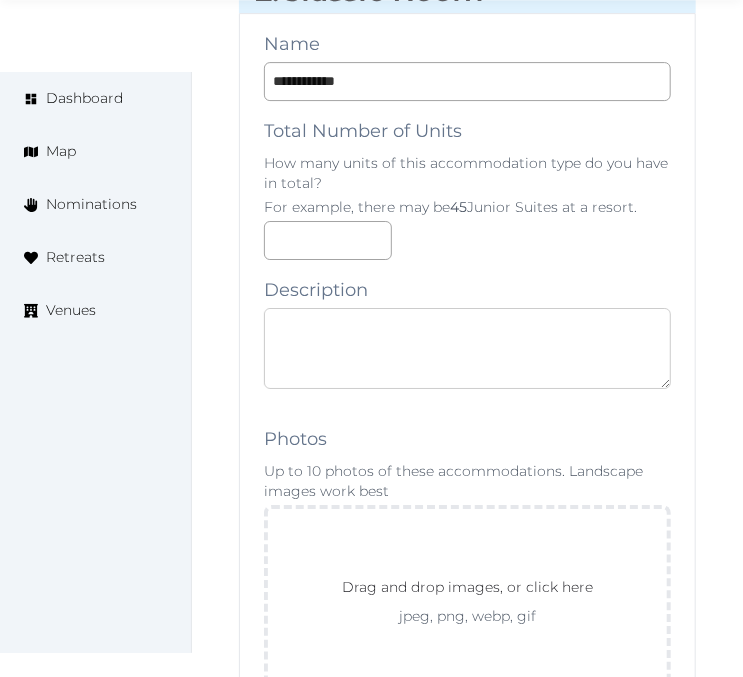 click at bounding box center [467, 348] 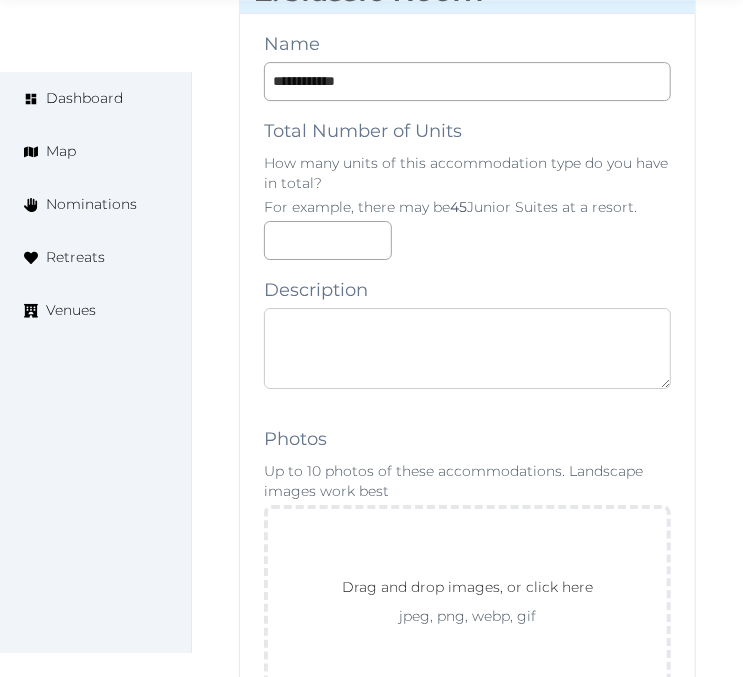 paste on "**********" 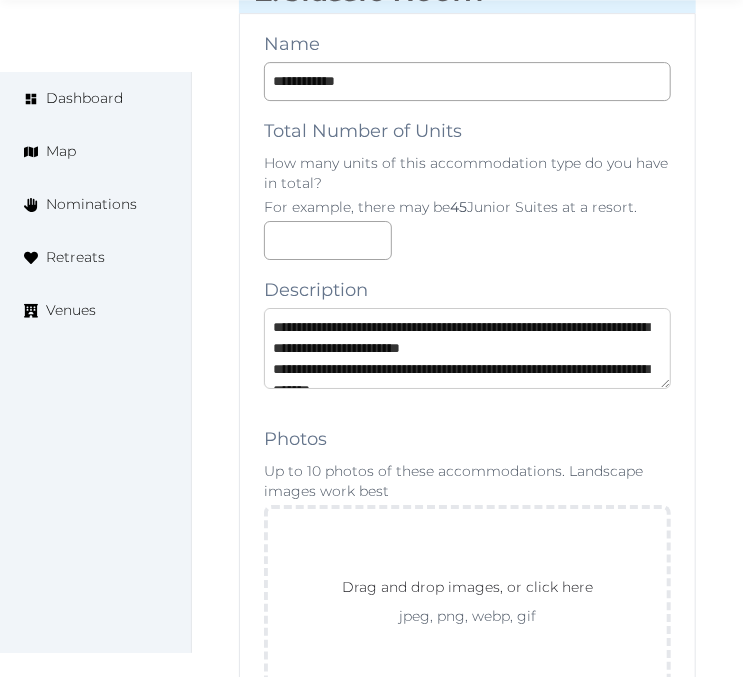 scroll, scrollTop: 10, scrollLeft: 0, axis: vertical 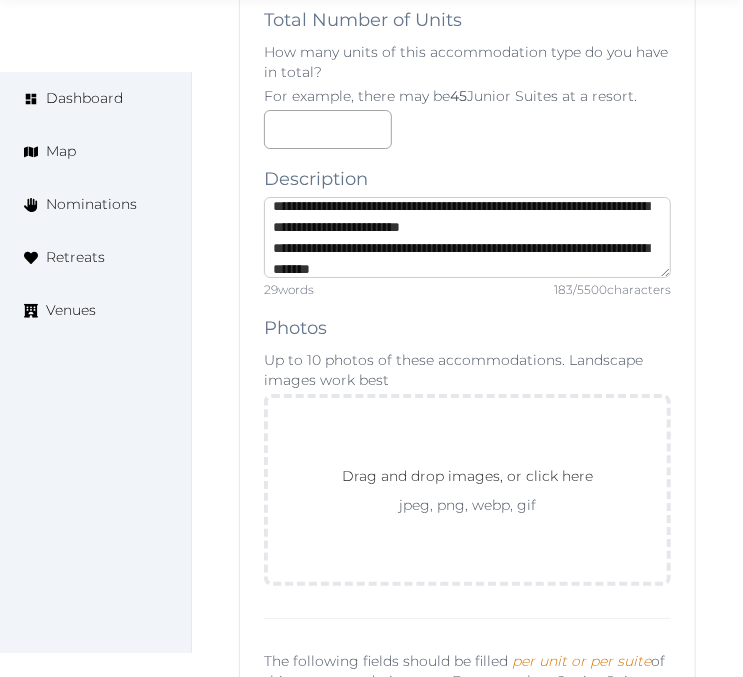 type on "**********" 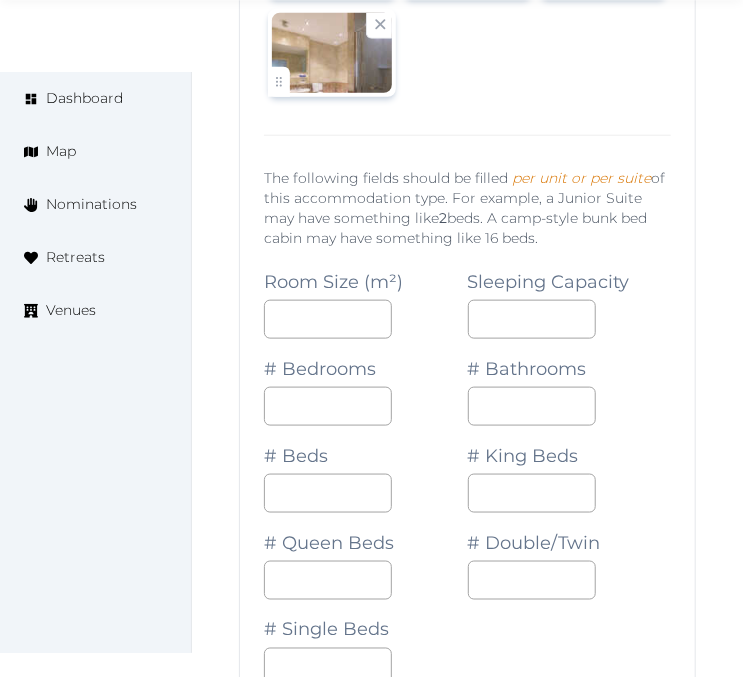 scroll, scrollTop: 2747, scrollLeft: 0, axis: vertical 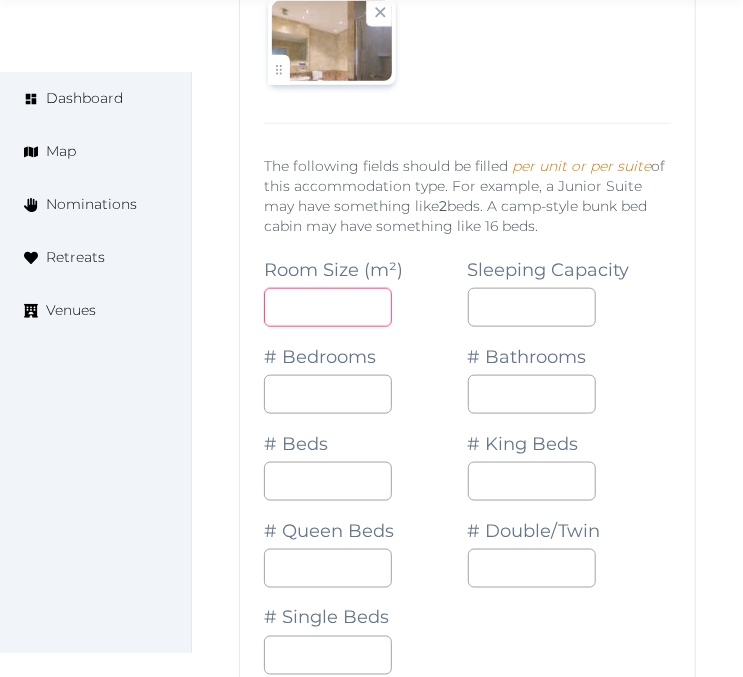 click at bounding box center (328, 307) 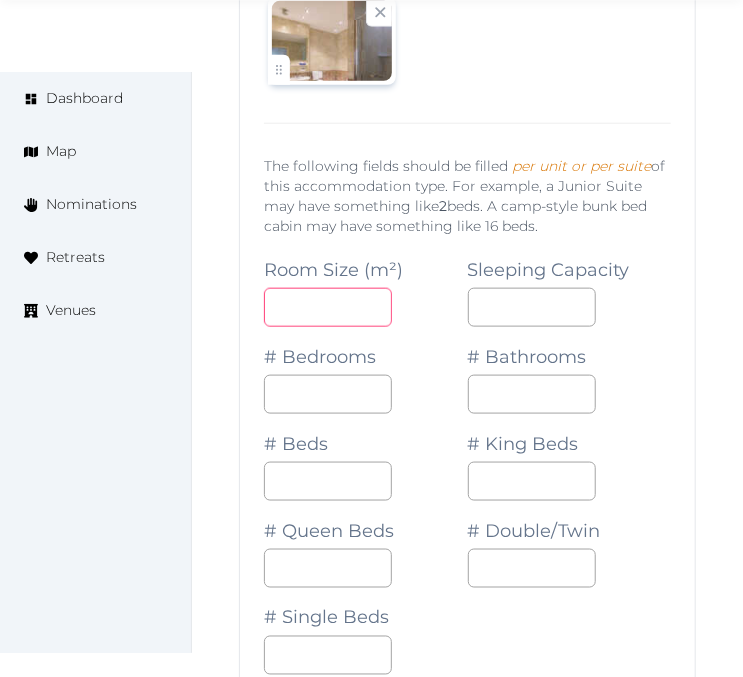 type on "**" 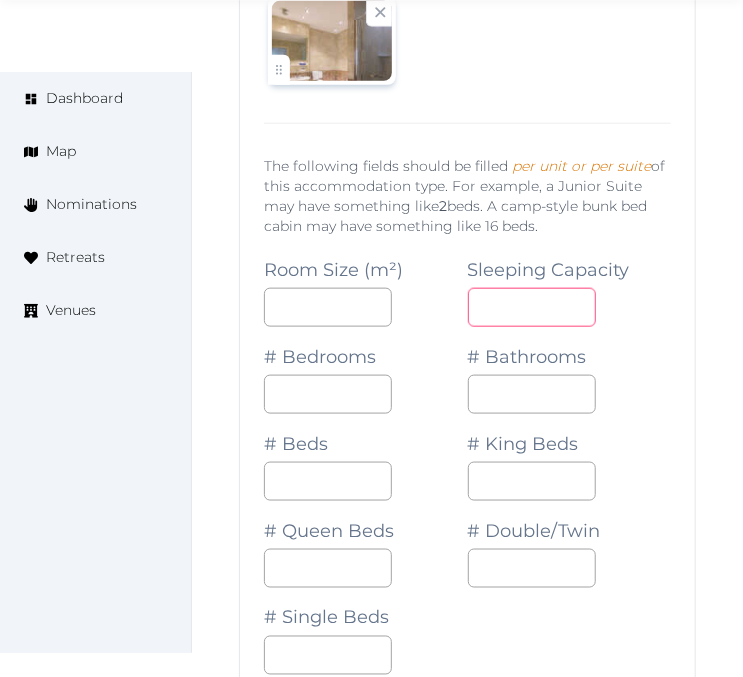 click at bounding box center (532, 307) 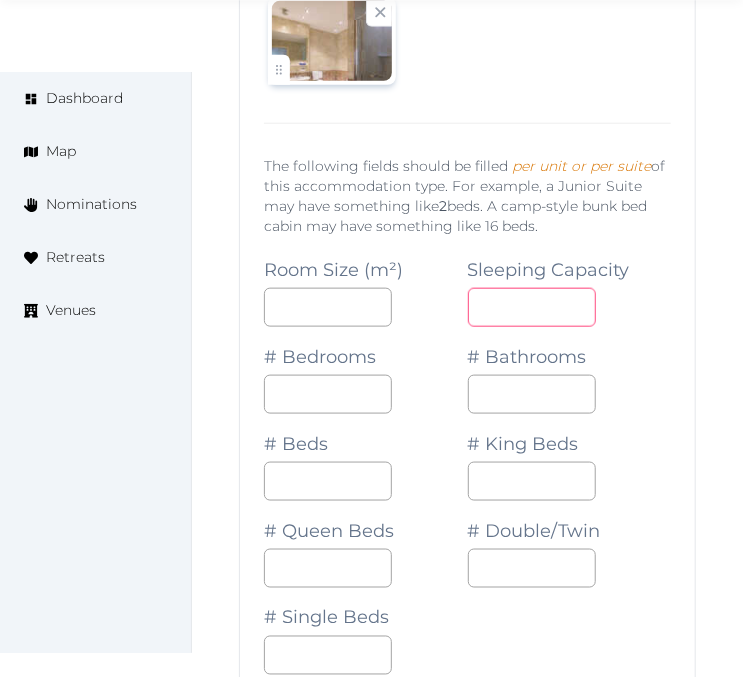 type on "*" 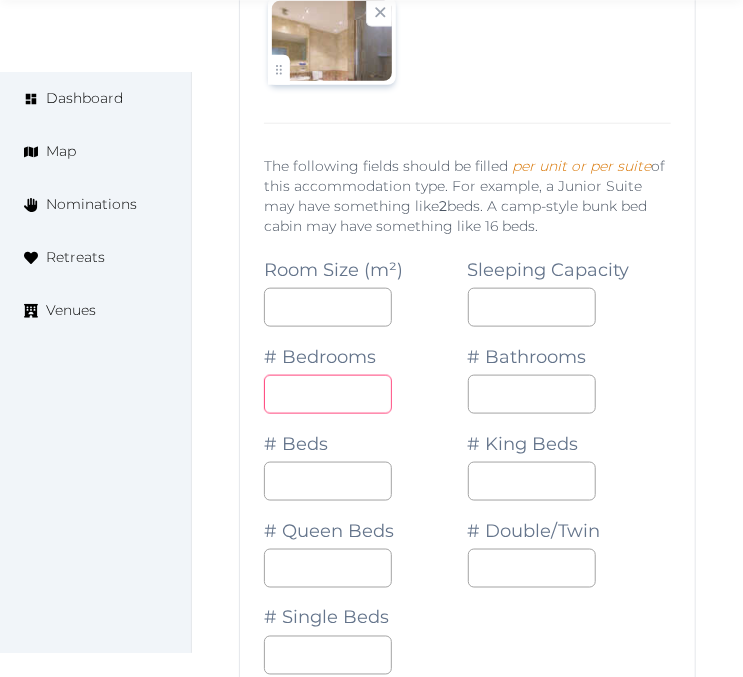 click on "*" at bounding box center (328, 394) 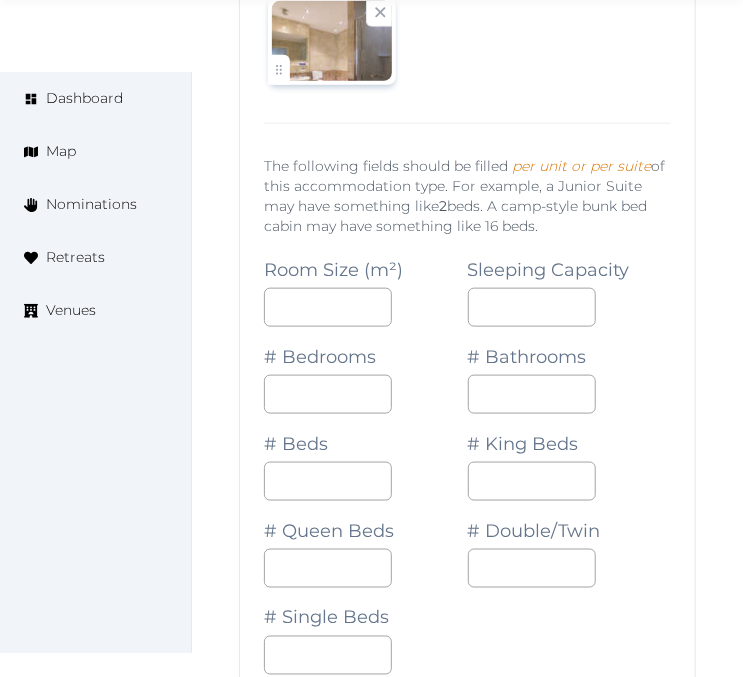 click on "# King Beds" at bounding box center [570, 457] 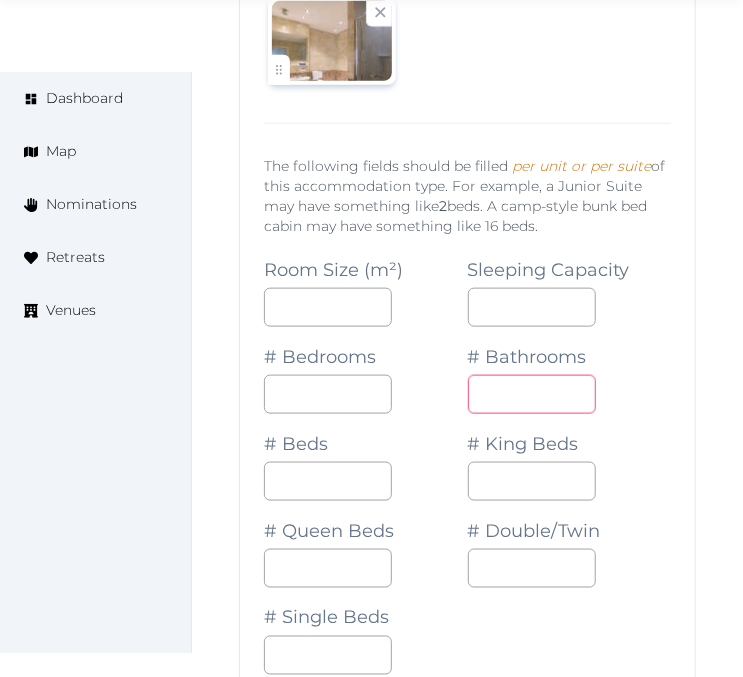 click at bounding box center (532, 394) 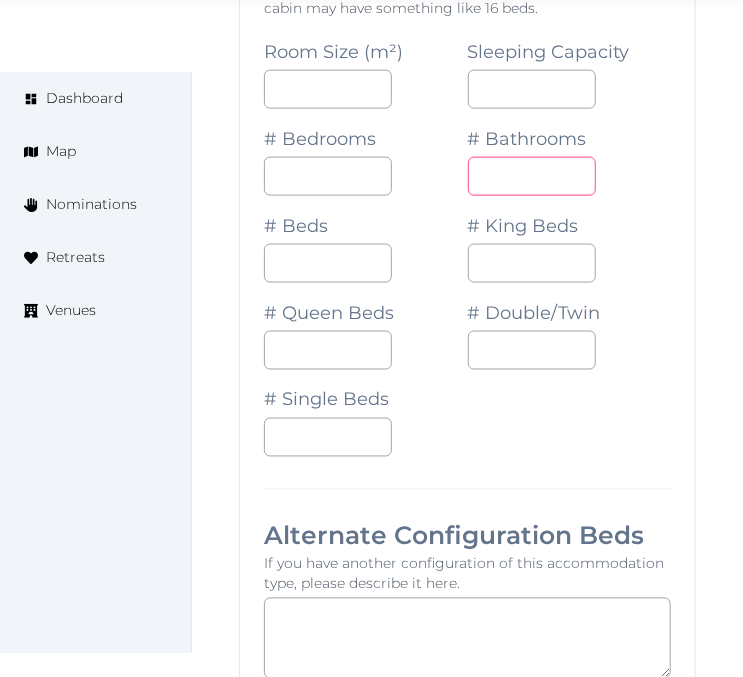 scroll, scrollTop: 2970, scrollLeft: 0, axis: vertical 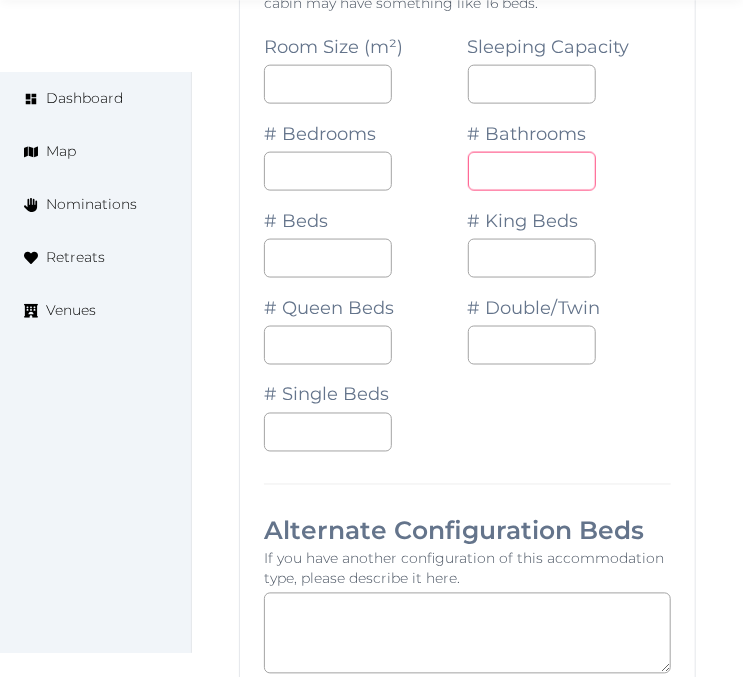 type on "*" 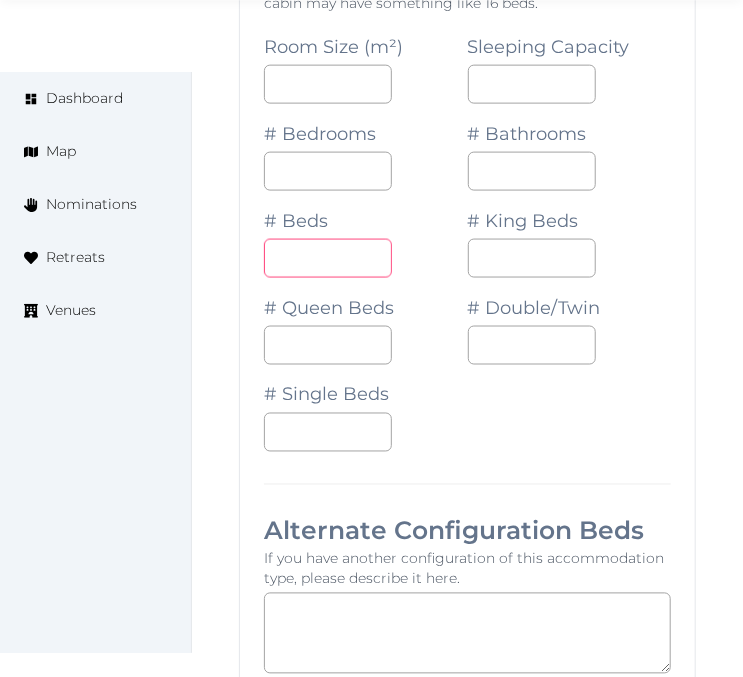 click at bounding box center (328, 258) 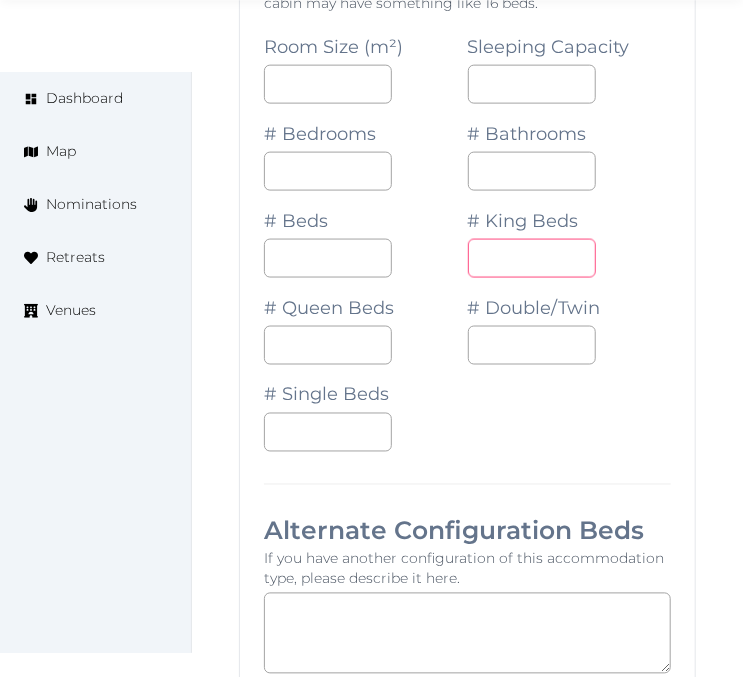 click on "*" at bounding box center [532, 258] 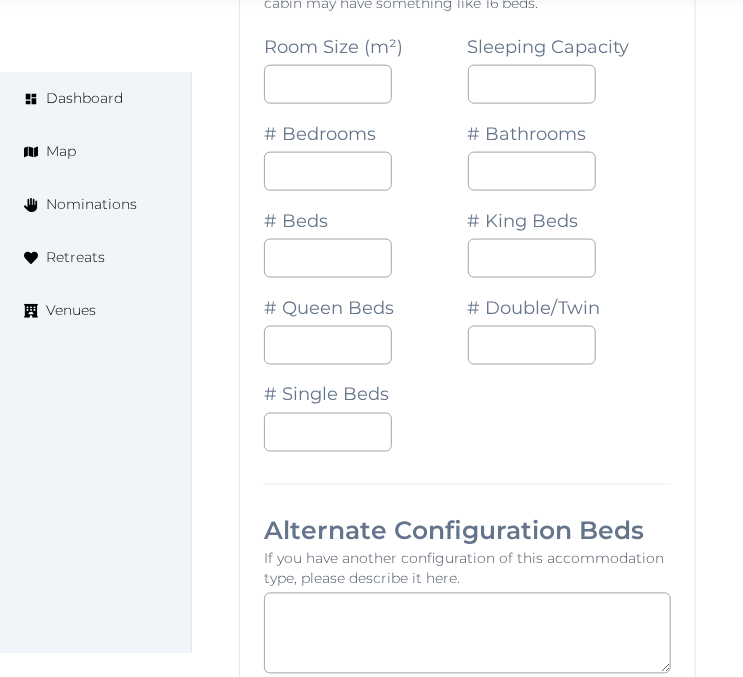 click on "**********" at bounding box center [467, 627] 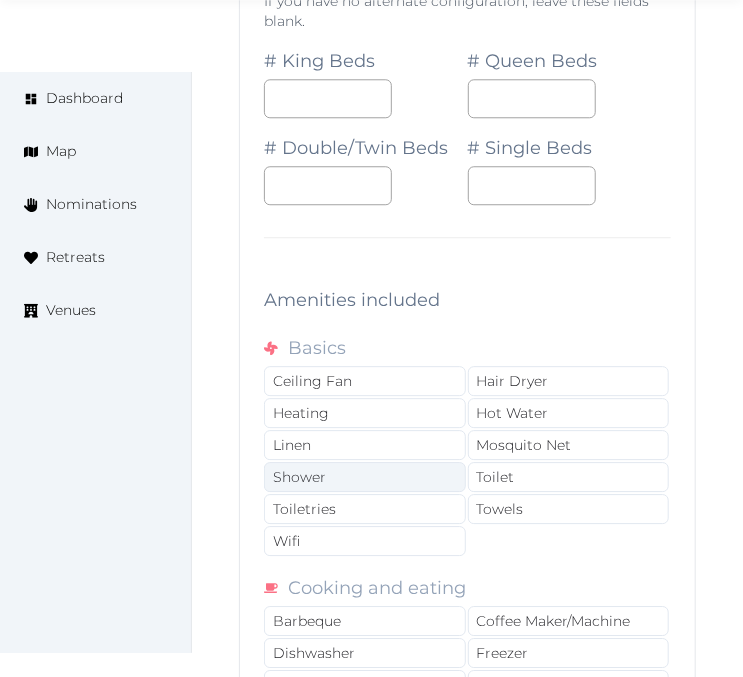 scroll, scrollTop: 3747, scrollLeft: 0, axis: vertical 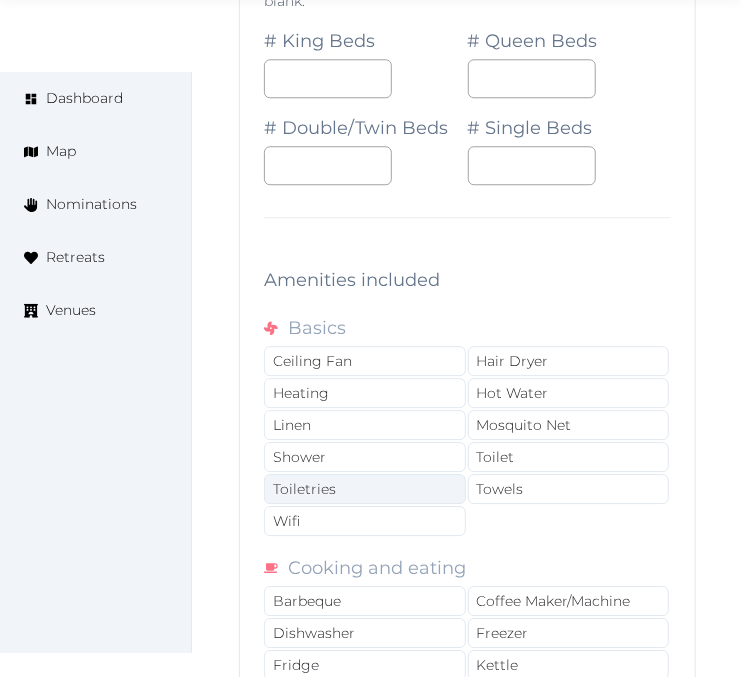 drag, startPoint x: 358, startPoint y: 432, endPoint x: 414, endPoint y: 496, distance: 85.04117 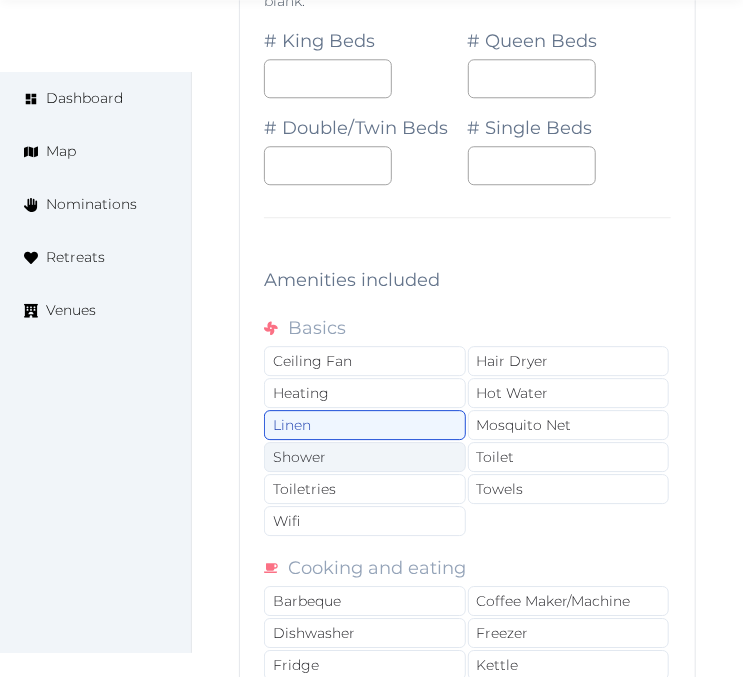 click on "Shower" at bounding box center (365, 457) 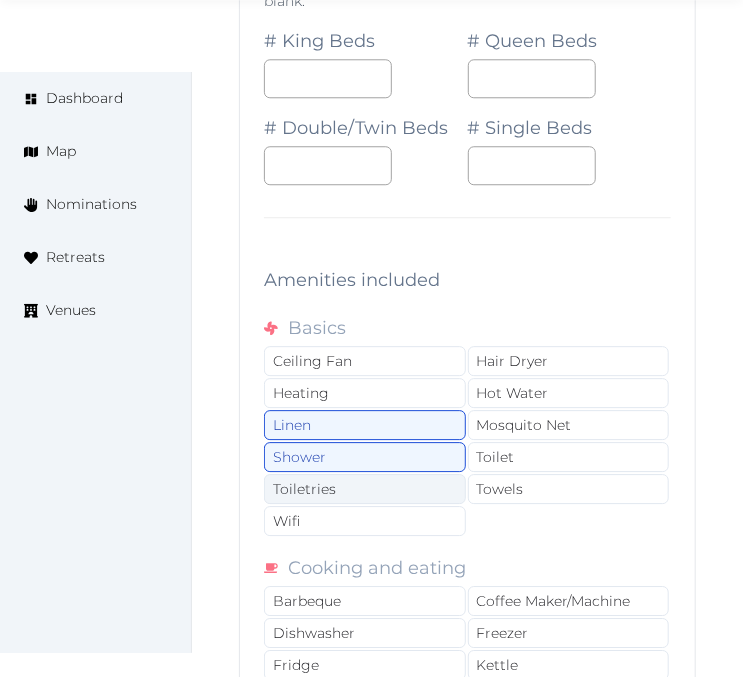 click on "Toiletries" at bounding box center (365, 489) 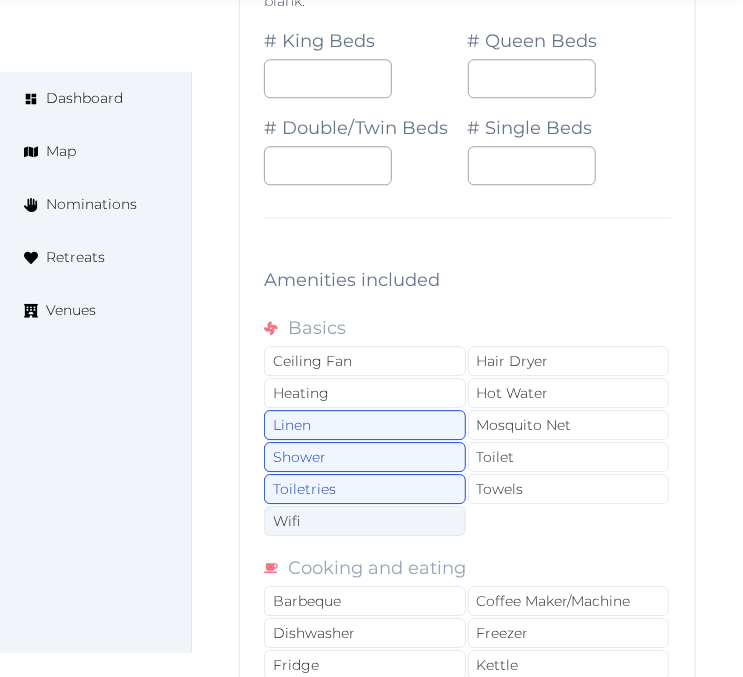 click on "Wifi" at bounding box center [365, 521] 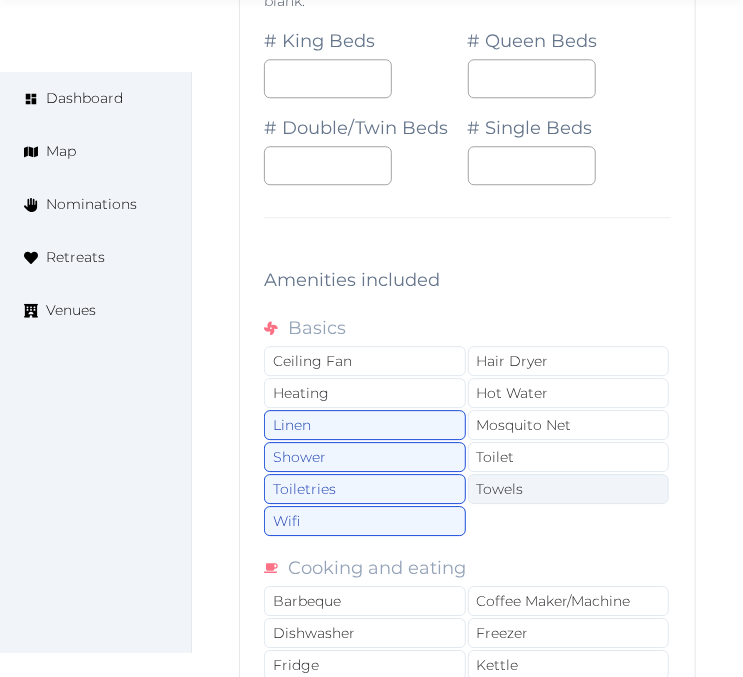 click on "Towels" at bounding box center (569, 489) 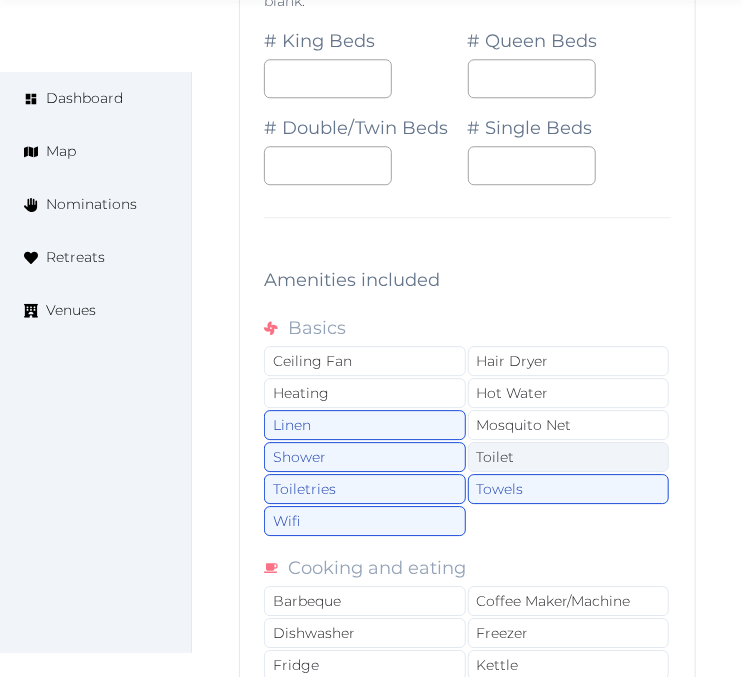 click on "Toilet" at bounding box center [569, 457] 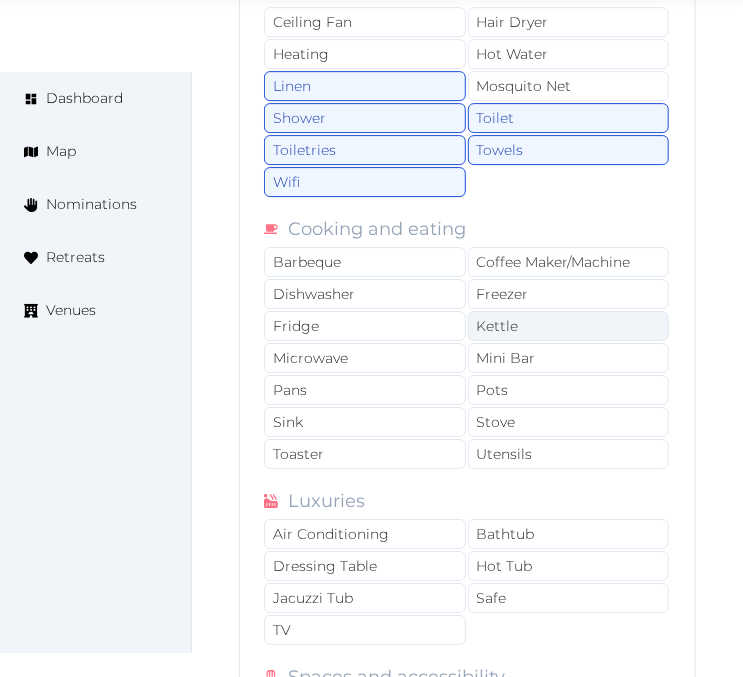 scroll, scrollTop: 4192, scrollLeft: 0, axis: vertical 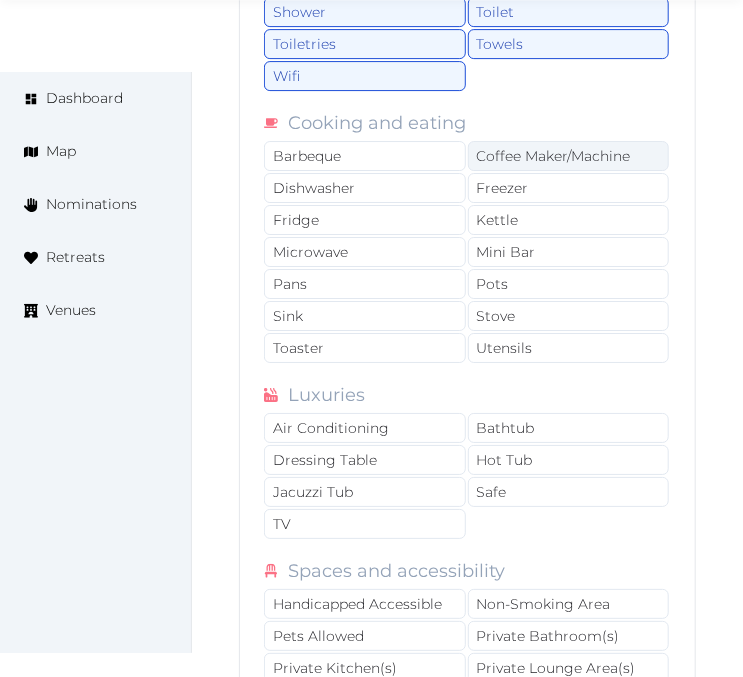 click on "Coffee Maker/Machine" at bounding box center [569, 156] 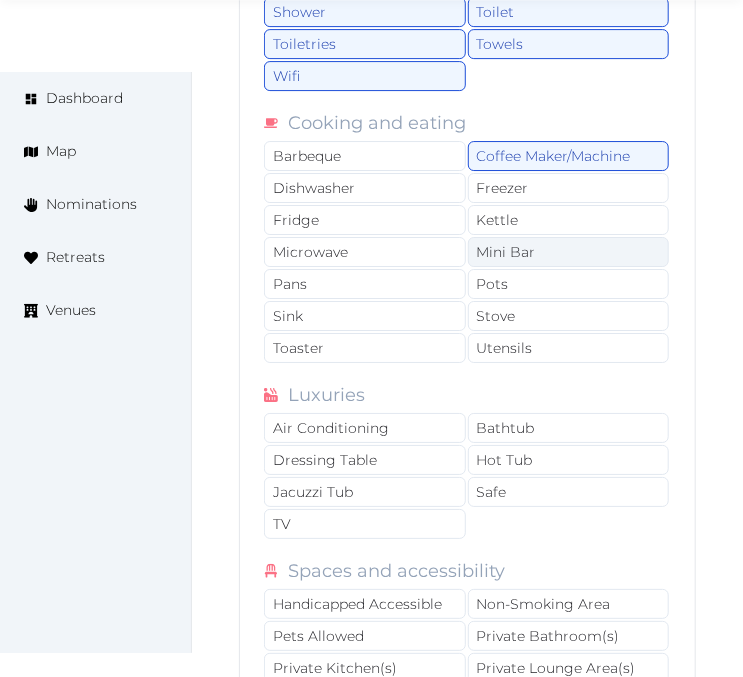 click on "Mini Bar" at bounding box center (569, 252) 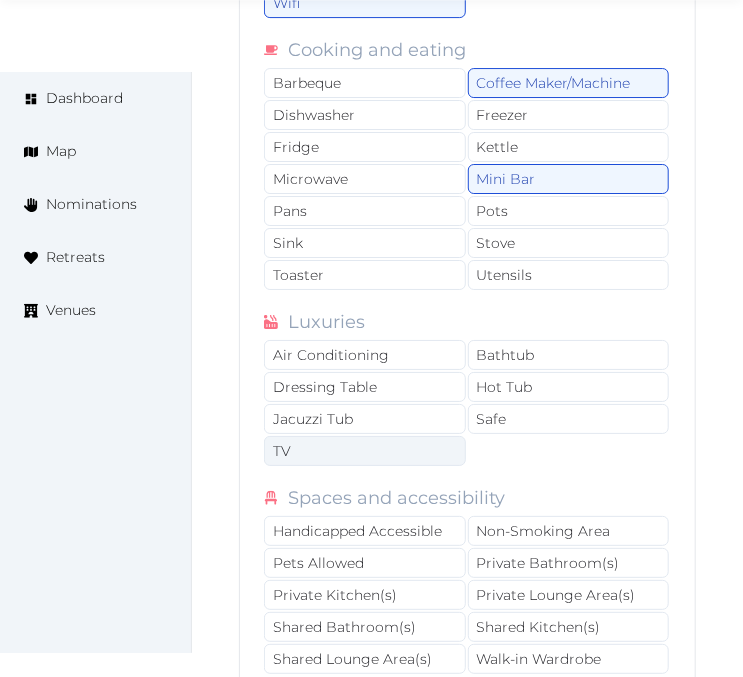 scroll, scrollTop: 4303, scrollLeft: 0, axis: vertical 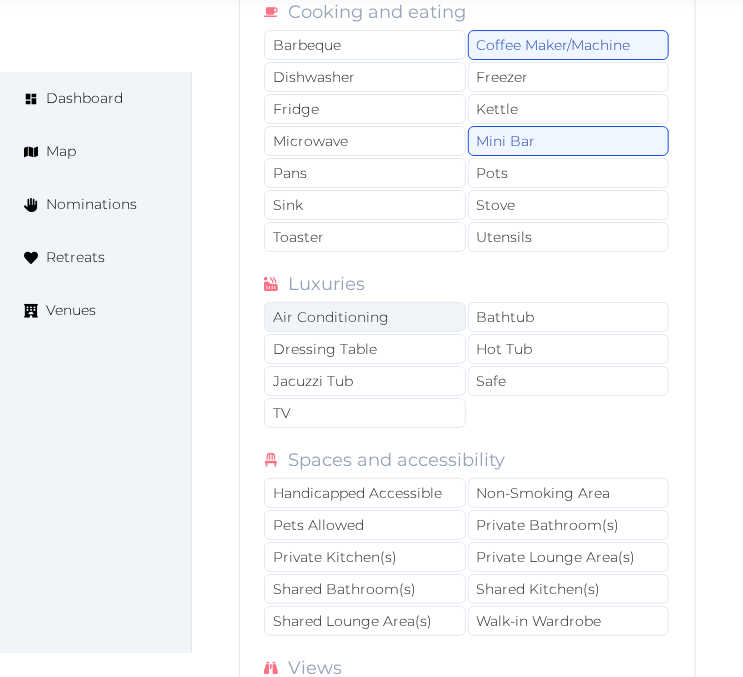 click on "Air Conditioning" at bounding box center [365, 317] 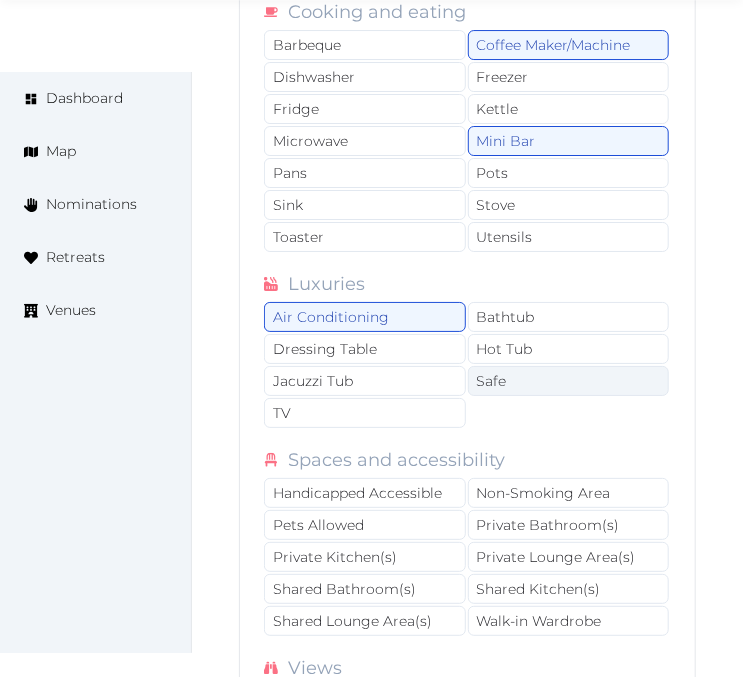 click on "Safe" at bounding box center (569, 381) 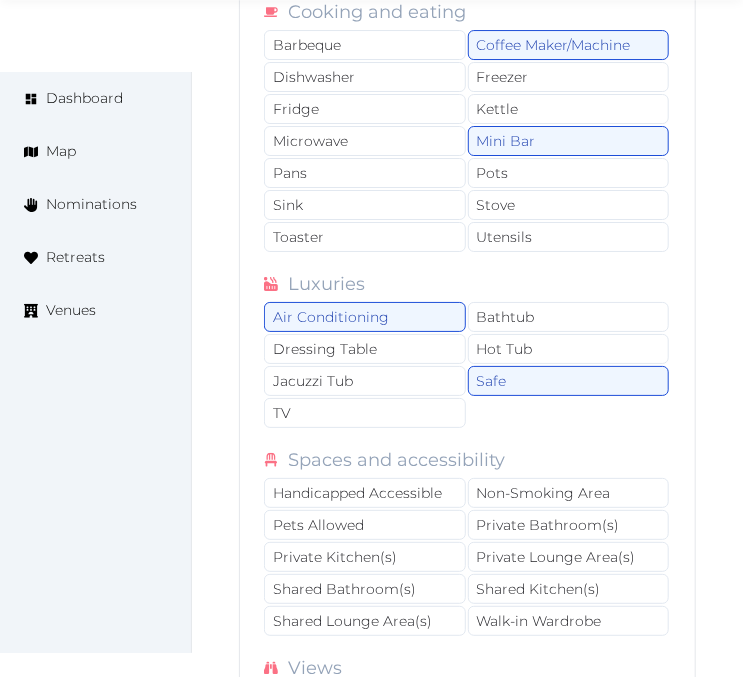 drag, startPoint x: 445, startPoint y: 415, endPoint x: 471, endPoint y: 421, distance: 26.683329 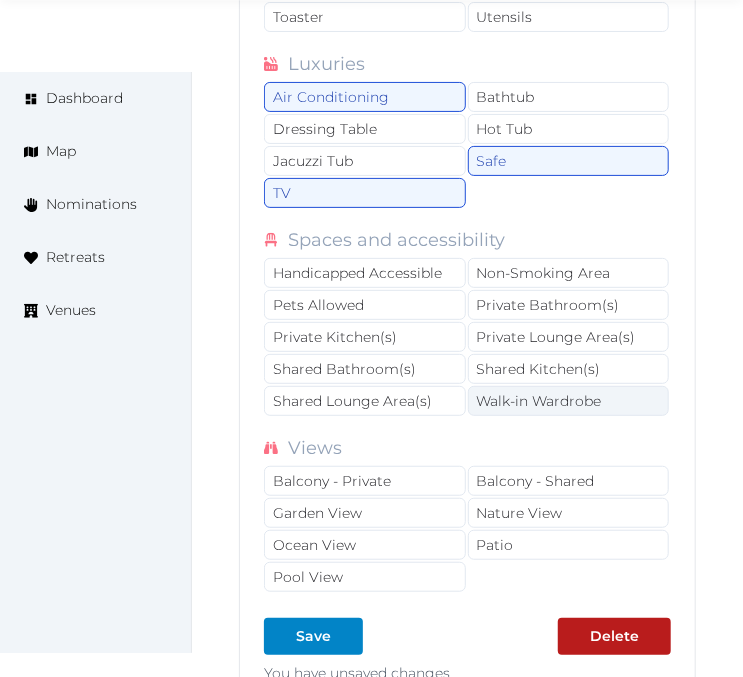 scroll, scrollTop: 4525, scrollLeft: 0, axis: vertical 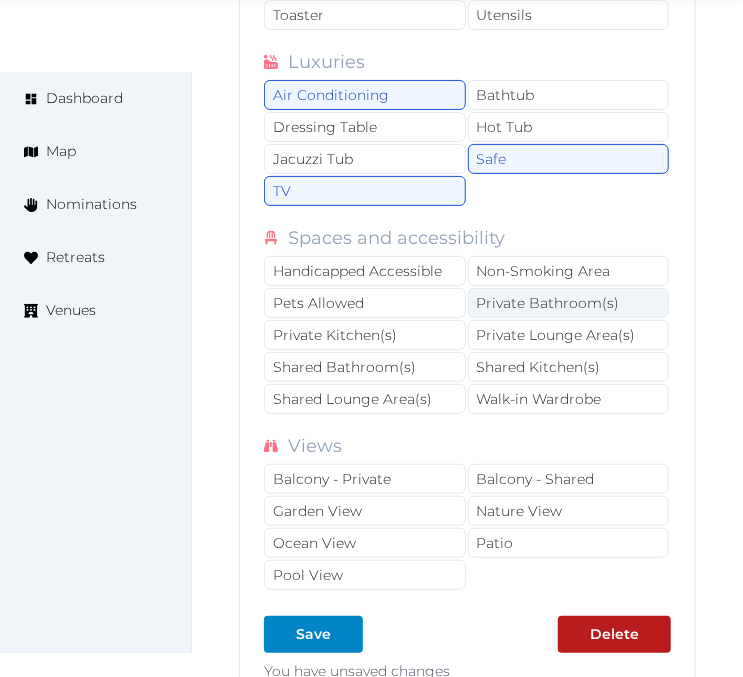 click on "Private Bathroom(s)" at bounding box center (569, 303) 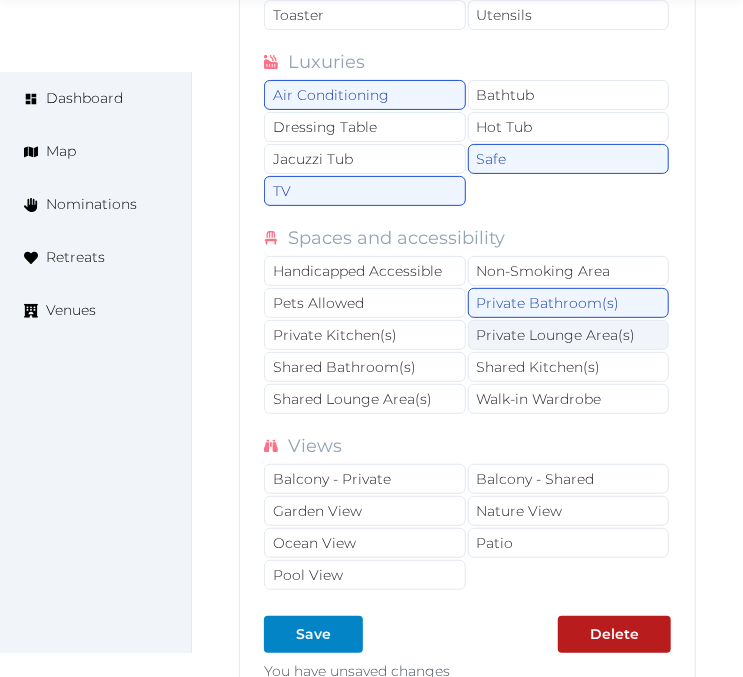 click on "Private Lounge Area(s)" at bounding box center [569, 335] 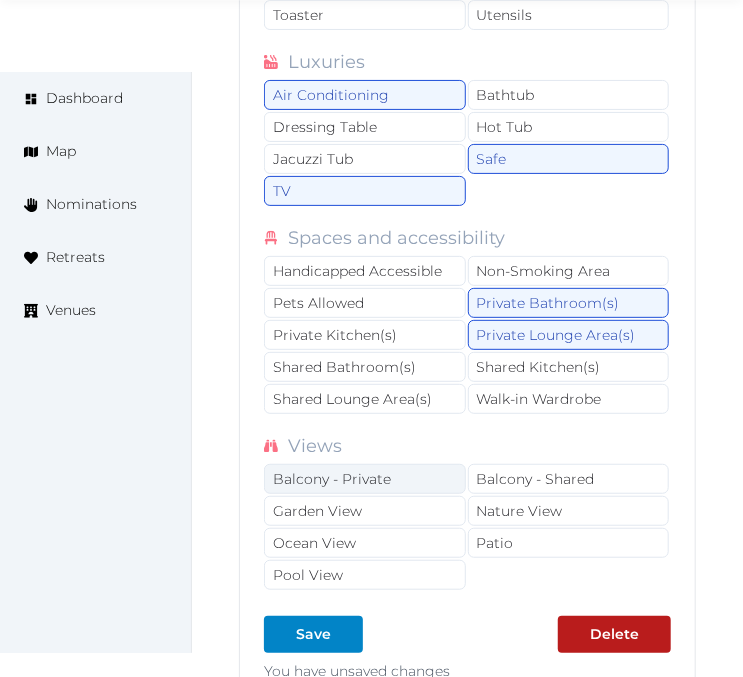 click on "Balcony - Private" at bounding box center [365, 479] 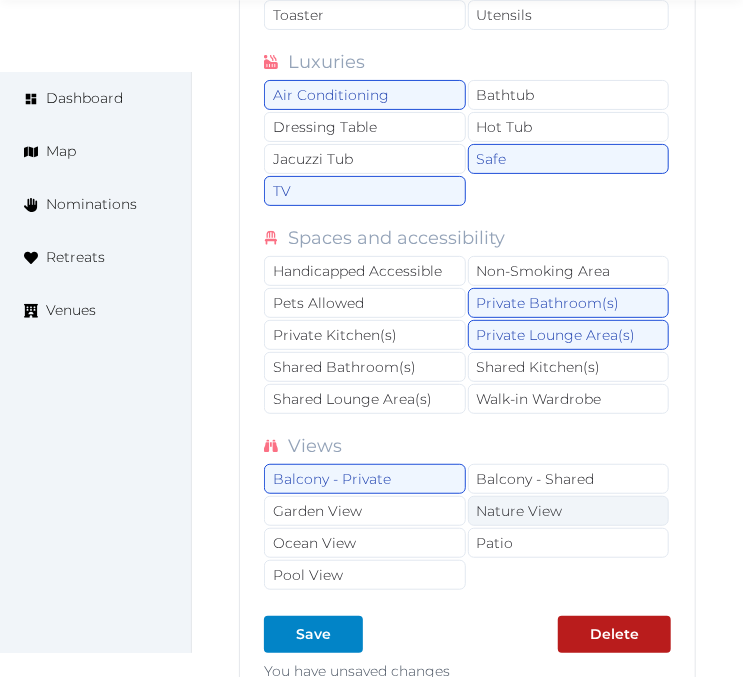 click on "Nature View" at bounding box center (569, 511) 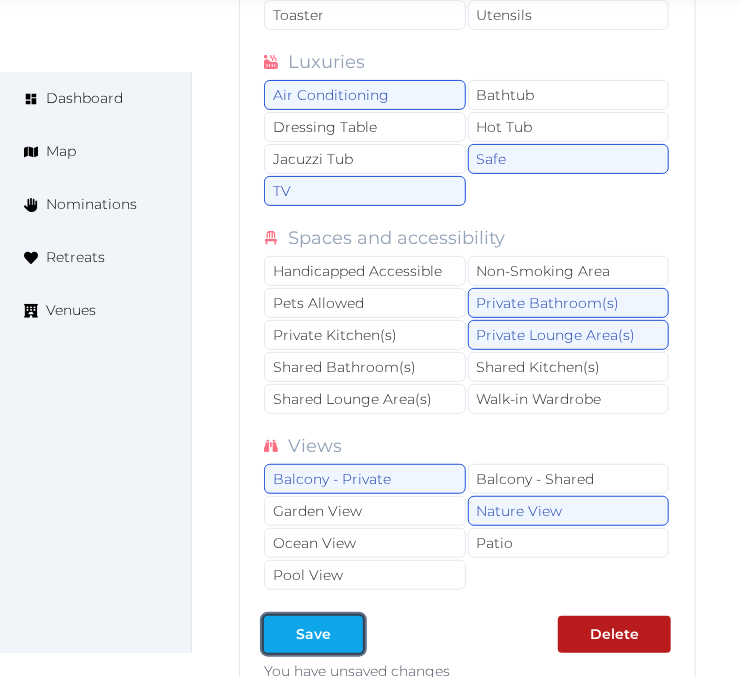 click on "Save" at bounding box center (313, 634) 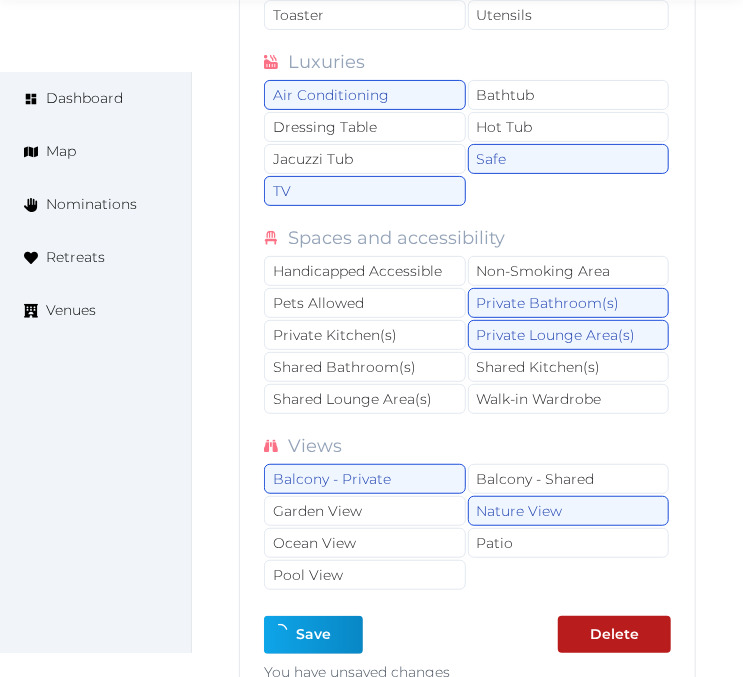 type on "*" 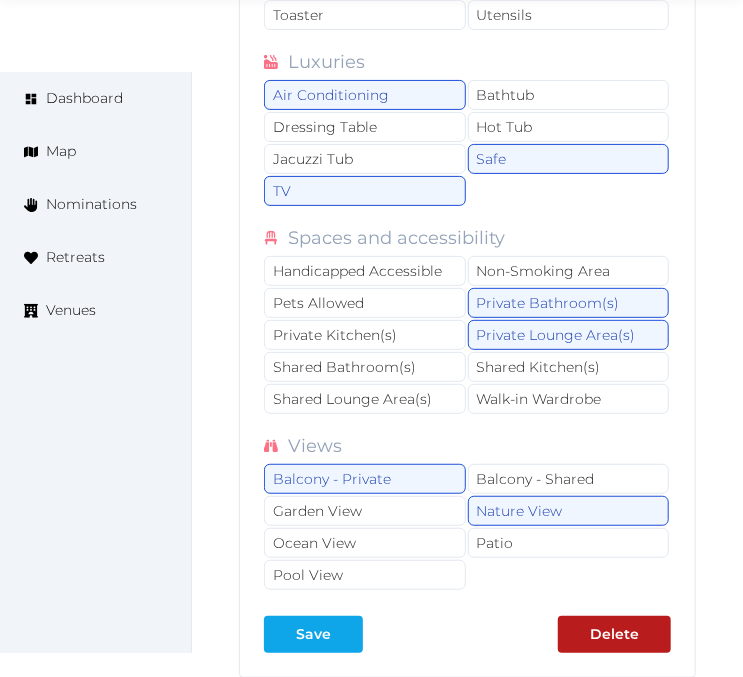 drag, startPoint x: 356, startPoint y: 604, endPoint x: 336, endPoint y: 638, distance: 39.446167 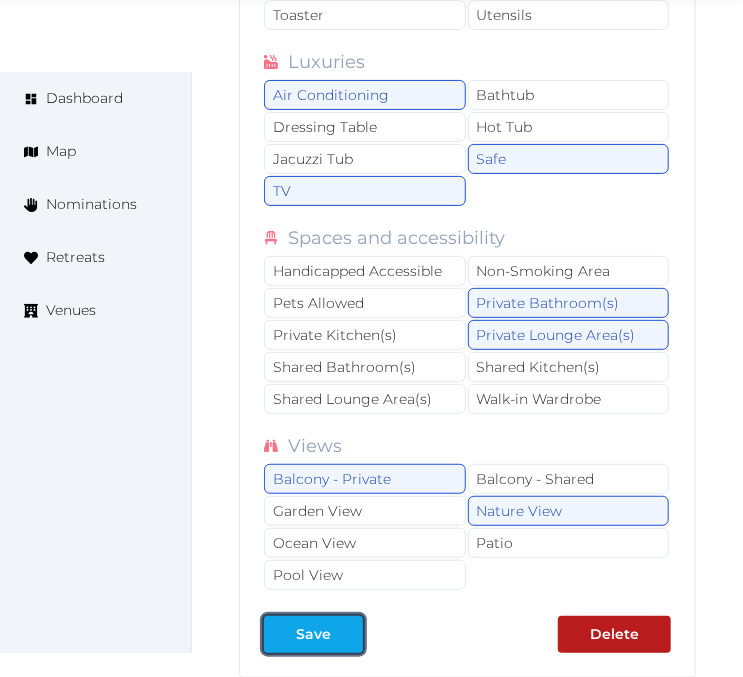 click at bounding box center [347, 634] 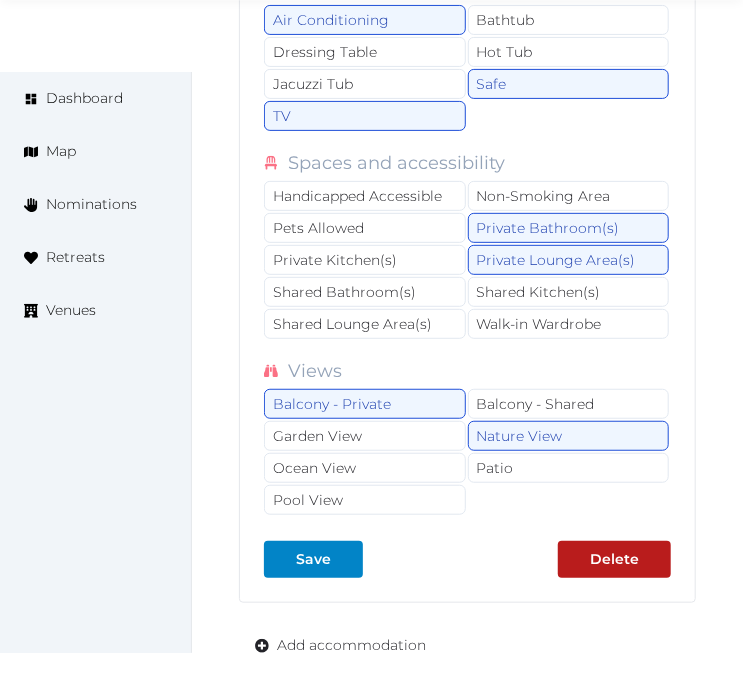 scroll, scrollTop: 4636, scrollLeft: 0, axis: vertical 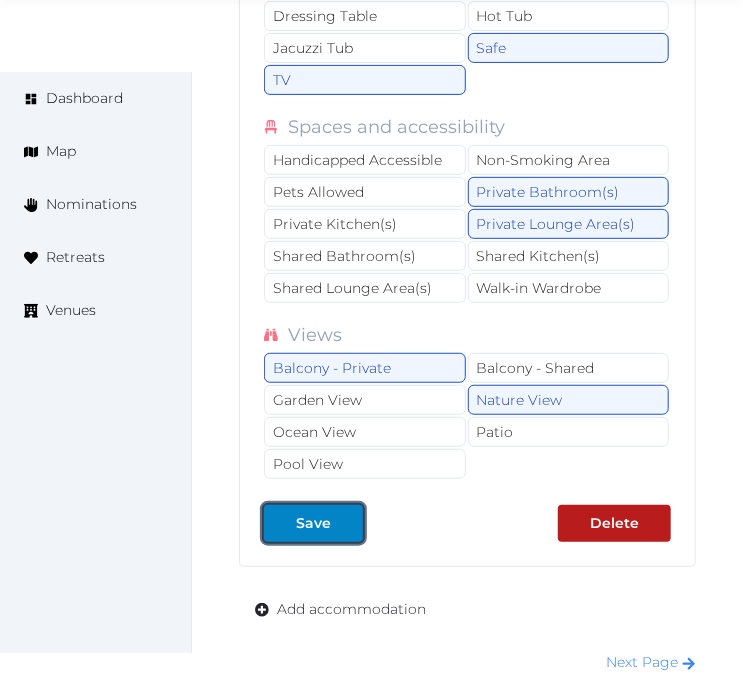 drag, startPoint x: 341, startPoint y: 538, endPoint x: 408, endPoint y: 493, distance: 80.70936 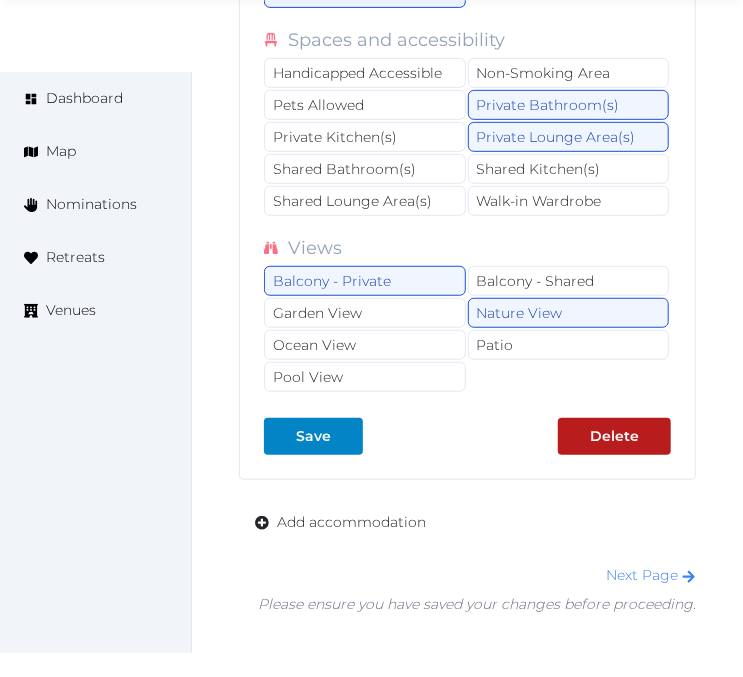 scroll, scrollTop: 4858, scrollLeft: 0, axis: vertical 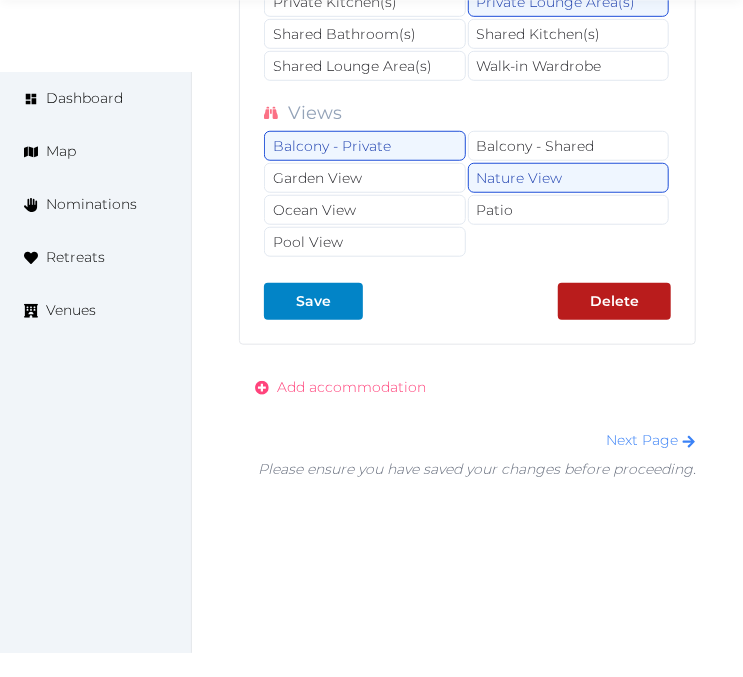 click on "Add accommodation" at bounding box center [351, 387] 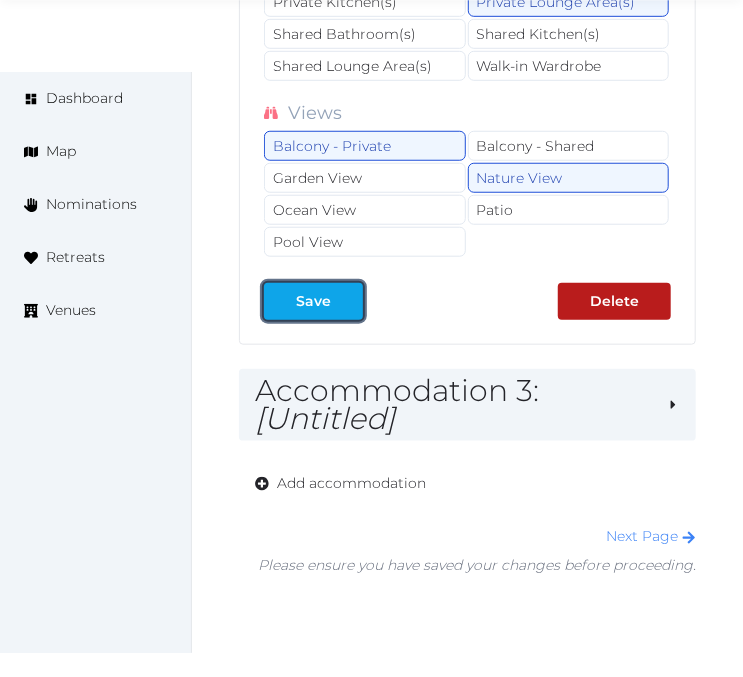 click on "Save" at bounding box center [313, 301] 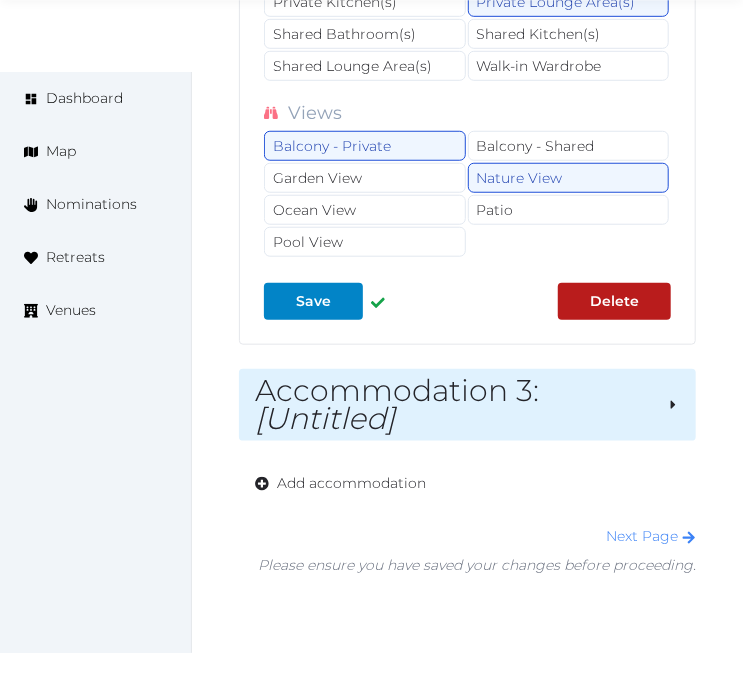 click on "Accommodation 3 :  [Untitled]" at bounding box center [467, 405] 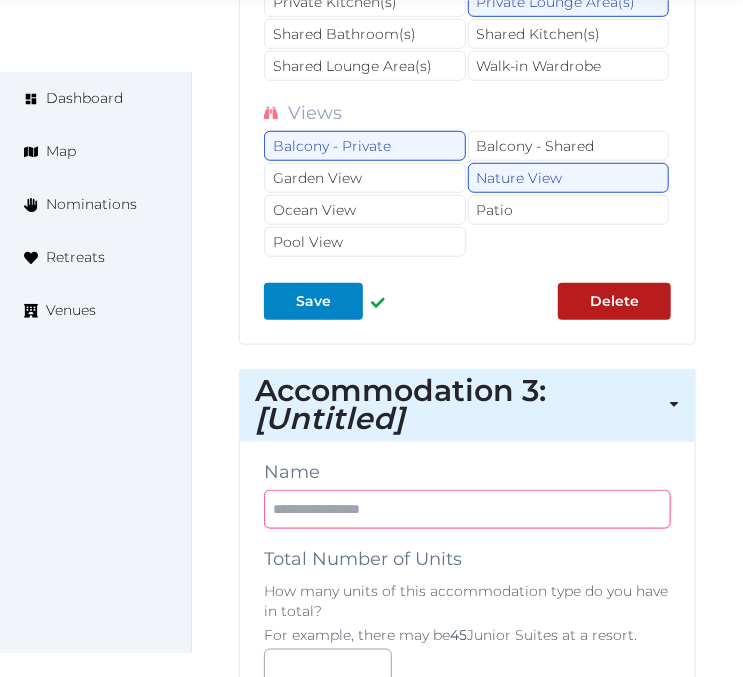 click at bounding box center (467, 509) 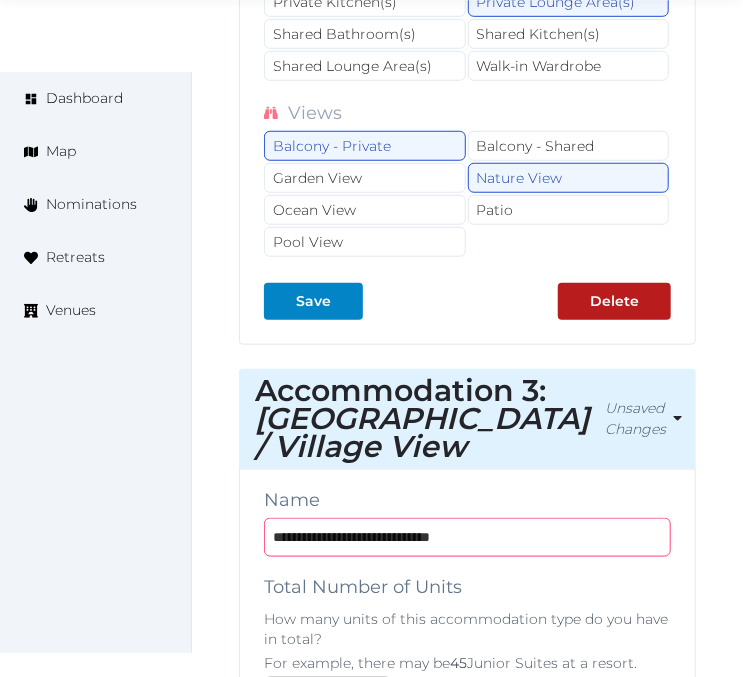 type on "**********" 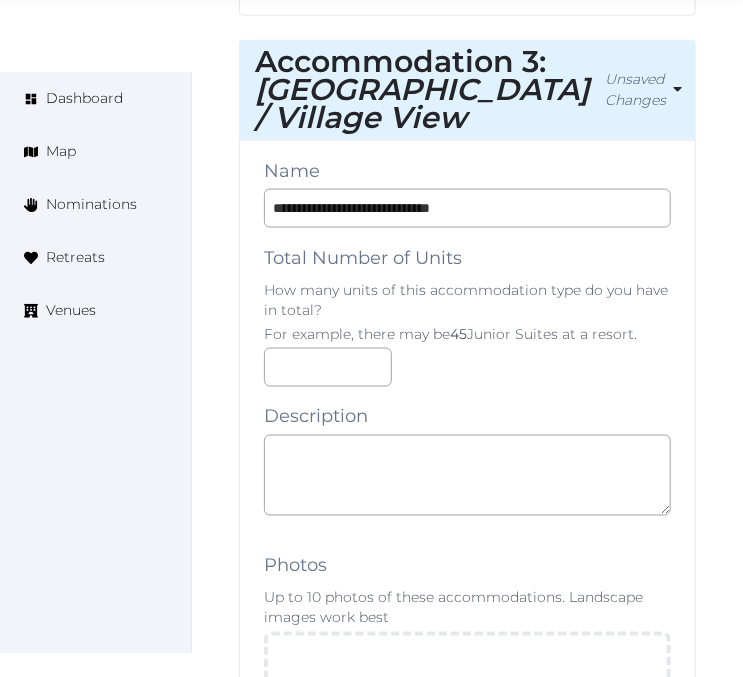 scroll, scrollTop: 5192, scrollLeft: 0, axis: vertical 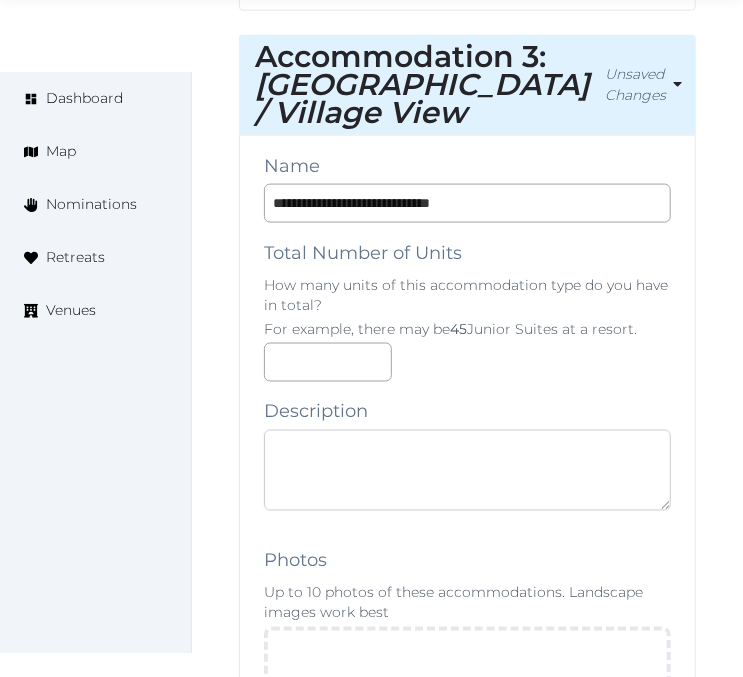 click at bounding box center [467, 470] 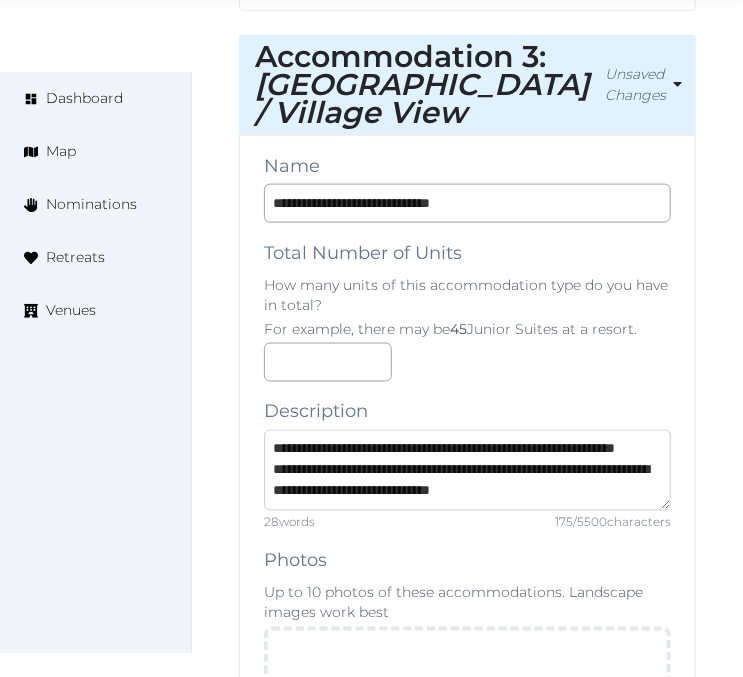 scroll, scrollTop: 42, scrollLeft: 0, axis: vertical 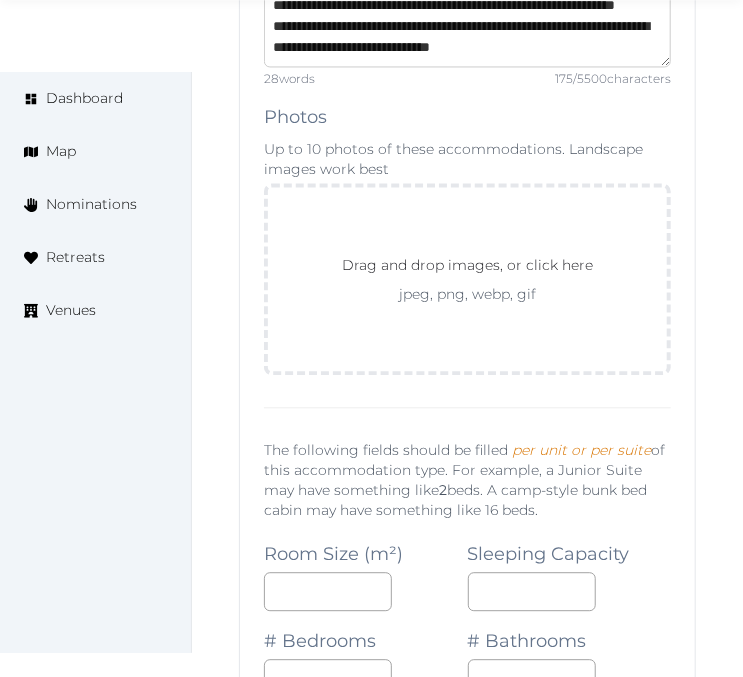 type on "**********" 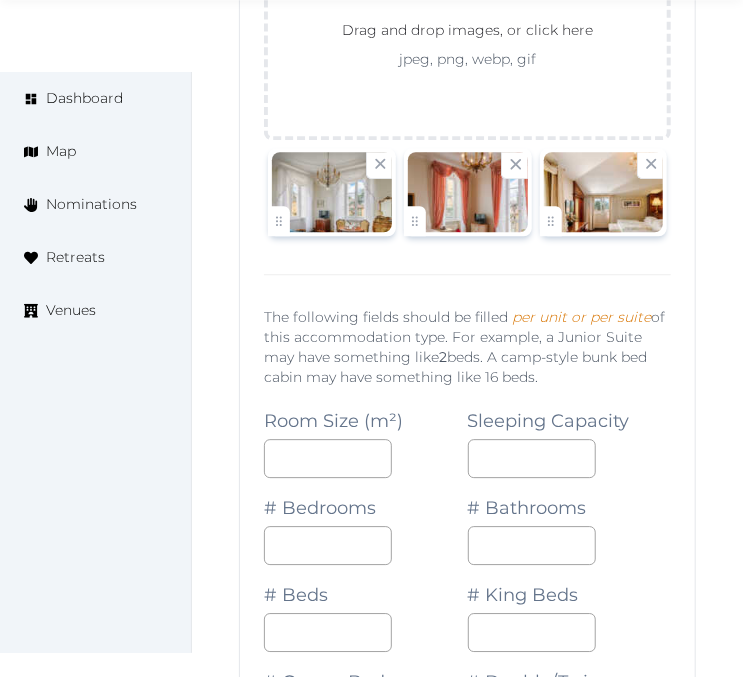 scroll, scrollTop: 6117, scrollLeft: 0, axis: vertical 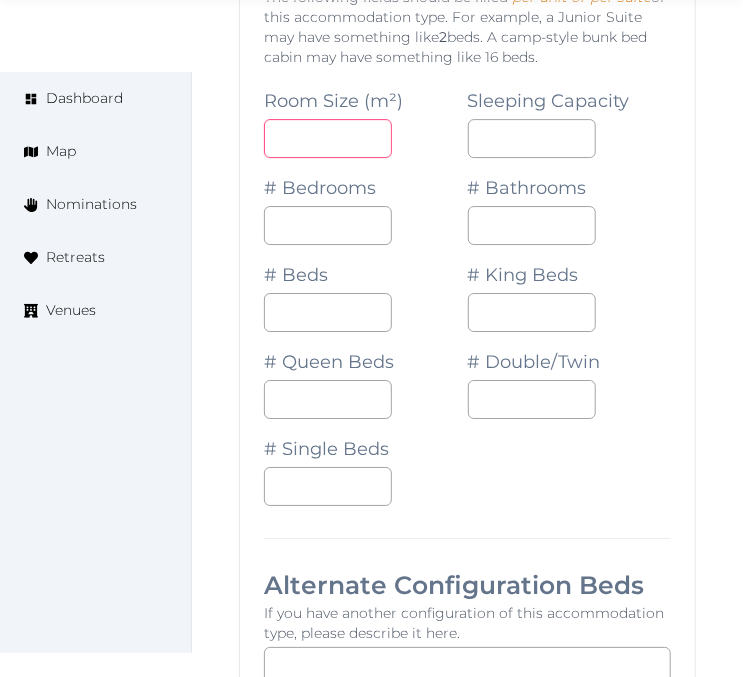 click at bounding box center (328, 138) 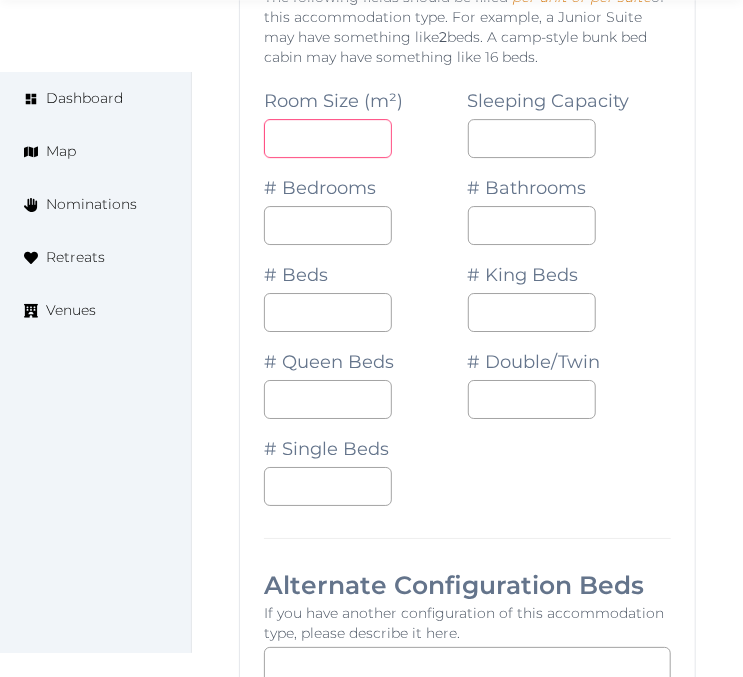 type on "**" 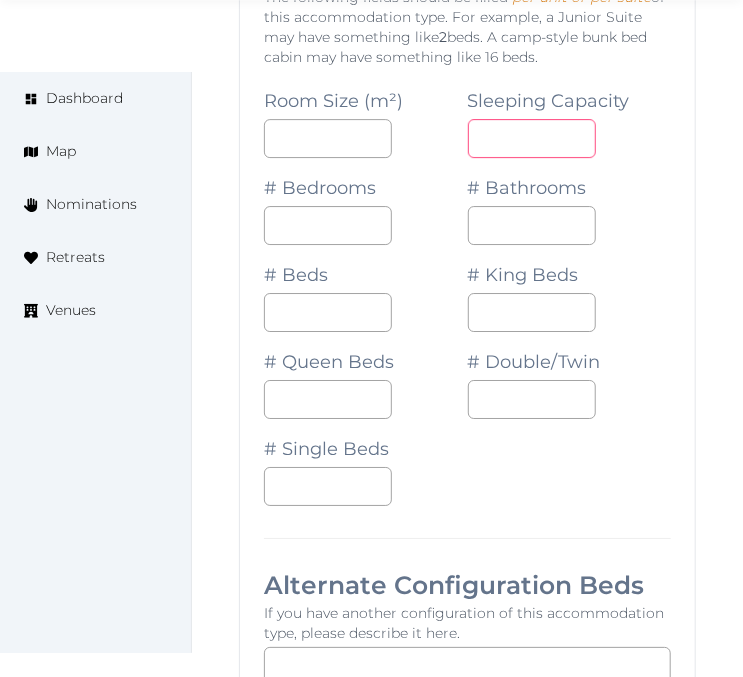 click at bounding box center (532, 138) 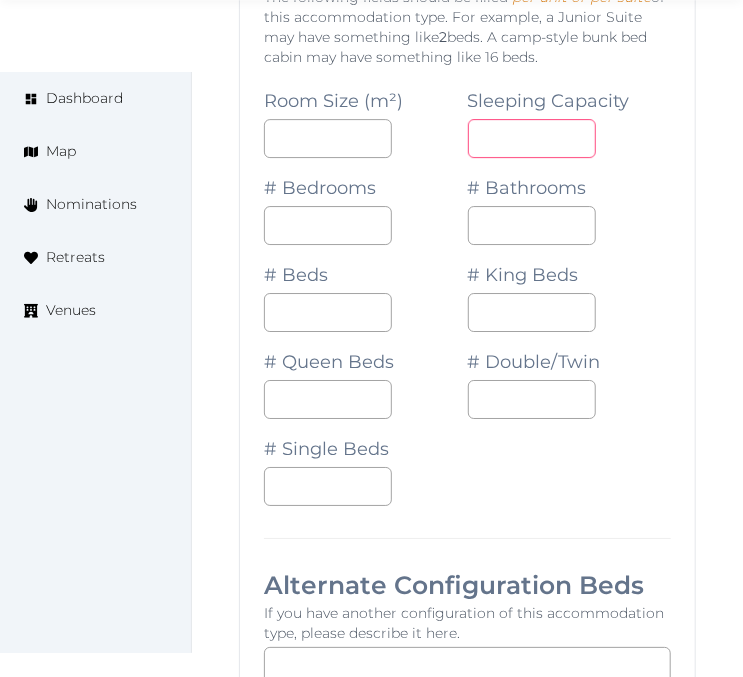 type on "*" 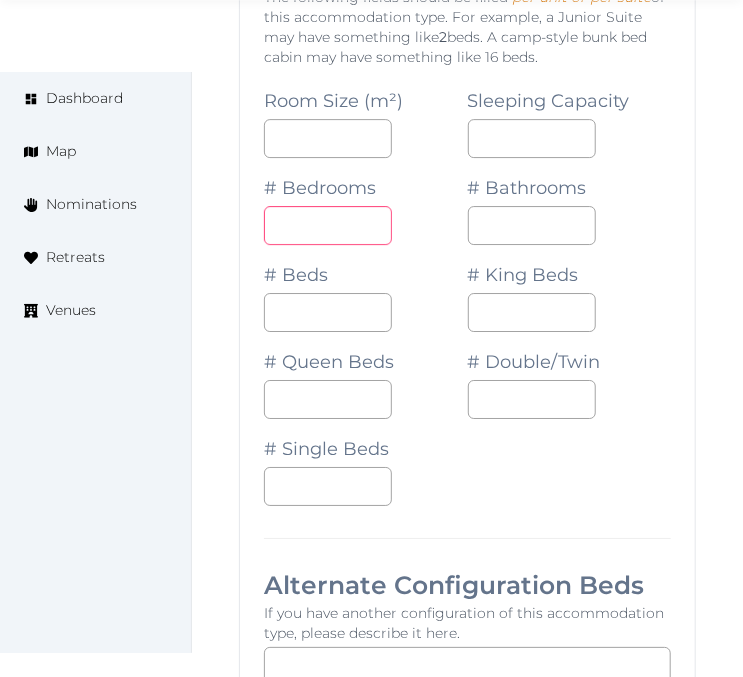click at bounding box center (328, 225) 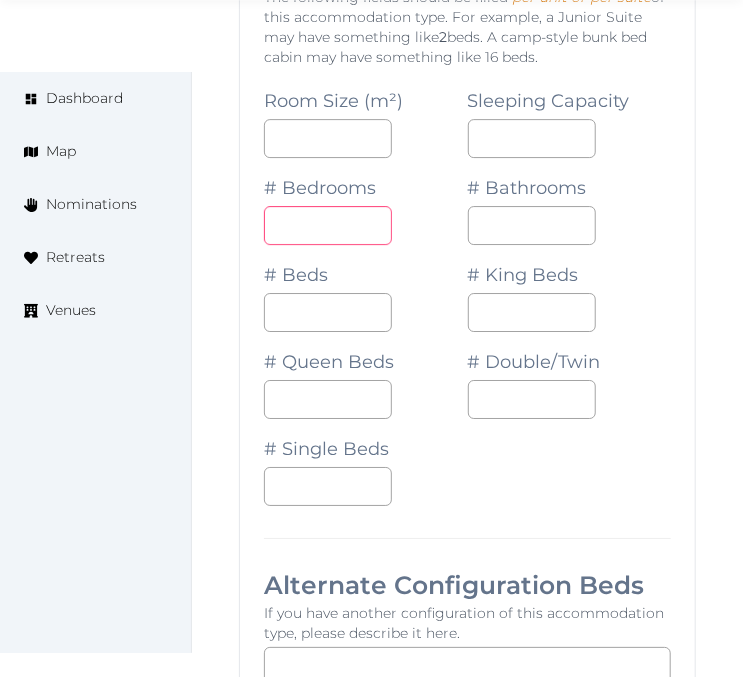 type on "*" 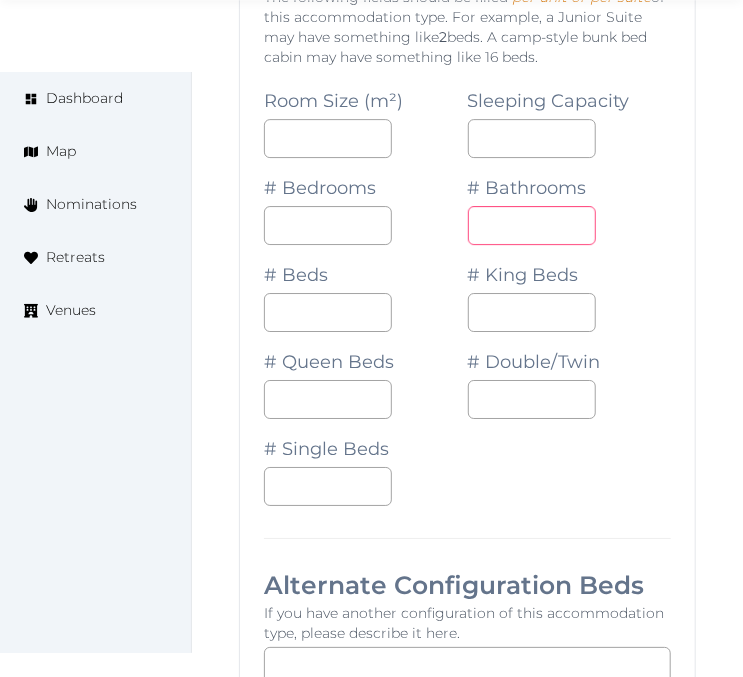 click on "*" at bounding box center (532, 225) 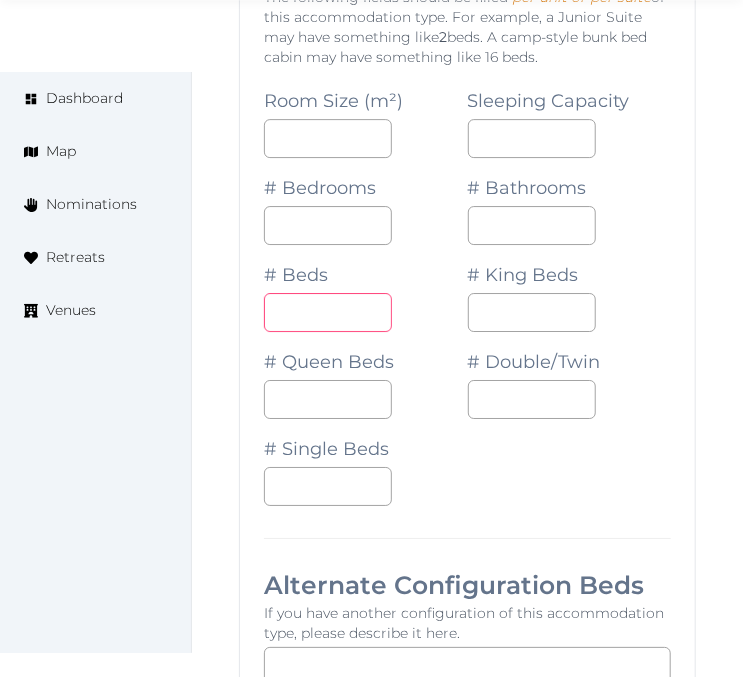 click at bounding box center (328, 312) 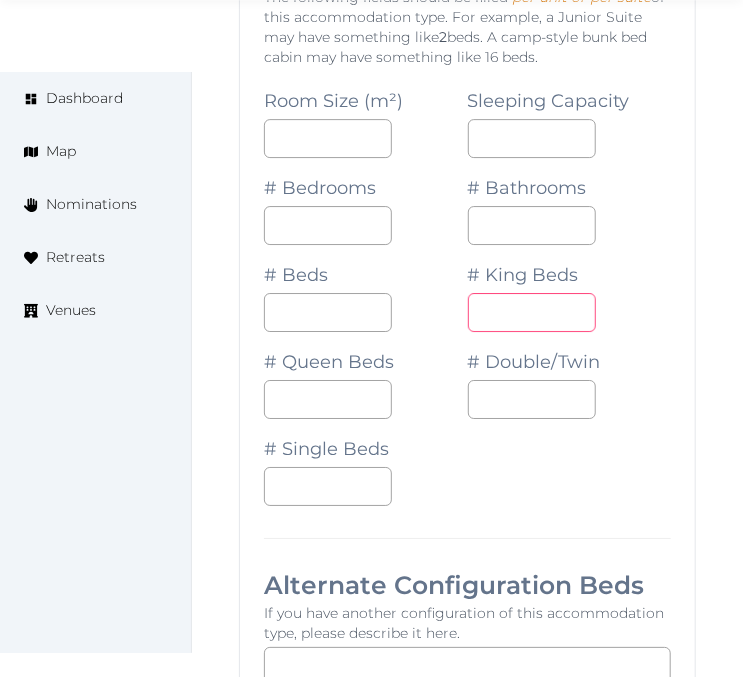 click on "*" at bounding box center (532, 312) 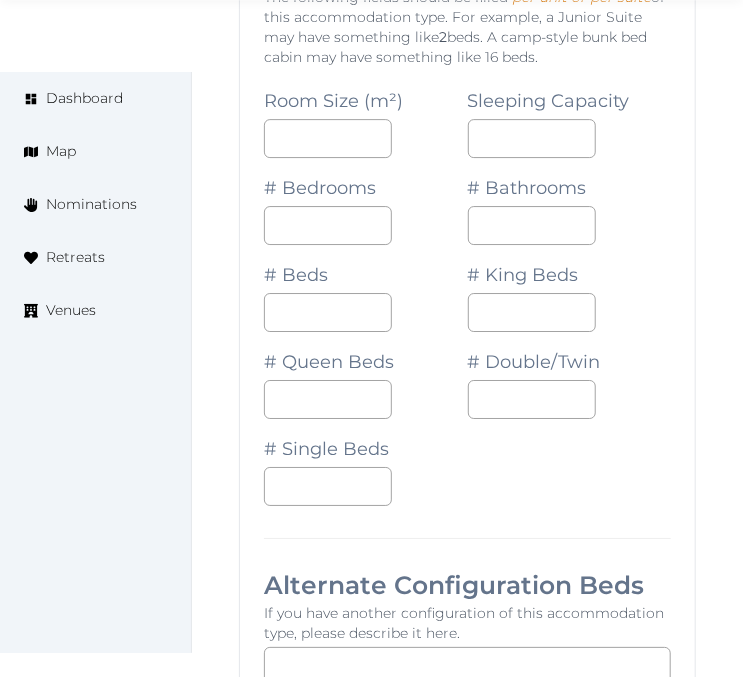 click on "**********" at bounding box center [467, 681] 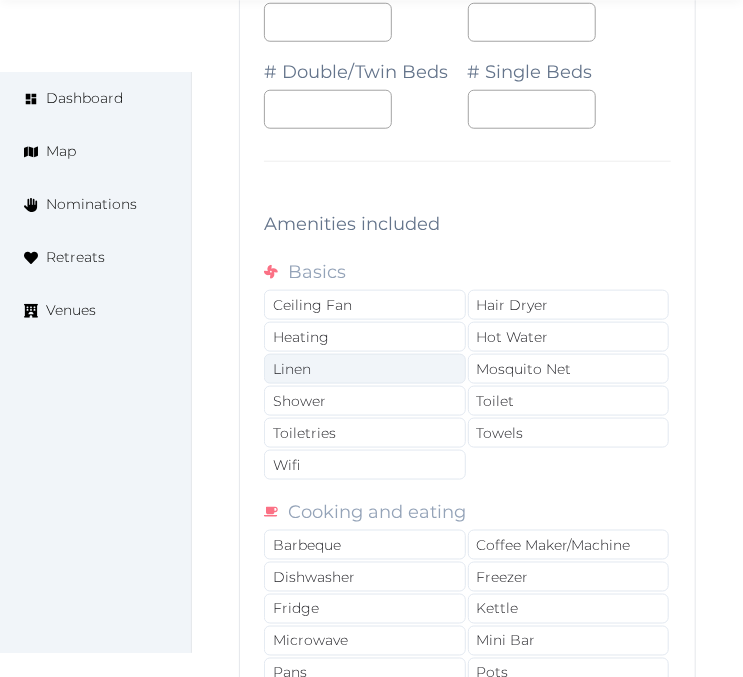 scroll, scrollTop: 7215, scrollLeft: 0, axis: vertical 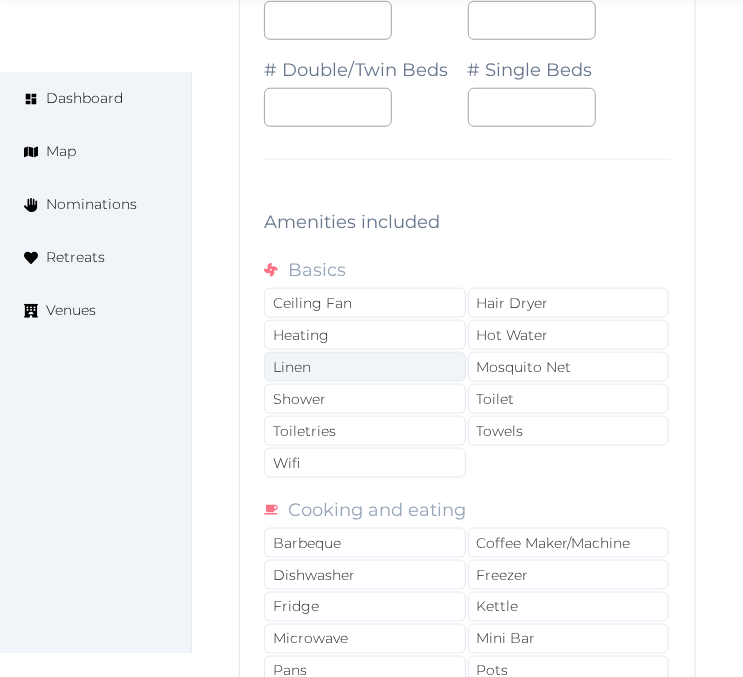 click on "Linen" at bounding box center [365, 367] 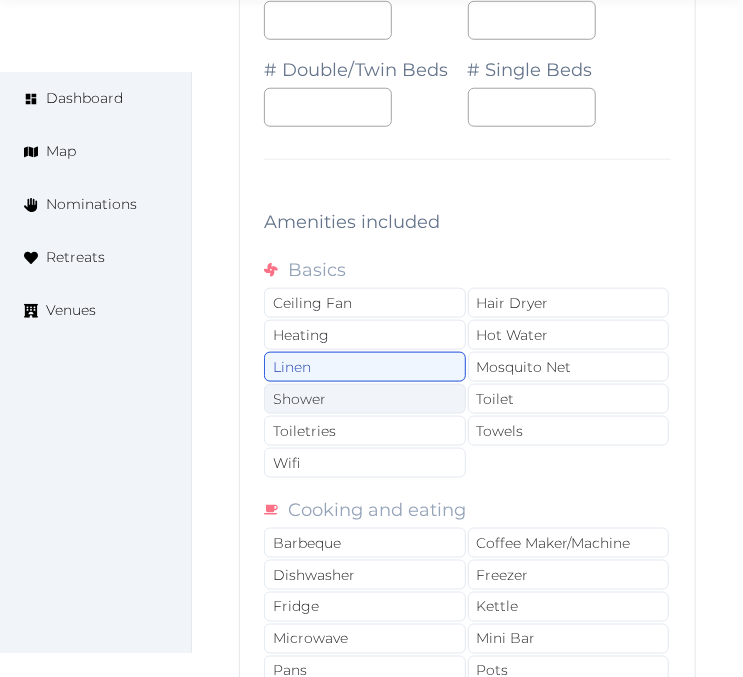 drag, startPoint x: 408, startPoint y: 402, endPoint x: 416, endPoint y: 411, distance: 12.0415945 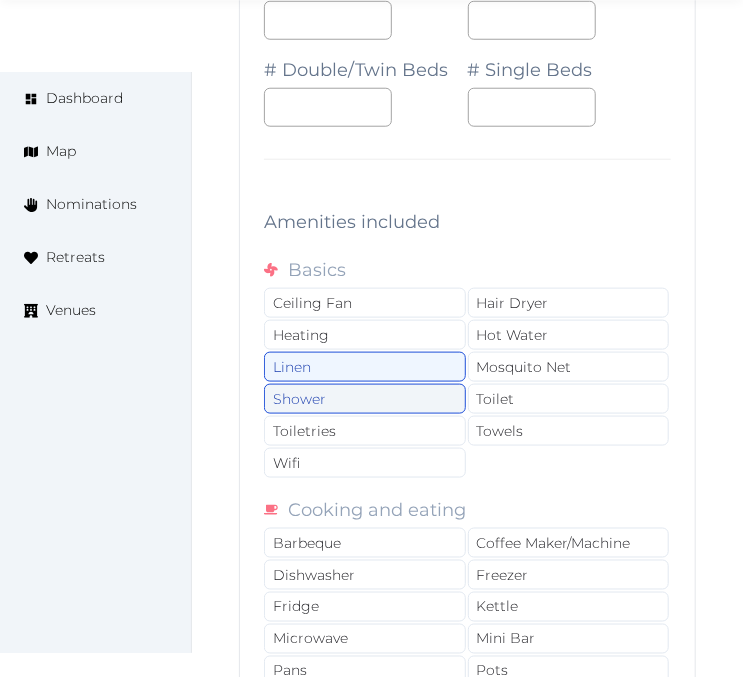 click on "Shower" at bounding box center [365, 399] 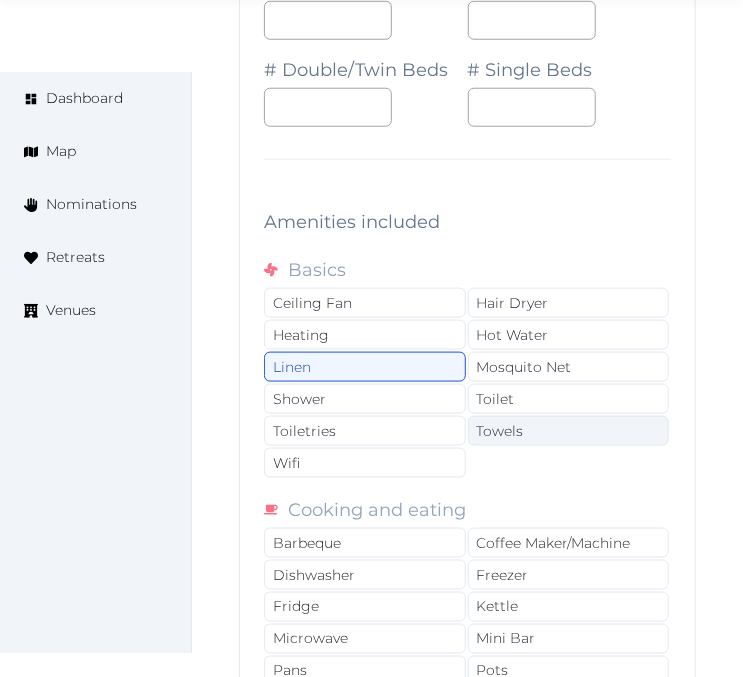 click on "Towels" at bounding box center [569, 431] 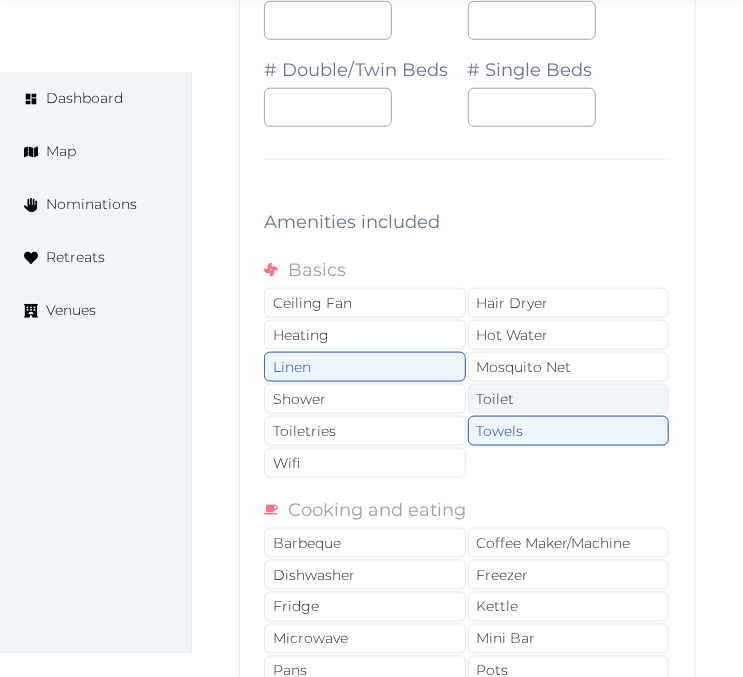 click on "Toilet" at bounding box center [569, 399] 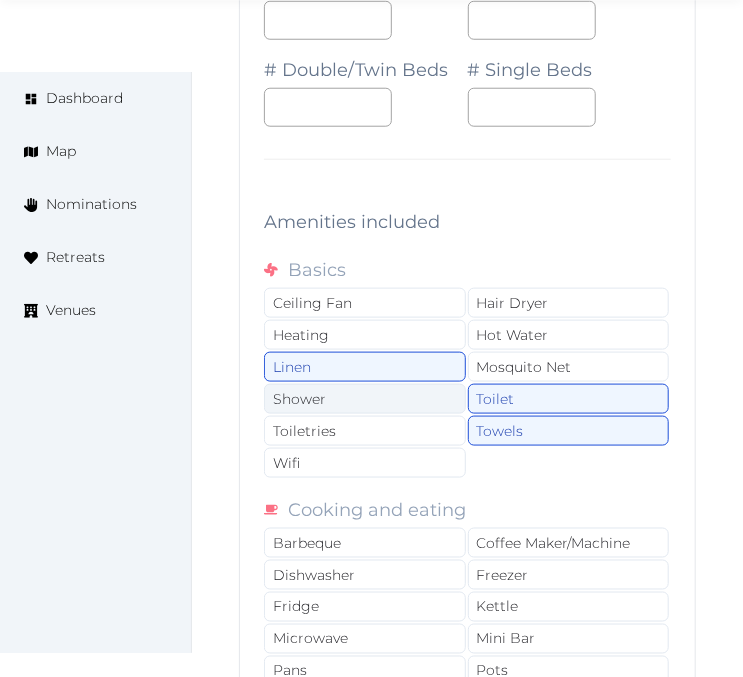click on "Shower" at bounding box center (365, 399) 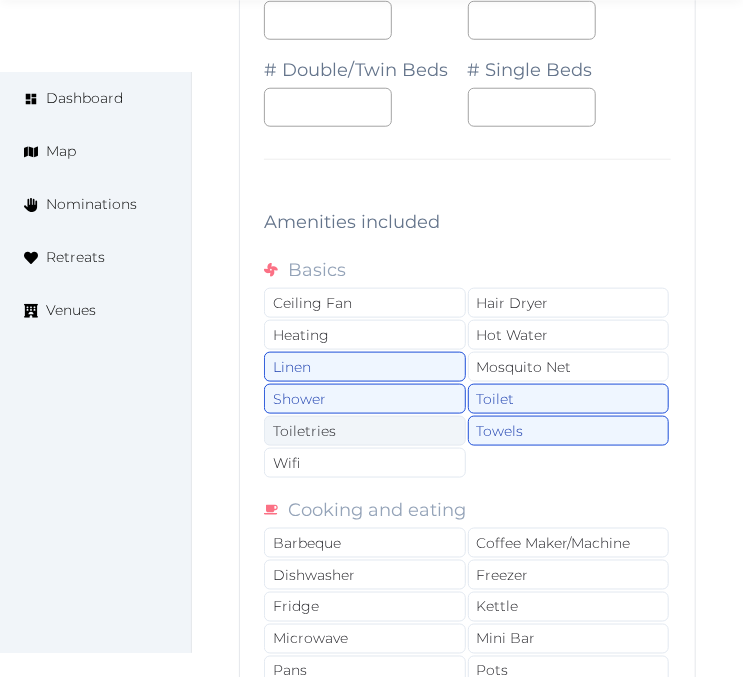 click on "Toiletries" at bounding box center (365, 431) 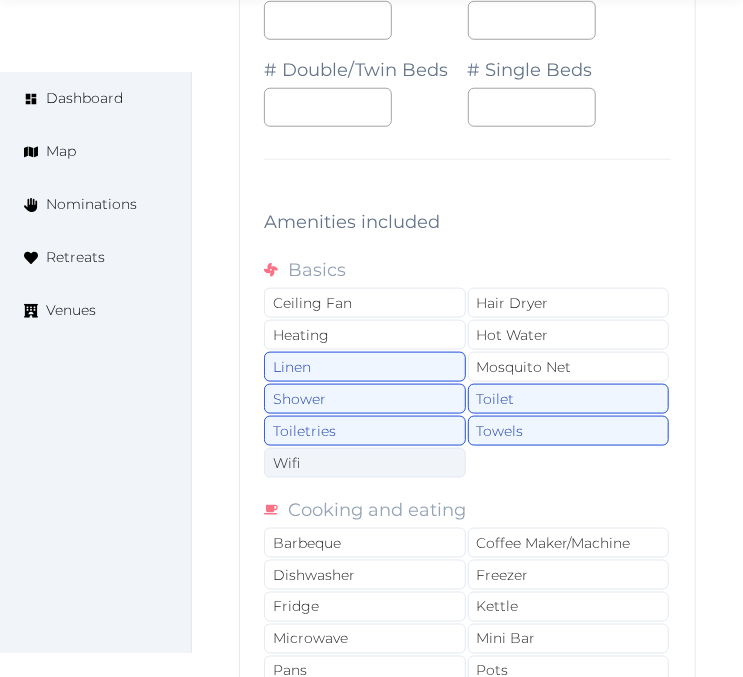click on "Wifi" at bounding box center [365, 463] 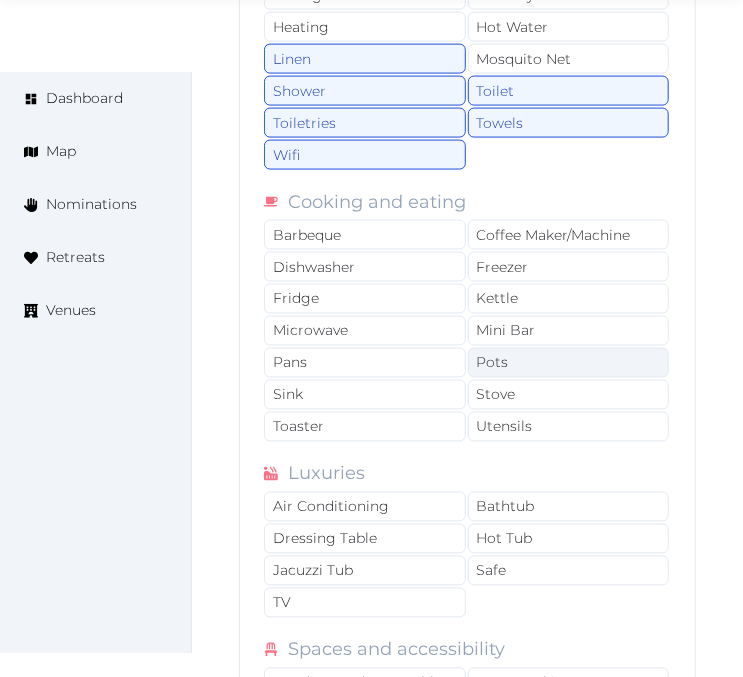 scroll, scrollTop: 7548, scrollLeft: 0, axis: vertical 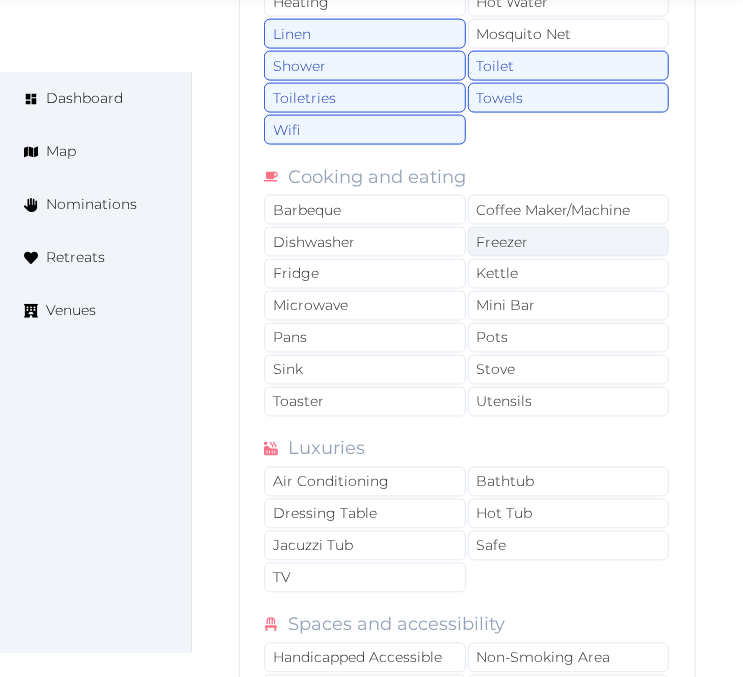 drag, startPoint x: 552, startPoint y: 234, endPoint x: 546, endPoint y: 258, distance: 24.738634 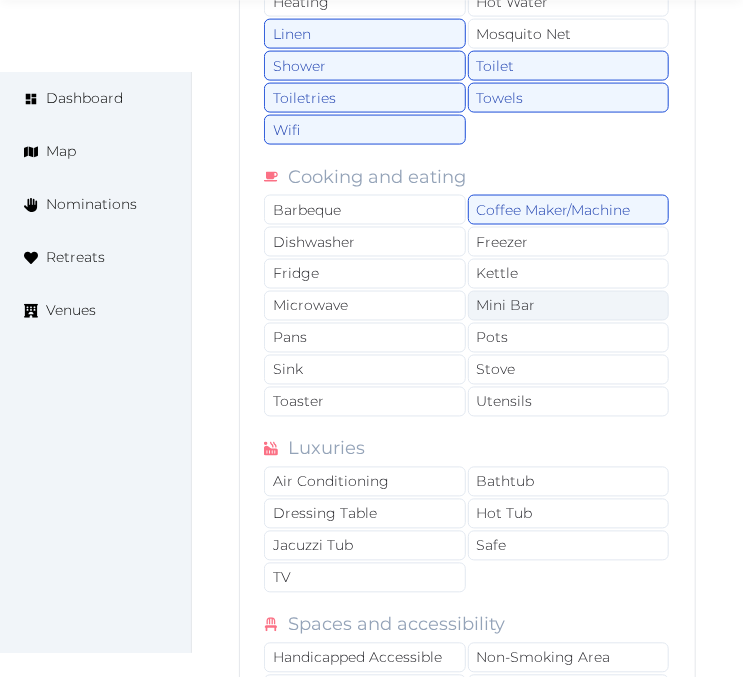 click on "Mini Bar" at bounding box center (569, 306) 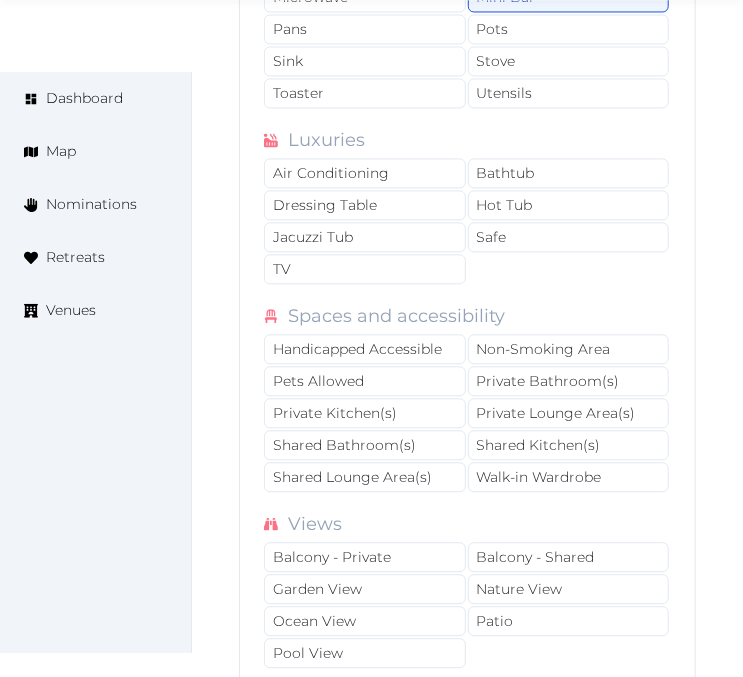scroll, scrollTop: 7882, scrollLeft: 0, axis: vertical 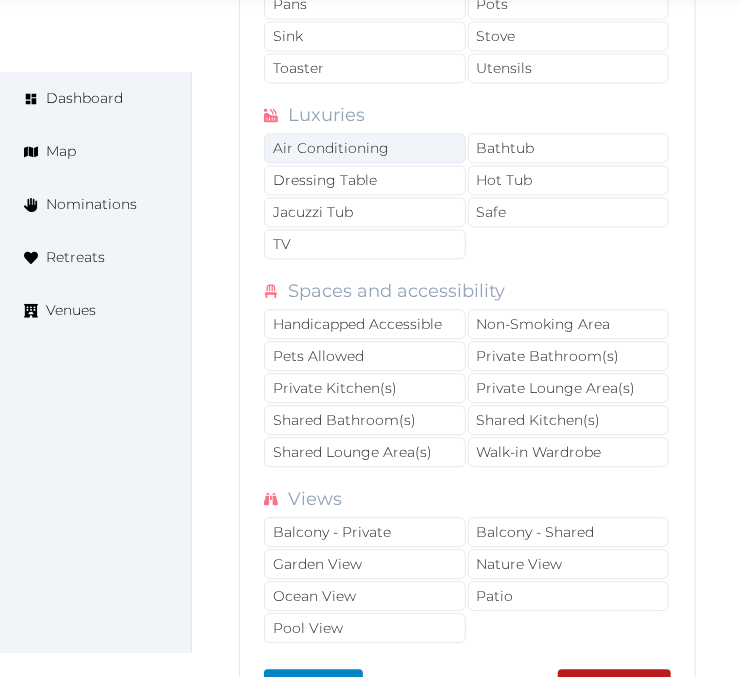 click on "Air Conditioning" at bounding box center (365, 148) 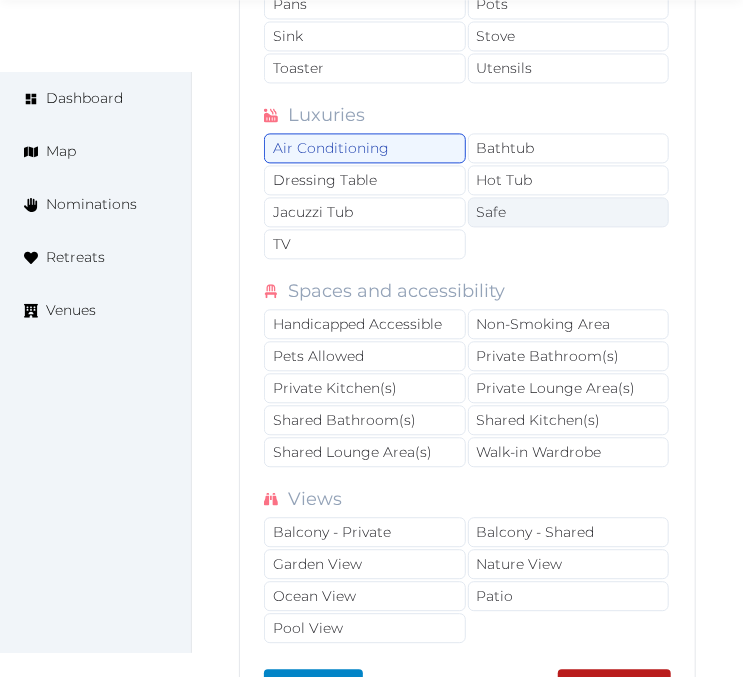drag, startPoint x: 414, startPoint y: 252, endPoint x: 513, endPoint y: 233, distance: 100.80675 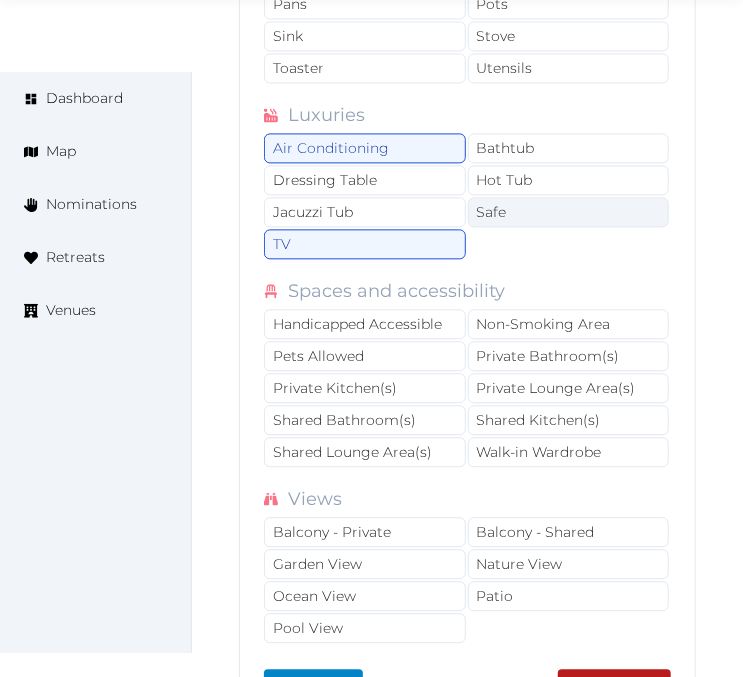 click on "Safe" at bounding box center [569, 212] 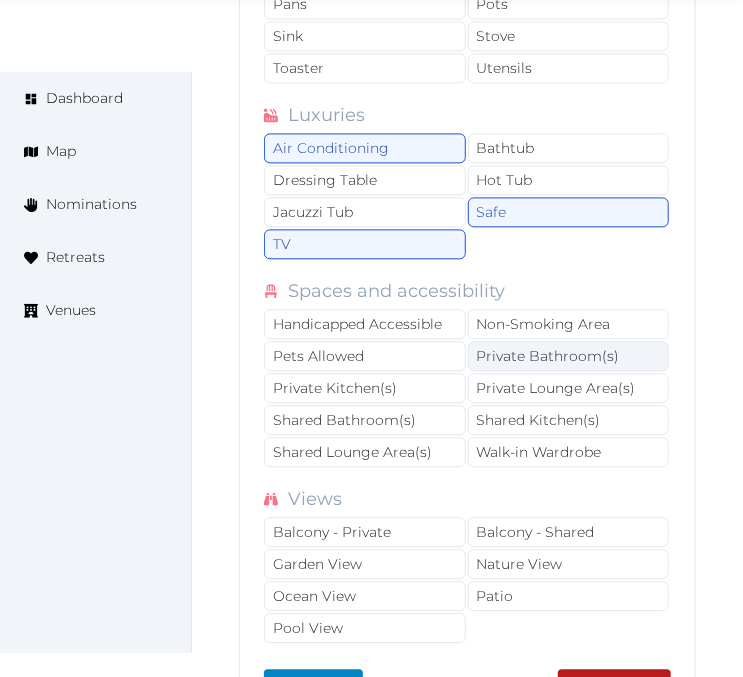 click on "Private Bathroom(s)" at bounding box center [569, 356] 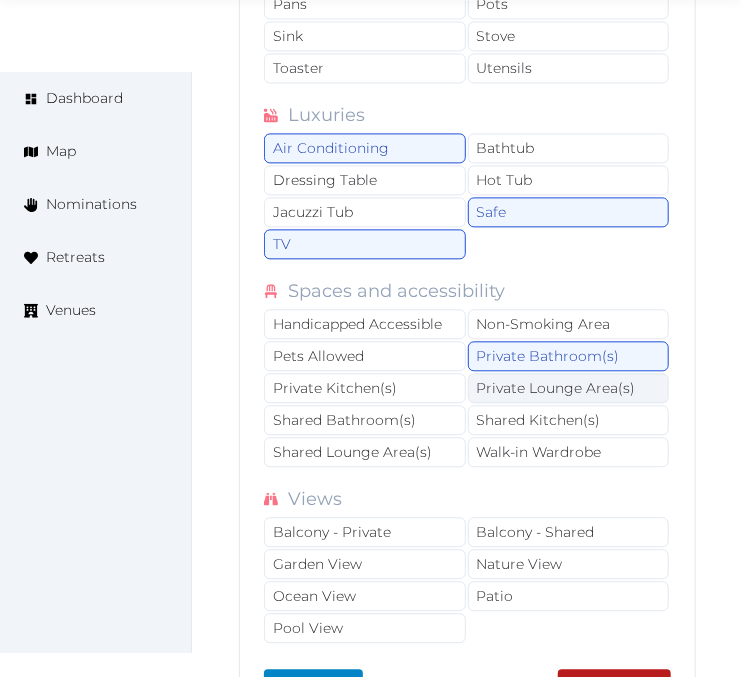 click on "Private Lounge Area(s)" at bounding box center (569, 388) 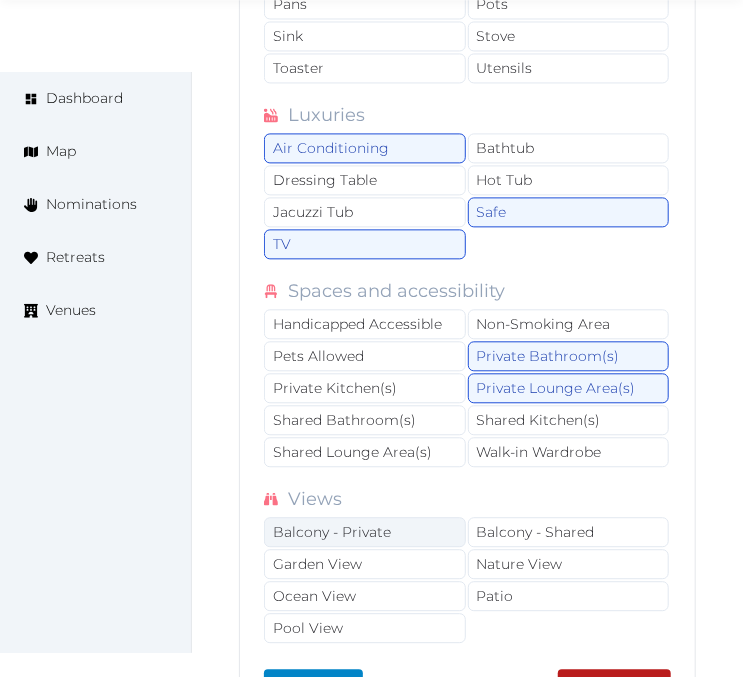 click on "Balcony - Private" at bounding box center (365, 532) 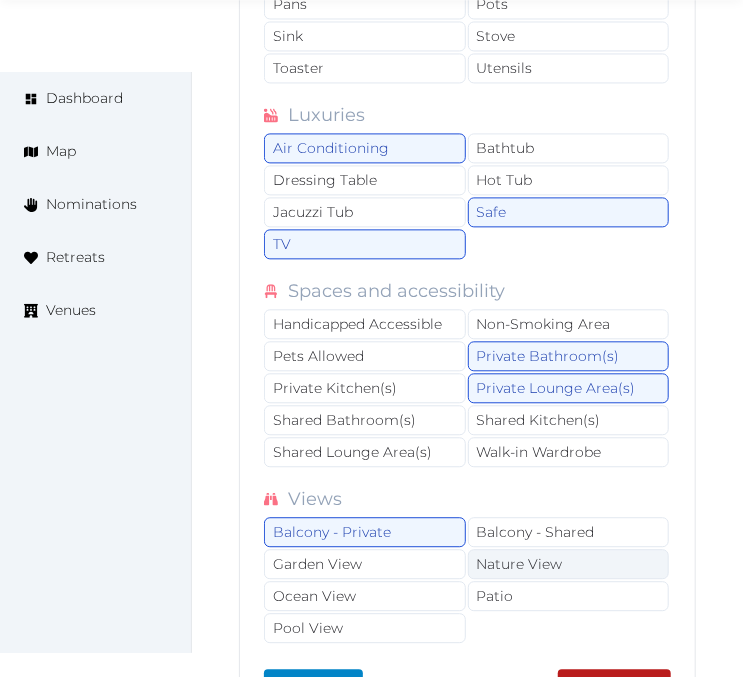 click on "Nature View" at bounding box center (569, 564) 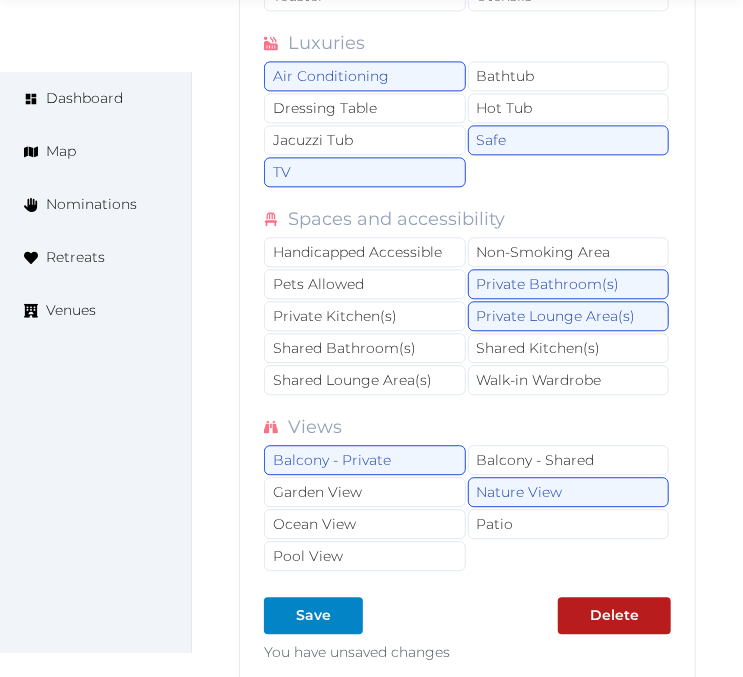 scroll, scrollTop: 7993, scrollLeft: 0, axis: vertical 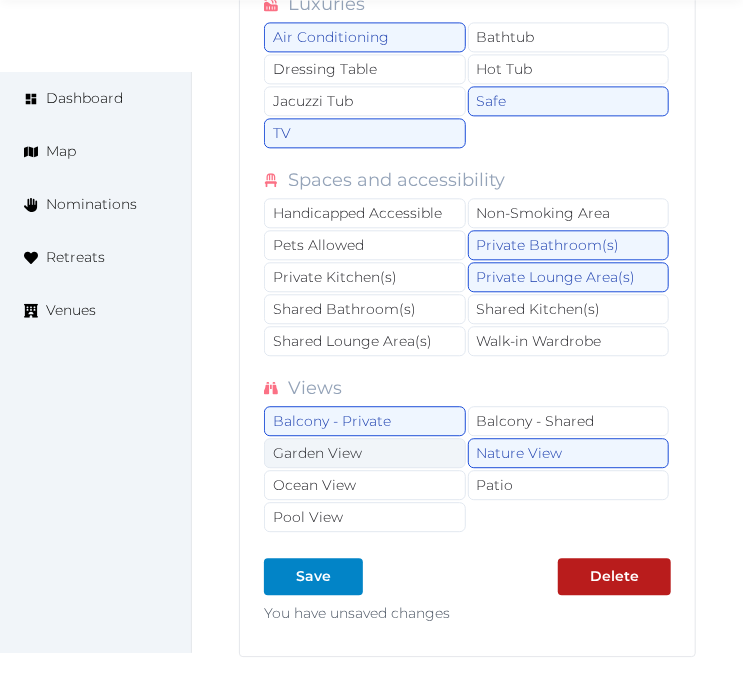 click on "Garden View" at bounding box center [365, 453] 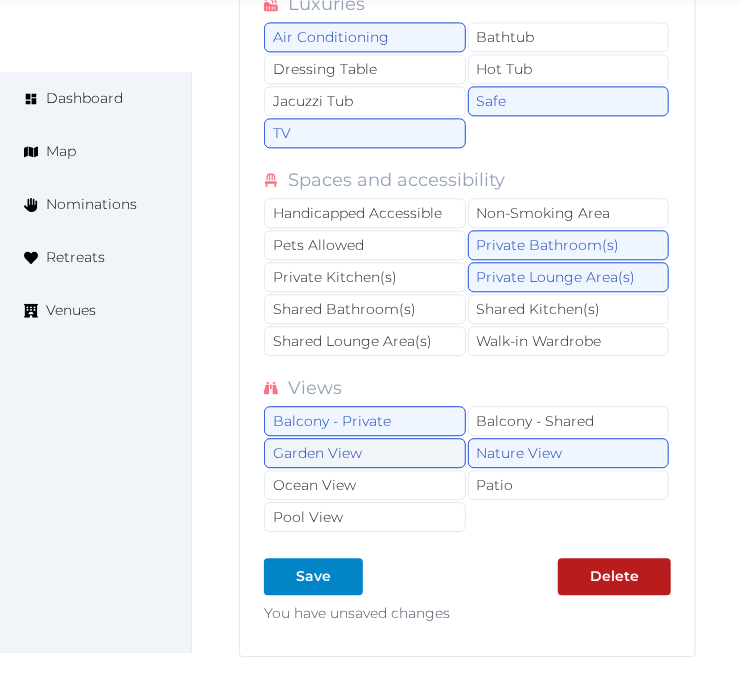click on "Garden View" at bounding box center [365, 453] 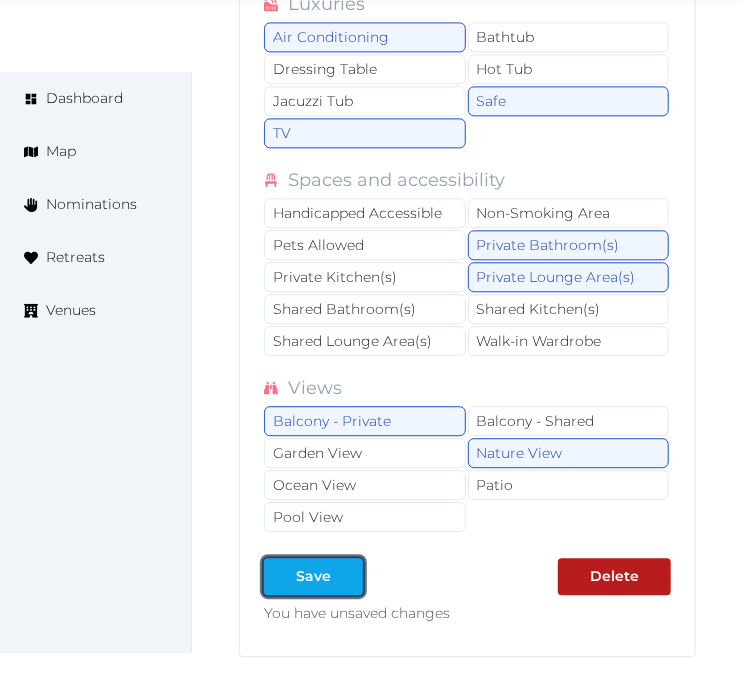 click at bounding box center [347, 576] 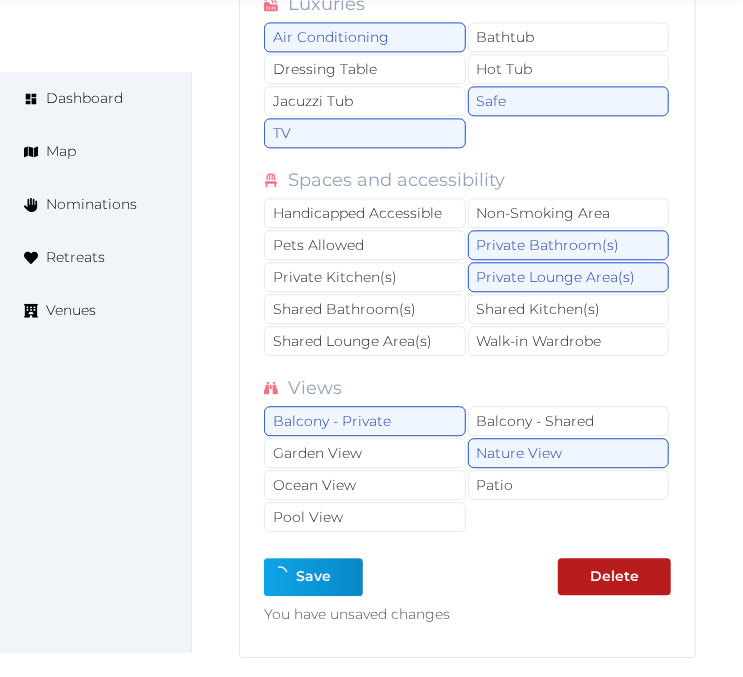 type on "*" 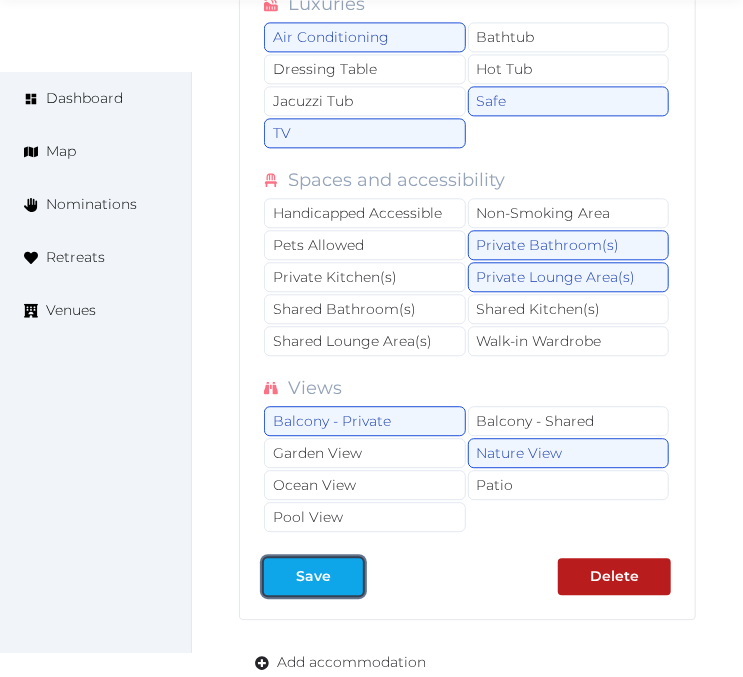 click on "Save" at bounding box center (313, 576) 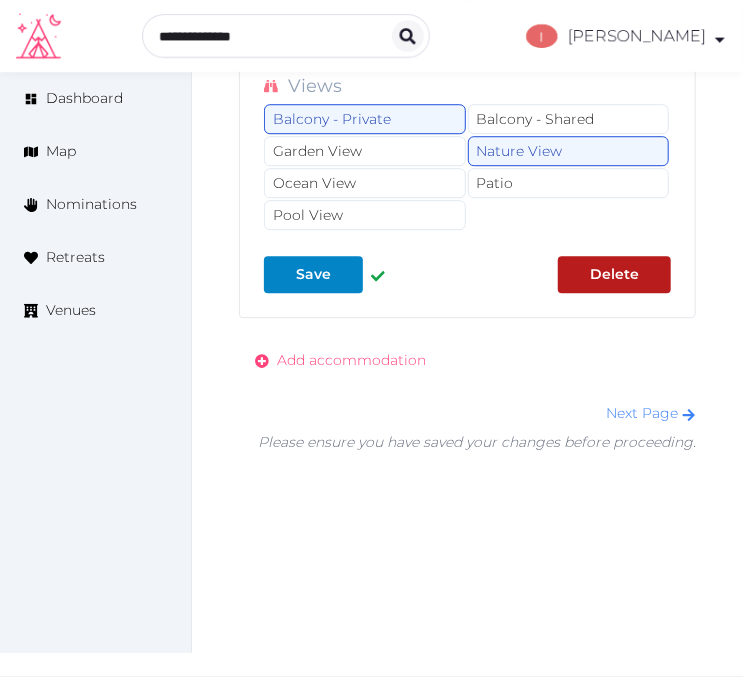 click on "Add accommodation" at bounding box center [351, 360] 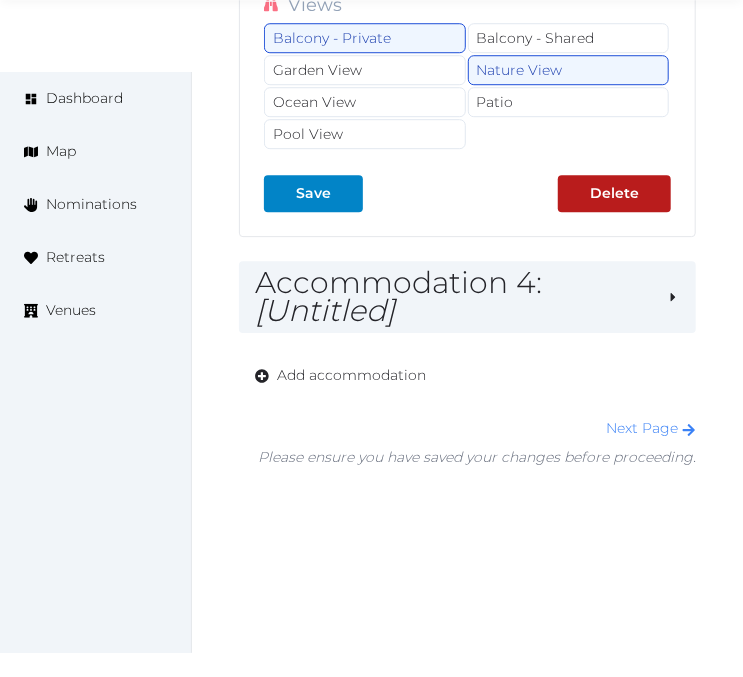 scroll, scrollTop: 8408, scrollLeft: 0, axis: vertical 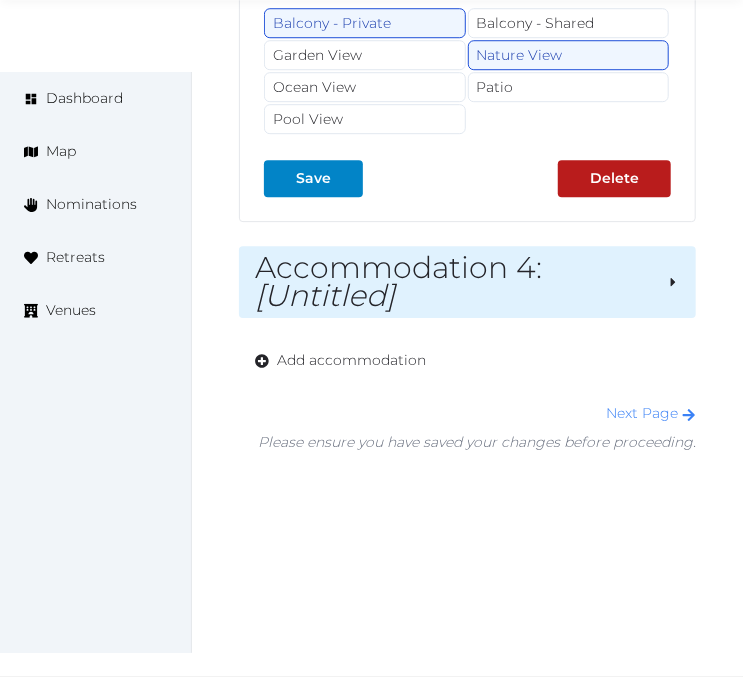 click on "Accommodation 4 :  [Untitled]" at bounding box center [453, 282] 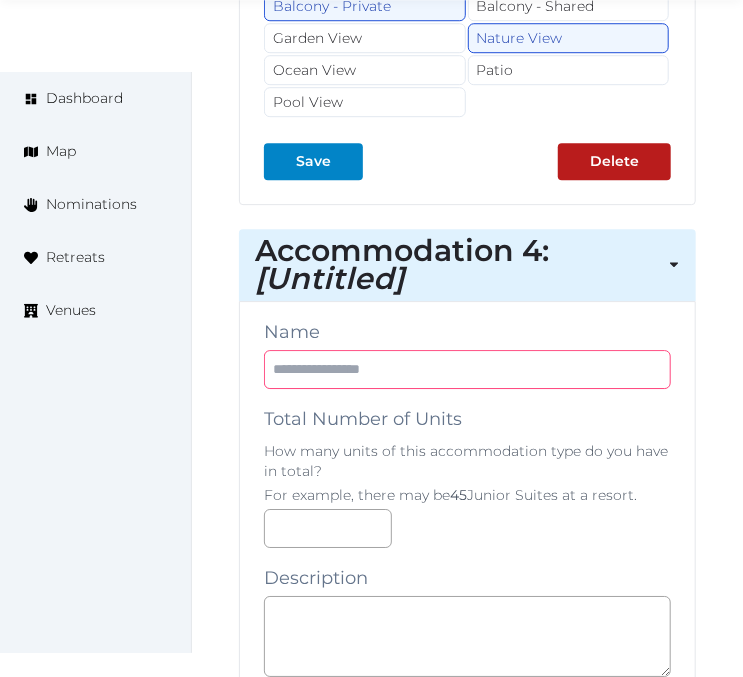 click at bounding box center [467, 369] 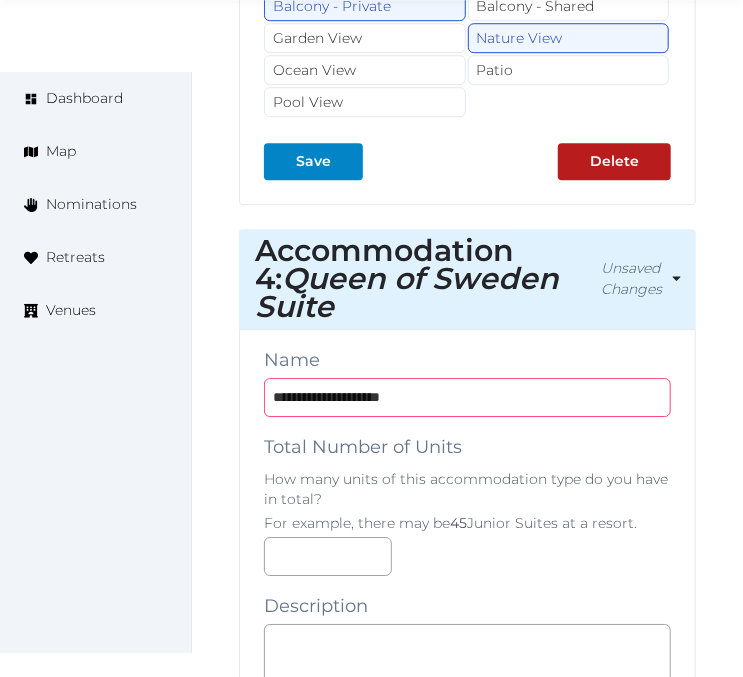 type on "**********" 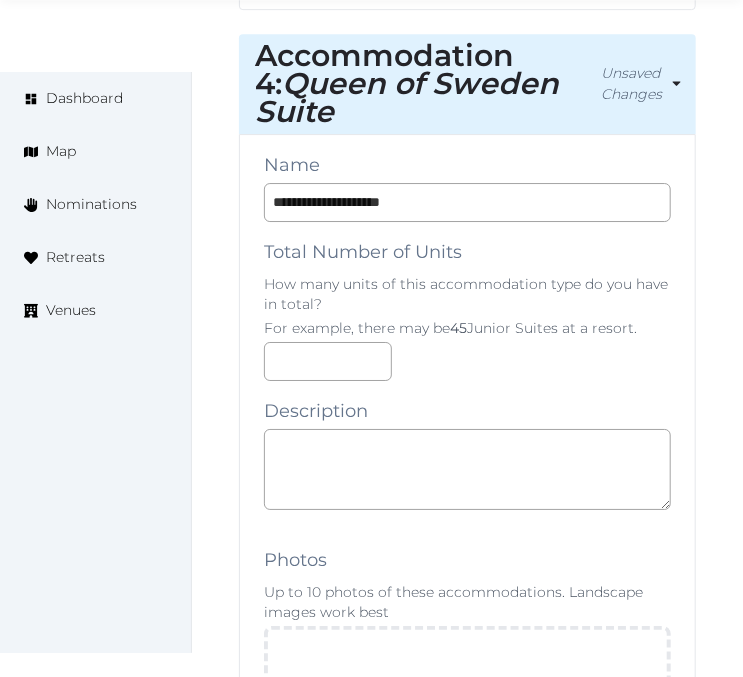 scroll, scrollTop: 8853, scrollLeft: 0, axis: vertical 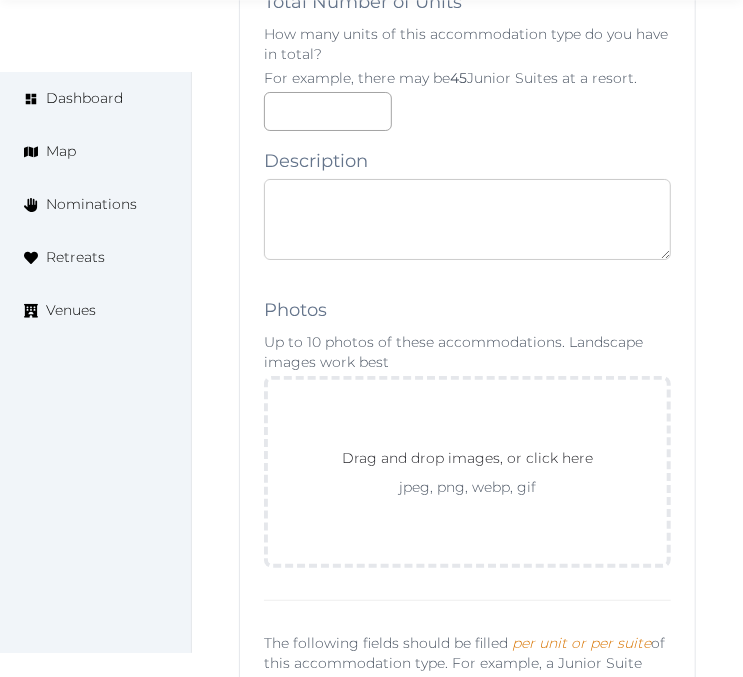 click at bounding box center [467, 219] 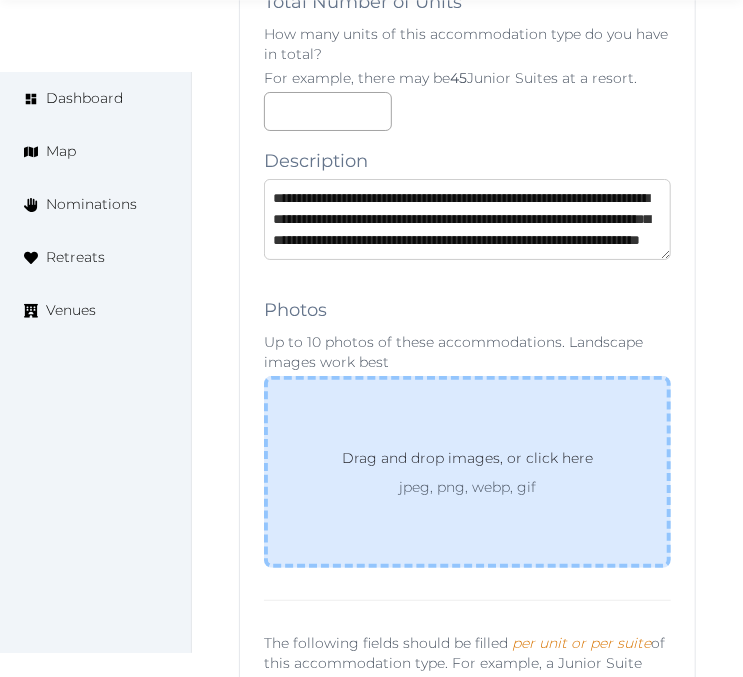 scroll, scrollTop: 31, scrollLeft: 0, axis: vertical 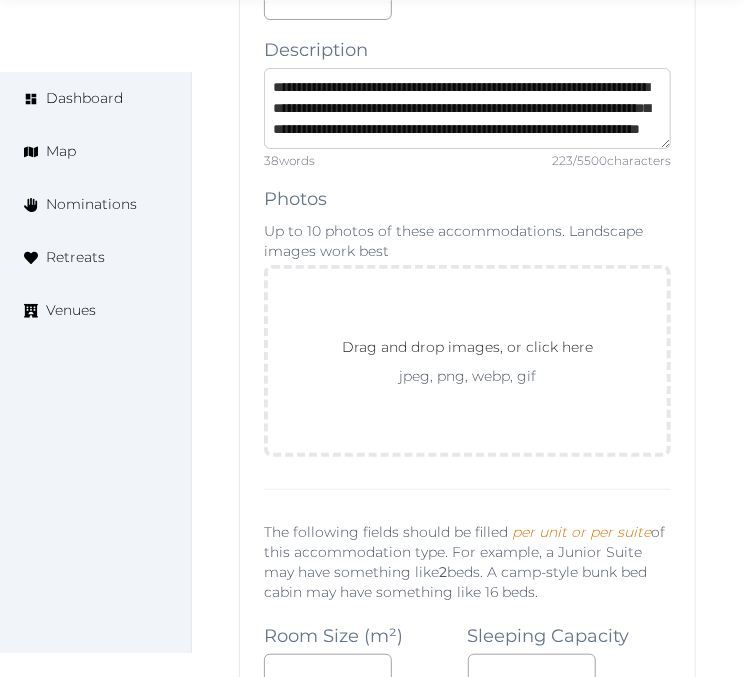 type on "**********" 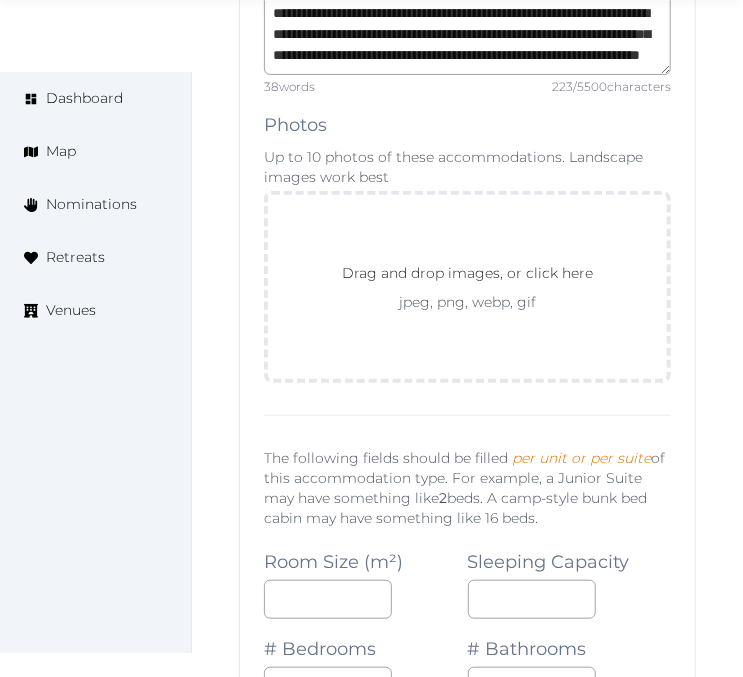 scroll, scrollTop: 9075, scrollLeft: 0, axis: vertical 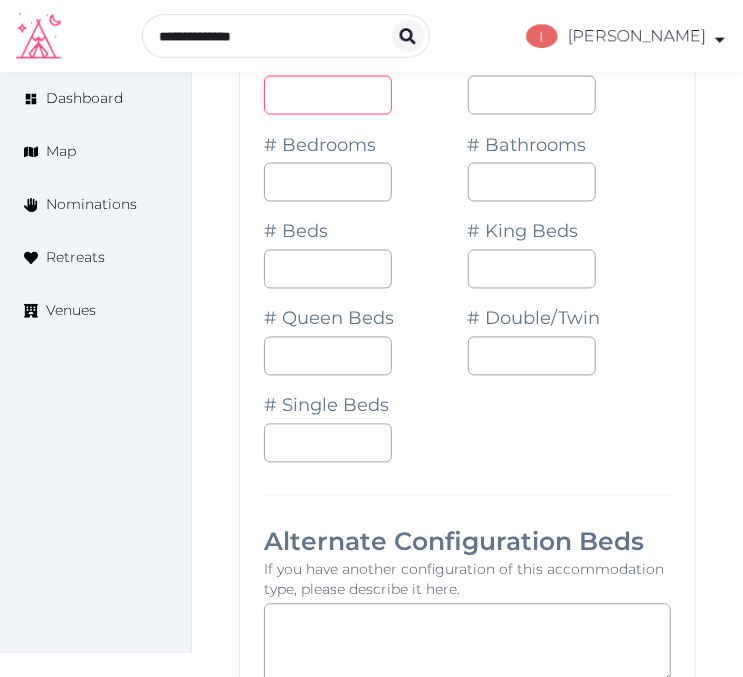 click at bounding box center [328, 95] 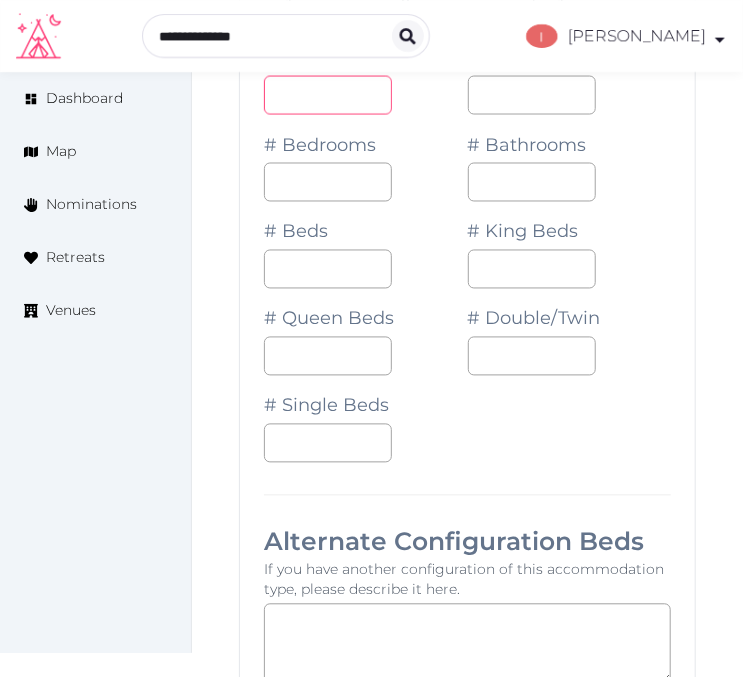 type on "**" 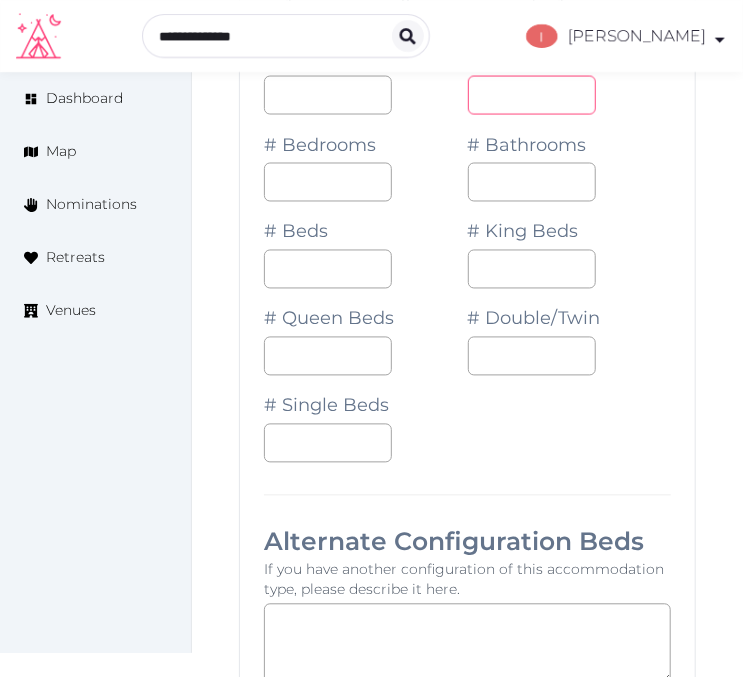 click at bounding box center (532, 95) 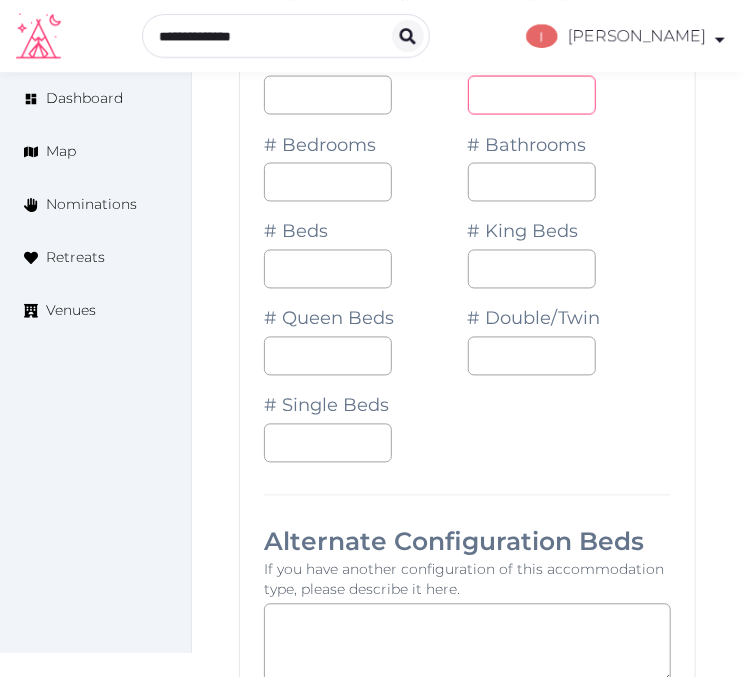 type on "*" 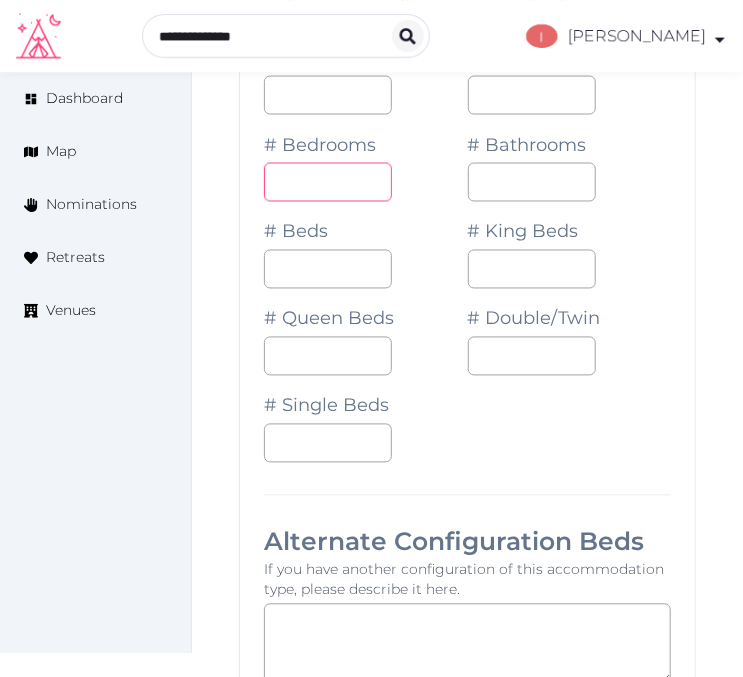 click at bounding box center [328, 182] 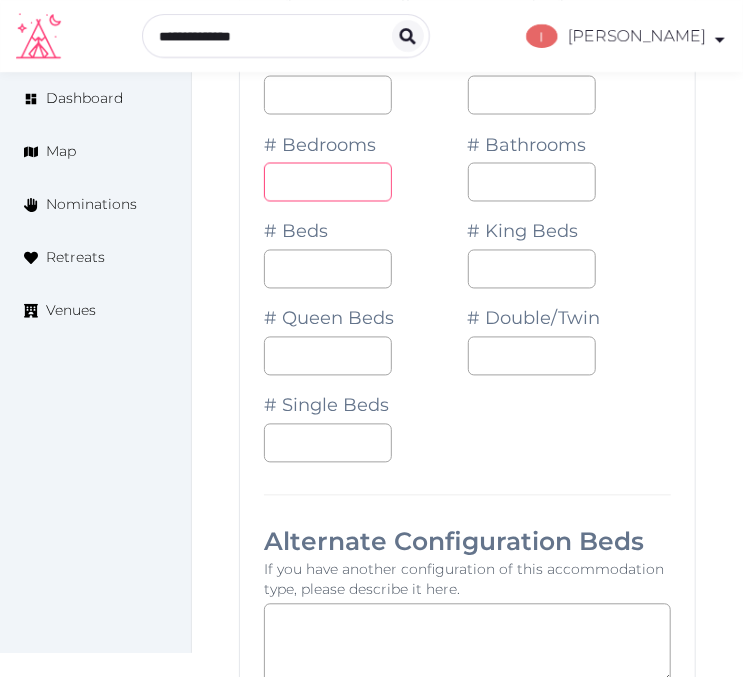 type on "*" 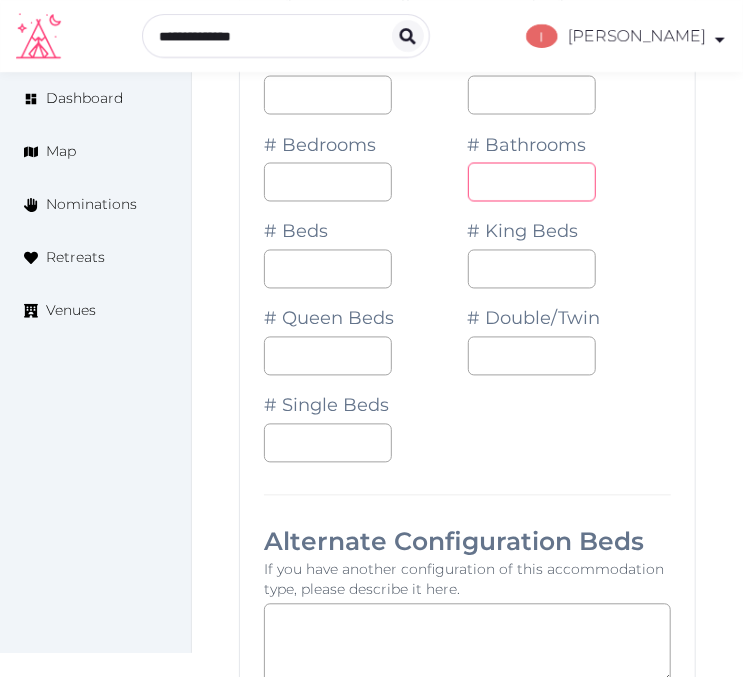 click on "*" at bounding box center [532, 182] 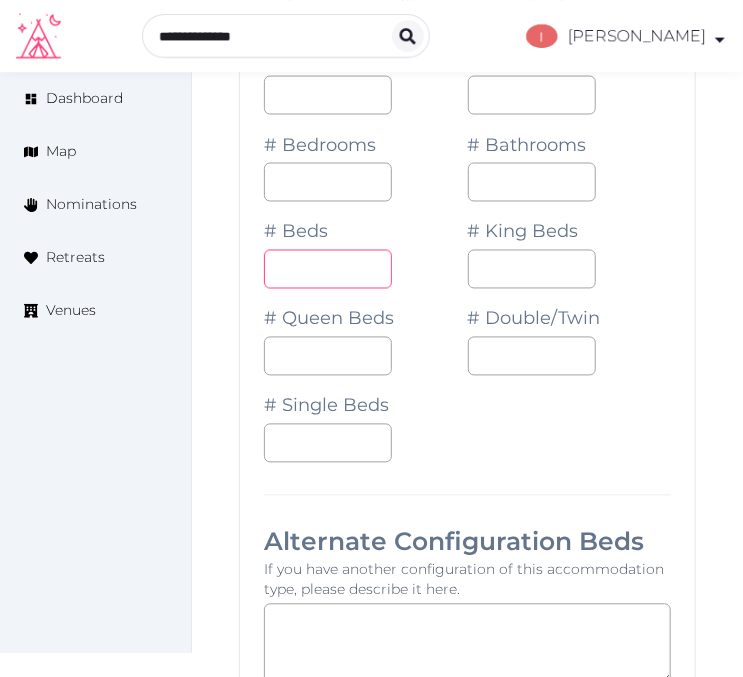 click on "*" at bounding box center (328, 269) 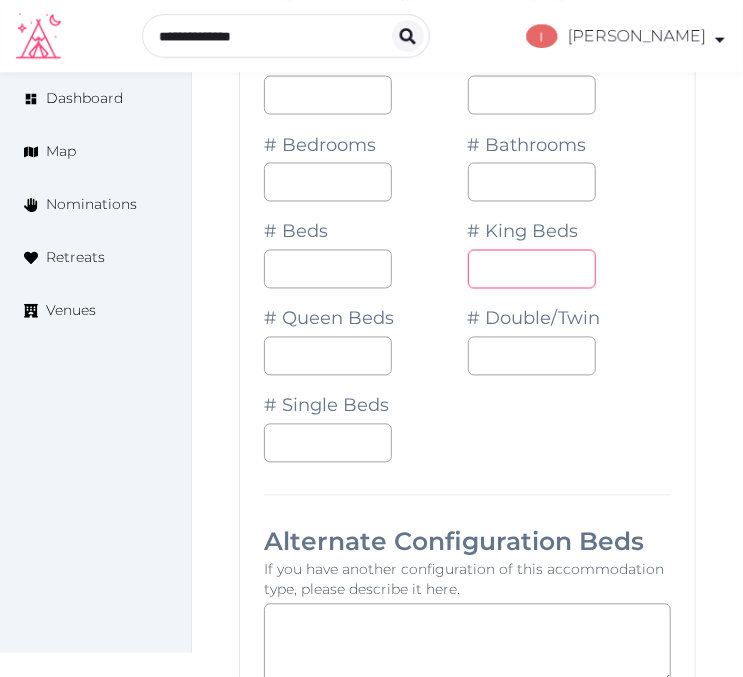 click on "*" at bounding box center (532, 269) 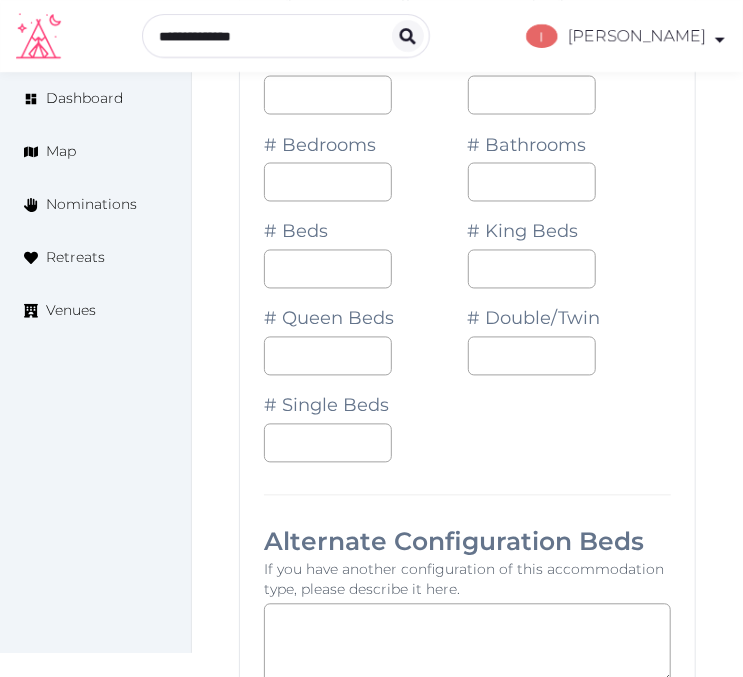 click on "Room Size (m²) ** Sleeping Capacity * # Bedrooms * # Bathrooms * # Beds * # King Beds * # Queen Beds # Double/Twin # Single Beds" at bounding box center [467, 245] 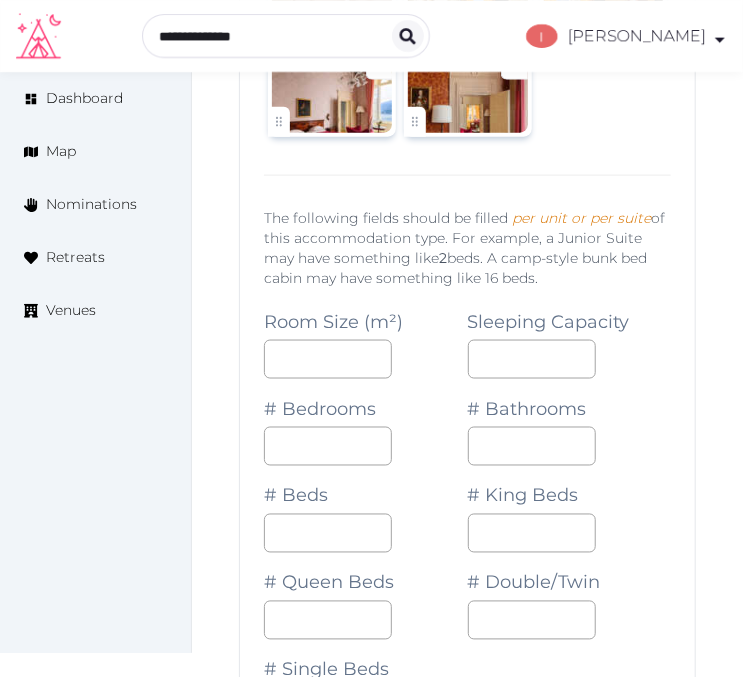 scroll, scrollTop: 9766, scrollLeft: 0, axis: vertical 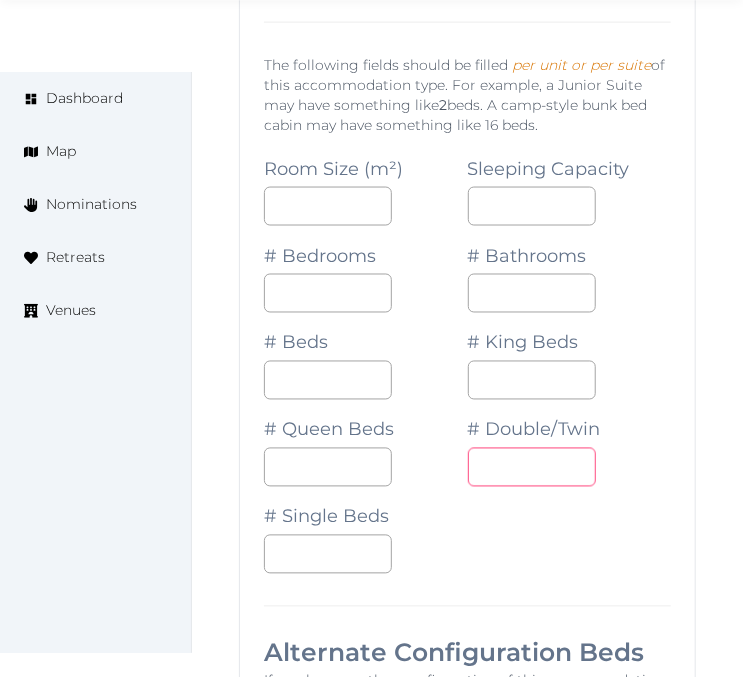 drag, startPoint x: 692, startPoint y: 553, endPoint x: 685, endPoint y: 535, distance: 19.313208 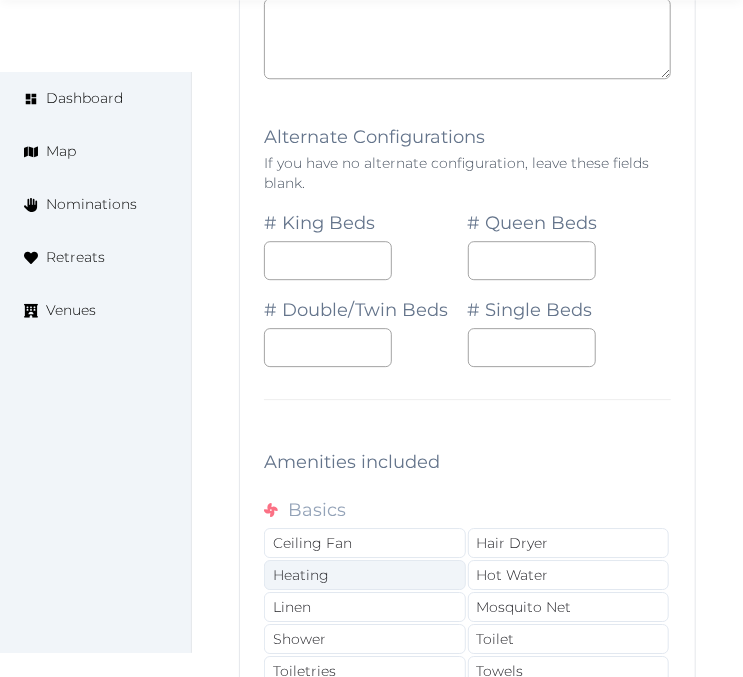 scroll, scrollTop: 10655, scrollLeft: 0, axis: vertical 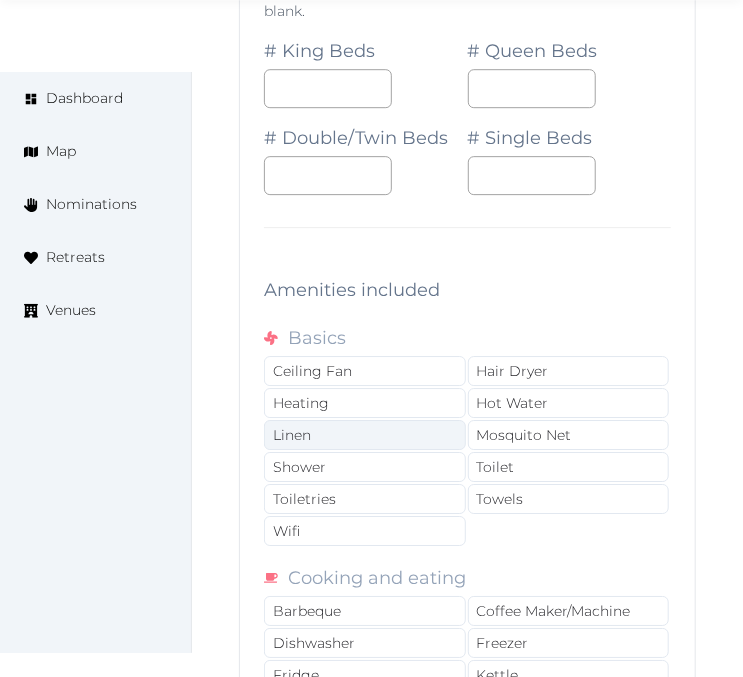 click on "Linen" at bounding box center [365, 435] 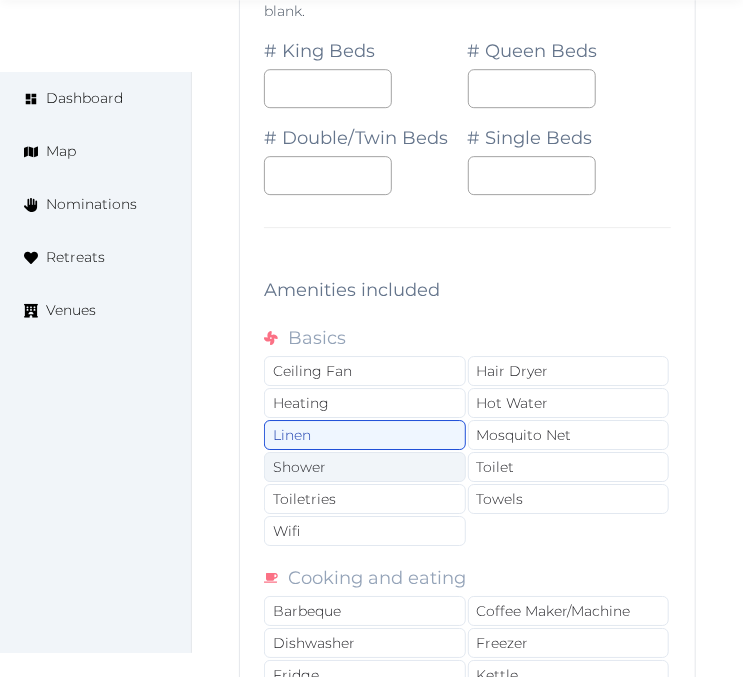 click on "Shower" at bounding box center (365, 467) 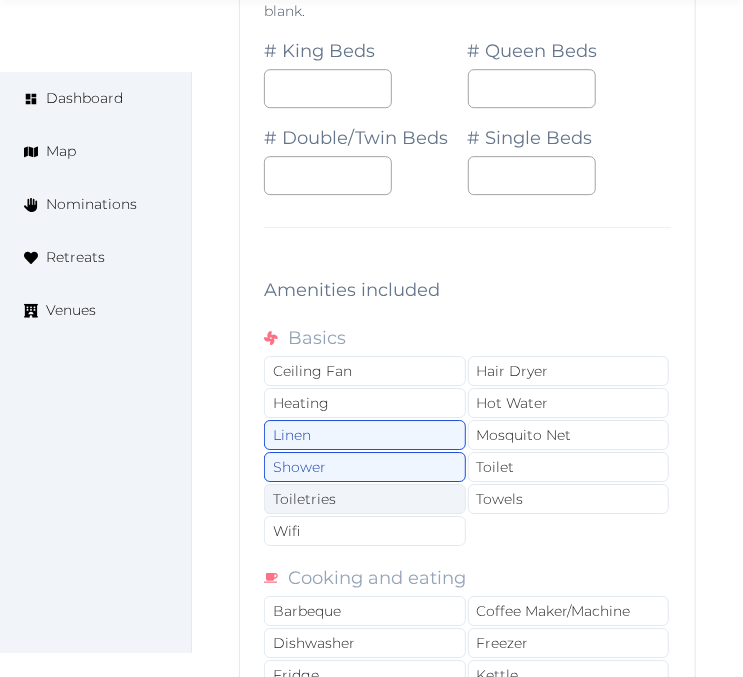 click on "Toiletries" at bounding box center [365, 499] 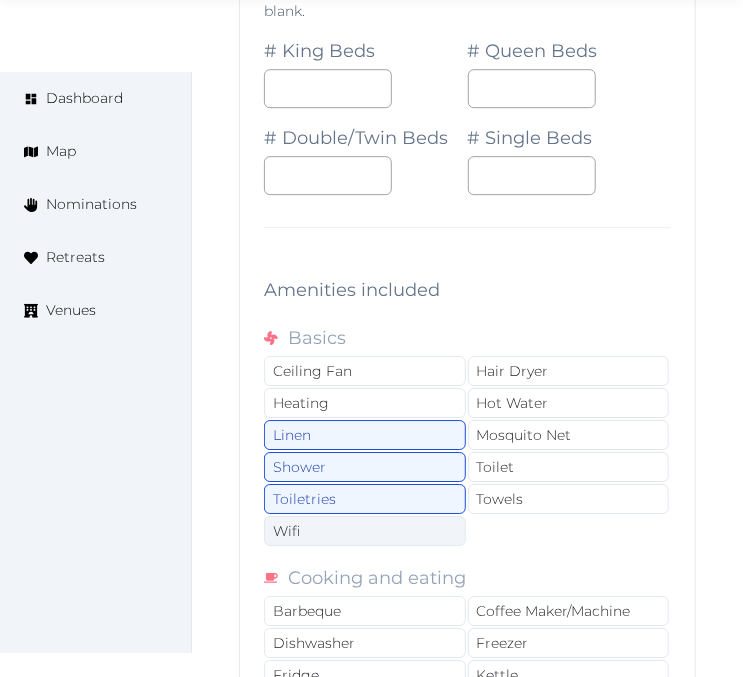 click on "Wifi" at bounding box center (365, 531) 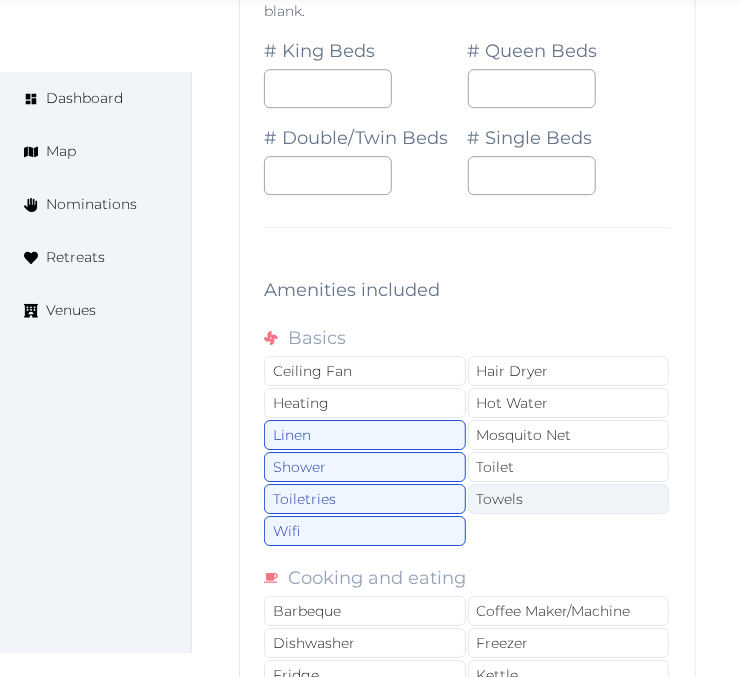 click on "Towels" at bounding box center [569, 499] 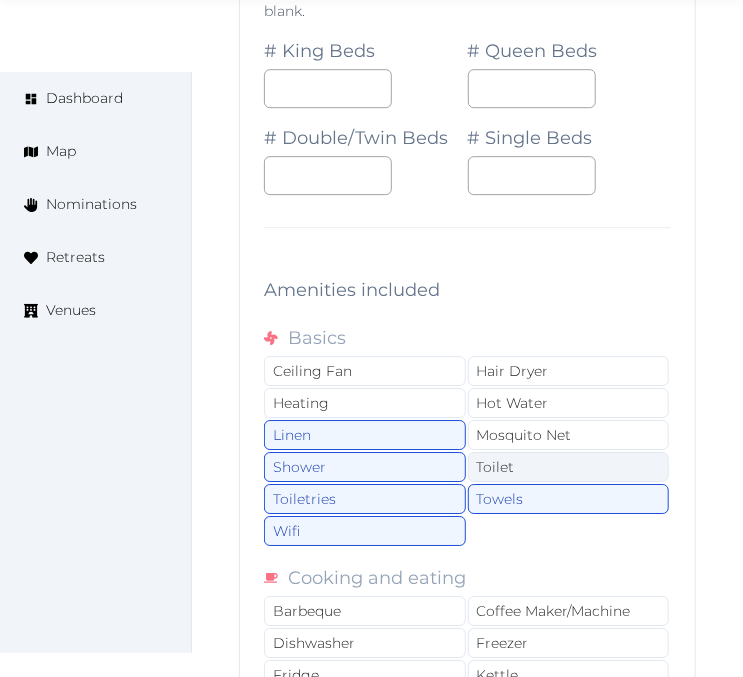 click on "Toilet" at bounding box center (569, 467) 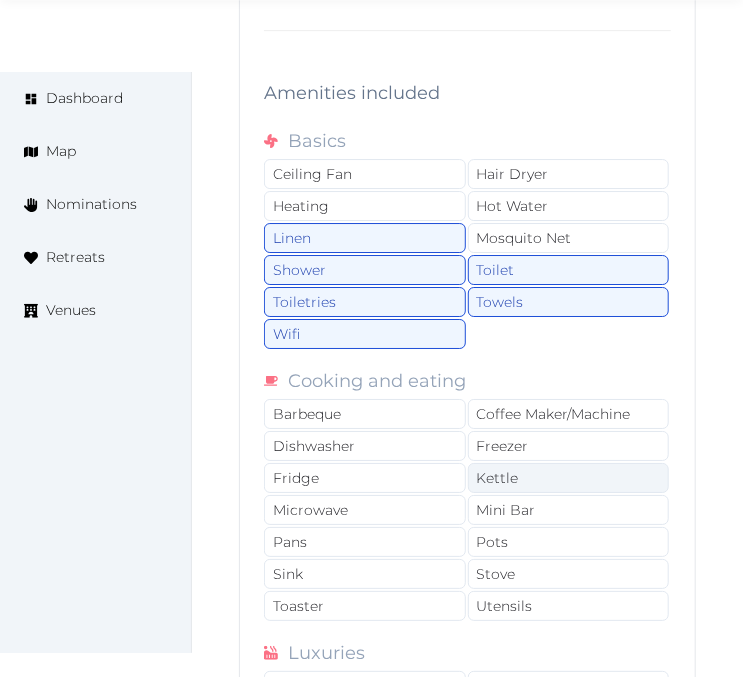 scroll, scrollTop: 10877, scrollLeft: 0, axis: vertical 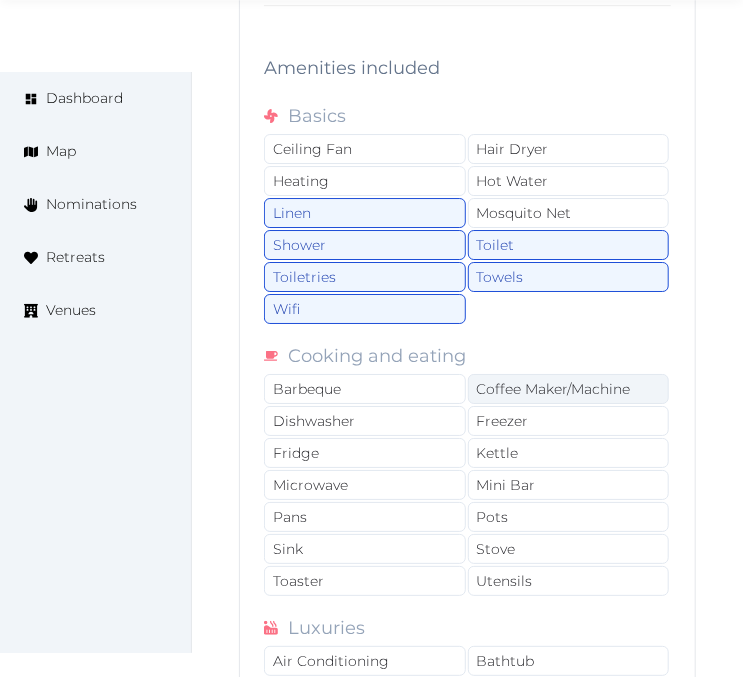 click on "Coffee Maker/Machine" at bounding box center [569, 389] 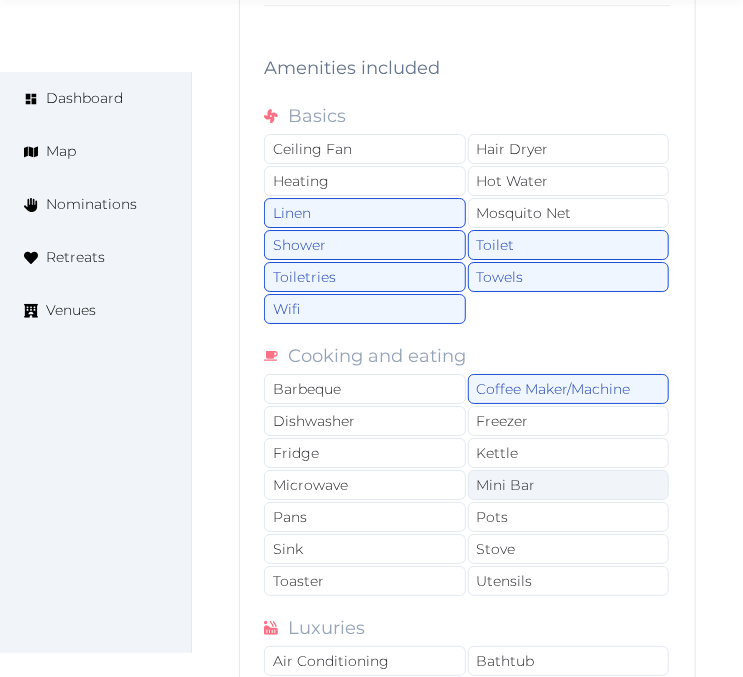 click on "Mini Bar" at bounding box center [569, 485] 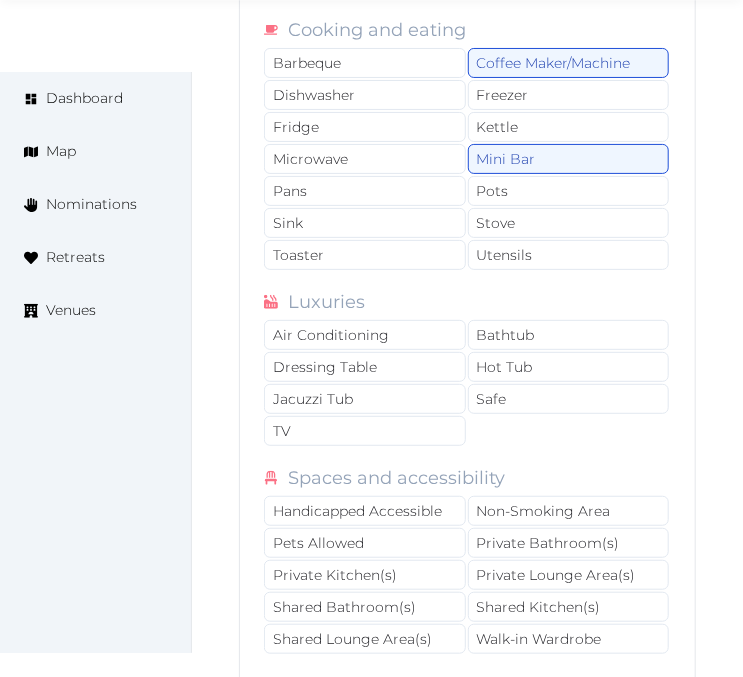 scroll, scrollTop: 11211, scrollLeft: 0, axis: vertical 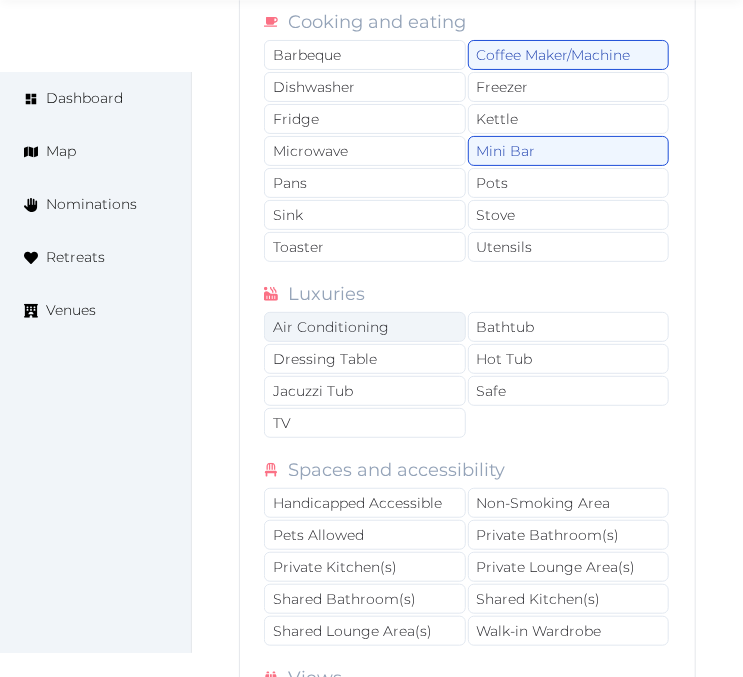 click on "Air Conditioning" at bounding box center [365, 327] 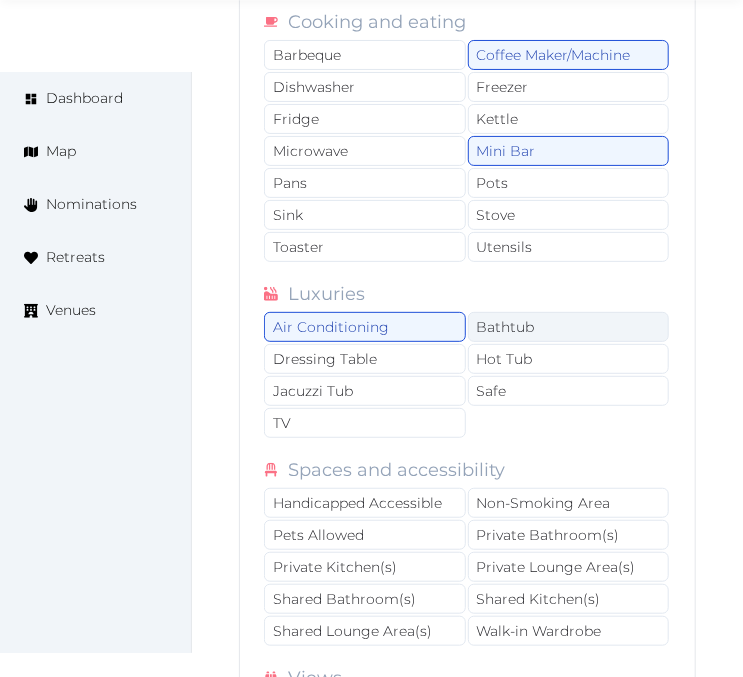 click on "Bathtub" at bounding box center (569, 327) 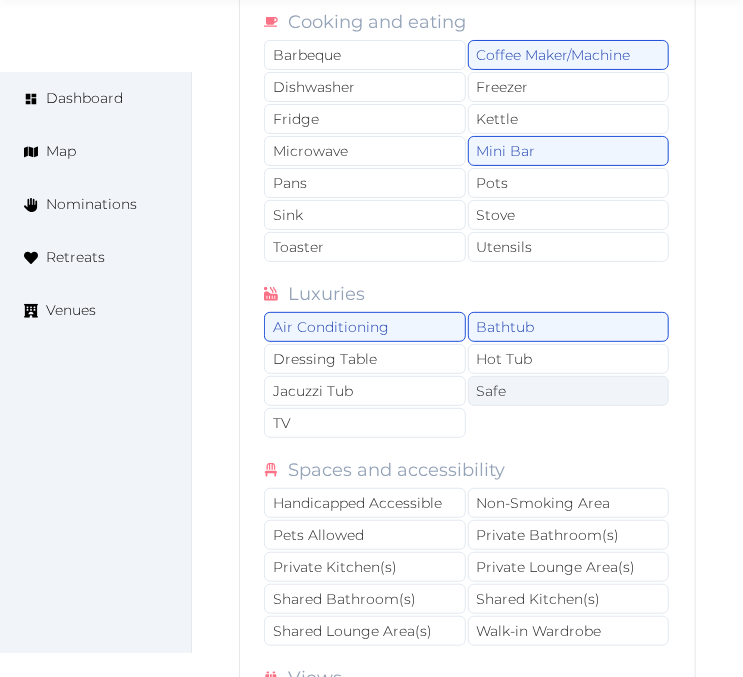 click on "Safe" at bounding box center [569, 391] 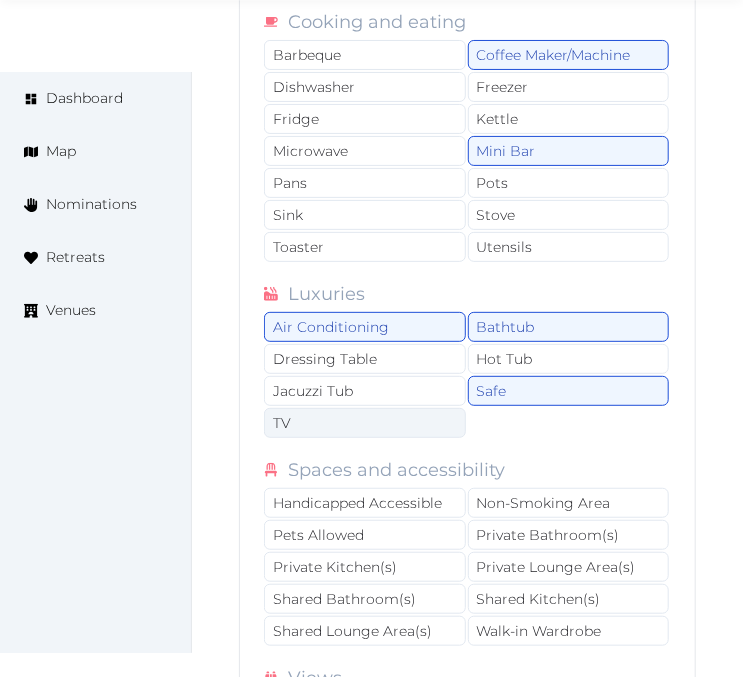 click on "TV" at bounding box center [365, 423] 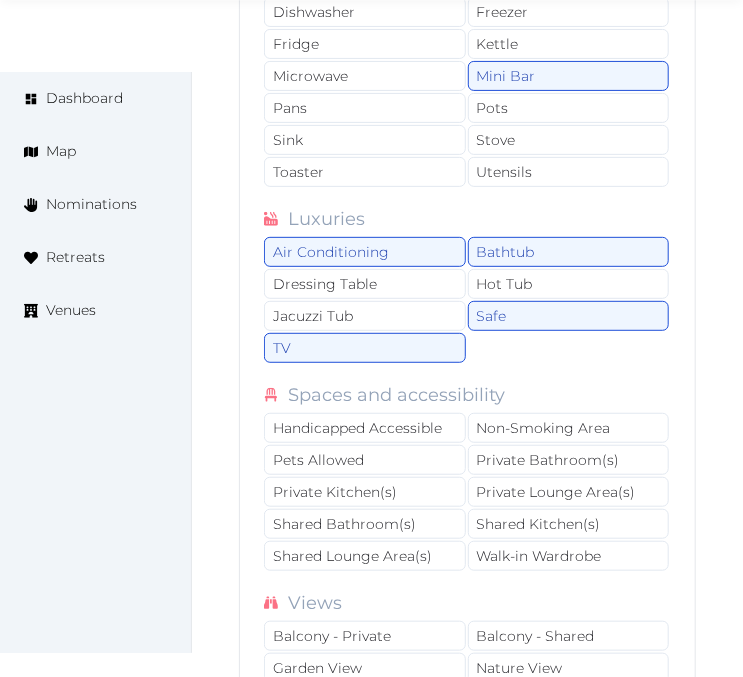 scroll, scrollTop: 11433, scrollLeft: 0, axis: vertical 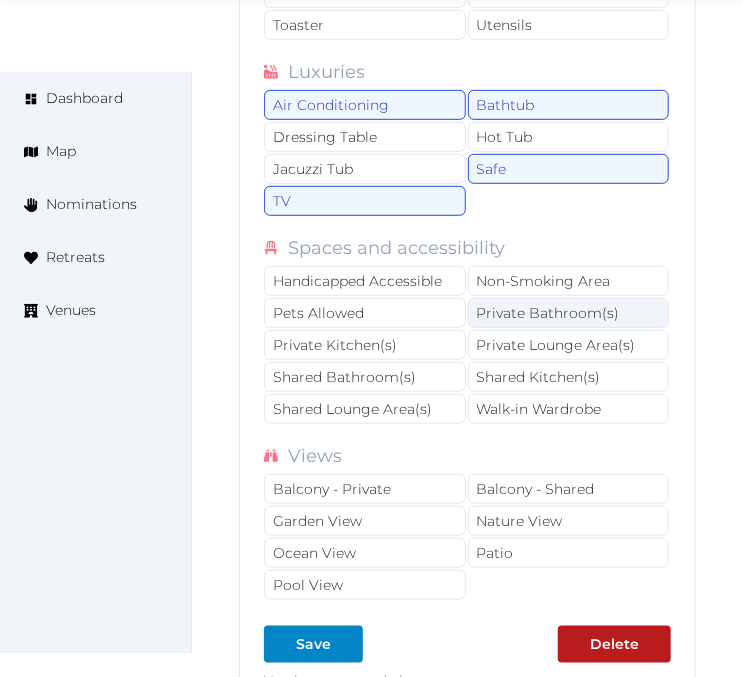 click on "Private Bathroom(s)" at bounding box center [569, 313] 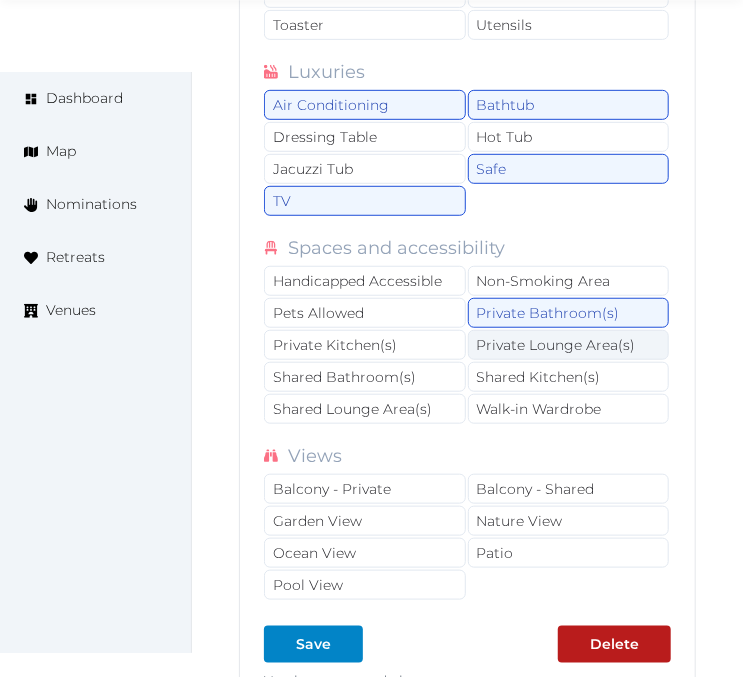 click on "Private Lounge Area(s)" at bounding box center (569, 345) 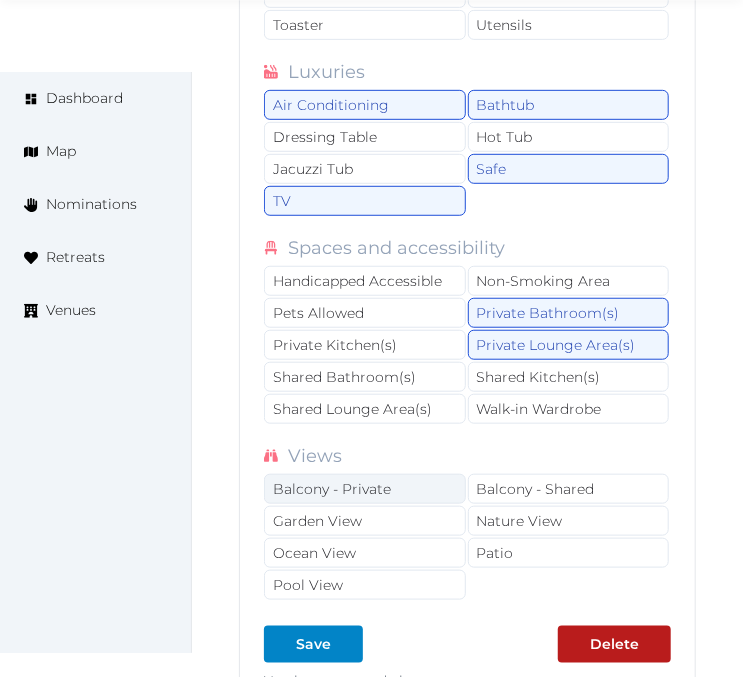 click on "Balcony - Private" at bounding box center (365, 489) 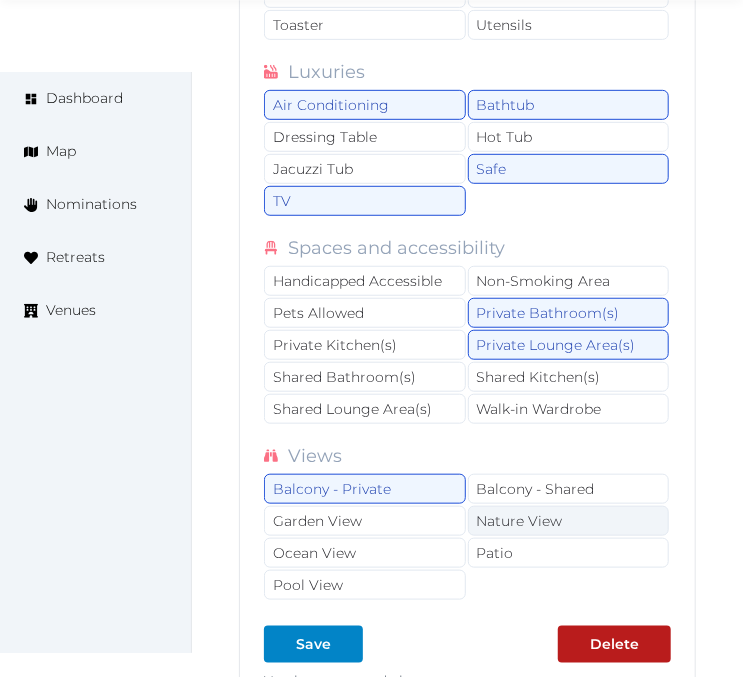 click on "Nature View" at bounding box center (569, 521) 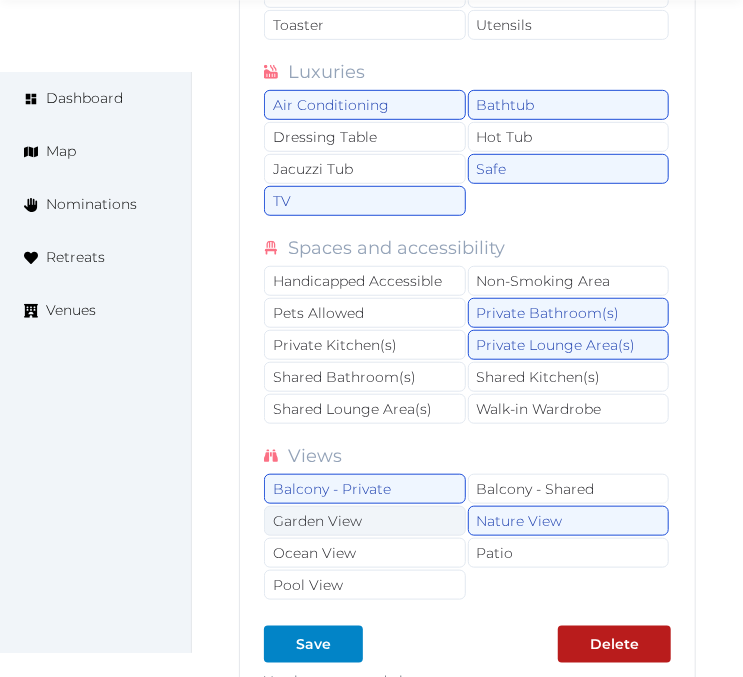 click on "Garden View" at bounding box center [365, 521] 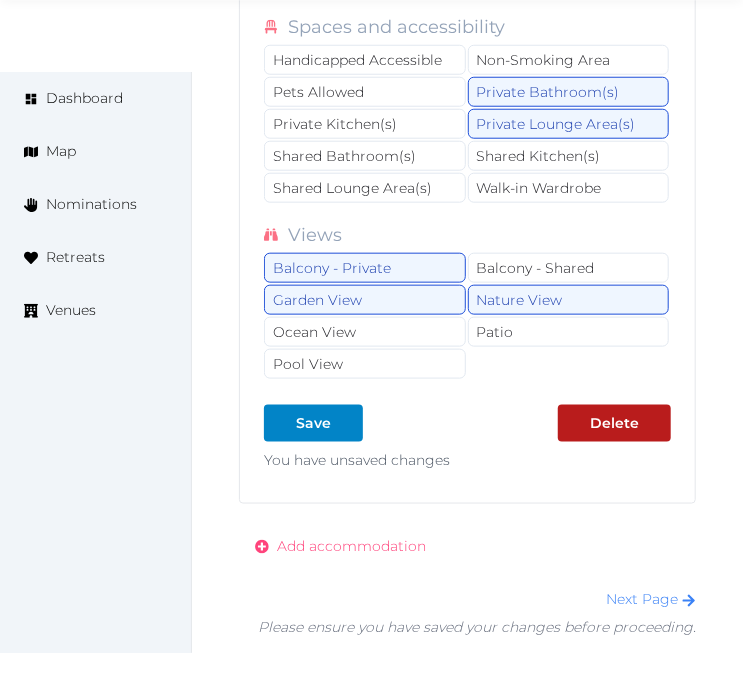 scroll, scrollTop: 11655, scrollLeft: 0, axis: vertical 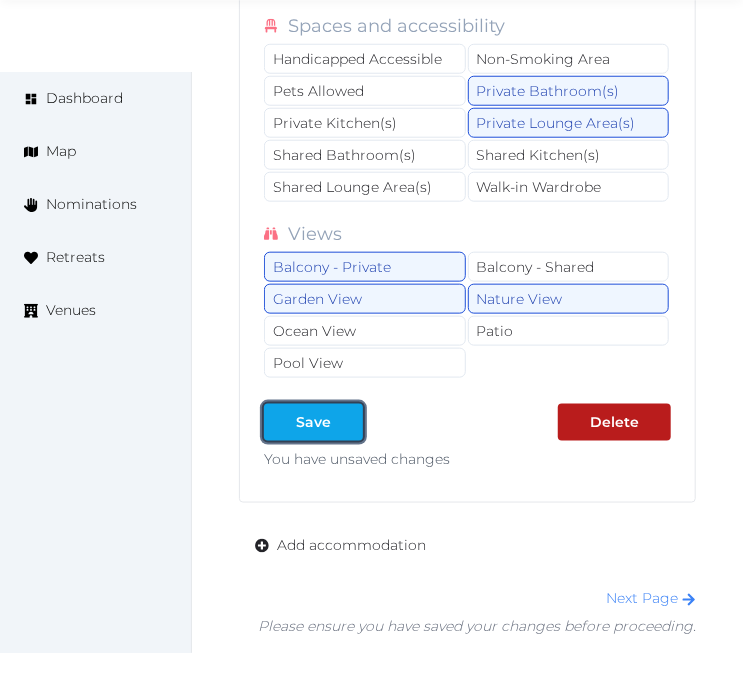 click on "Save" at bounding box center [313, 422] 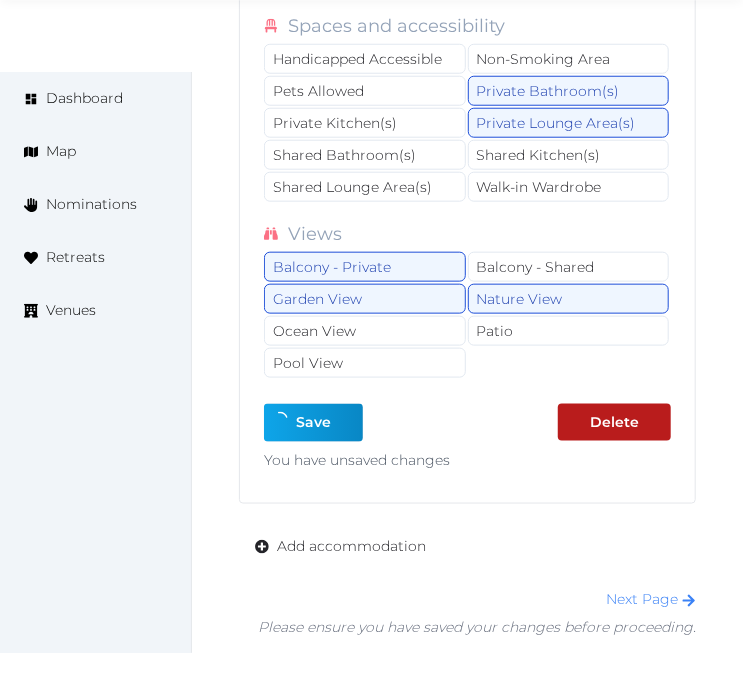 type on "*" 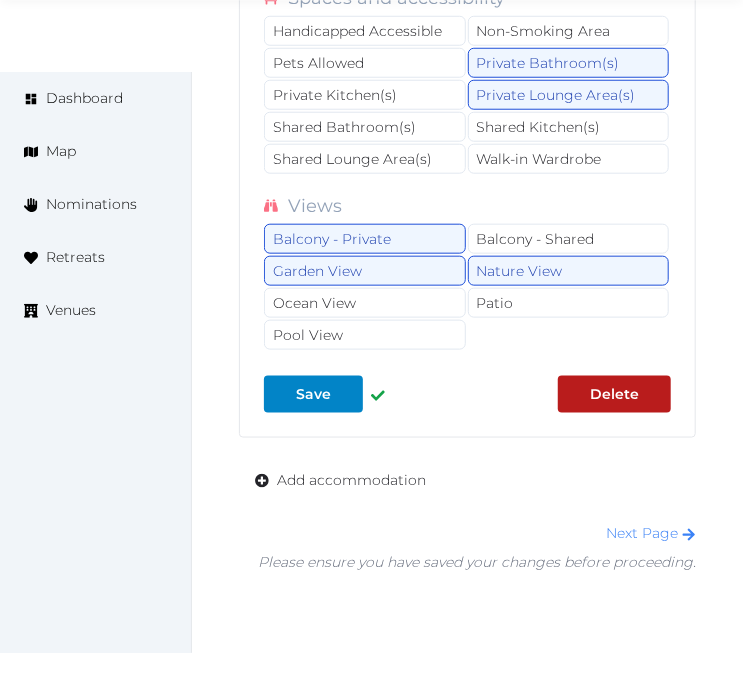 scroll, scrollTop: 11626, scrollLeft: 0, axis: vertical 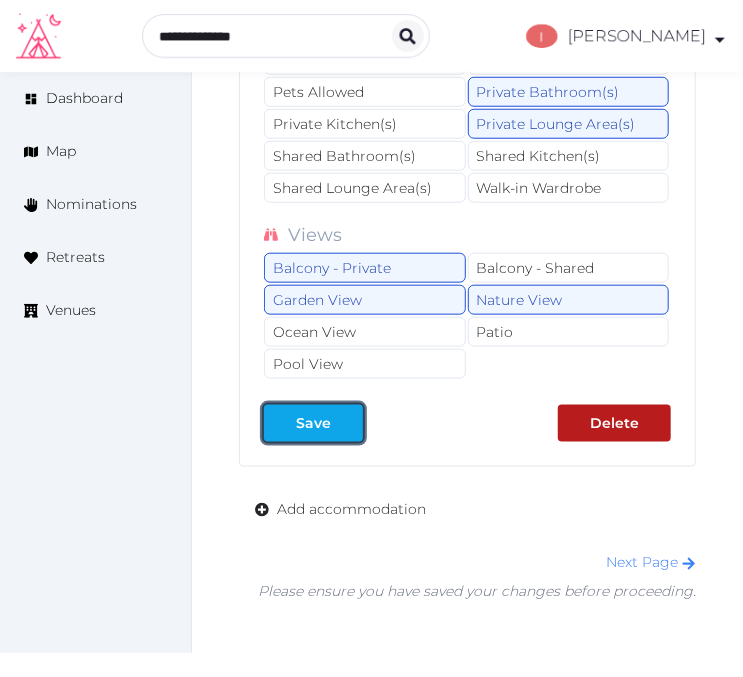 click on "Save" at bounding box center (313, 423) 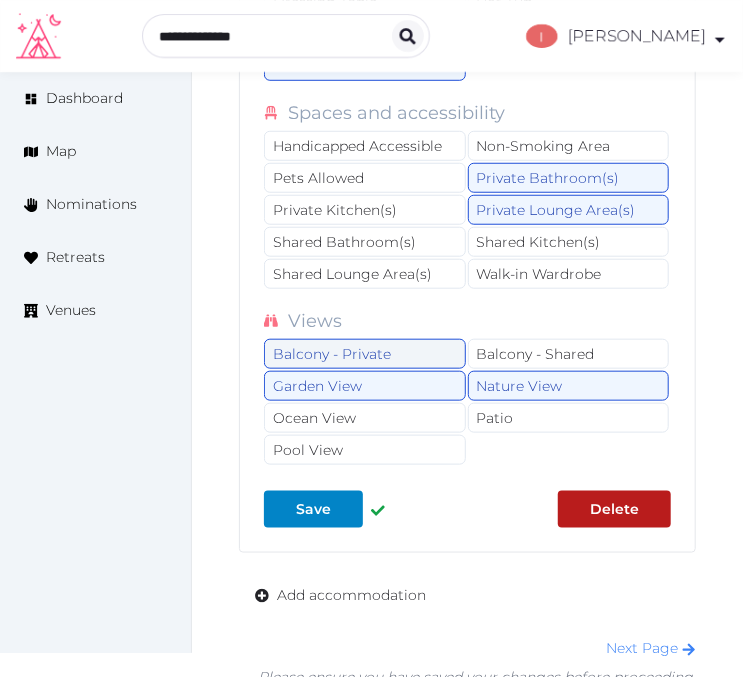 scroll, scrollTop: 11404, scrollLeft: 0, axis: vertical 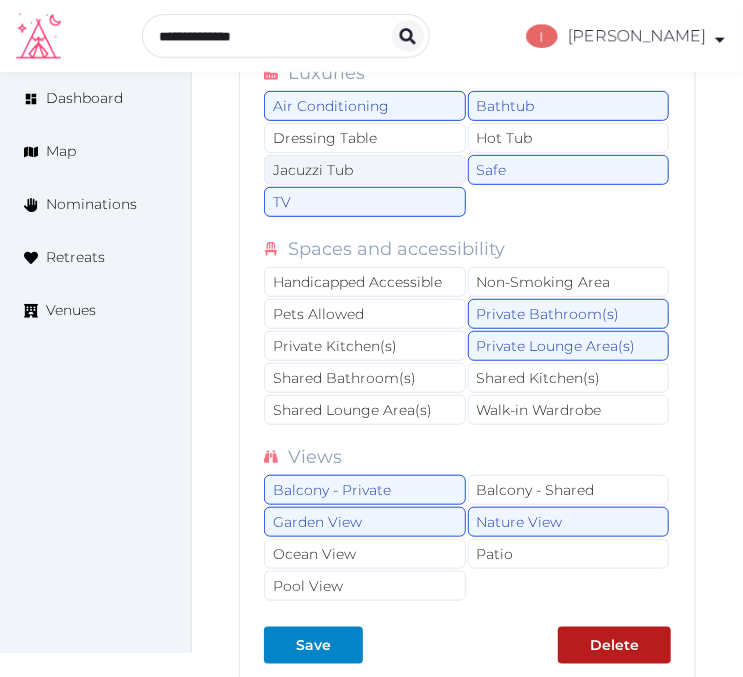 click on "Jacuzzi Tub" at bounding box center (365, 170) 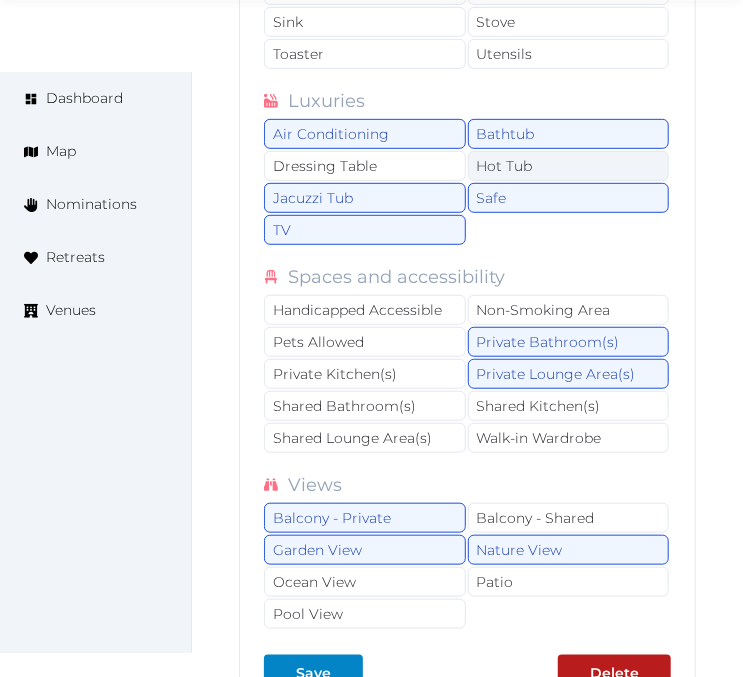 scroll, scrollTop: 11432, scrollLeft: 0, axis: vertical 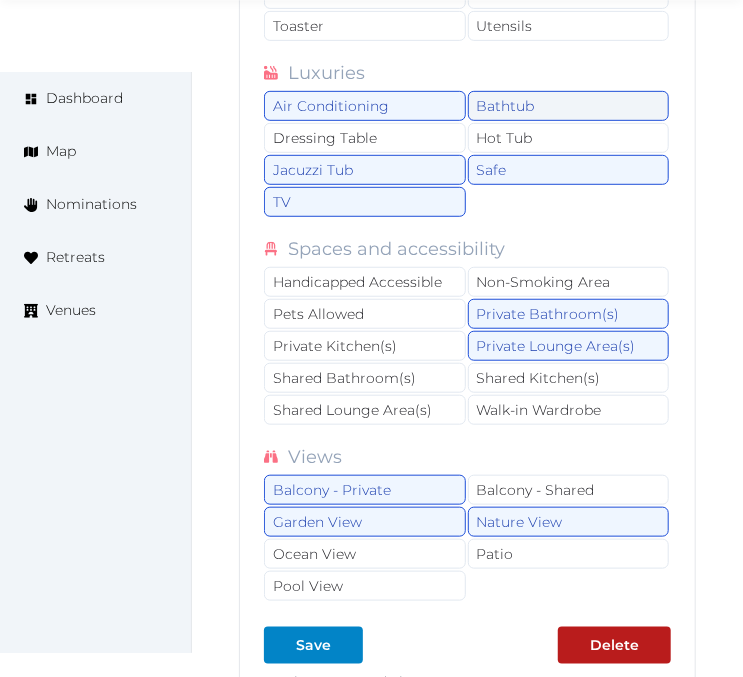 click on "Bathtub" at bounding box center [569, 106] 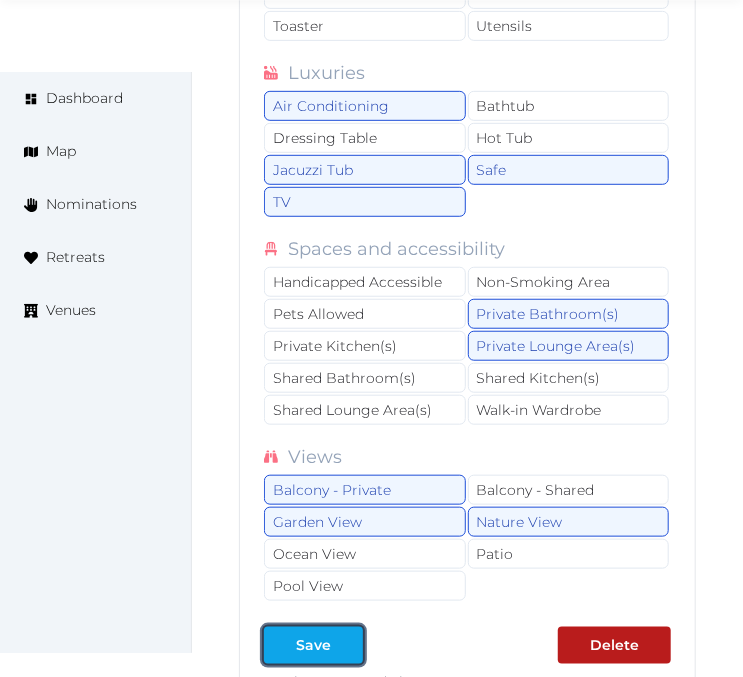click on "Save" at bounding box center (313, 645) 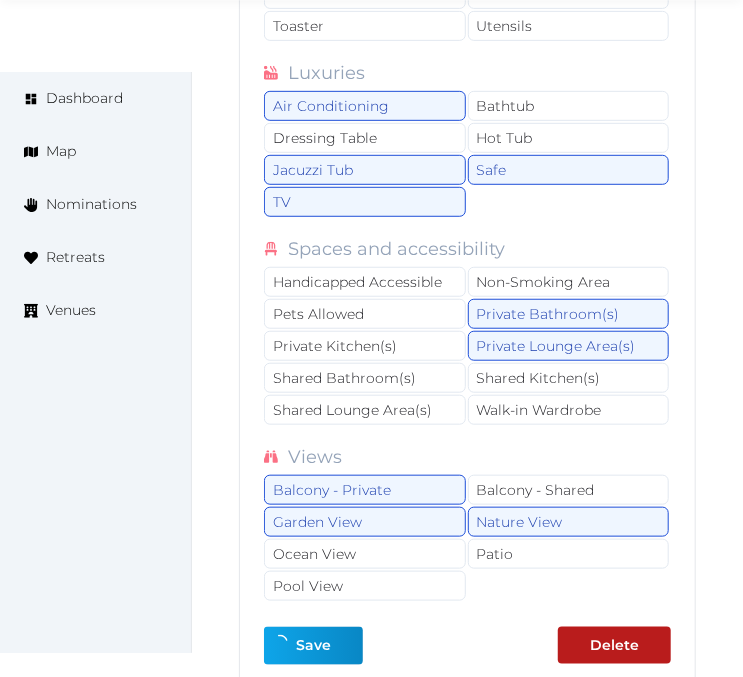 scroll, scrollTop: 11404, scrollLeft: 0, axis: vertical 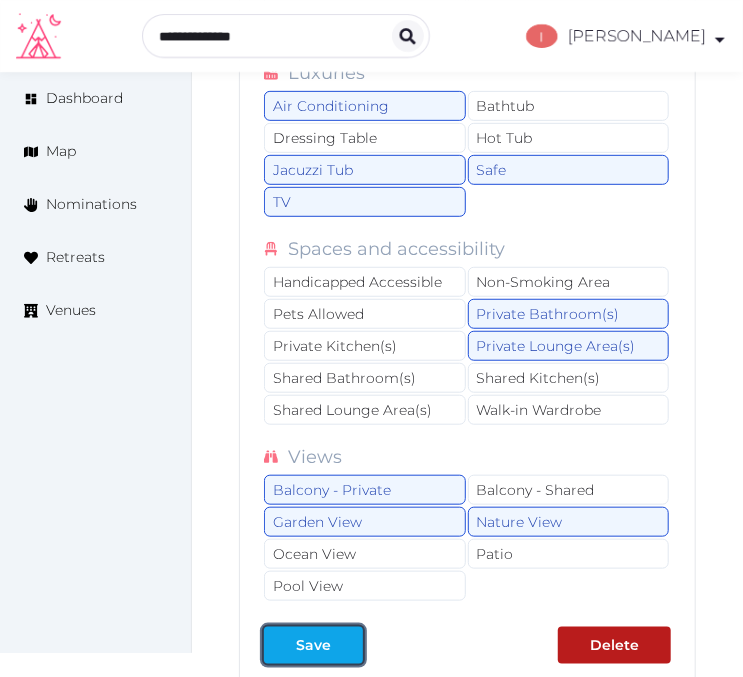 click on "Save" at bounding box center [313, 645] 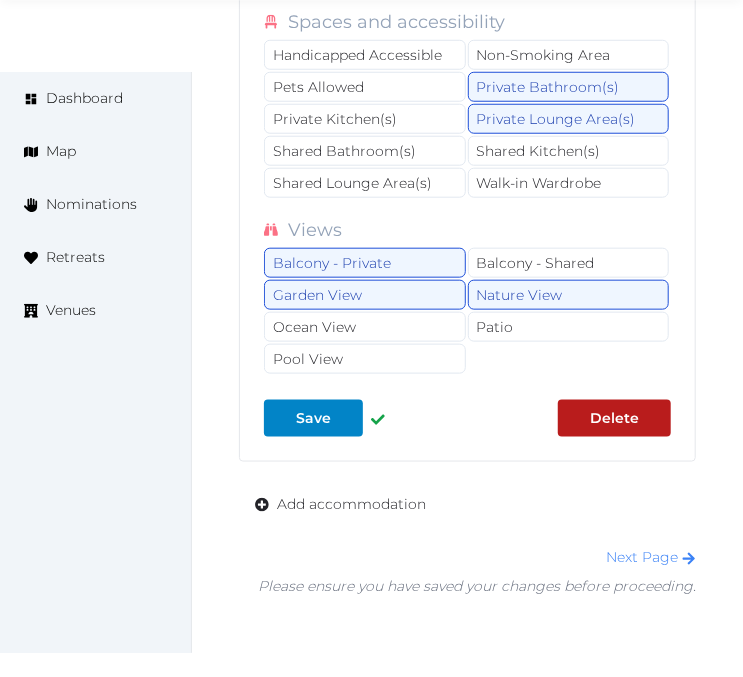 scroll, scrollTop: 11737, scrollLeft: 0, axis: vertical 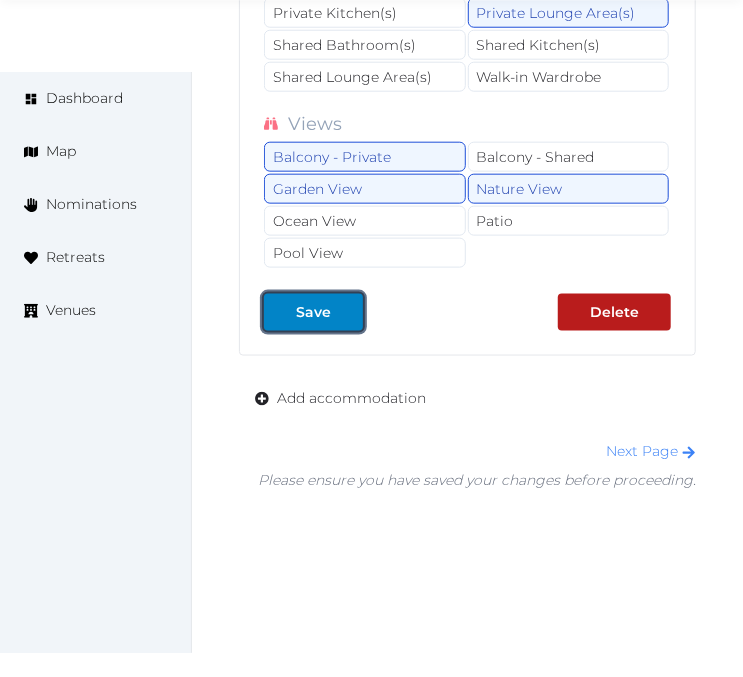 drag, startPoint x: 338, startPoint y: 348, endPoint x: 538, endPoint y: 396, distance: 205.67937 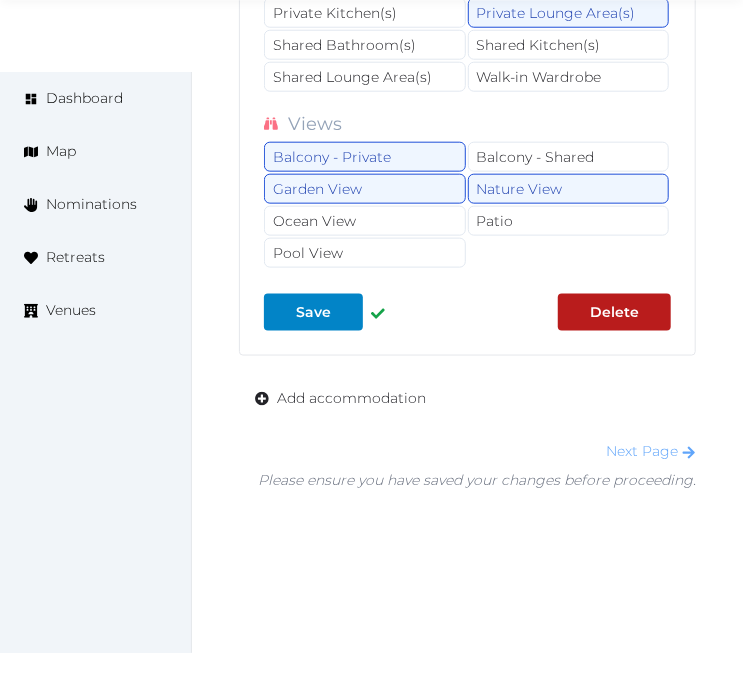click on "Next Page" at bounding box center (651, 451) 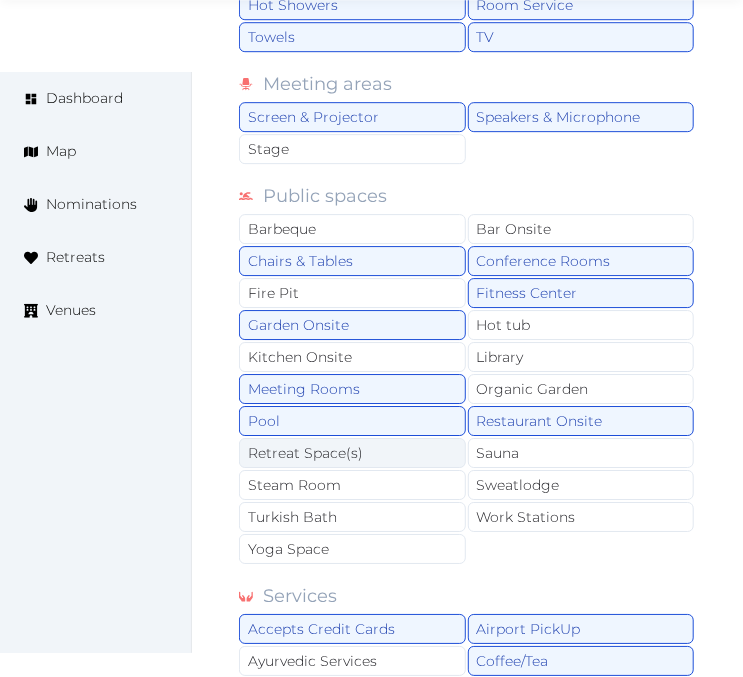 scroll, scrollTop: 2111, scrollLeft: 0, axis: vertical 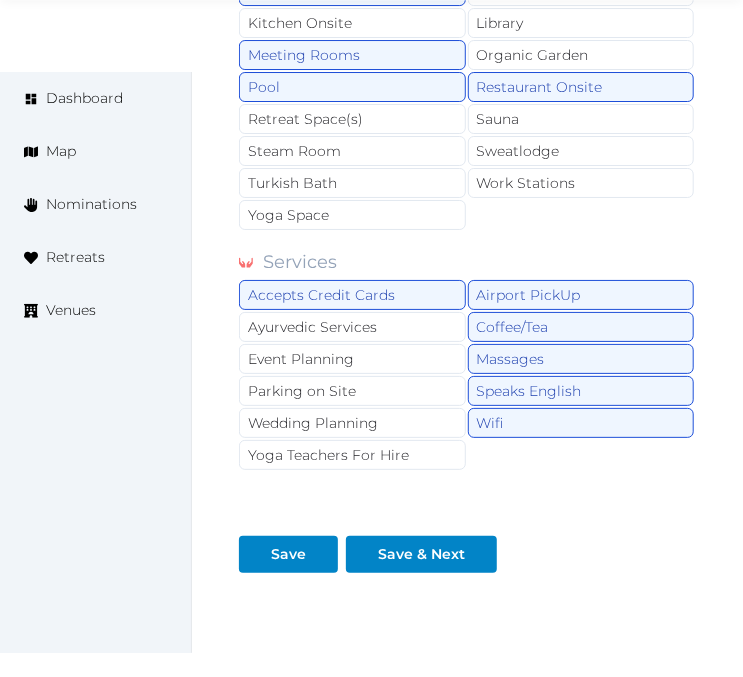 drag, startPoint x: 455, startPoint y: 536, endPoint x: 461, endPoint y: 523, distance: 14.3178215 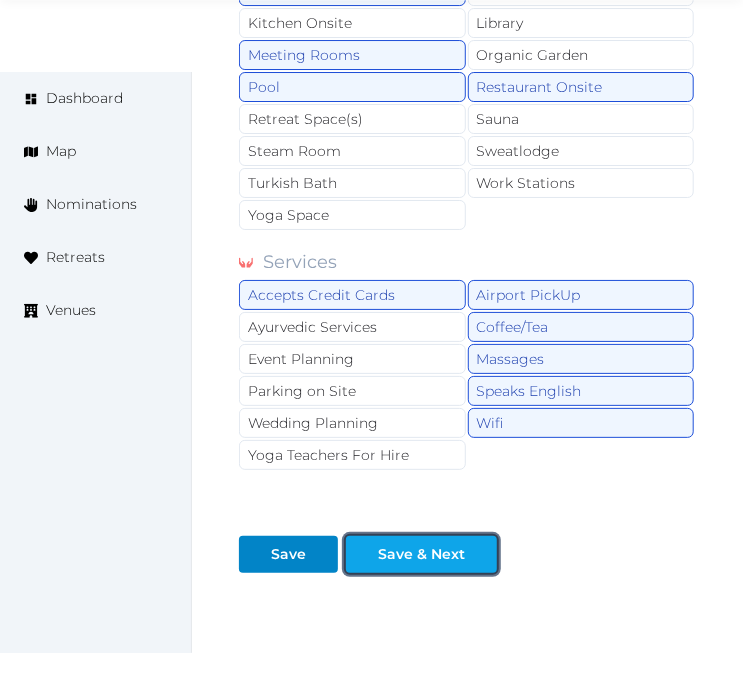click on "Save & Next" at bounding box center [421, 554] 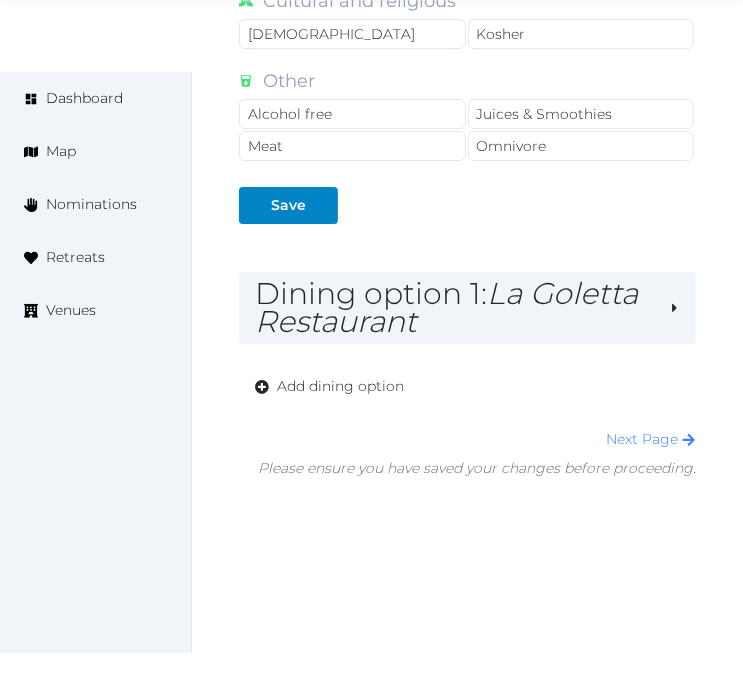 scroll, scrollTop: 2090, scrollLeft: 0, axis: vertical 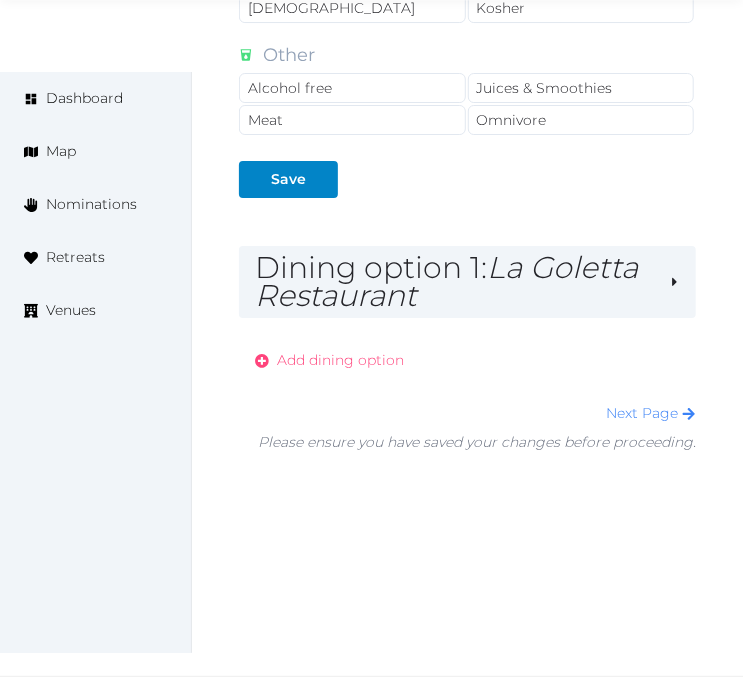 click on "Add dining option" at bounding box center (340, 360) 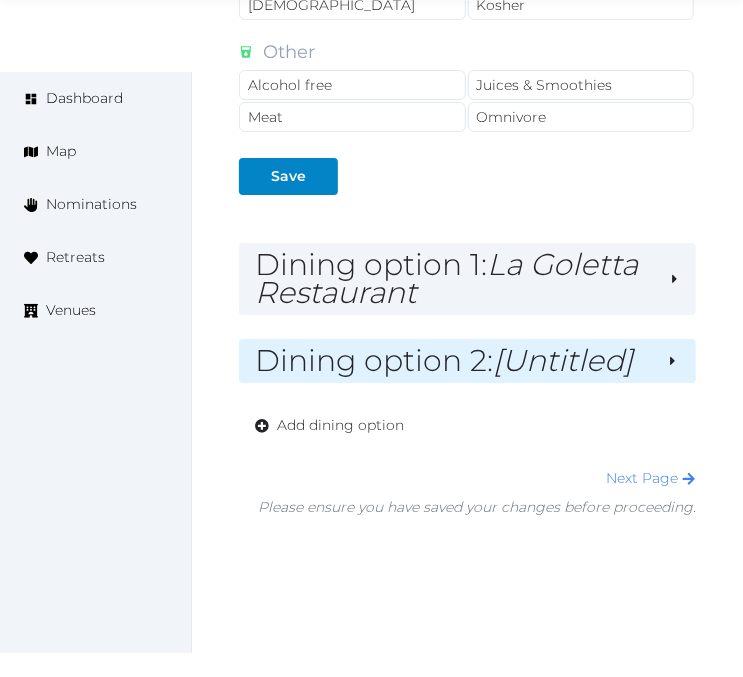 click on "Dining option 2 :  [Untitled]" at bounding box center [452, 361] 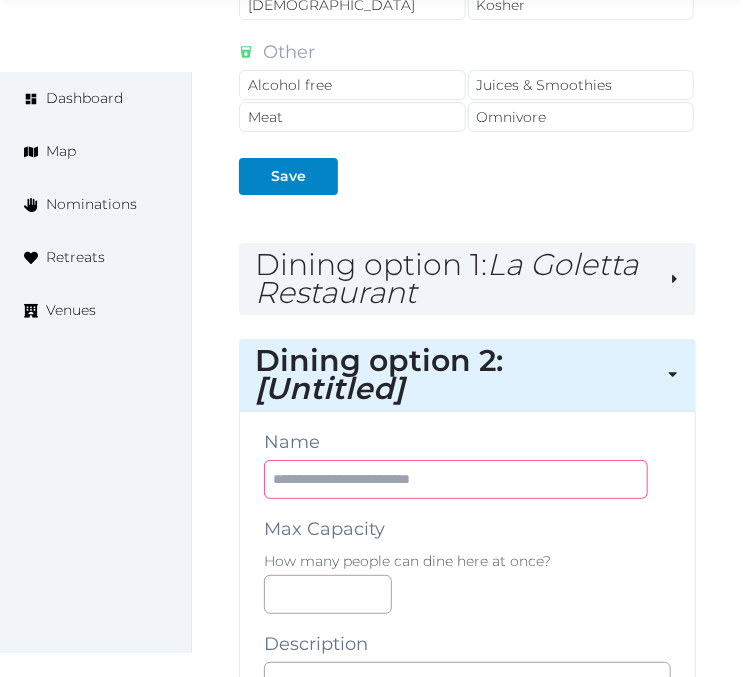 click at bounding box center (456, 479) 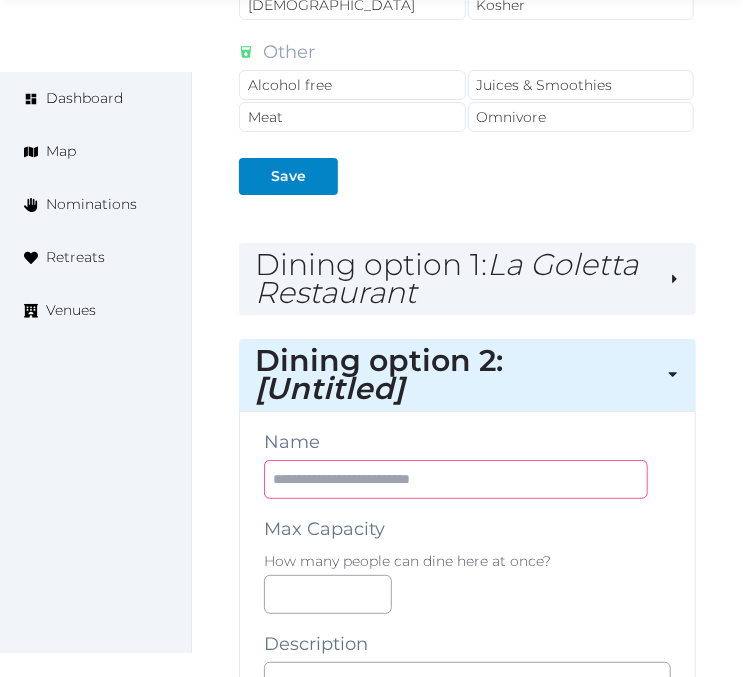 paste on "**********" 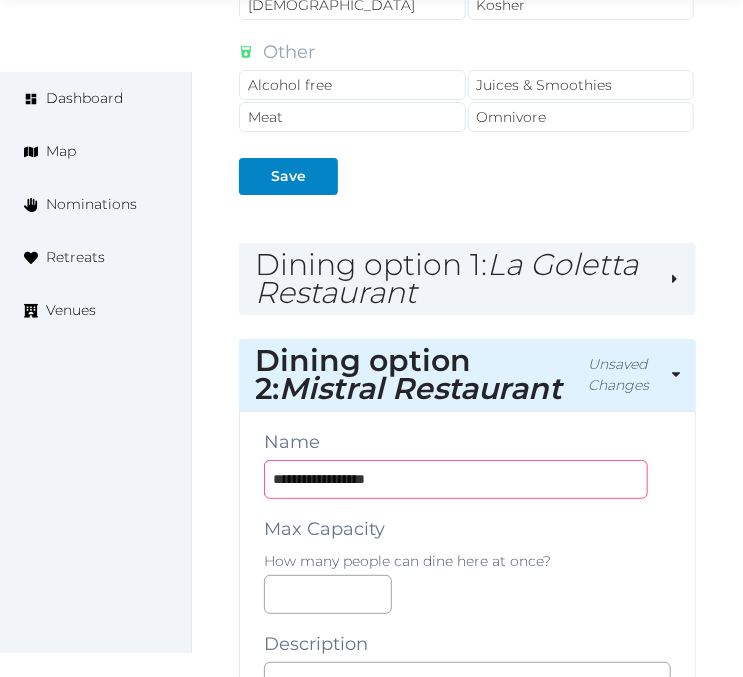 type on "**********" 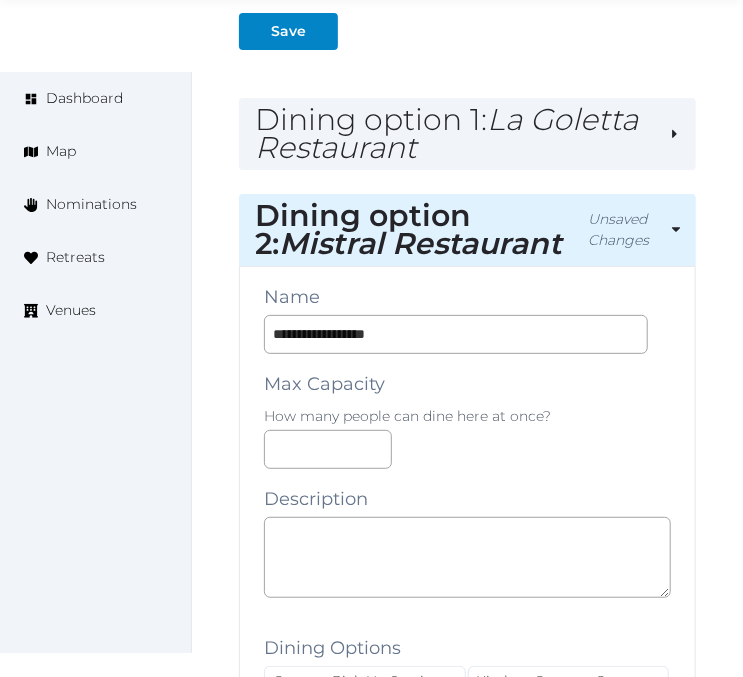 scroll, scrollTop: 2312, scrollLeft: 0, axis: vertical 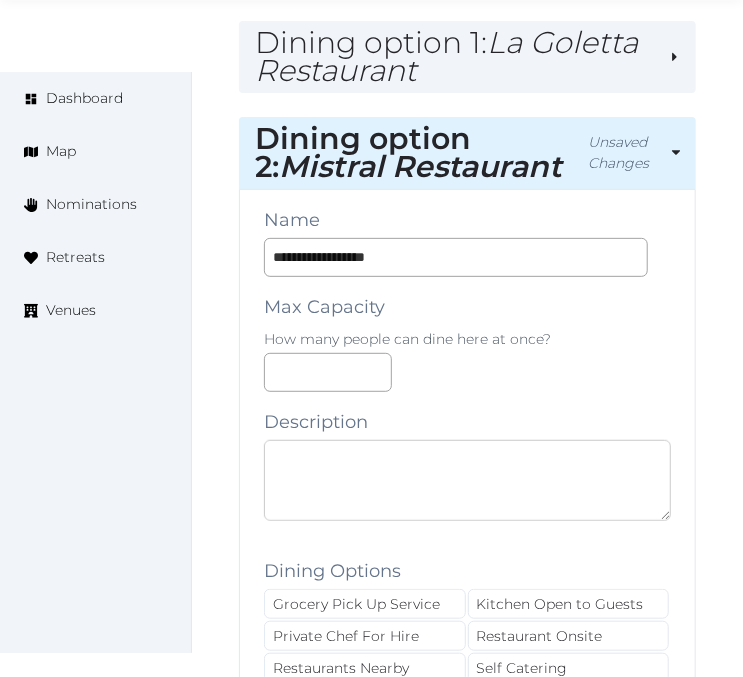 drag, startPoint x: 488, startPoint y: 458, endPoint x: 501, endPoint y: 467, distance: 15.811388 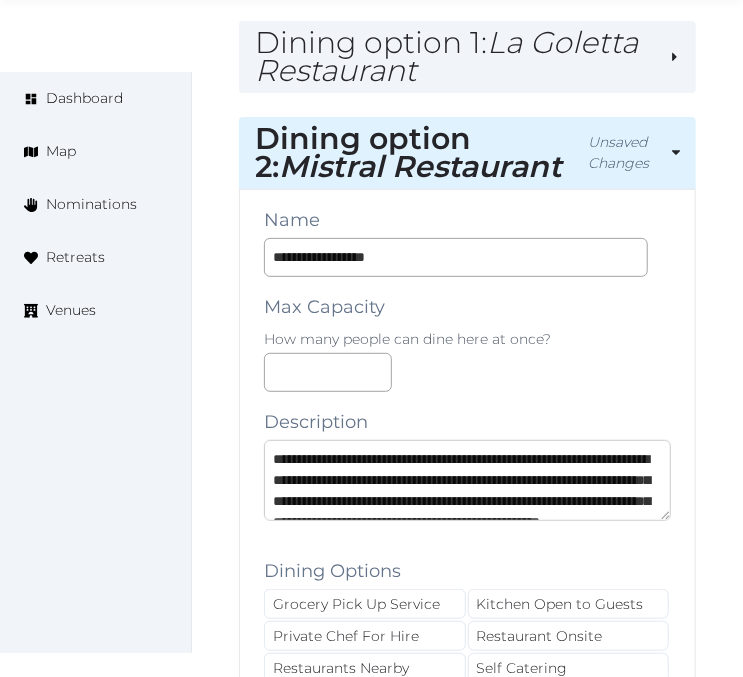 scroll, scrollTop: 157, scrollLeft: 0, axis: vertical 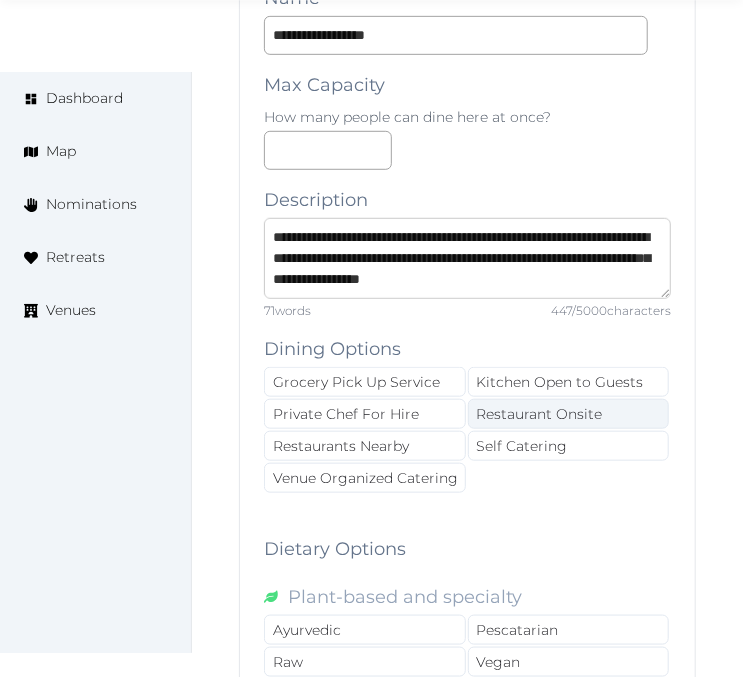 type on "**********" 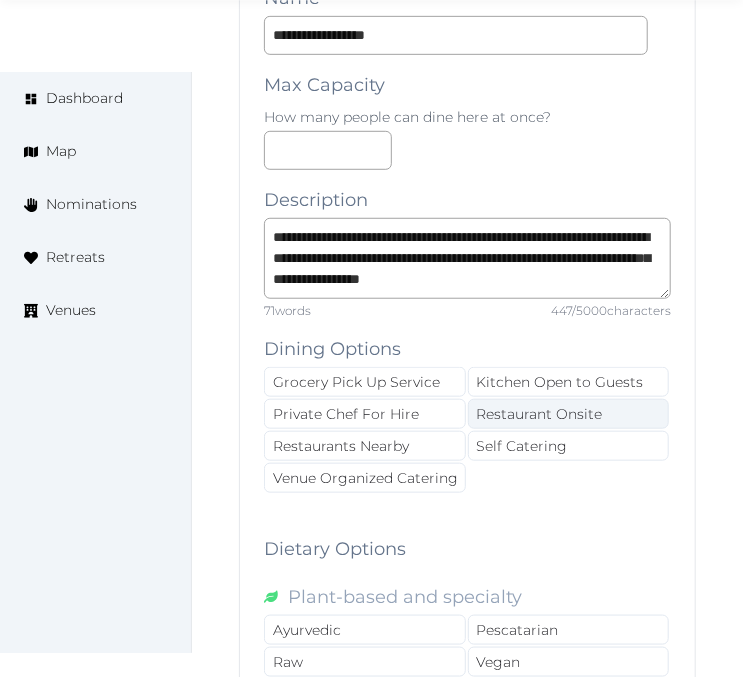 click on "Restaurant Onsite" at bounding box center [569, 414] 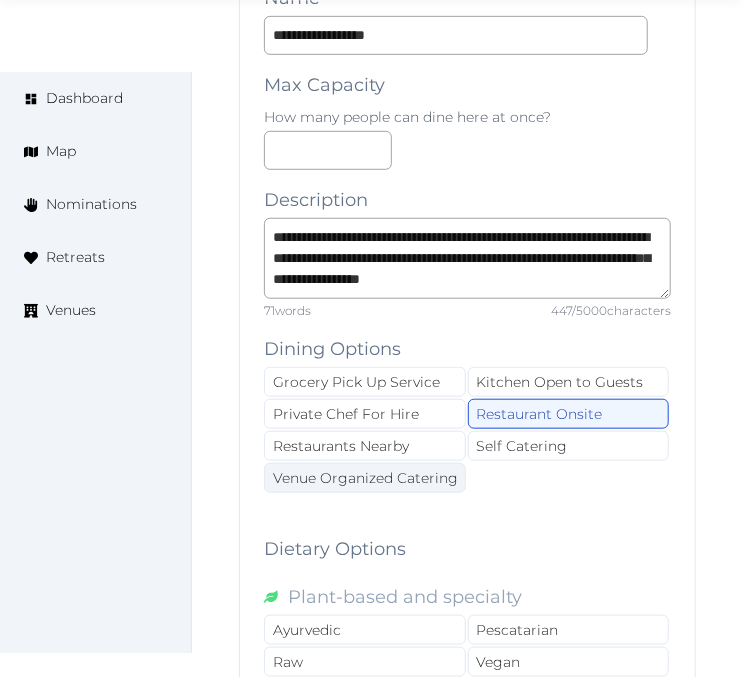 click on "Venue Organized Catering" at bounding box center (365, 478) 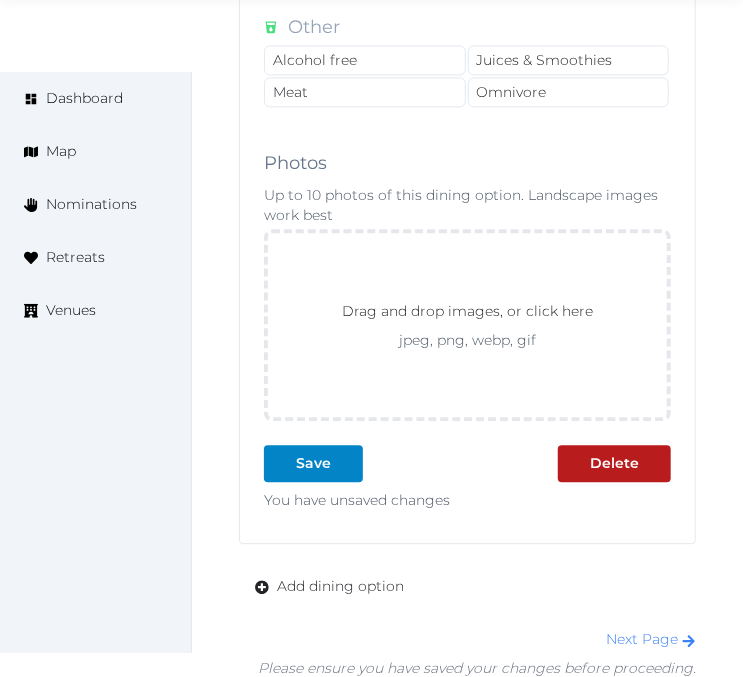 scroll, scrollTop: 3534, scrollLeft: 0, axis: vertical 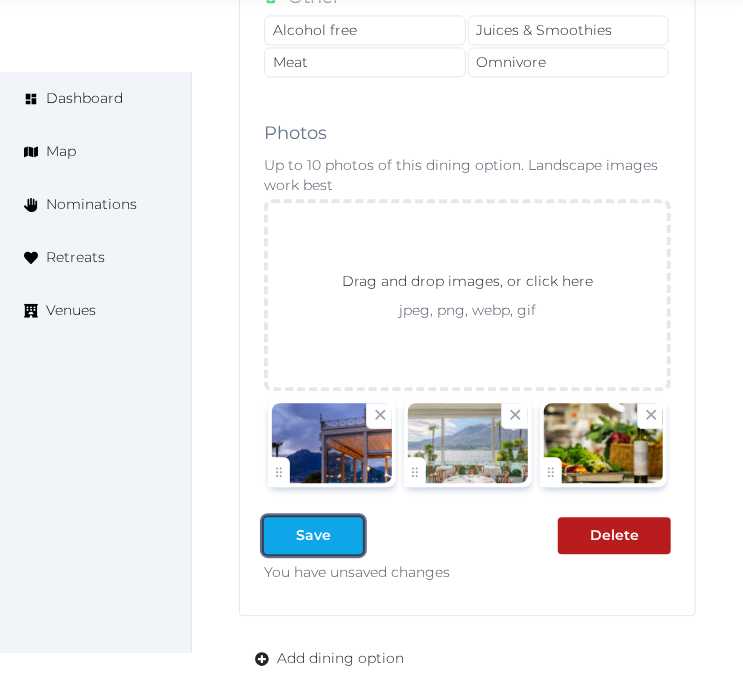 click on "Save" at bounding box center (313, 535) 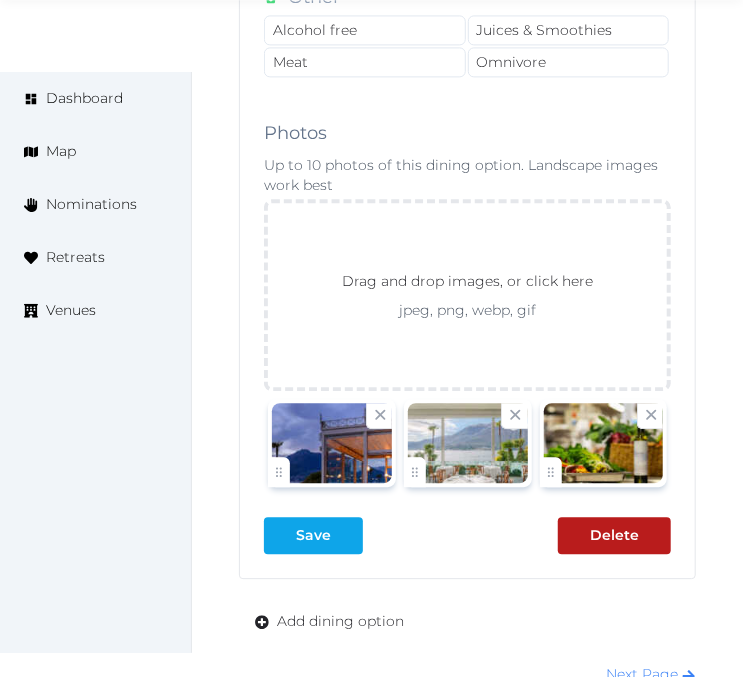 drag, startPoint x: 312, startPoint y: 513, endPoint x: 331, endPoint y: 544, distance: 36.359318 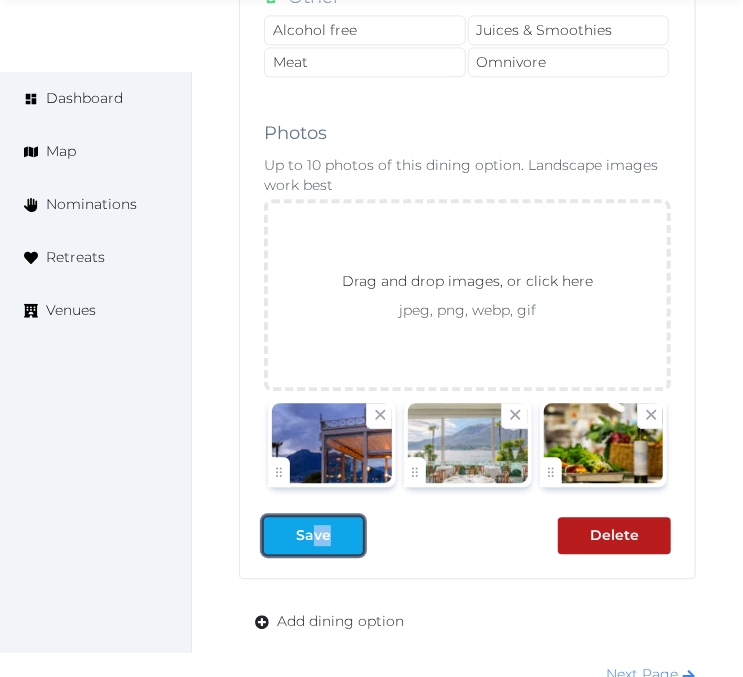 click on "Save" at bounding box center [313, 535] 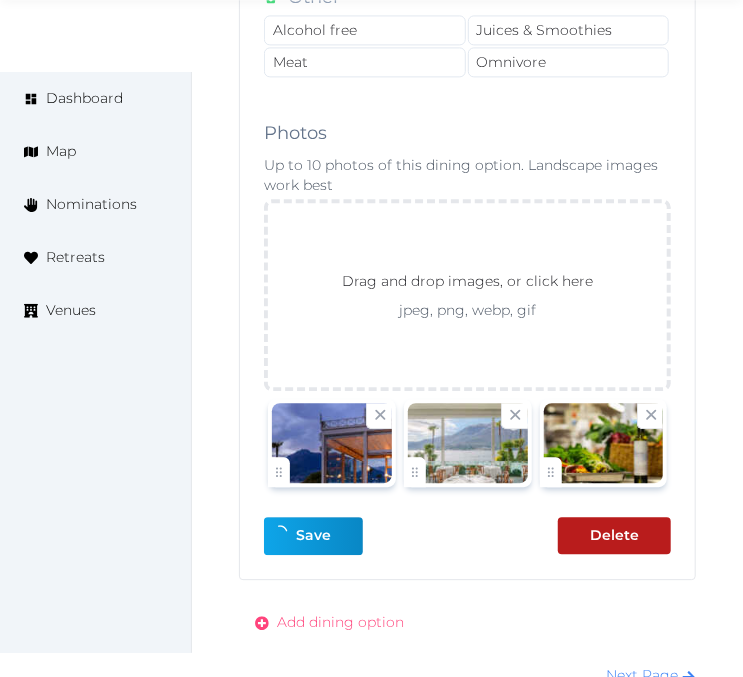 click on "Add dining option" at bounding box center [329, 622] 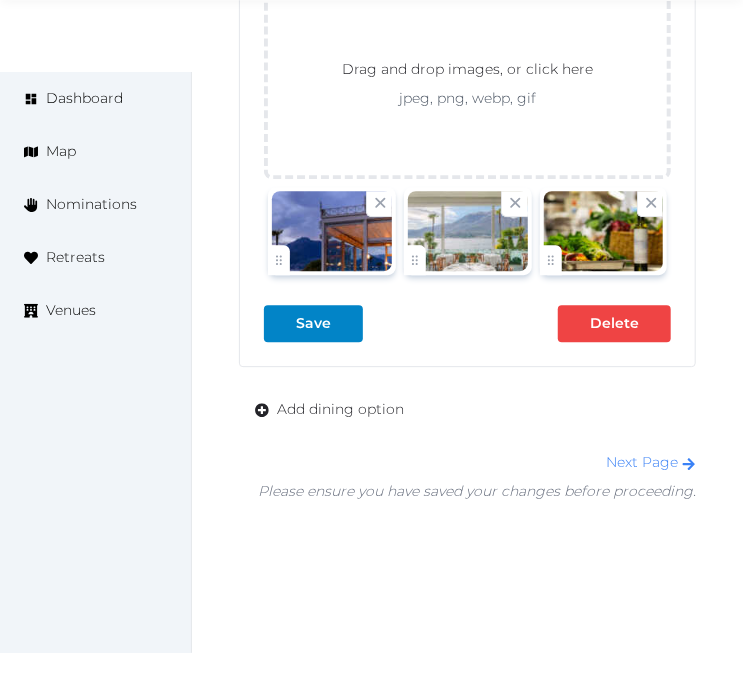 scroll, scrollTop: 3801, scrollLeft: 0, axis: vertical 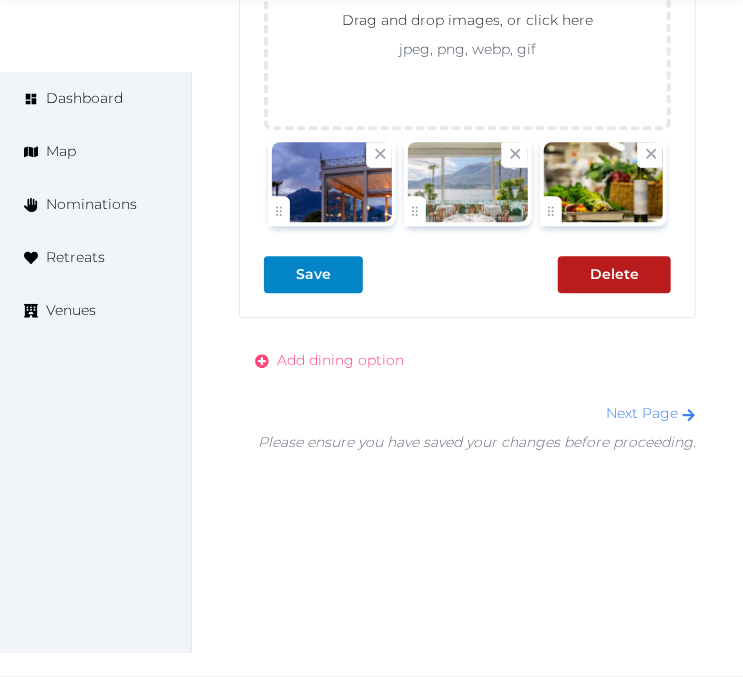 click on "Add dining option" at bounding box center (340, 360) 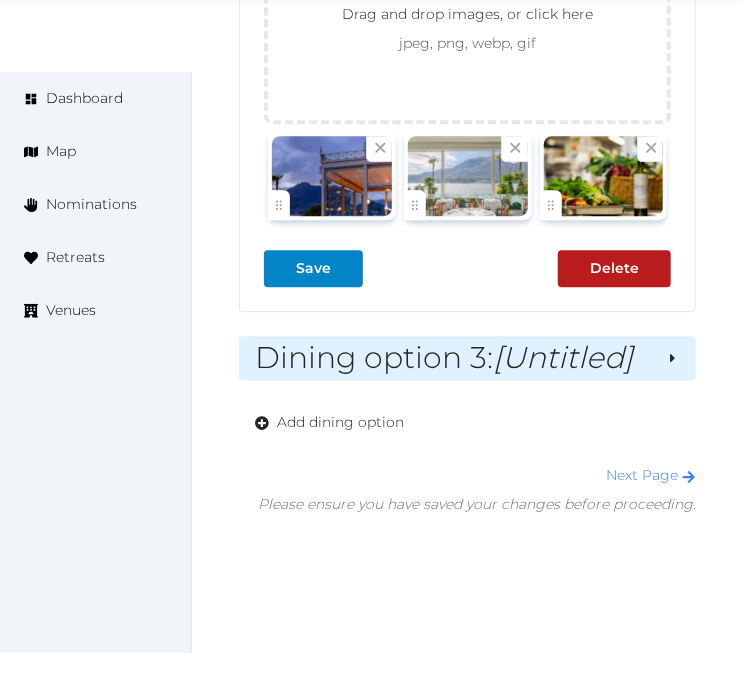 click on "Dining option 3 :  [Untitled]" at bounding box center (452, 358) 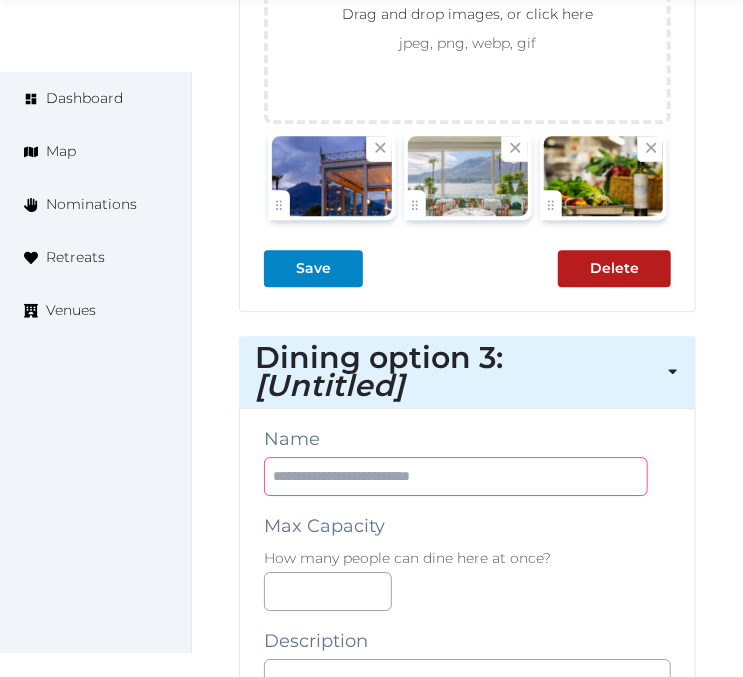 click at bounding box center (456, 476) 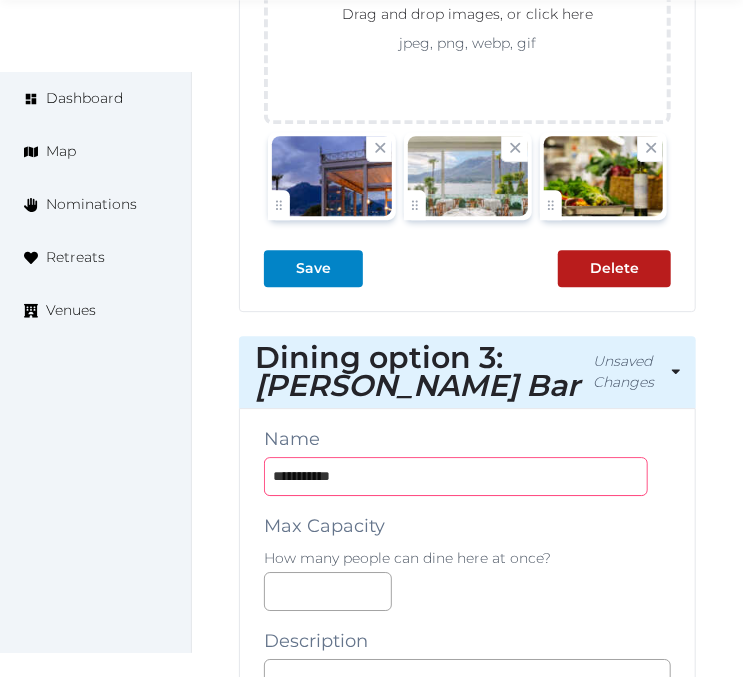 type on "**********" 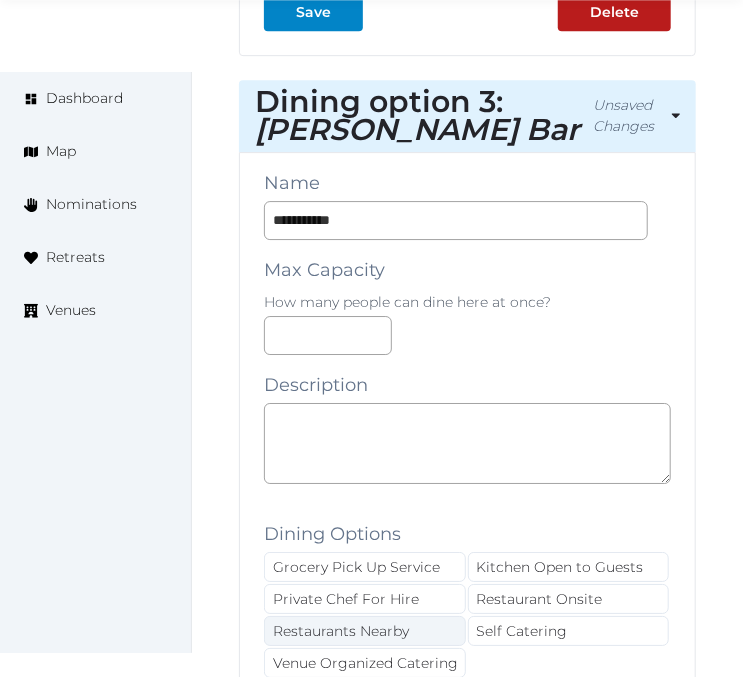 scroll, scrollTop: 4245, scrollLeft: 0, axis: vertical 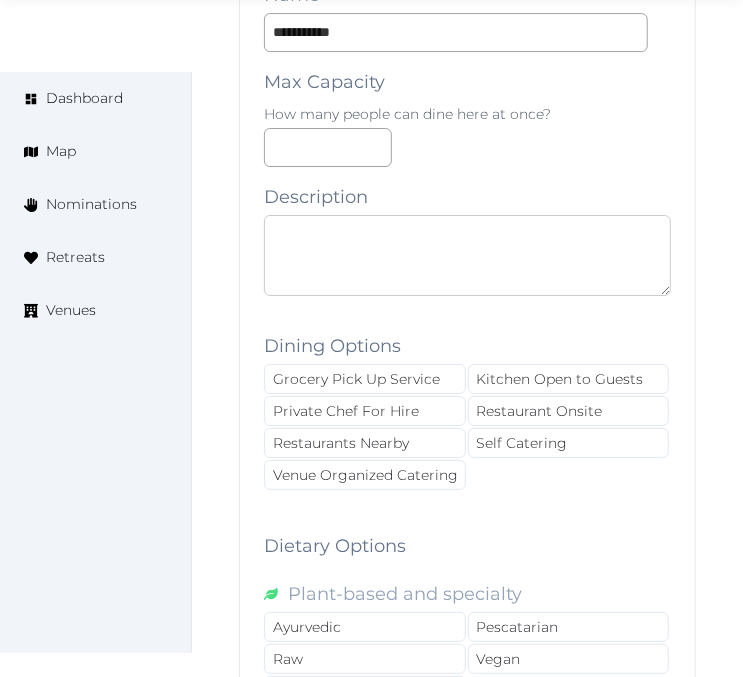 click at bounding box center [467, 255] 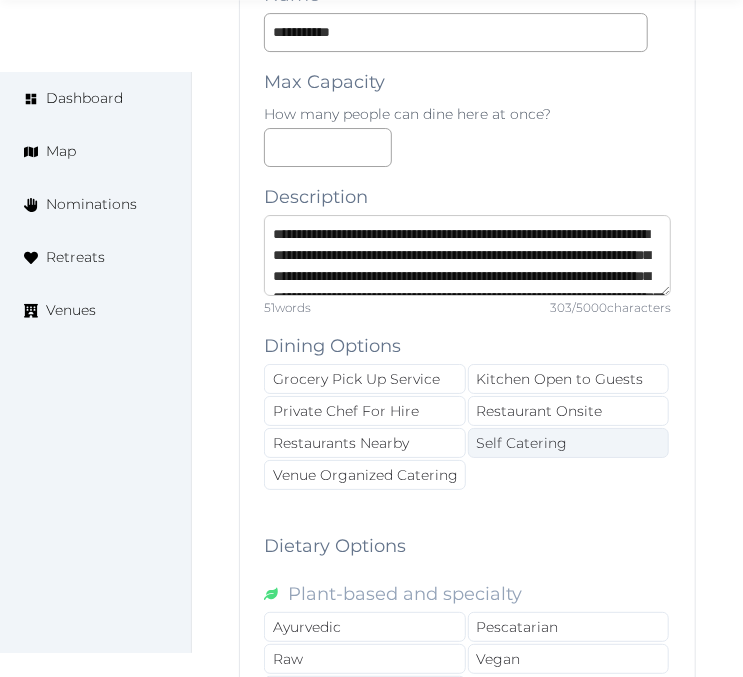scroll, scrollTop: 94, scrollLeft: 0, axis: vertical 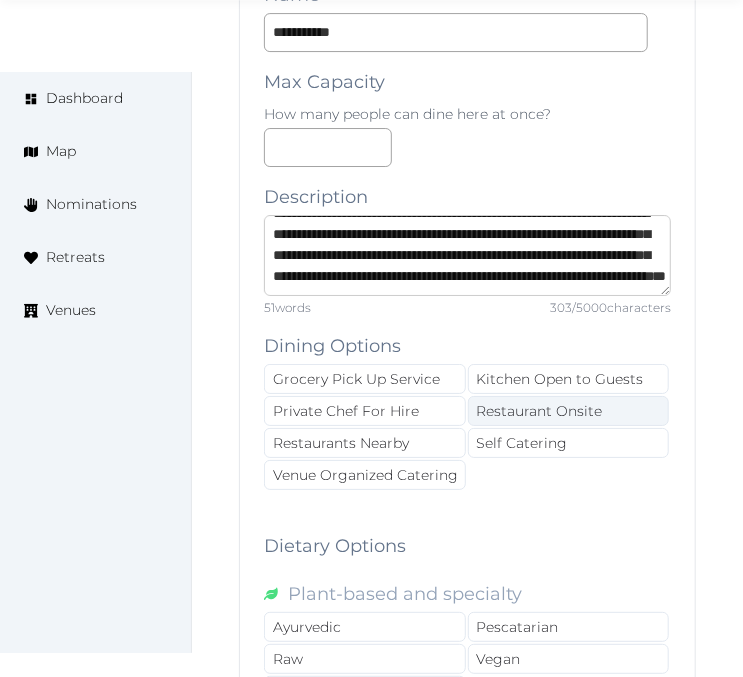 type on "**********" 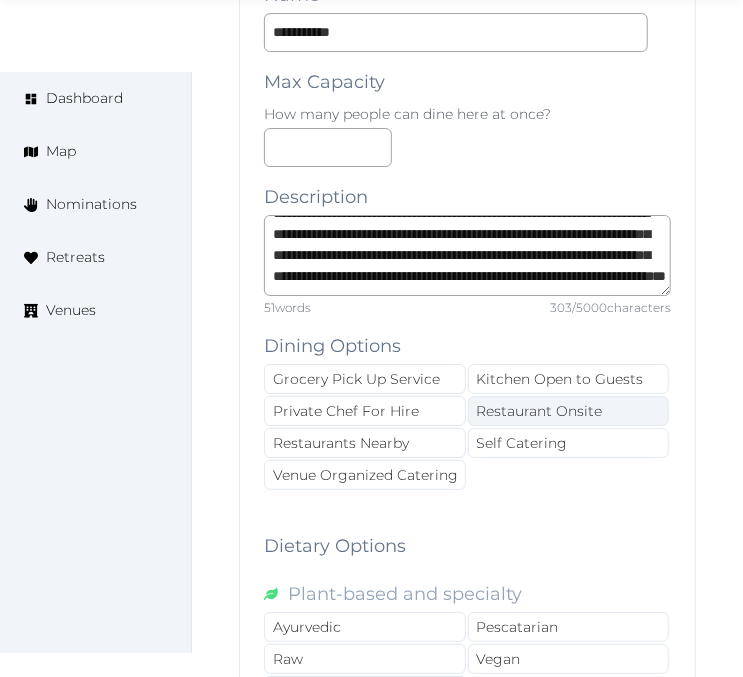 click on "Restaurant Onsite" at bounding box center [569, 411] 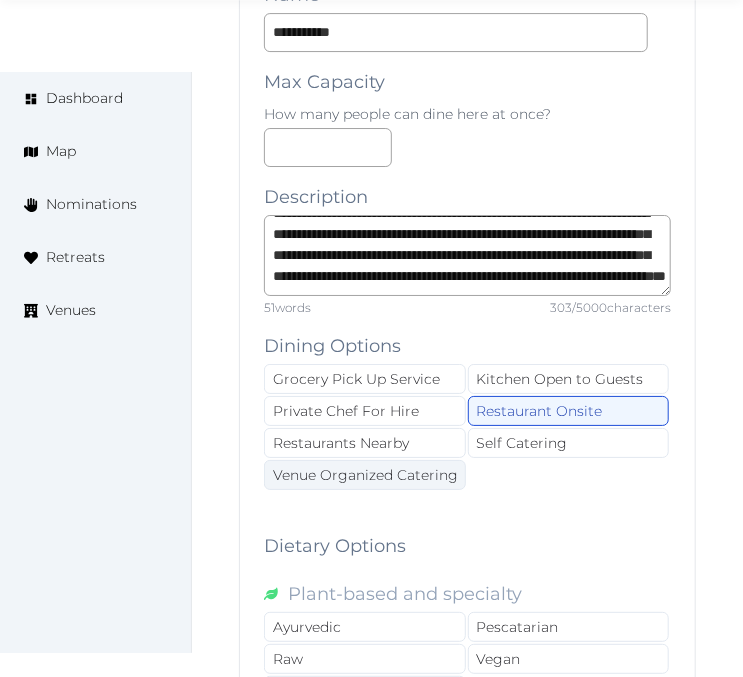 click on "Venue Organized Catering" at bounding box center [365, 475] 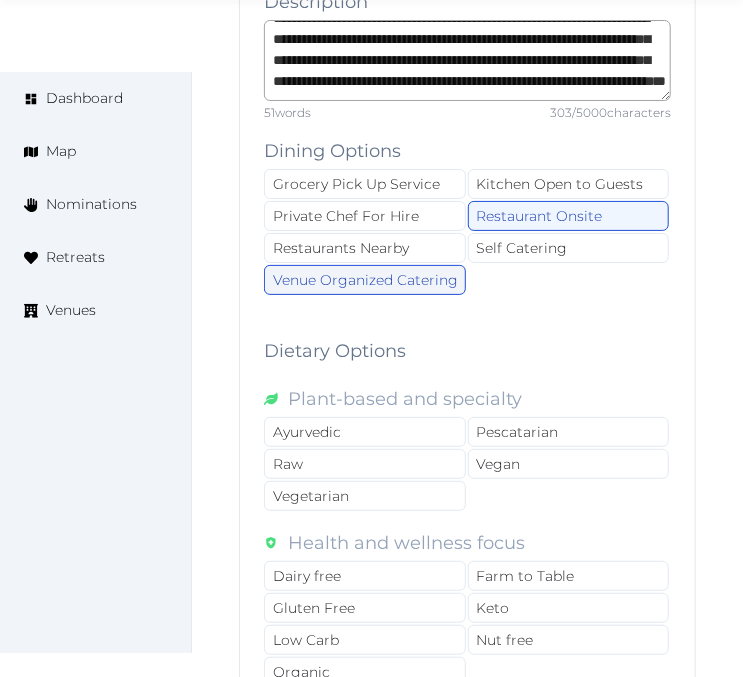 scroll, scrollTop: 4447, scrollLeft: 0, axis: vertical 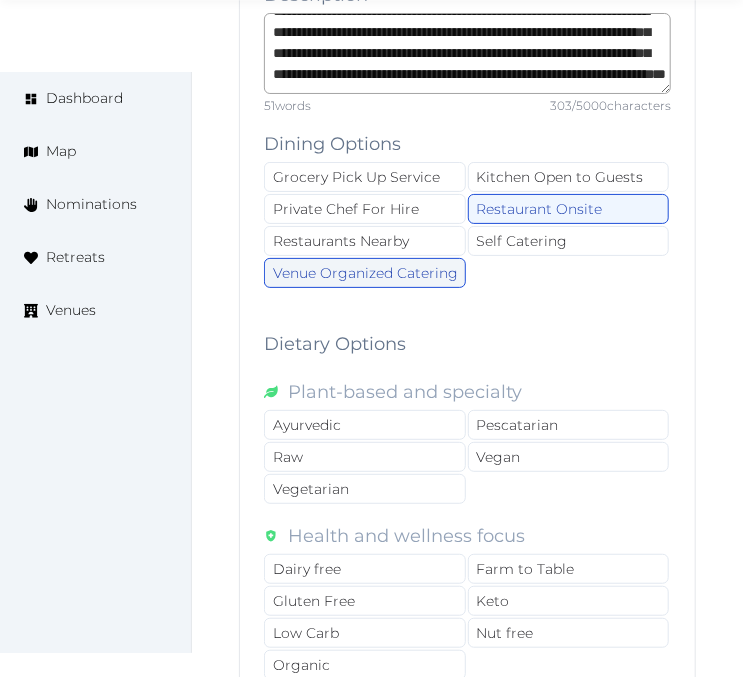 click on "Venue Organized Catering" at bounding box center (365, 273) 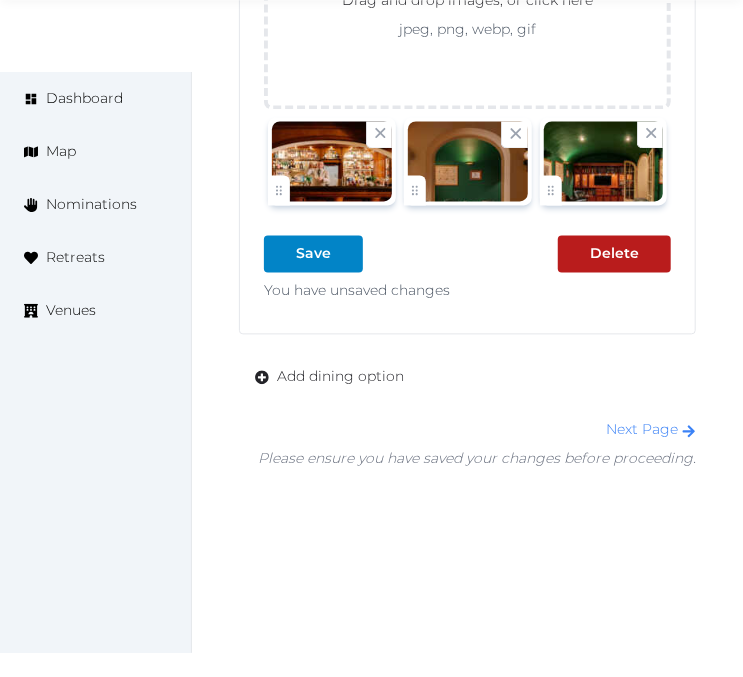 scroll, scrollTop: 5550, scrollLeft: 0, axis: vertical 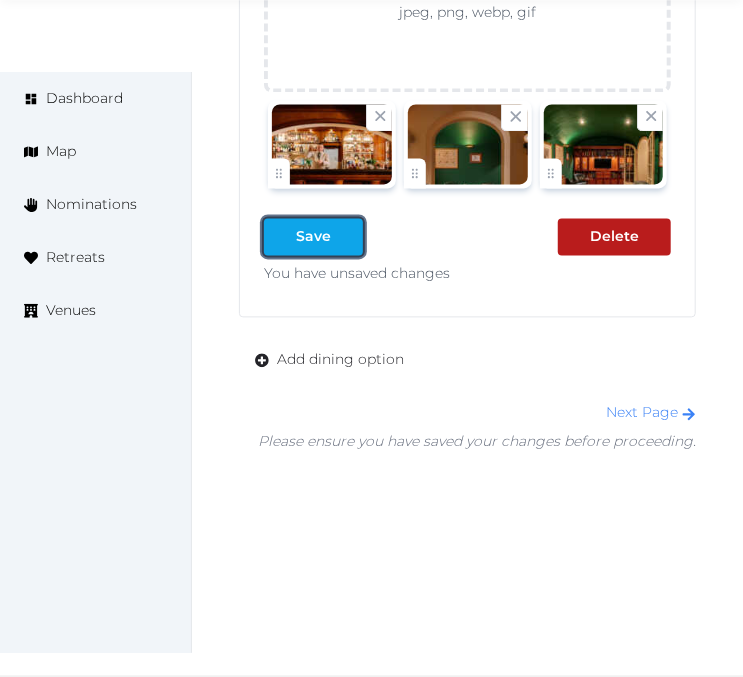 click on "Save" at bounding box center [313, 237] 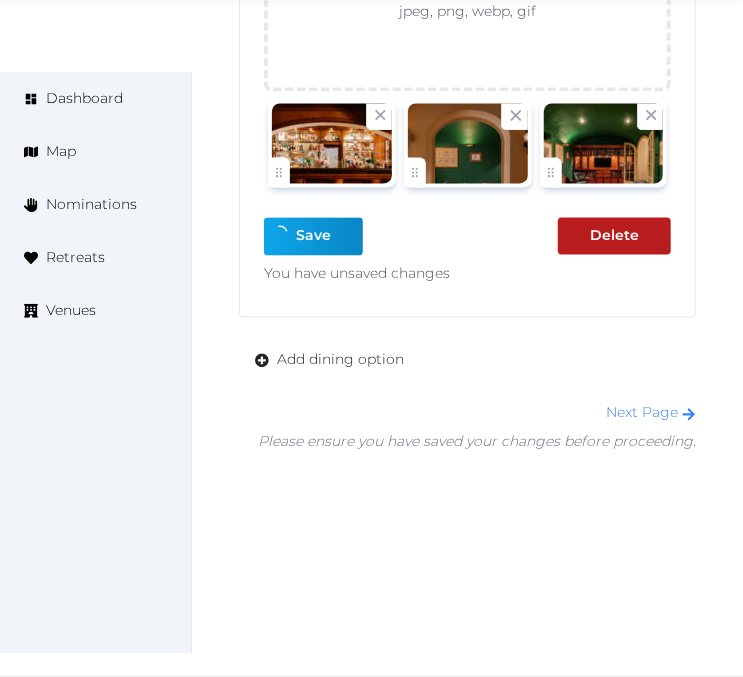 scroll, scrollTop: 5513, scrollLeft: 0, axis: vertical 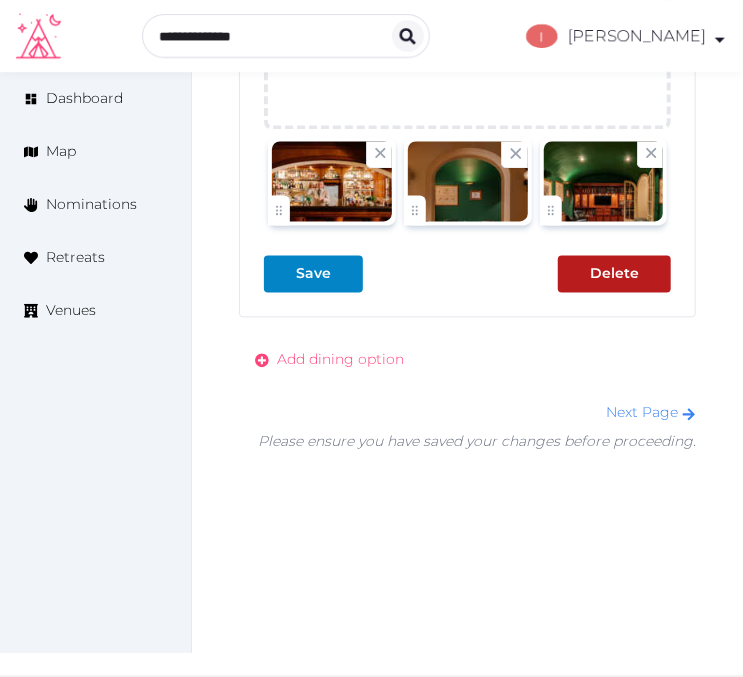 click on "Add dining option" at bounding box center (340, 360) 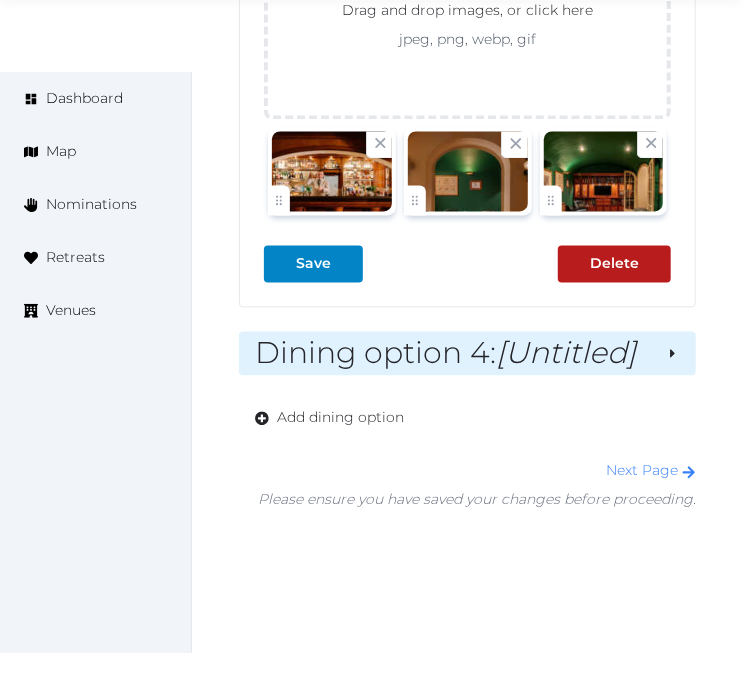 scroll, scrollTop: 5550, scrollLeft: 0, axis: vertical 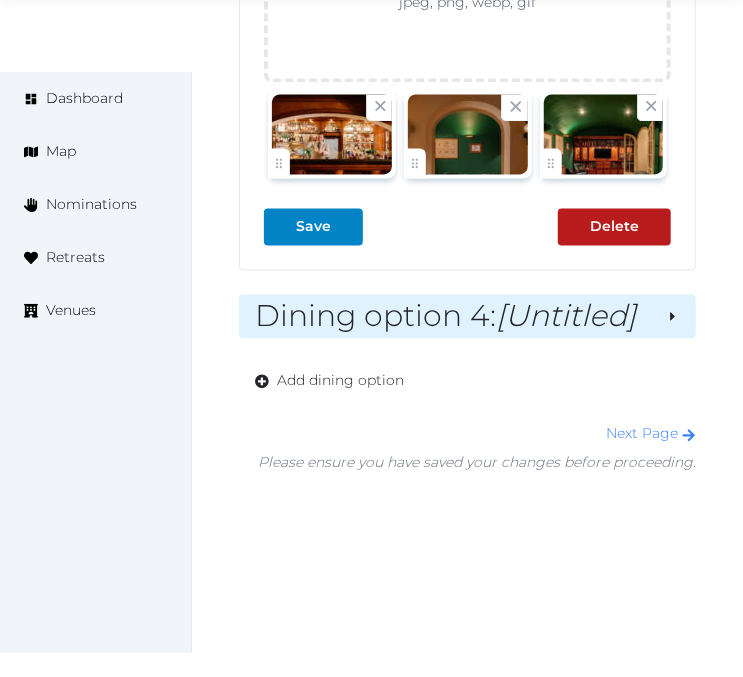 click on "[Untitled]" at bounding box center [566, 316] 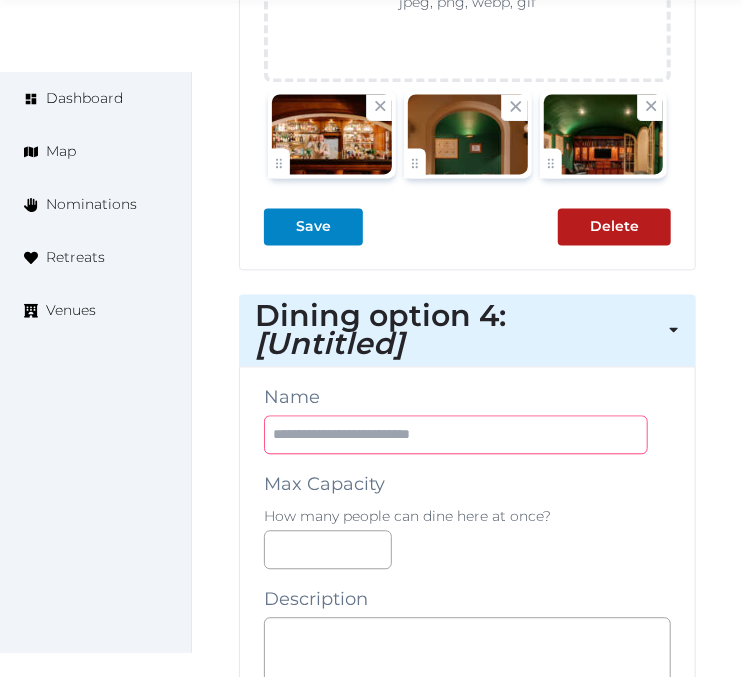 click at bounding box center [456, 435] 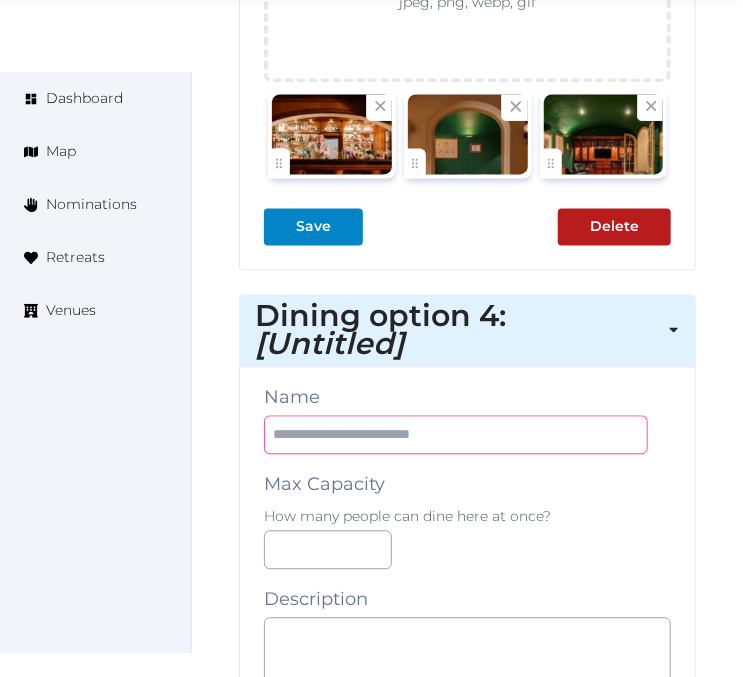 paste on "**********" 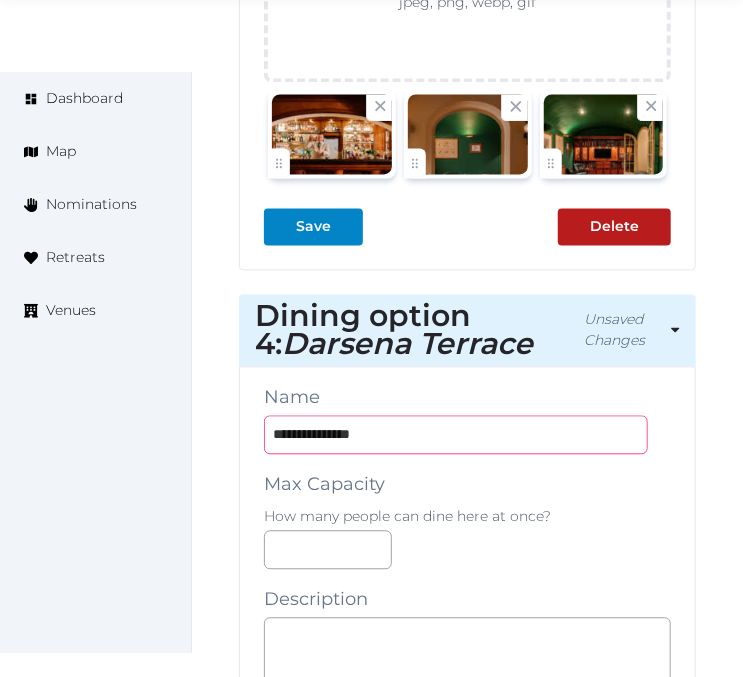 type on "**********" 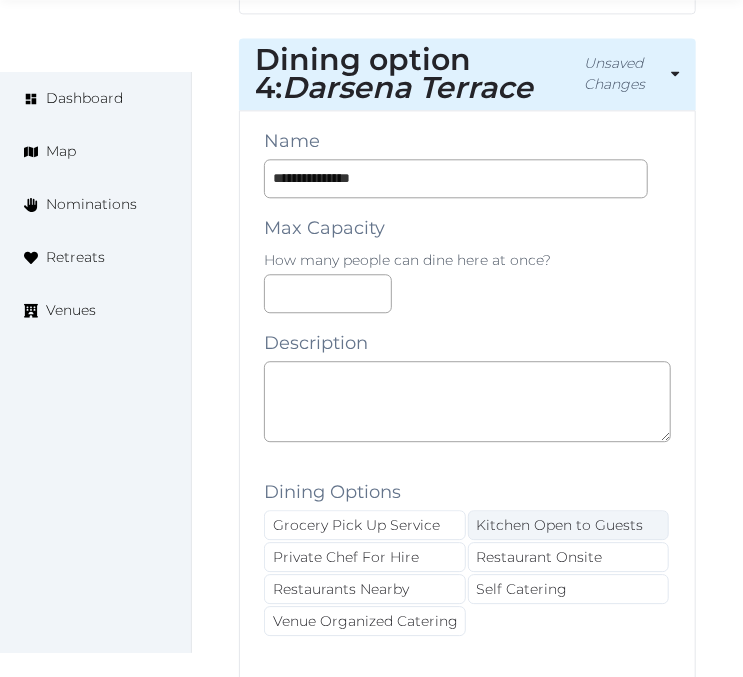 scroll, scrollTop: 5883, scrollLeft: 0, axis: vertical 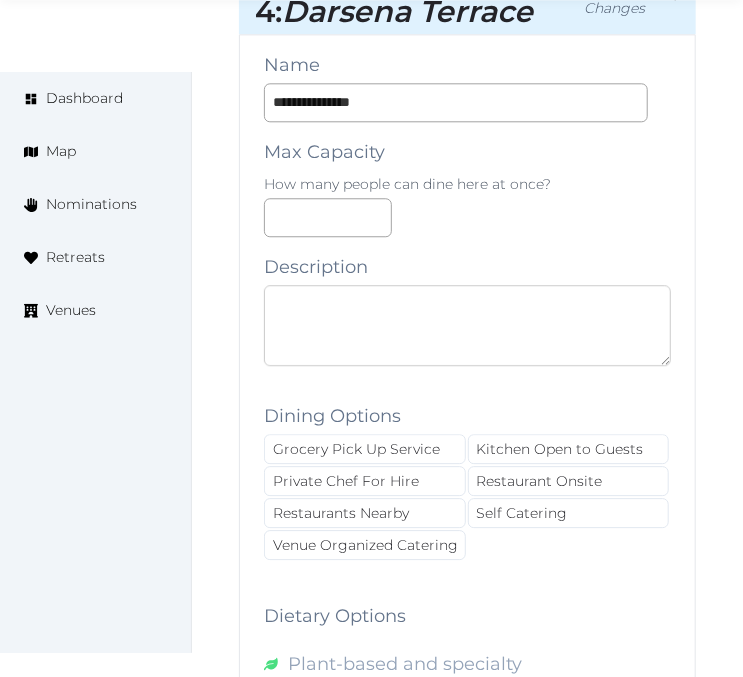 paste on "**********" 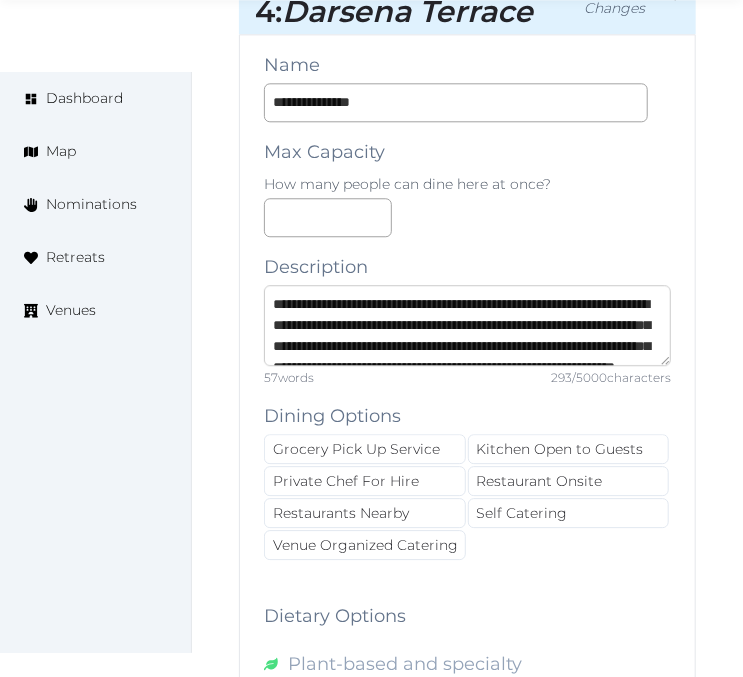 scroll, scrollTop: 52, scrollLeft: 0, axis: vertical 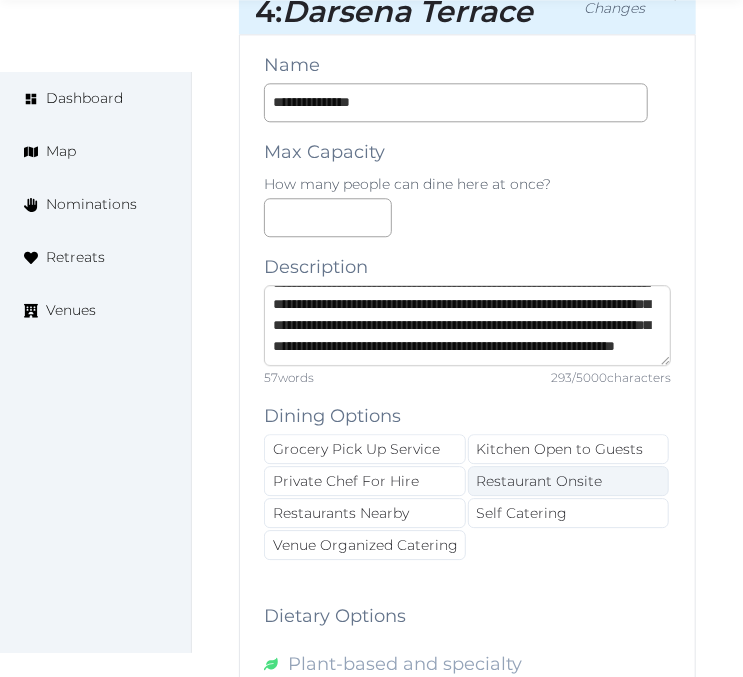 type on "**********" 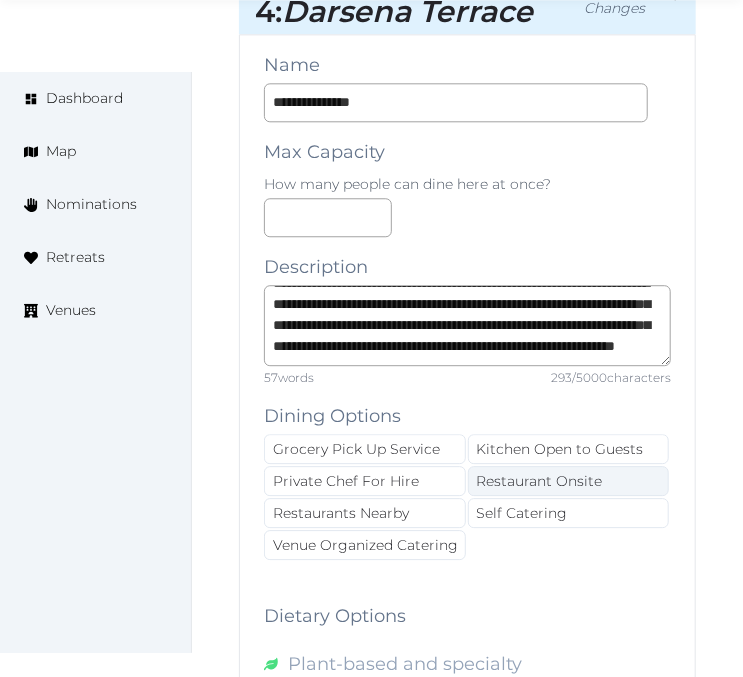 click on "Restaurant Onsite" at bounding box center (569, 481) 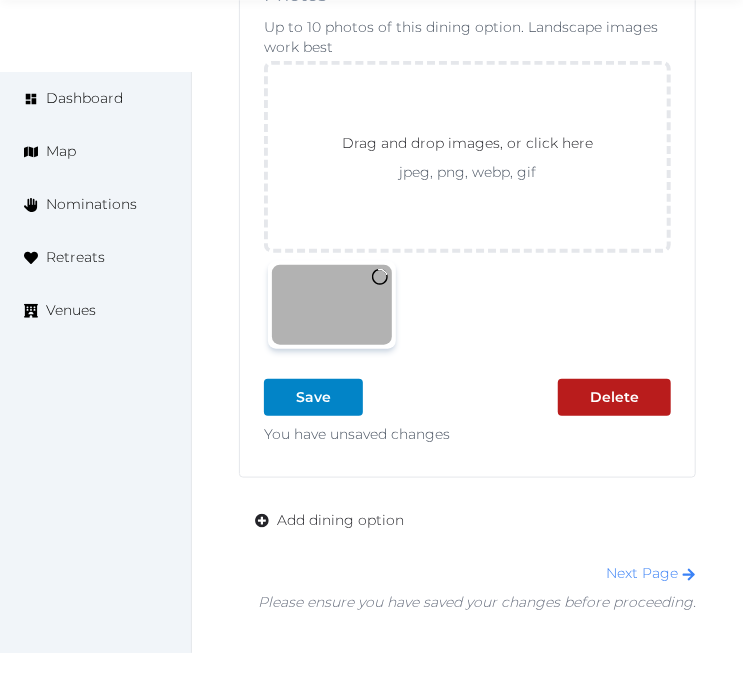 scroll, scrollTop: 7105, scrollLeft: 0, axis: vertical 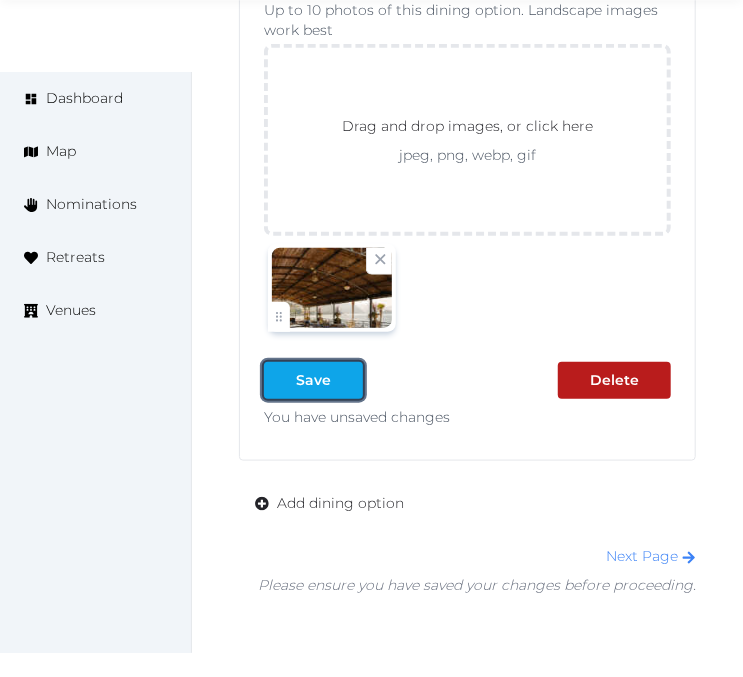 click on "Save" at bounding box center [313, 380] 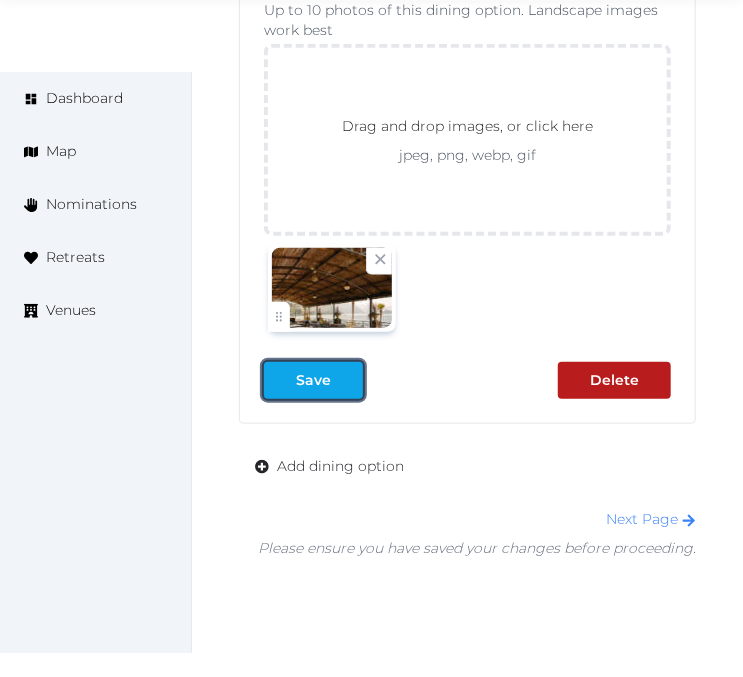 click on "Save" at bounding box center [313, 380] 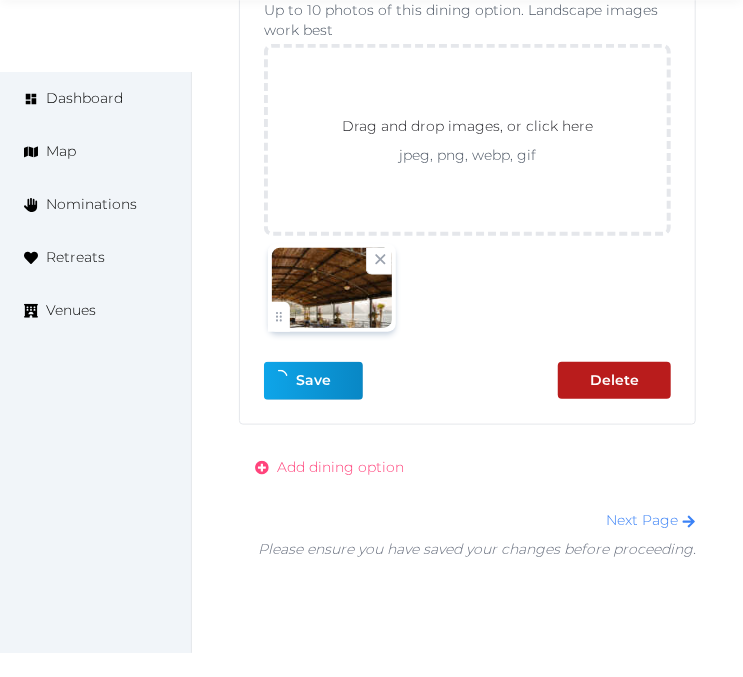 click on "Add dining option" at bounding box center [340, 467] 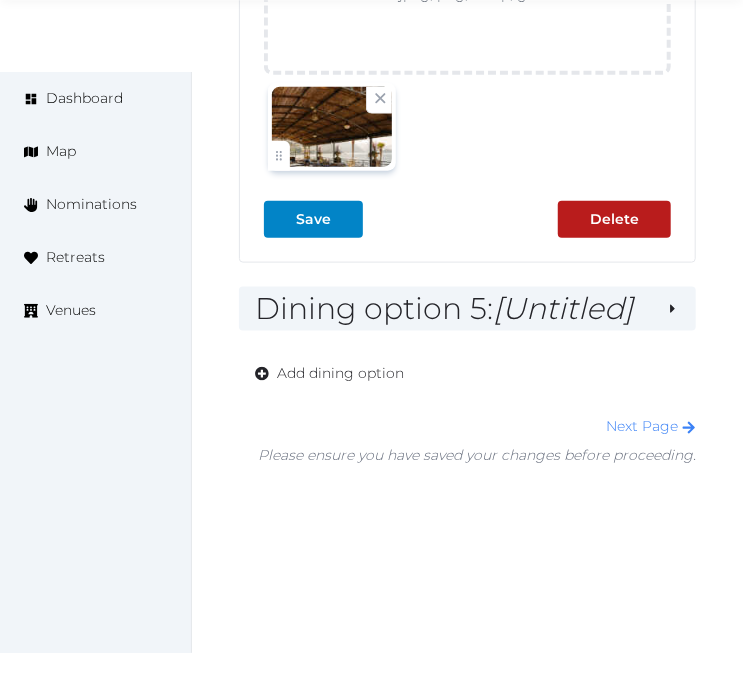 scroll, scrollTop: 7293, scrollLeft: 0, axis: vertical 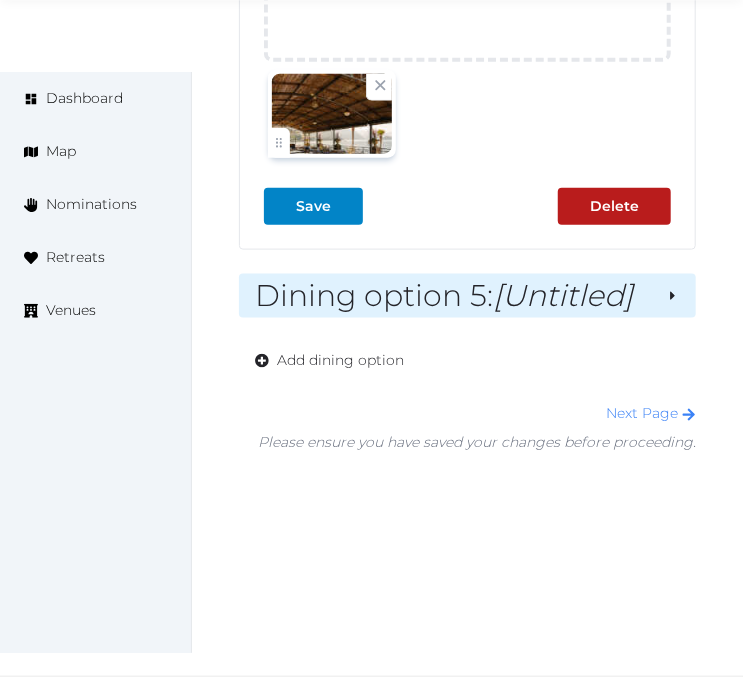 drag, startPoint x: 554, startPoint y: 298, endPoint x: 548, endPoint y: 283, distance: 16.155495 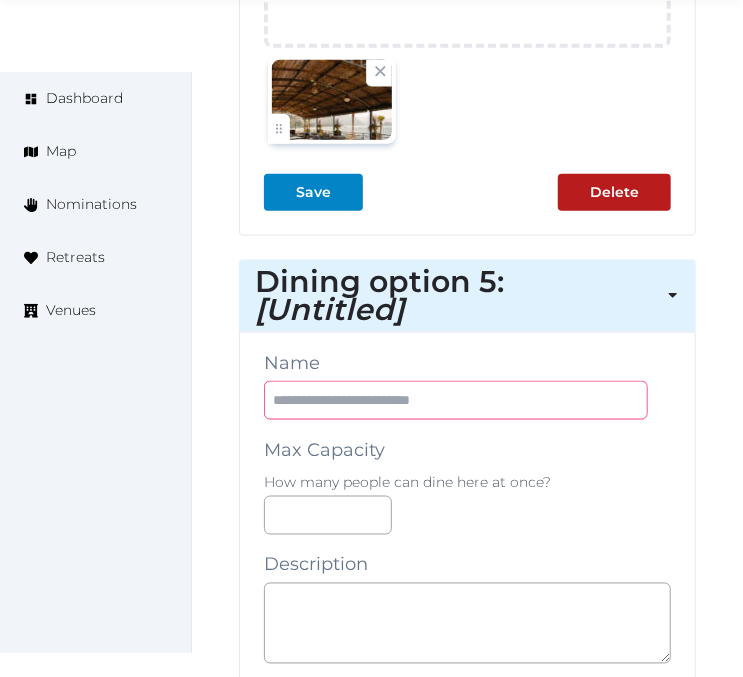 click at bounding box center [456, 400] 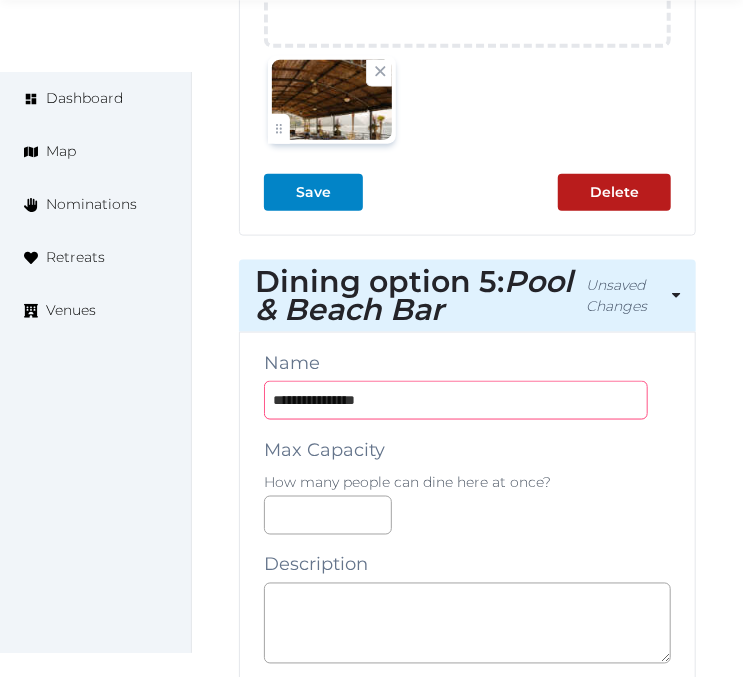 type on "**********" 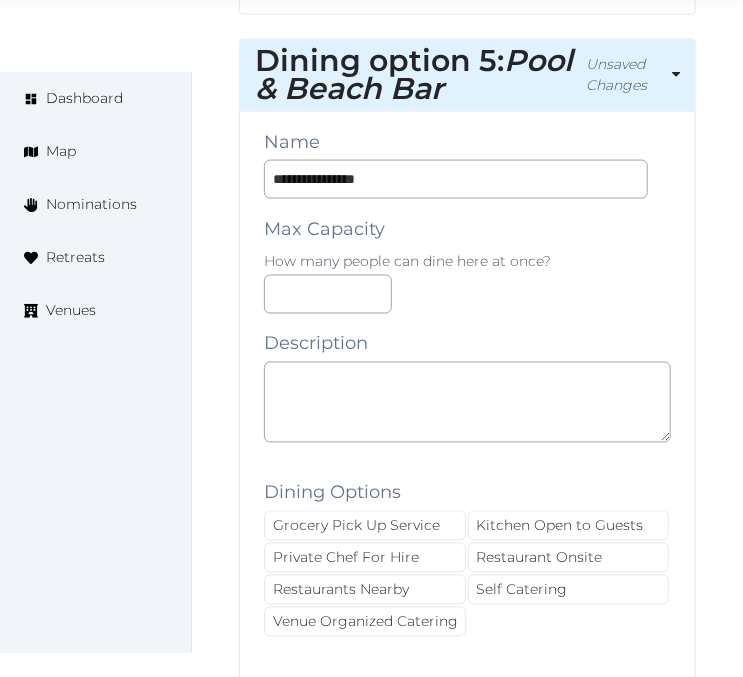 scroll, scrollTop: 7515, scrollLeft: 0, axis: vertical 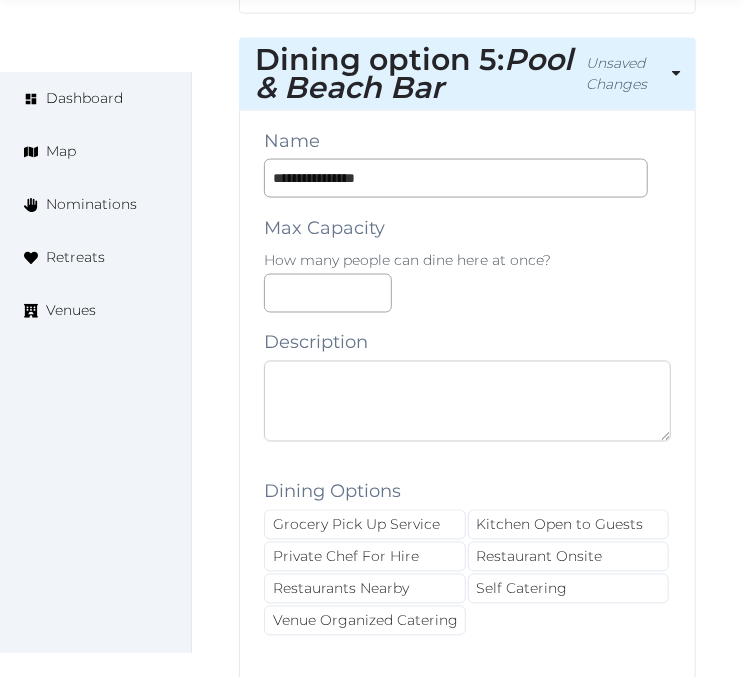click at bounding box center (467, 401) 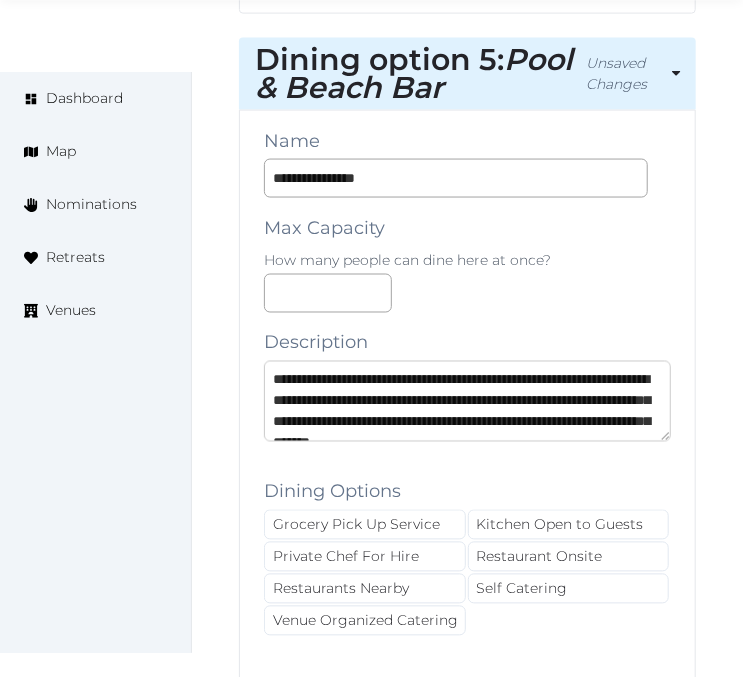 scroll, scrollTop: 94, scrollLeft: 0, axis: vertical 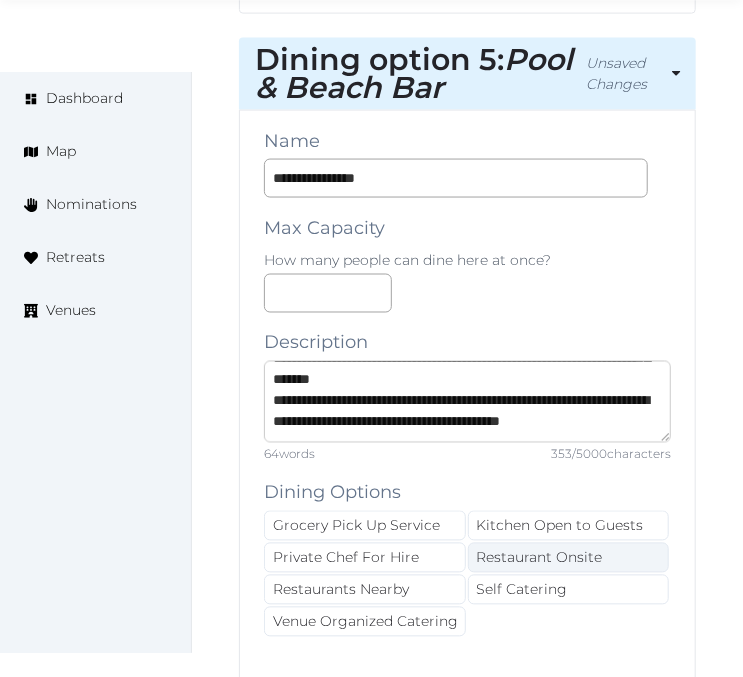 type on "**********" 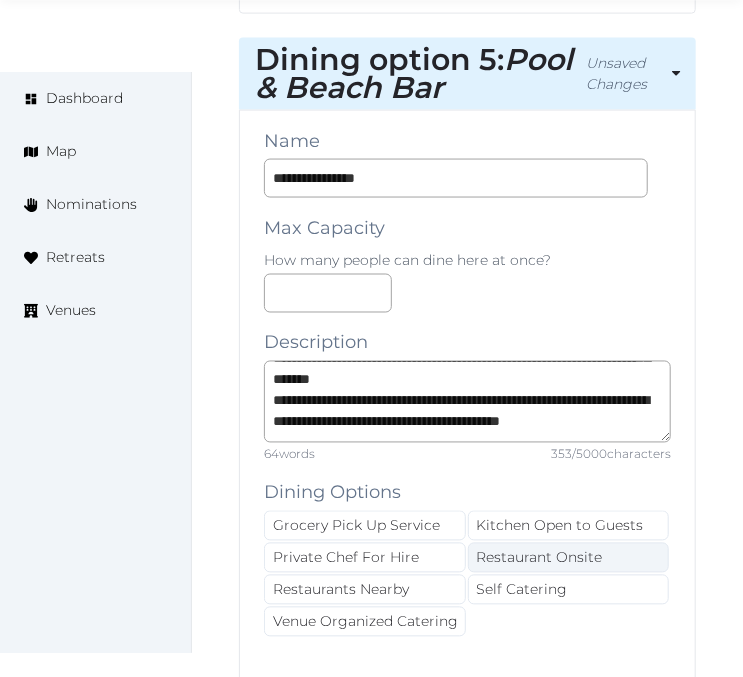 click on "Restaurant Onsite" at bounding box center [569, 558] 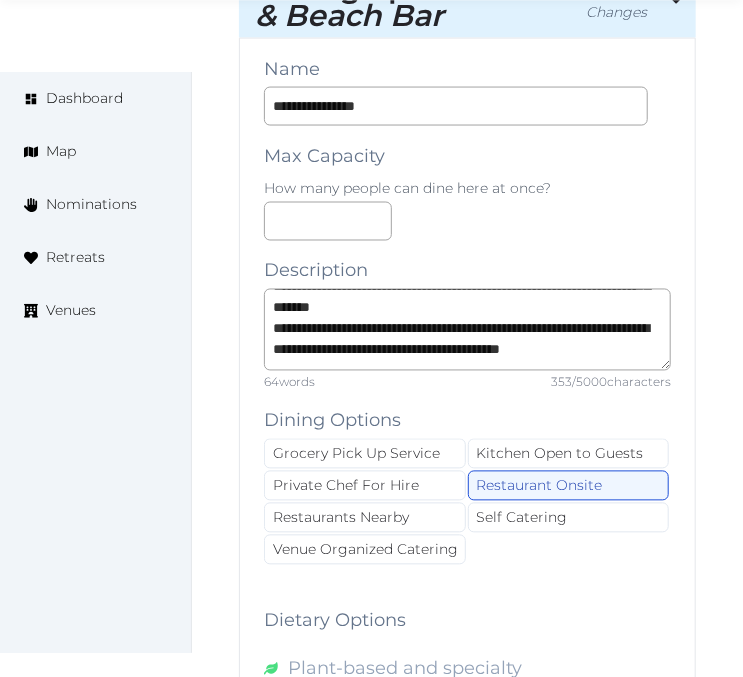 scroll, scrollTop: 7626, scrollLeft: 0, axis: vertical 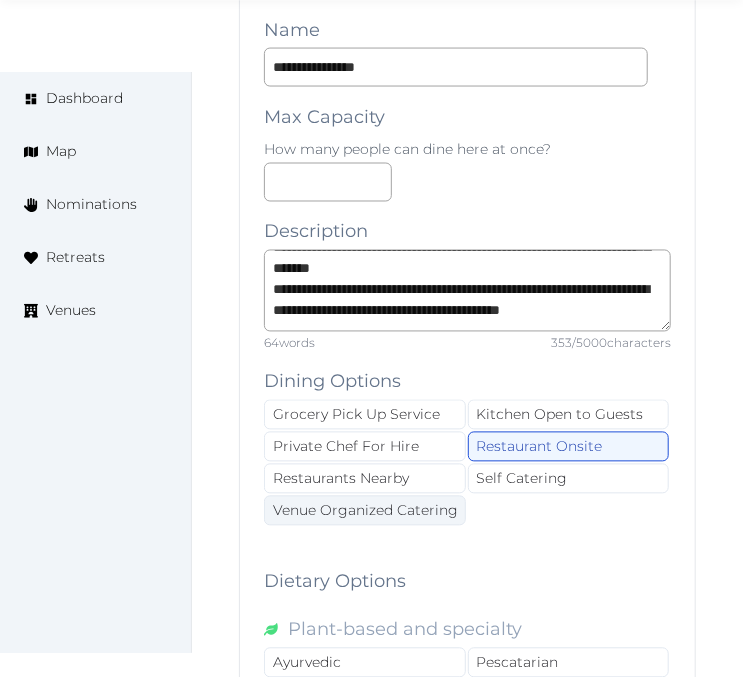 click on "Venue Organized Catering" at bounding box center [365, 511] 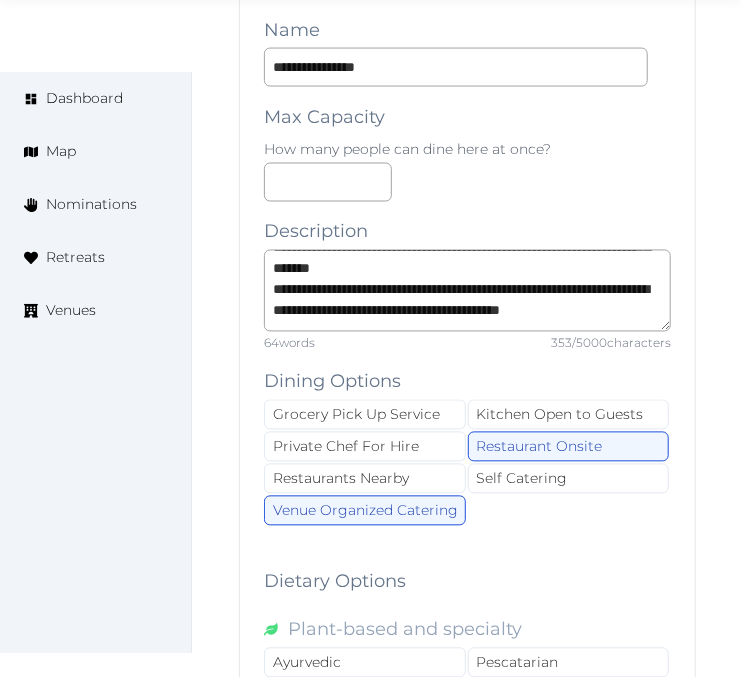 scroll, scrollTop: 105, scrollLeft: 0, axis: vertical 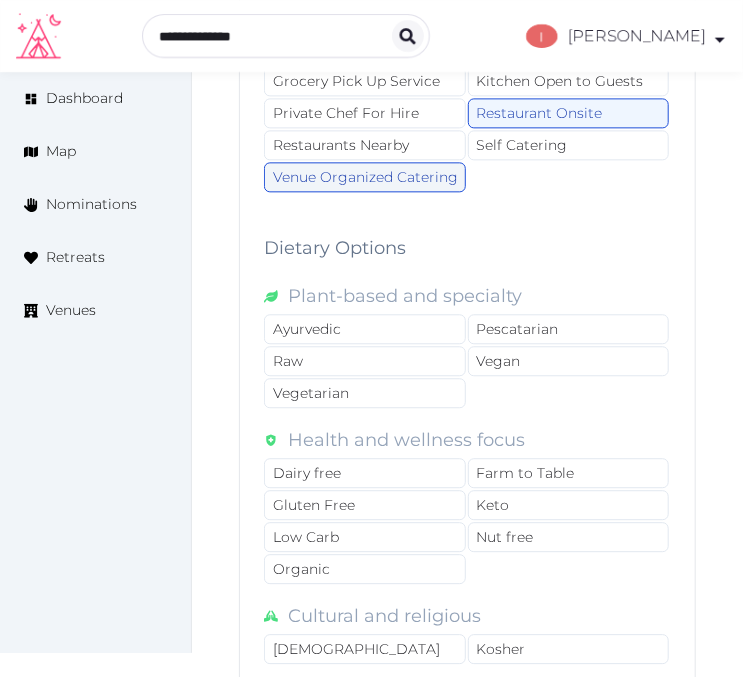 click on "Venue Organized Catering" at bounding box center [365, 177] 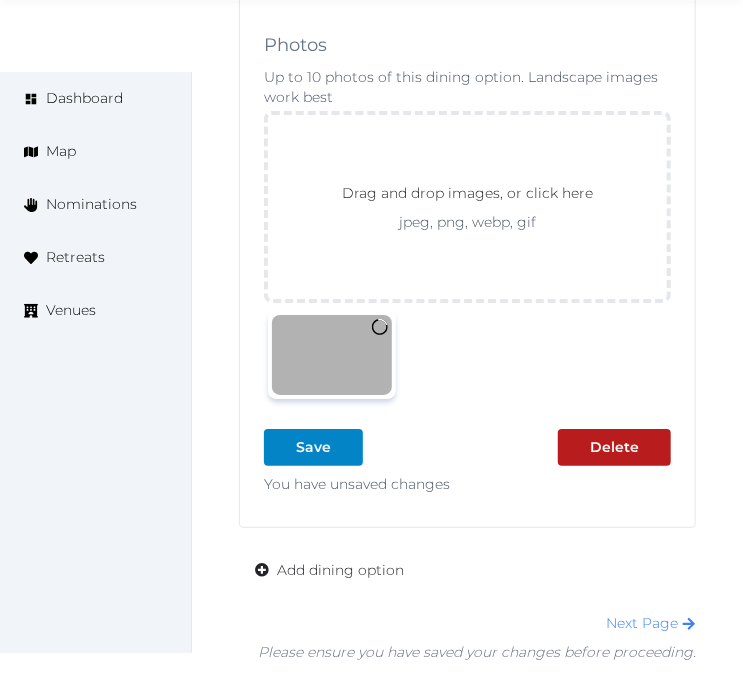 scroll, scrollTop: 8960, scrollLeft: 0, axis: vertical 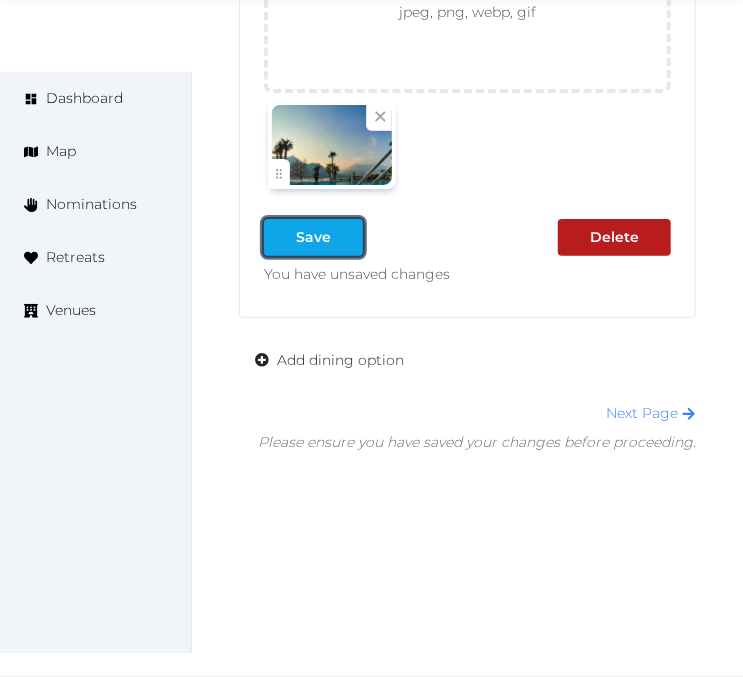 drag, startPoint x: 338, startPoint y: 264, endPoint x: 360, endPoint y: 257, distance: 23.086792 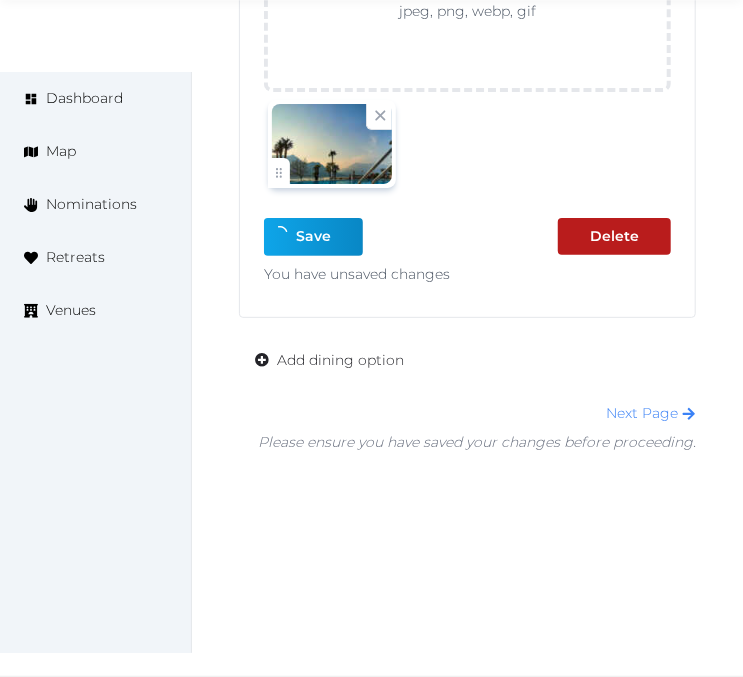 scroll, scrollTop: 8936, scrollLeft: 0, axis: vertical 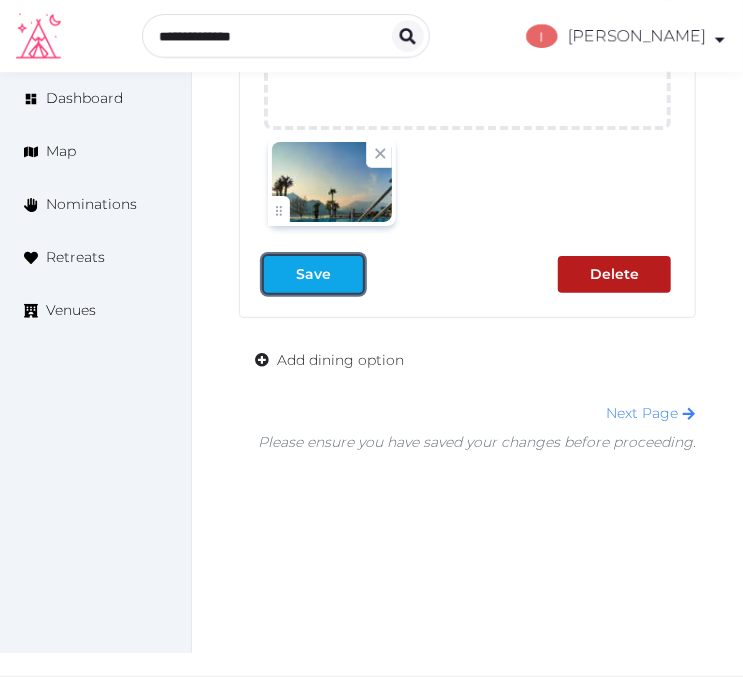 click at bounding box center (280, 274) 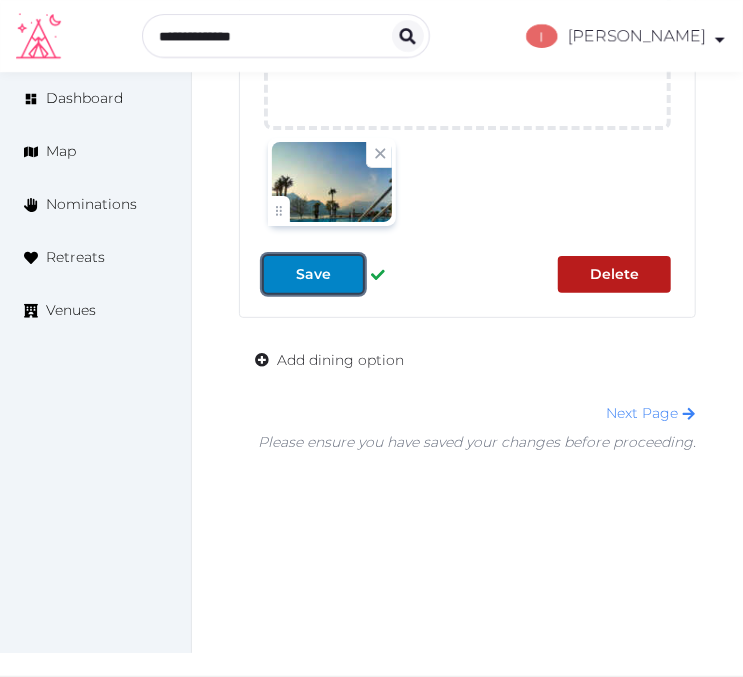 drag, startPoint x: 288, startPoint y: 272, endPoint x: 470, endPoint y: 328, distance: 190.4206 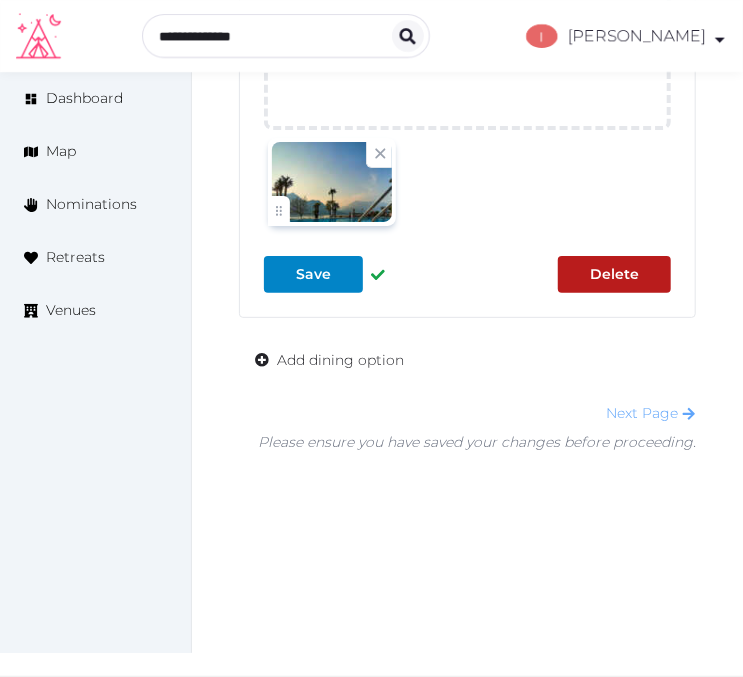 click on "Next Page" at bounding box center [651, 413] 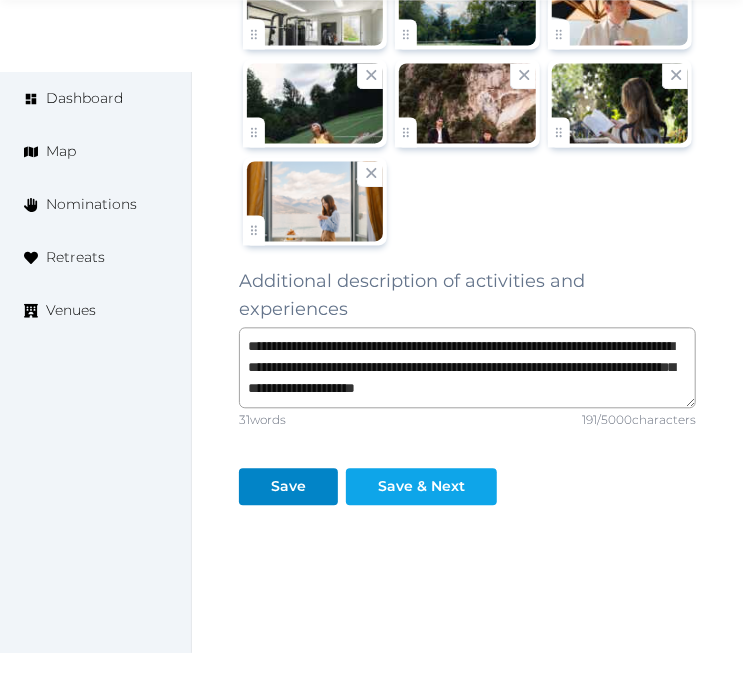 scroll, scrollTop: 3433, scrollLeft: 0, axis: vertical 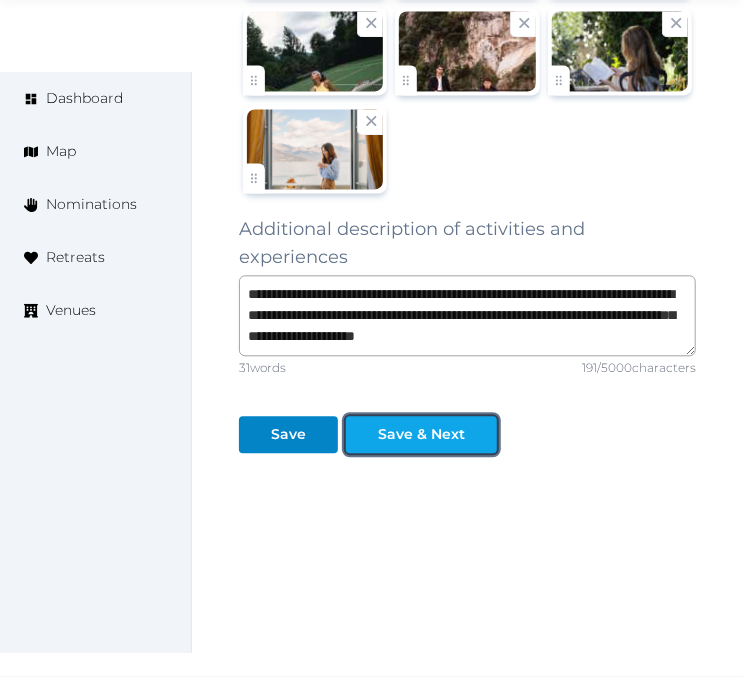 click on "Save & Next" at bounding box center [421, 434] 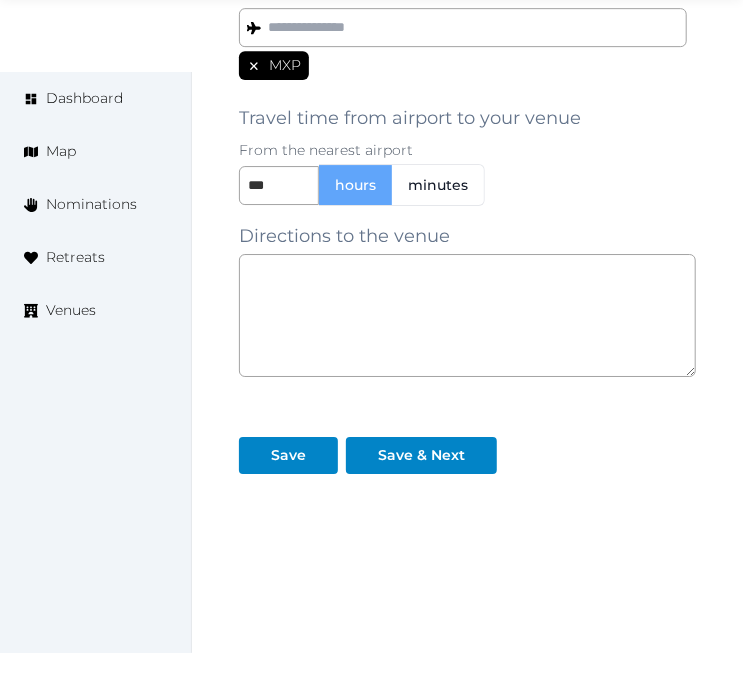 scroll, scrollTop: 1893, scrollLeft: 0, axis: vertical 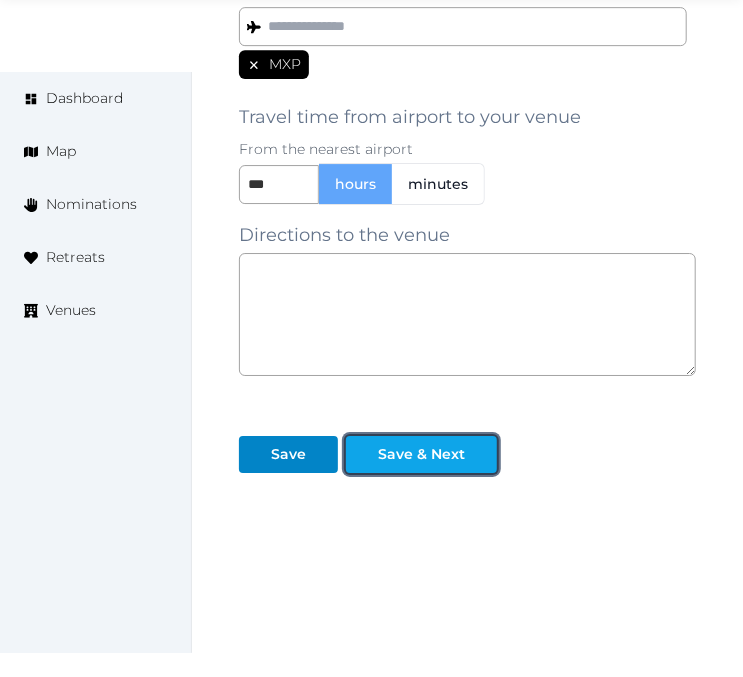 click at bounding box center [481, 454] 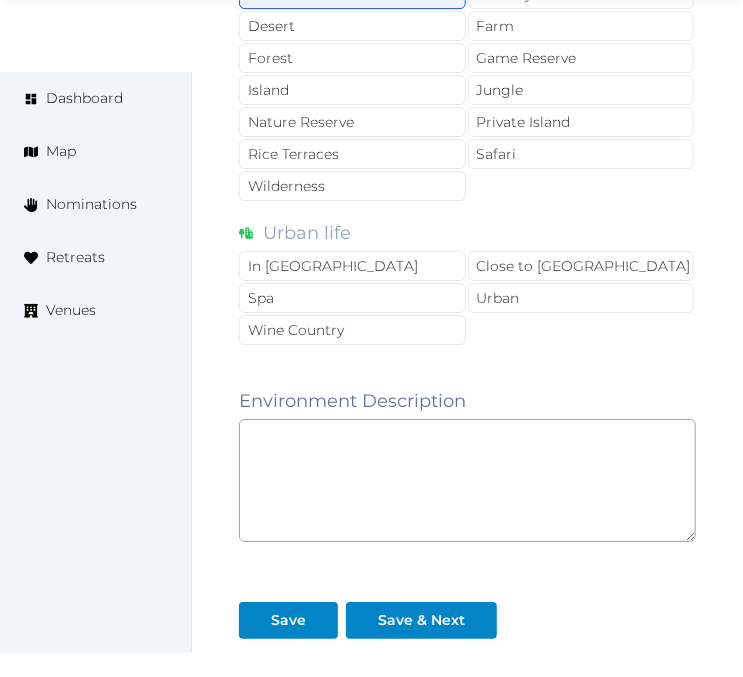 scroll, scrollTop: 2088, scrollLeft: 0, axis: vertical 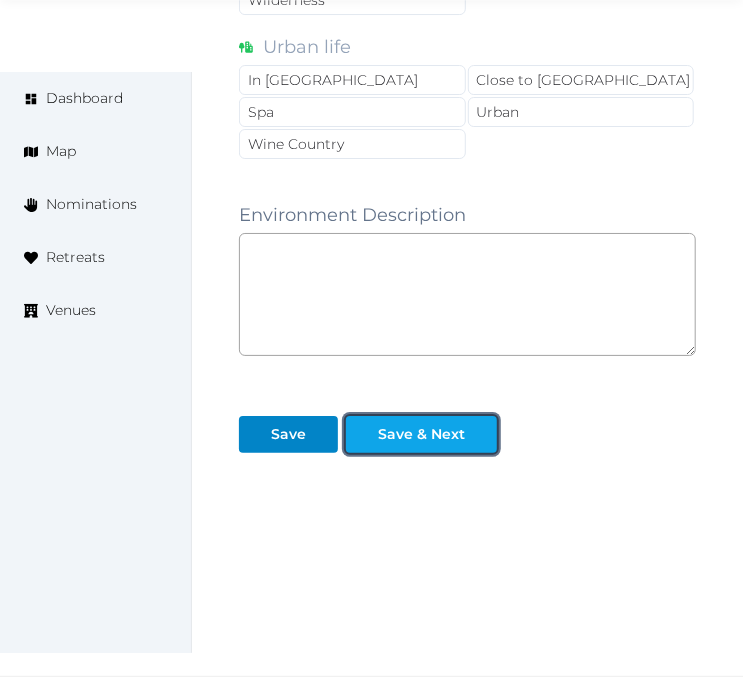 click on "Save & Next" at bounding box center (421, 434) 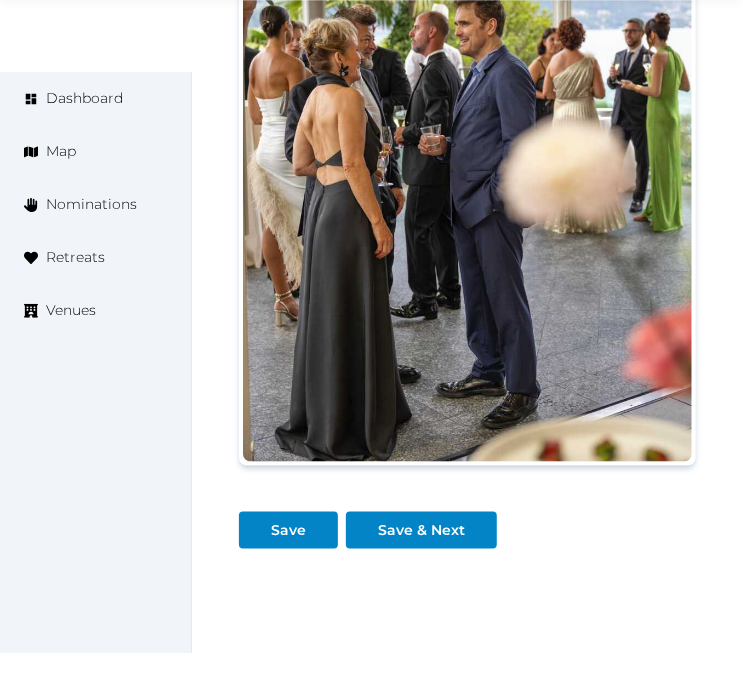 scroll, scrollTop: 2760, scrollLeft: 0, axis: vertical 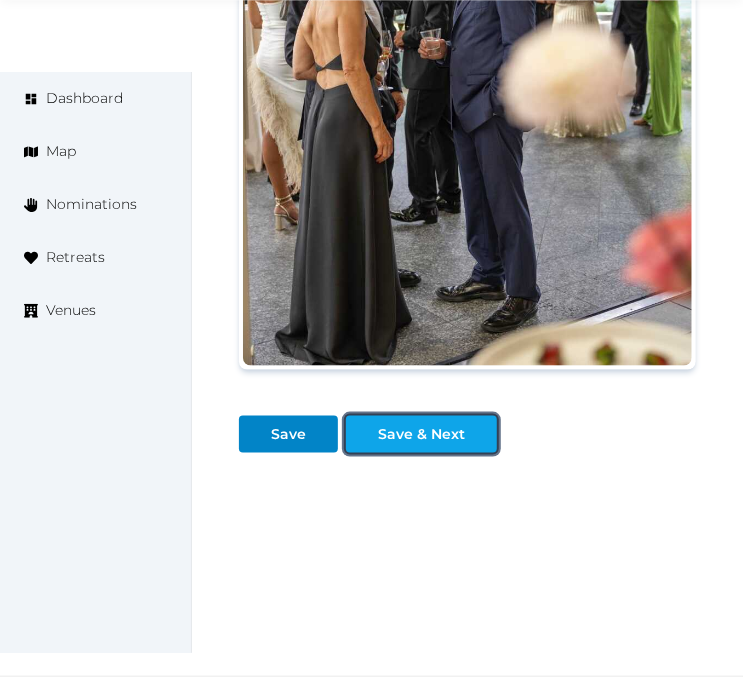 click on "Save & Next" at bounding box center [421, 434] 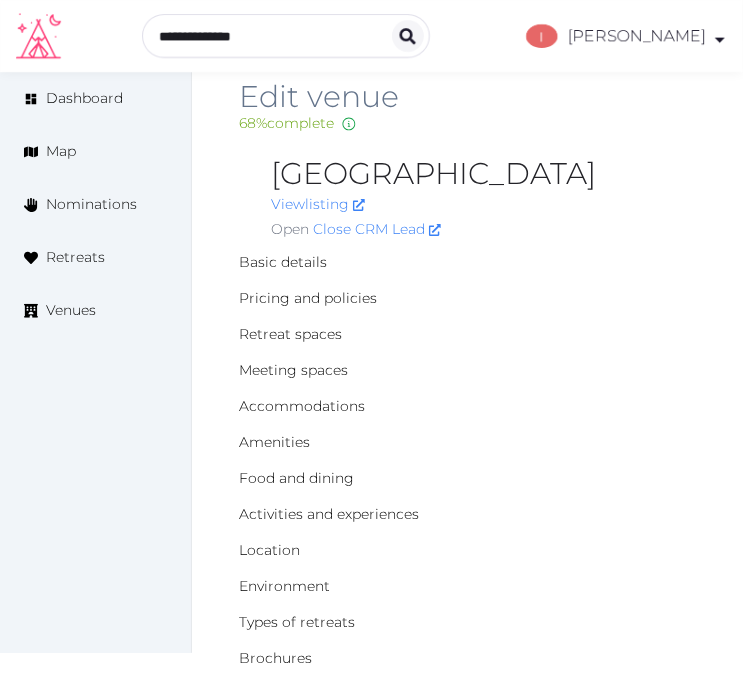 scroll, scrollTop: 0, scrollLeft: 0, axis: both 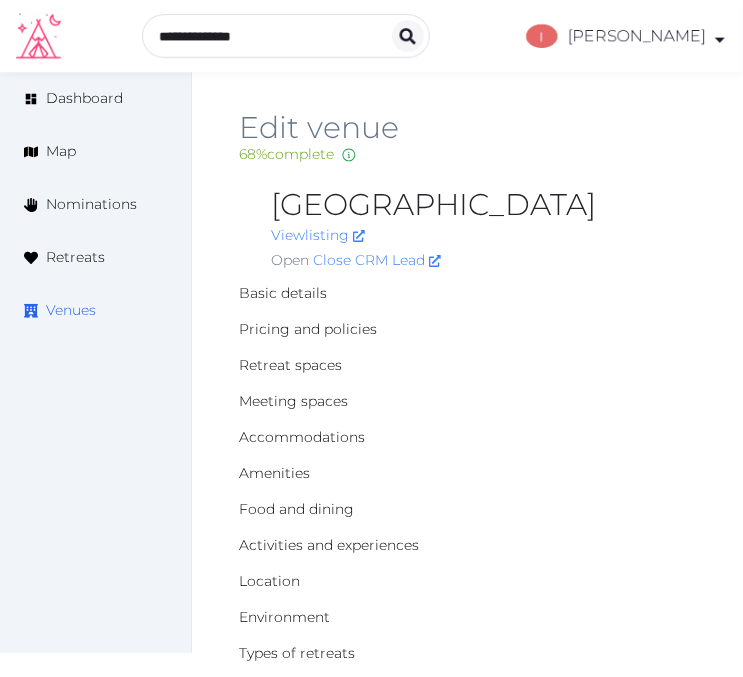 click on "Venues" at bounding box center [95, 310] 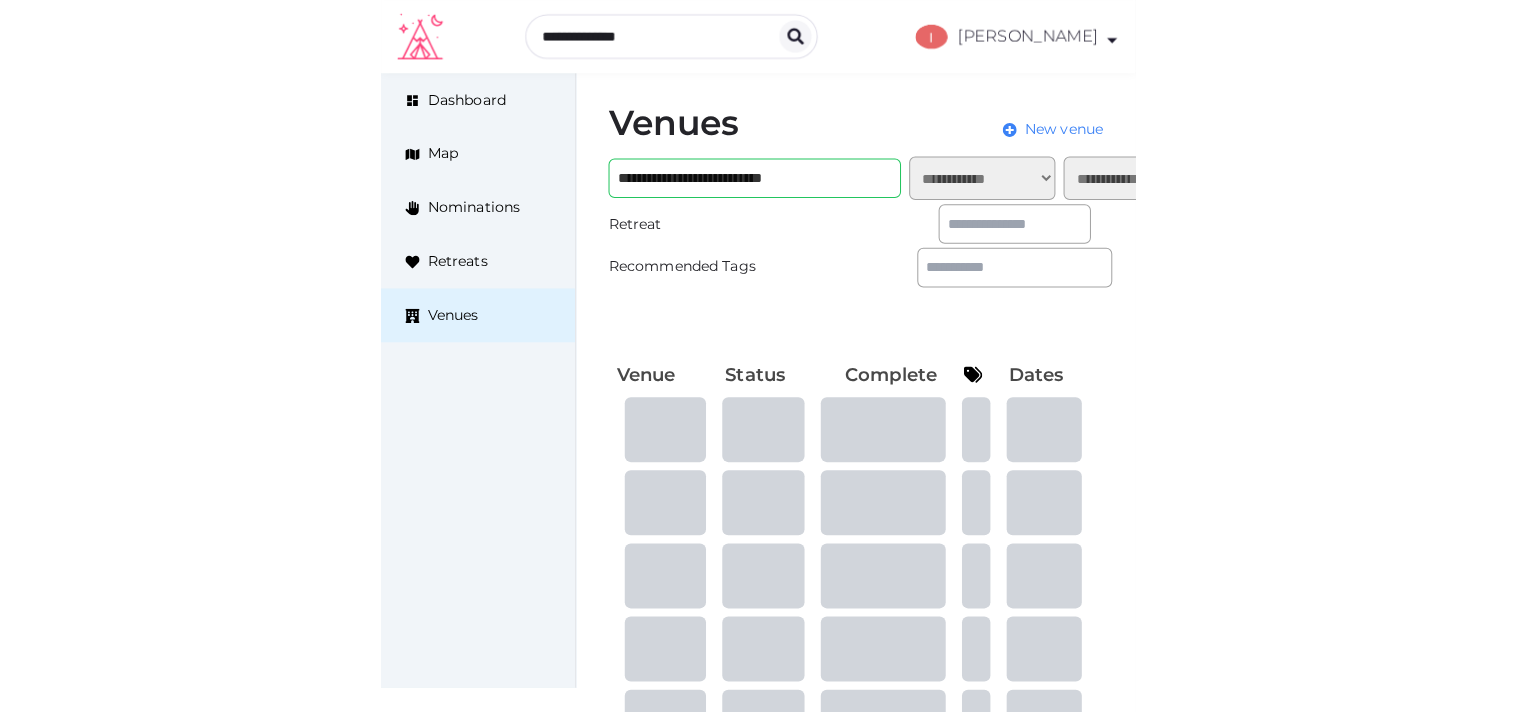 scroll, scrollTop: 0, scrollLeft: 0, axis: both 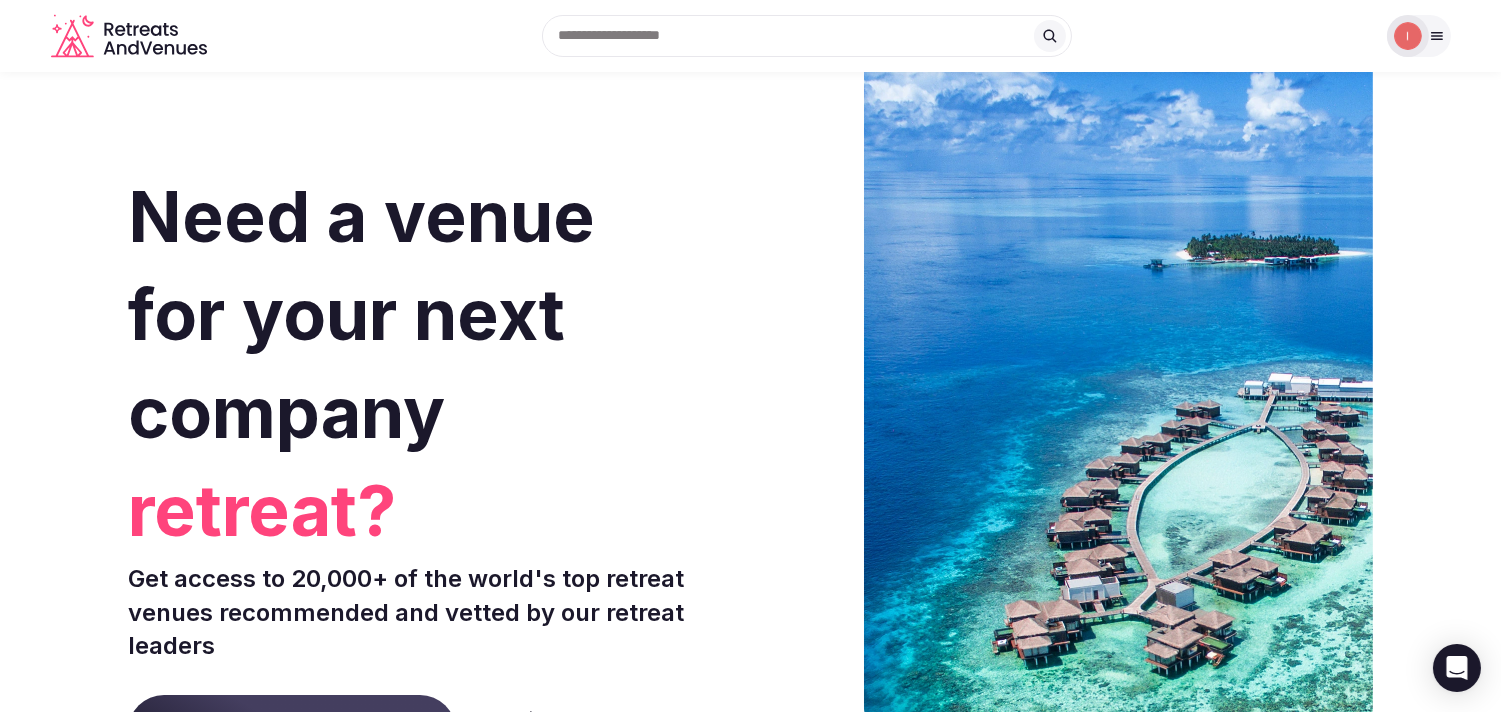 click 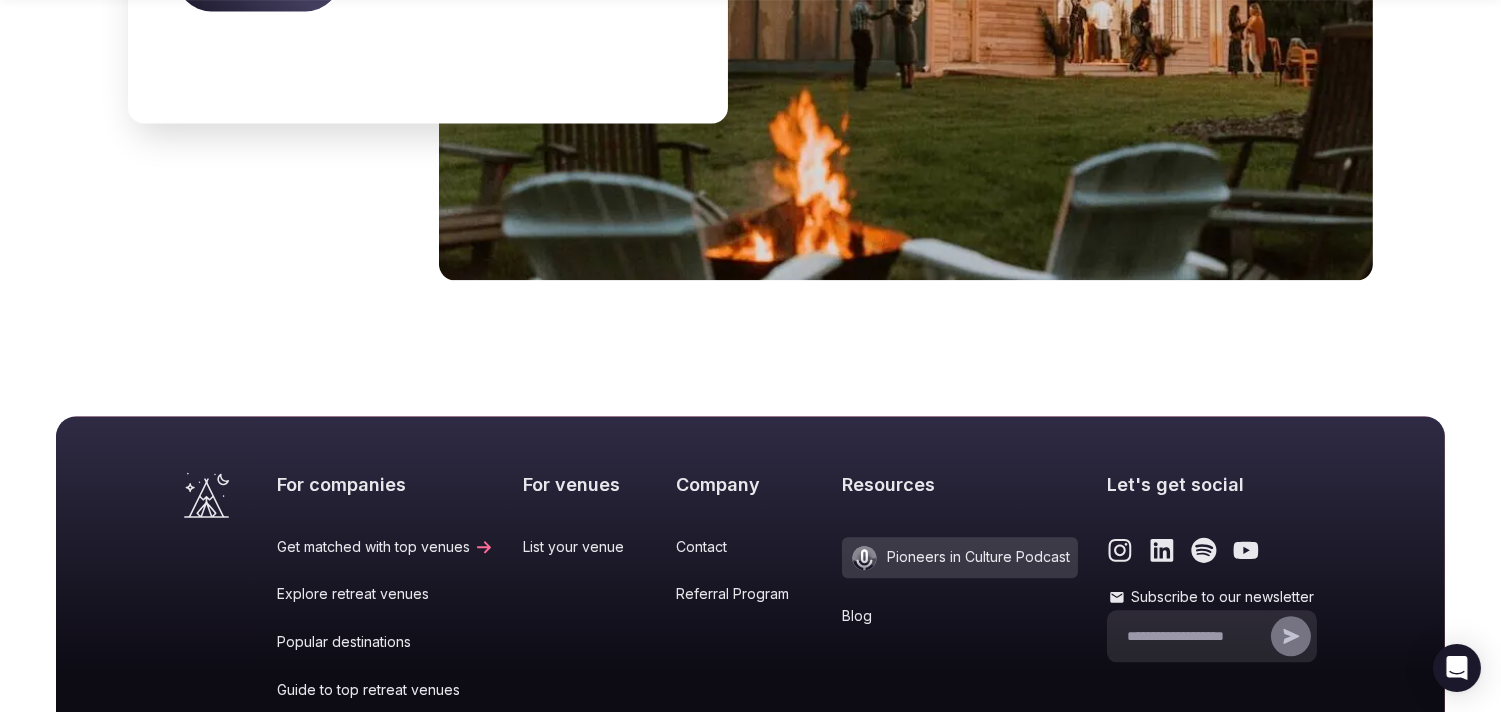 scroll, scrollTop: 8402, scrollLeft: 0, axis: vertical 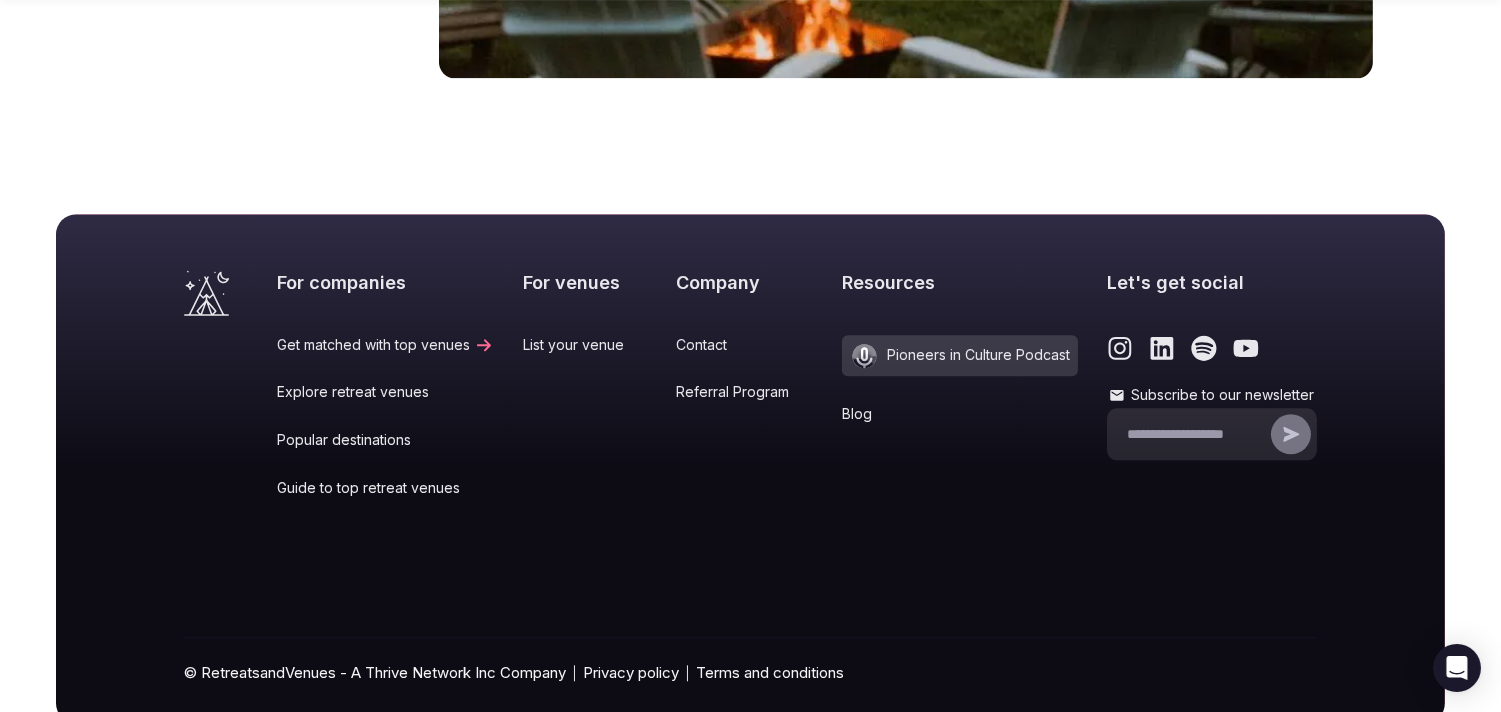click on "Popular destinations" at bounding box center (385, 440) 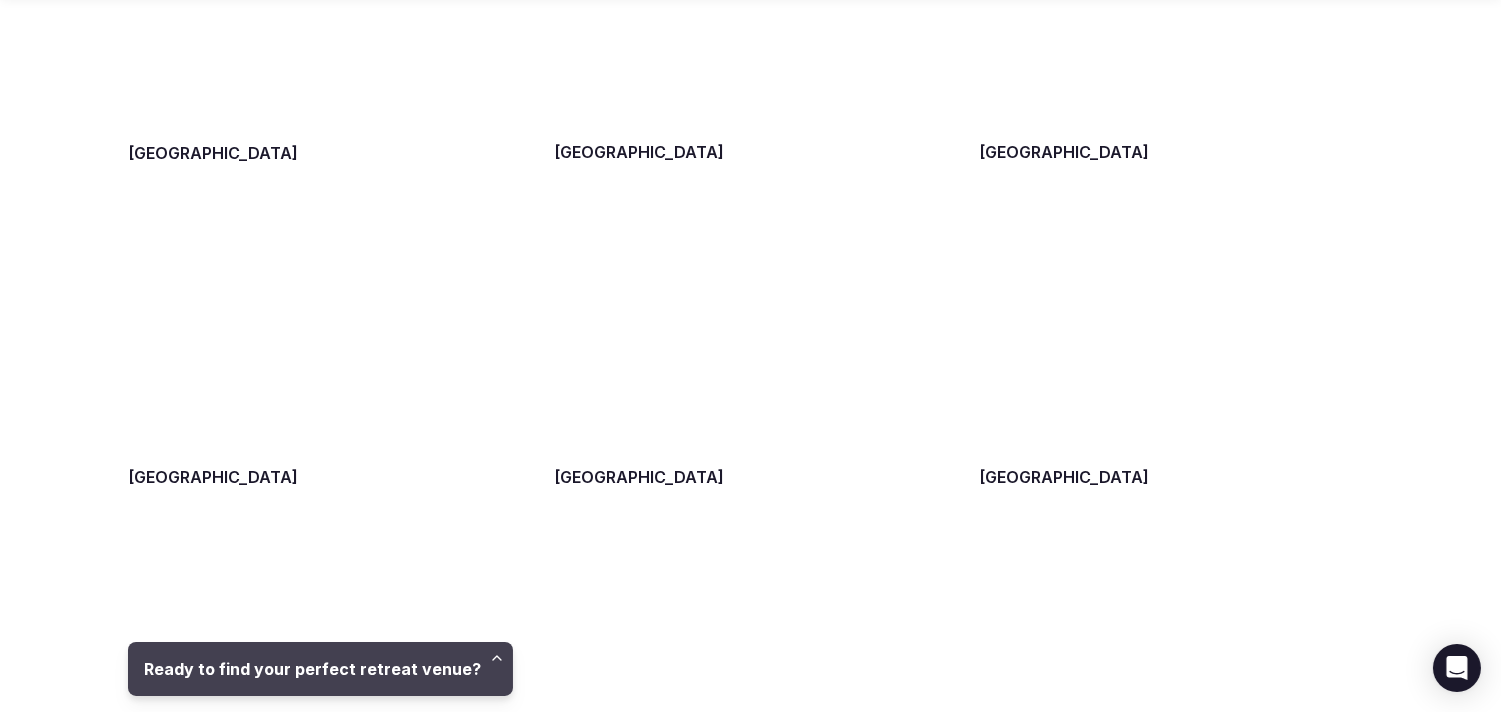 scroll, scrollTop: 1555, scrollLeft: 0, axis: vertical 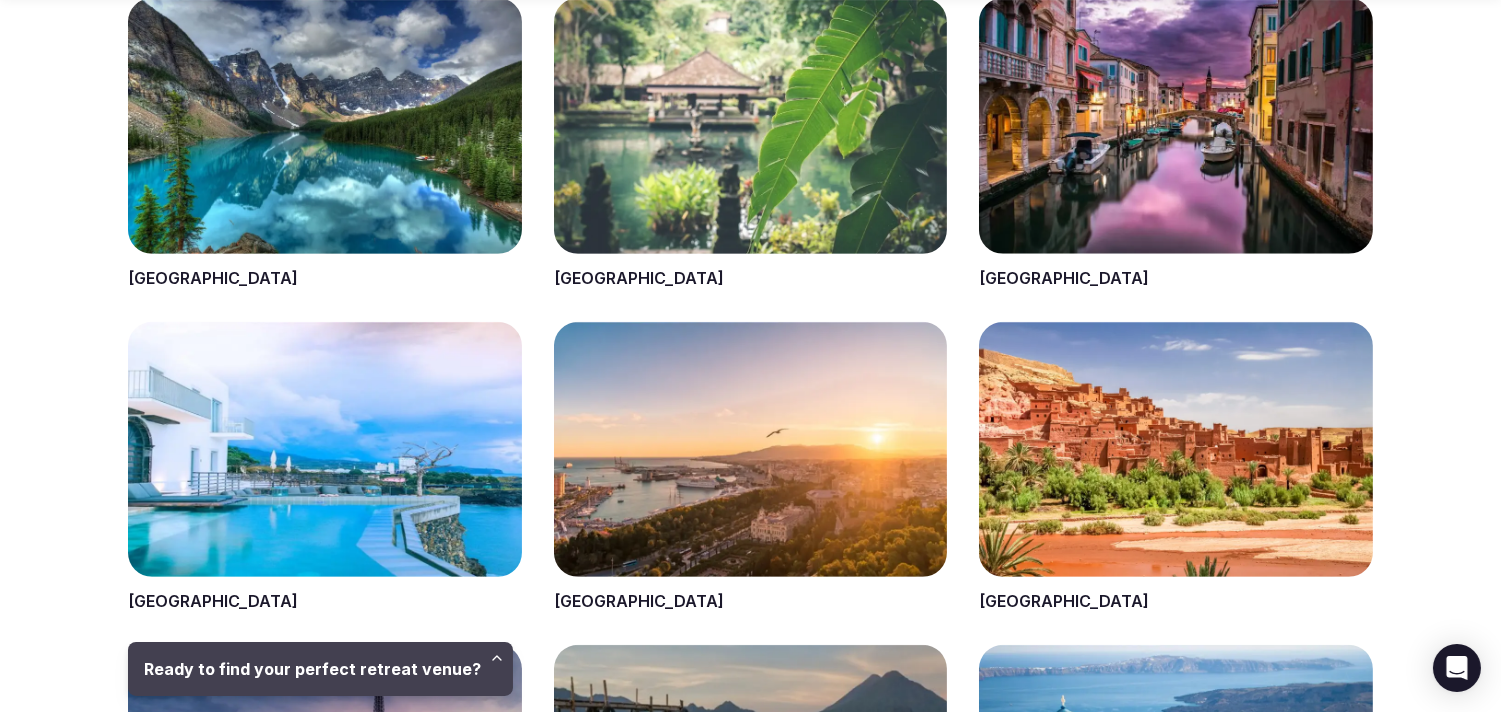 click at bounding box center [1176, 144] 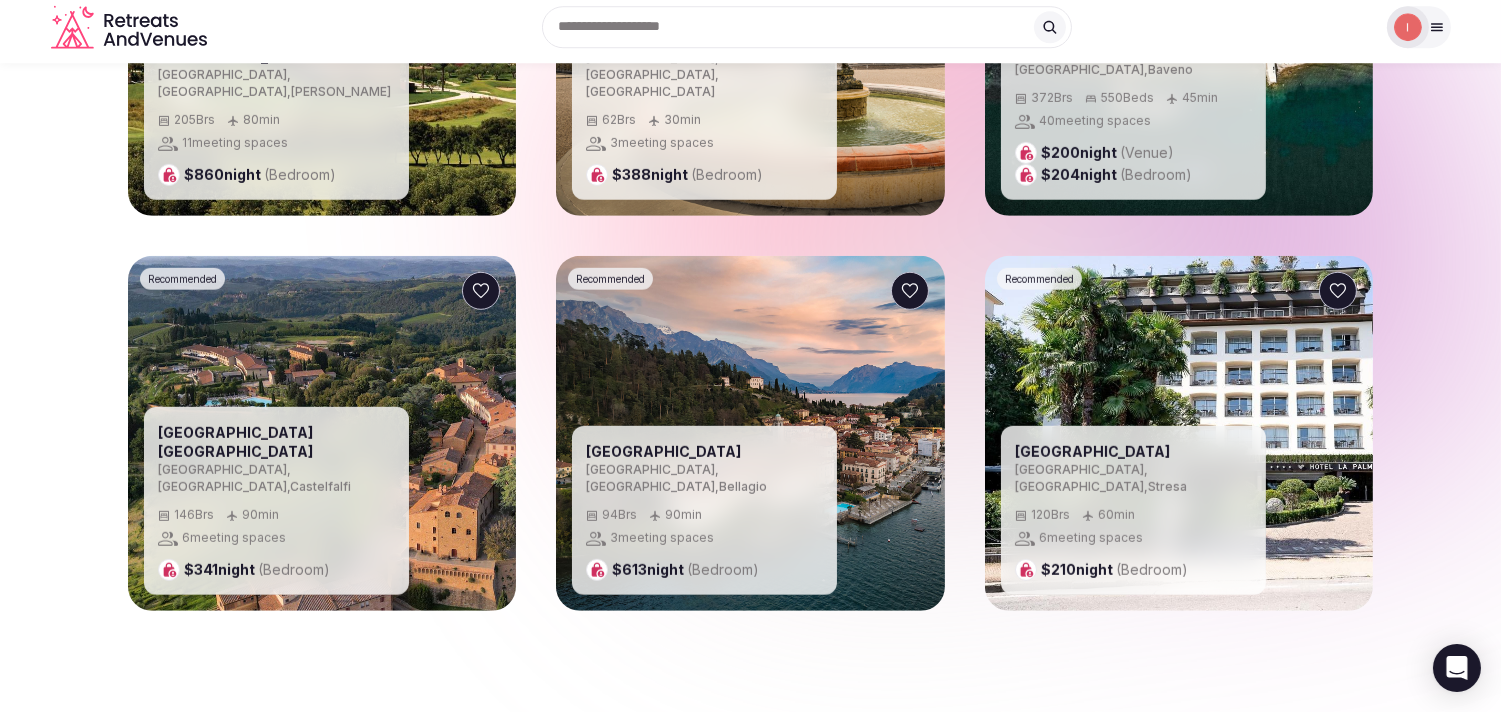scroll, scrollTop: 2222, scrollLeft: 0, axis: vertical 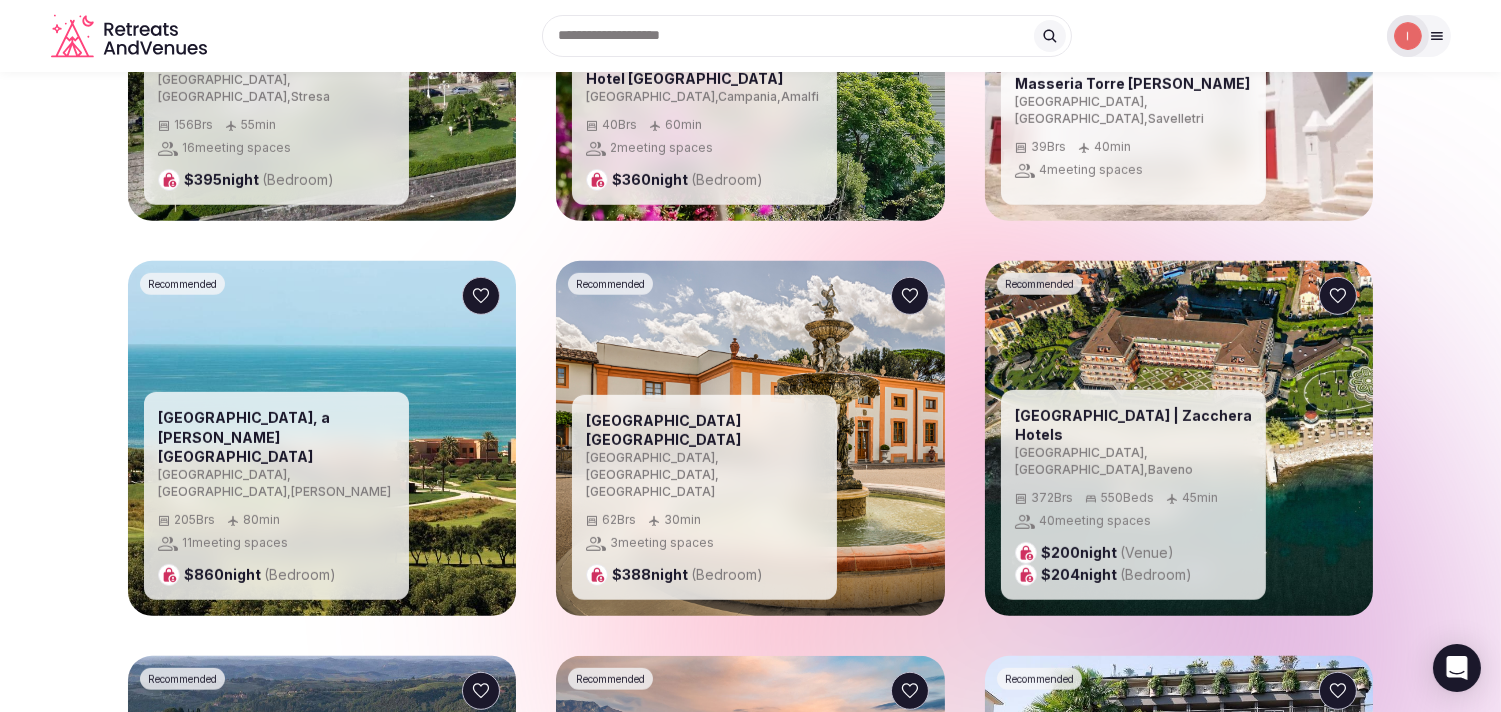 drag, startPoint x: 1086, startPoint y: 263, endPoint x: 701, endPoint y: 295, distance: 386.32758 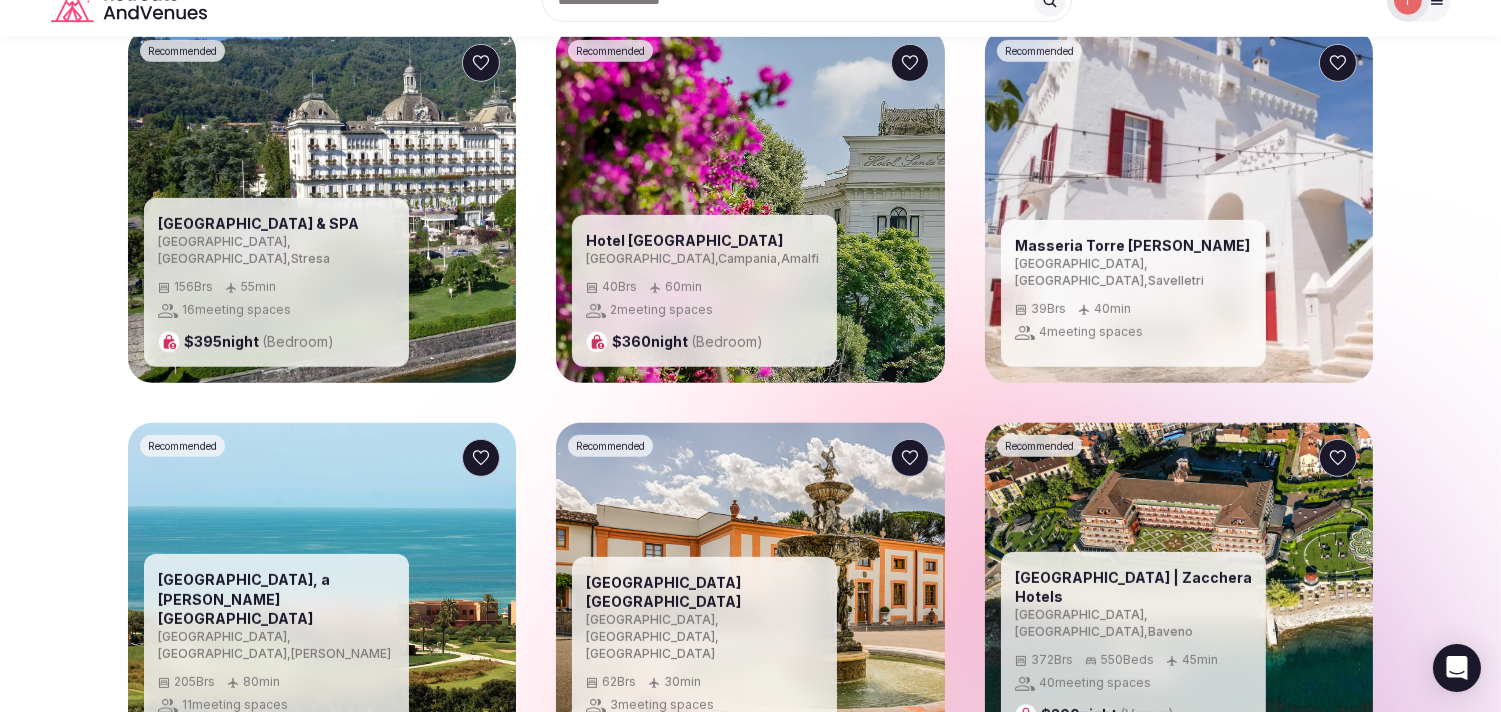 scroll, scrollTop: 1888, scrollLeft: 0, axis: vertical 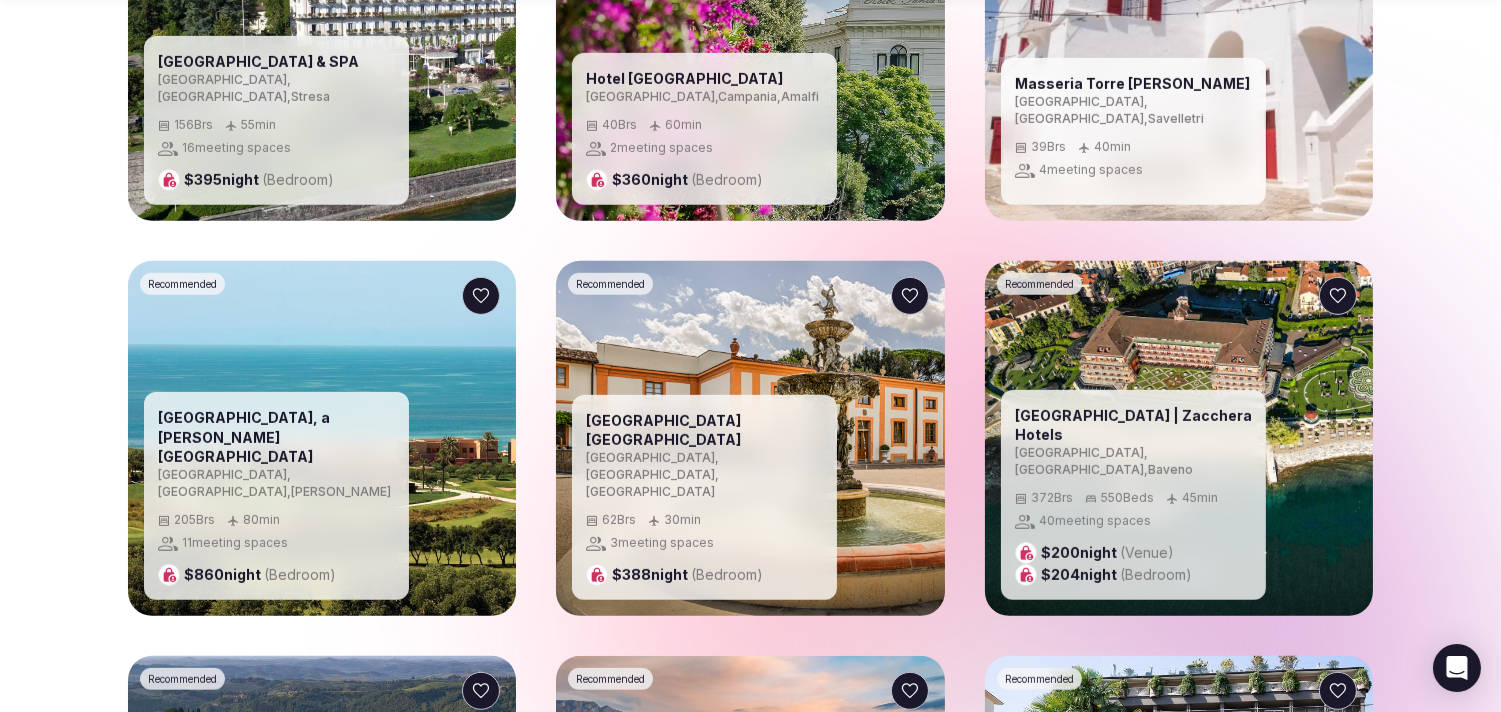 drag, startPoint x: 352, startPoint y: 250, endPoint x: 274, endPoint y: 286, distance: 85.90693 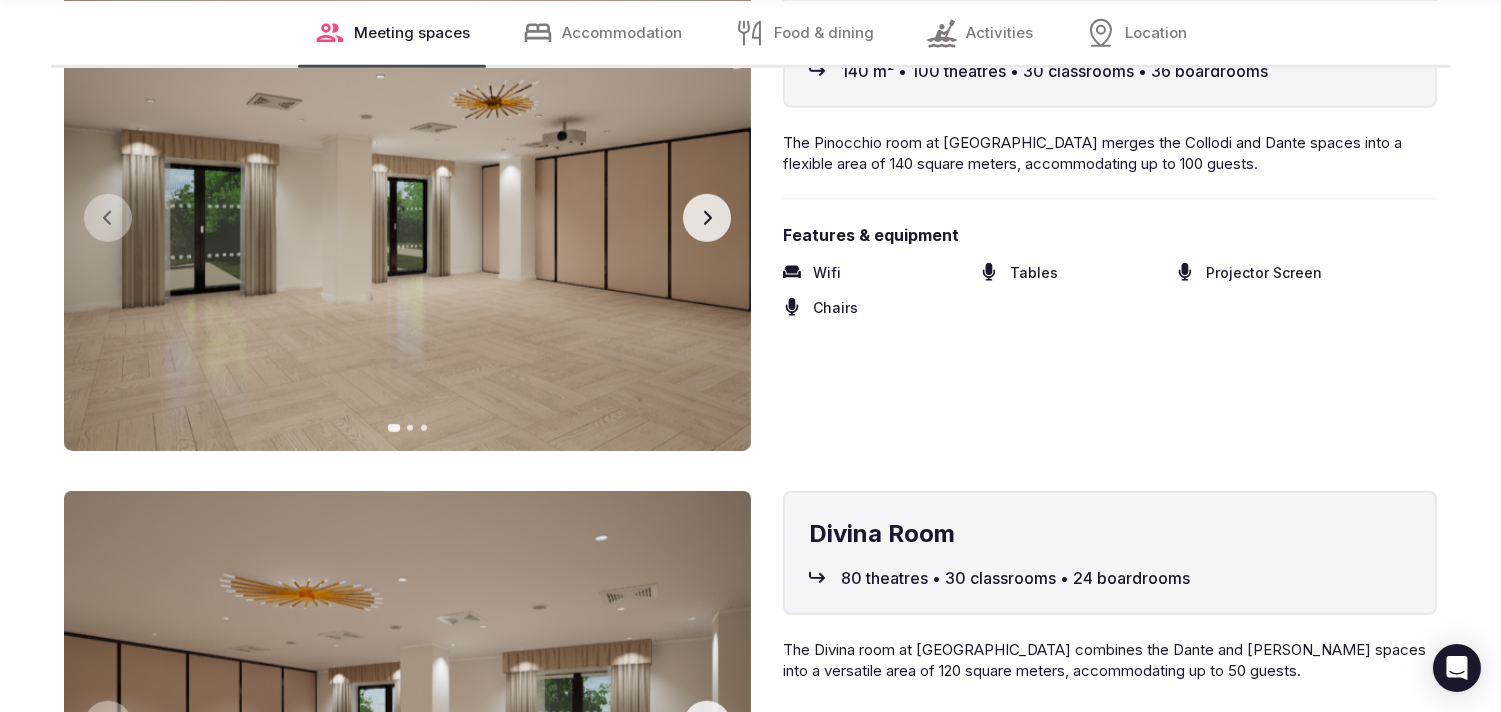 scroll, scrollTop: 3222, scrollLeft: 0, axis: vertical 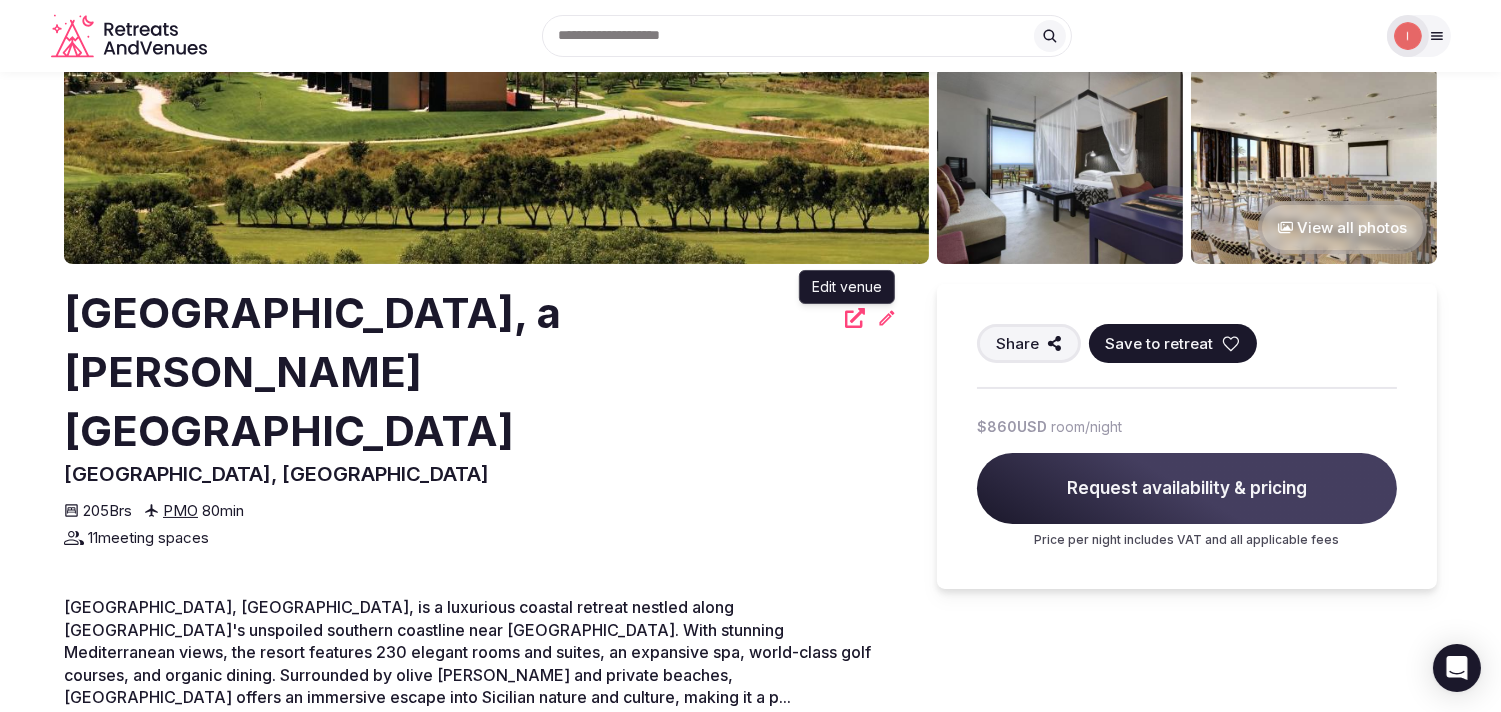 click 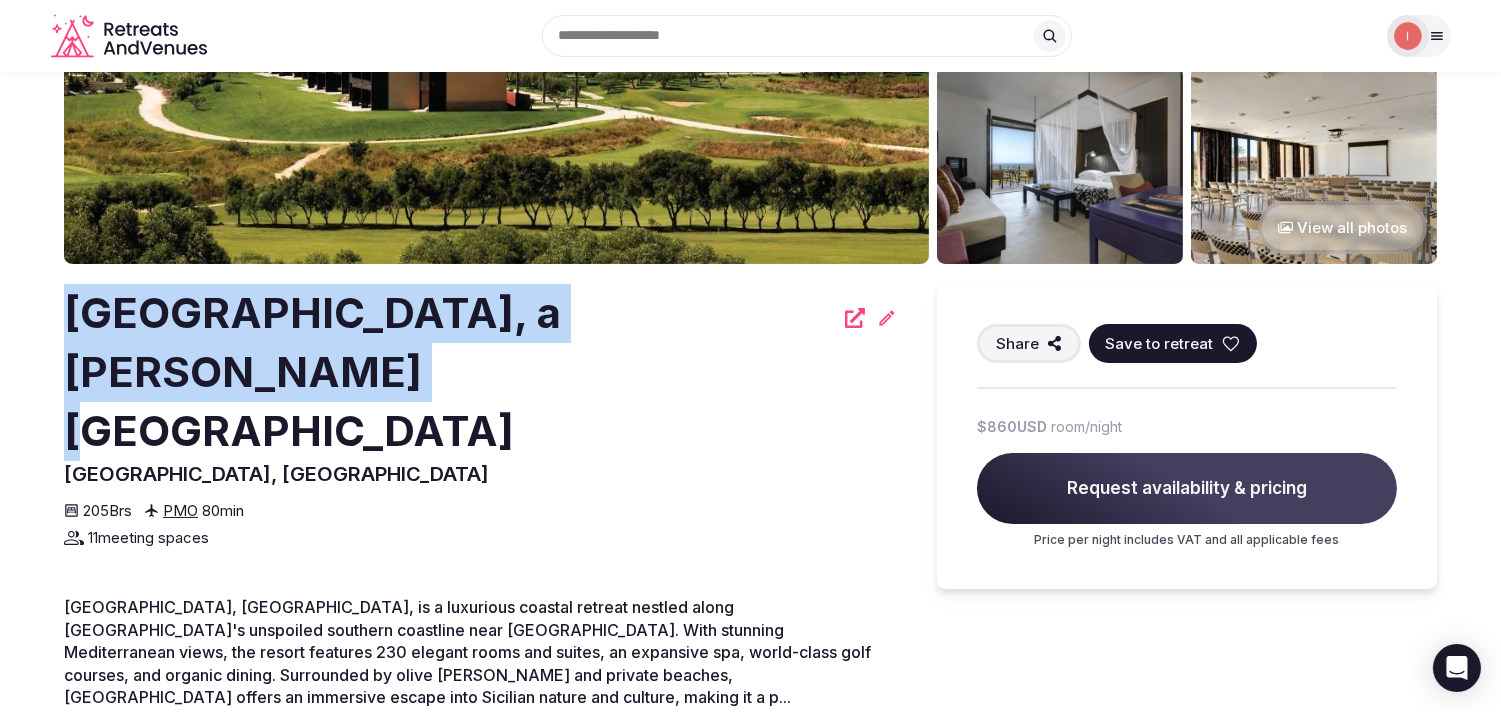 drag, startPoint x: 795, startPoint y: 307, endPoint x: 43, endPoint y: 291, distance: 752.17017 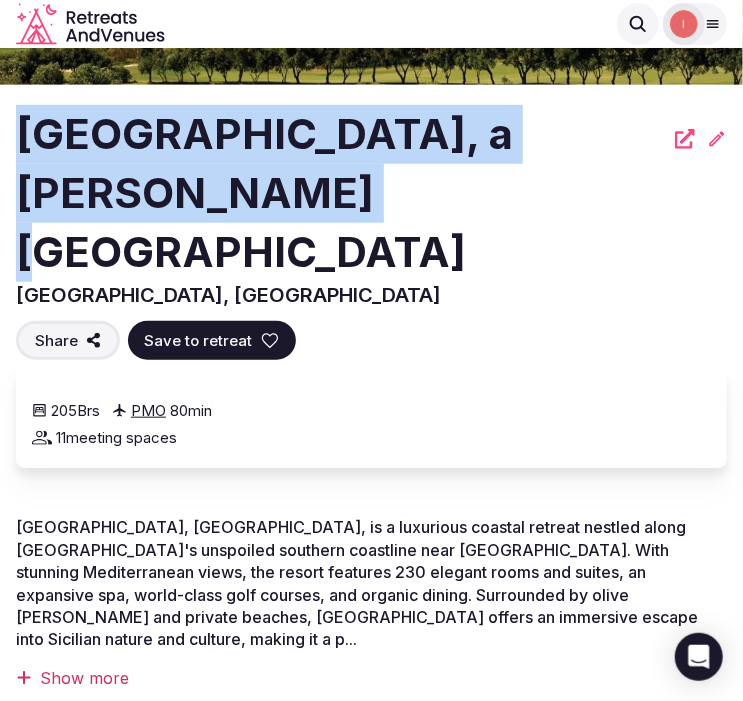 copy on "[GEOGRAPHIC_DATA], a [PERSON_NAME][GEOGRAPHIC_DATA]" 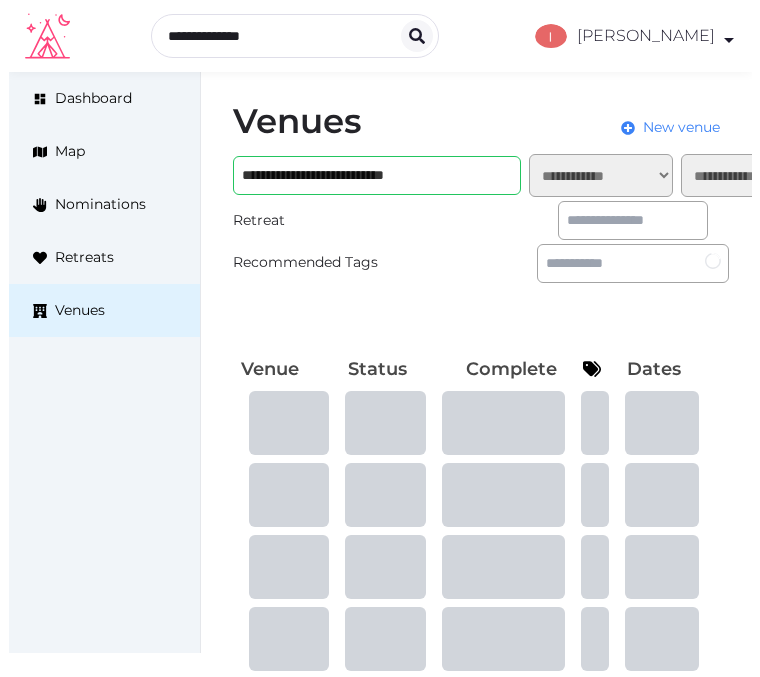 scroll, scrollTop: 0, scrollLeft: 0, axis: both 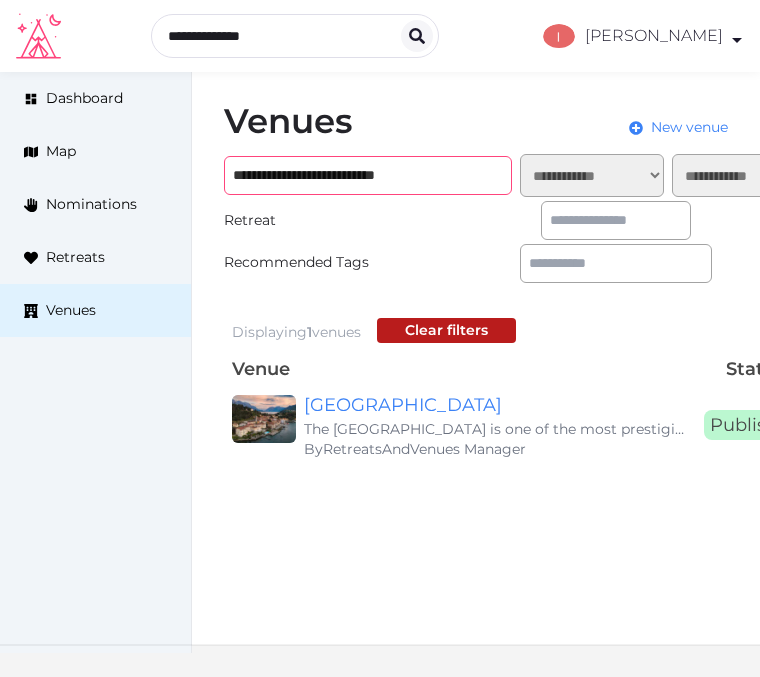 click on "**********" 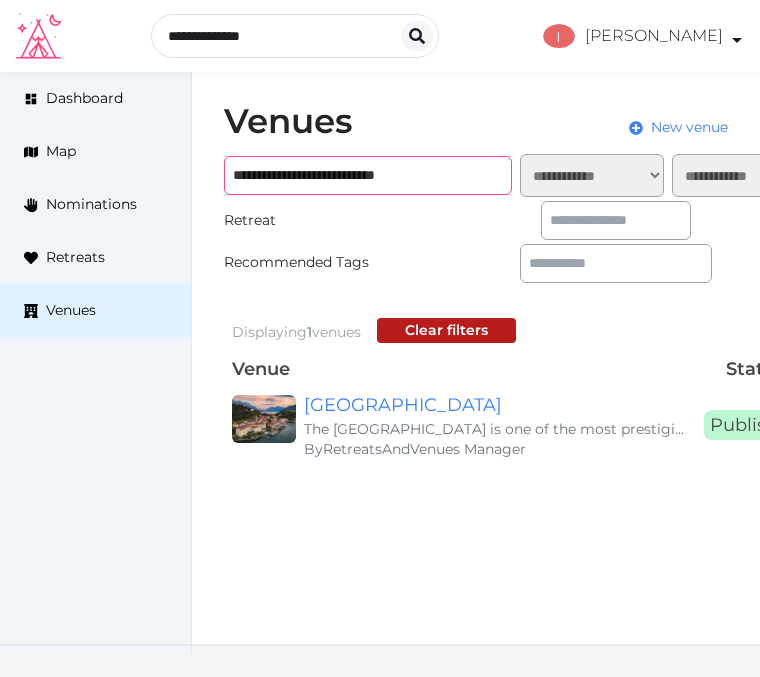 paste on "*******" 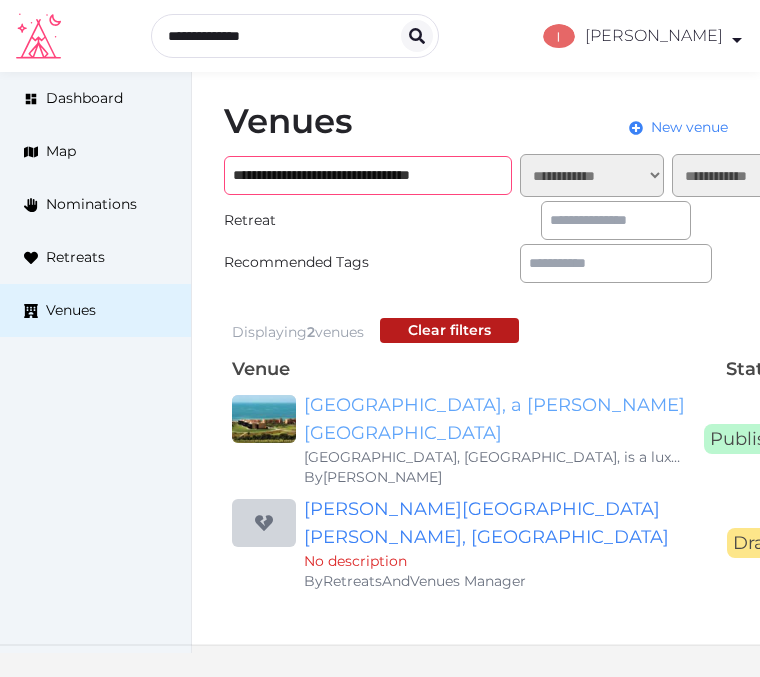 type on "**********" 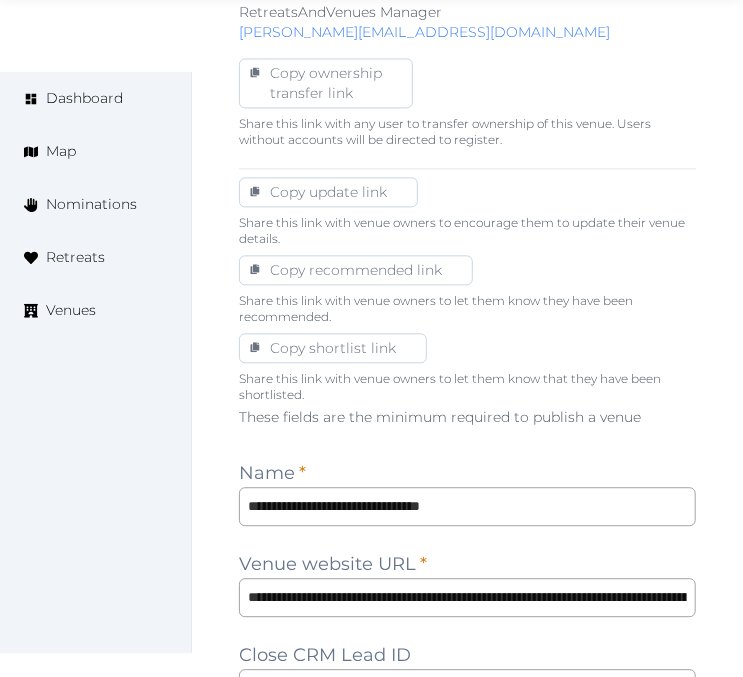 scroll, scrollTop: 1222, scrollLeft: 0, axis: vertical 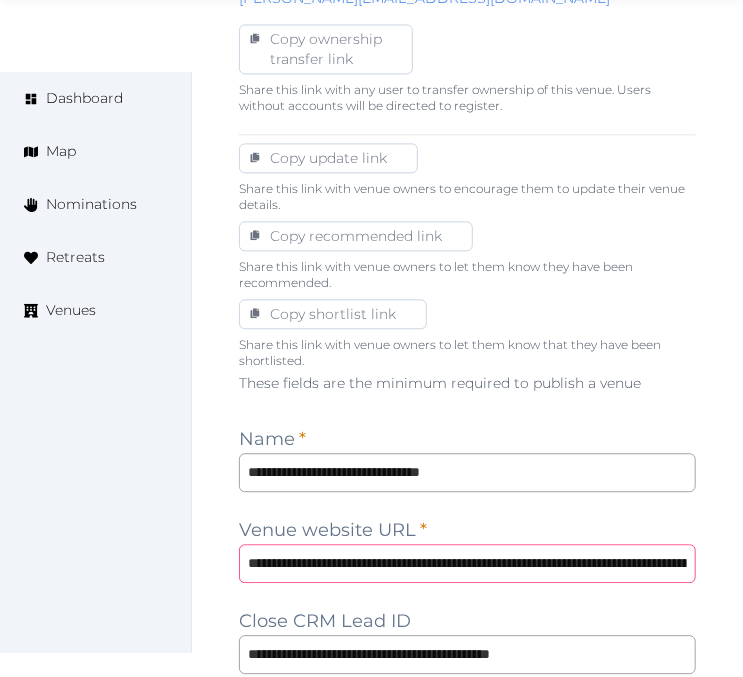 click on "**********" at bounding box center [467, 563] 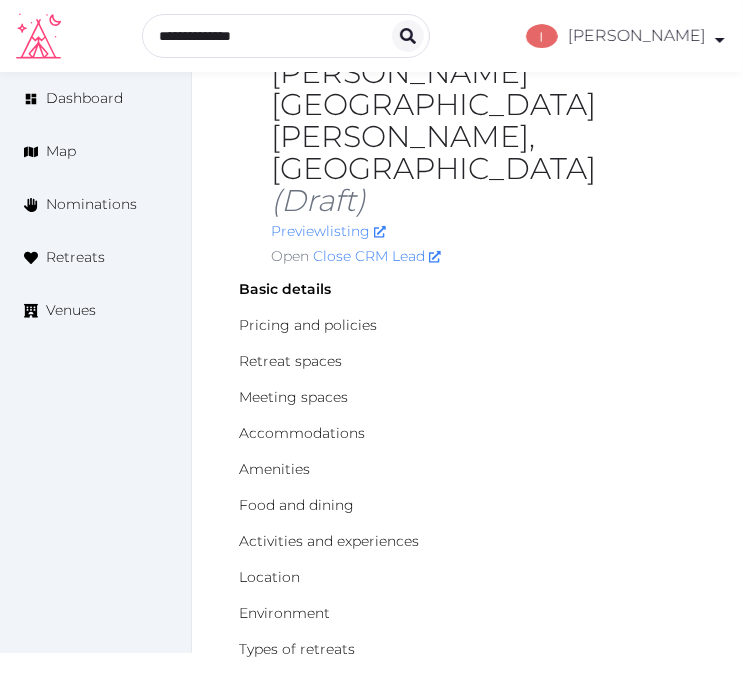 scroll, scrollTop: 0, scrollLeft: 0, axis: both 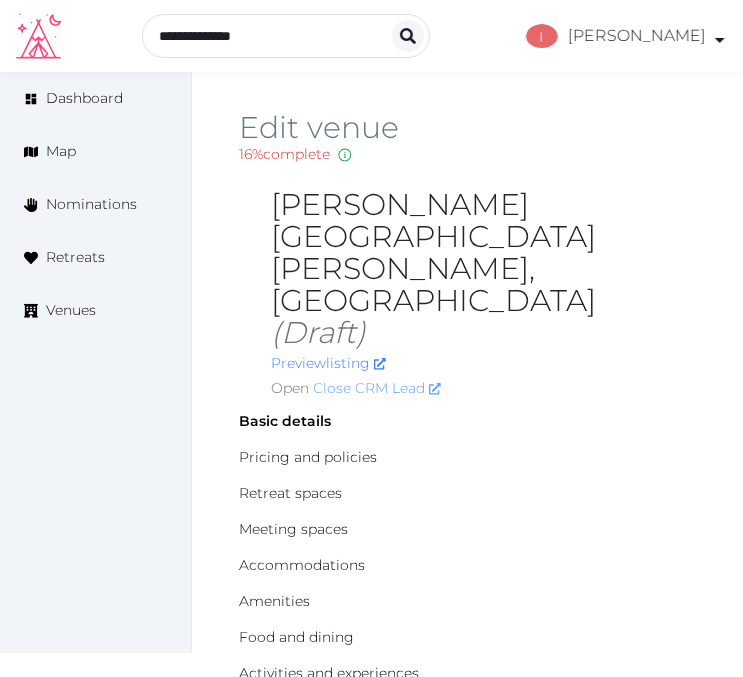 click on "Close CRM Lead" at bounding box center (377, 388) 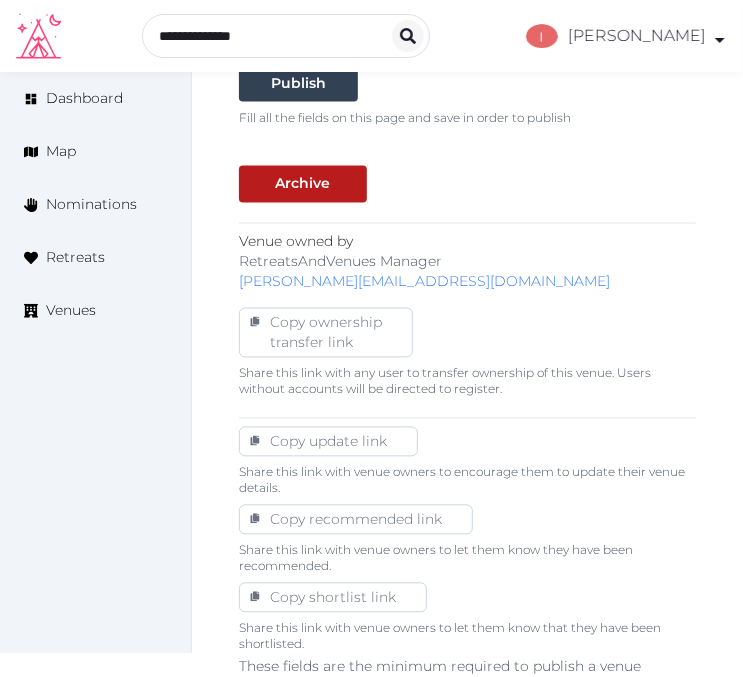 scroll, scrollTop: 670, scrollLeft: 0, axis: vertical 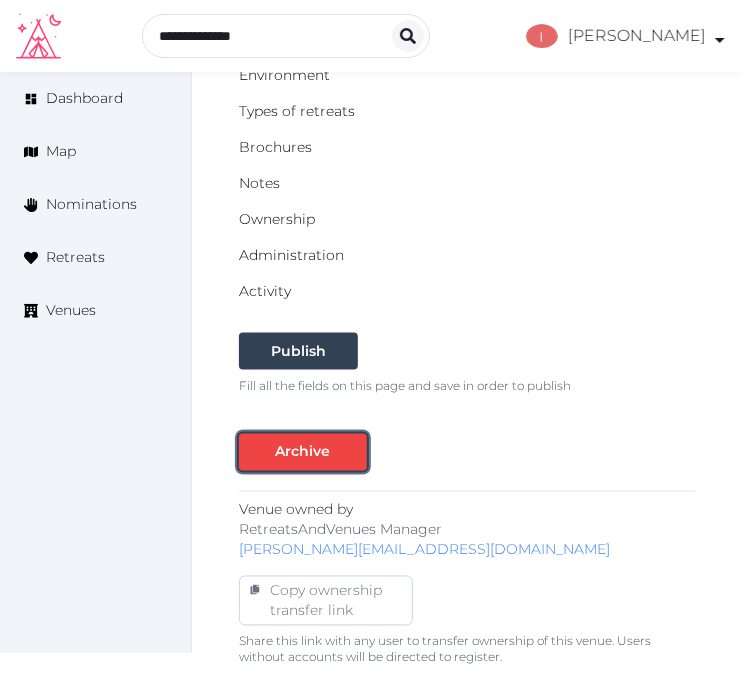 click at bounding box center (351, 452) 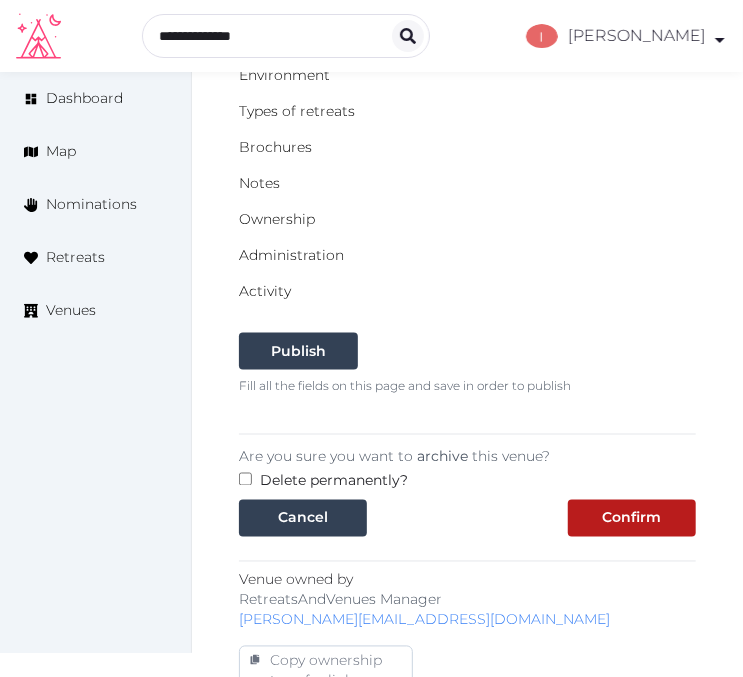 click on "Are you sure you want to   archive   this venue? Delete permanently? Cancel Confirm" at bounding box center (467, 487) 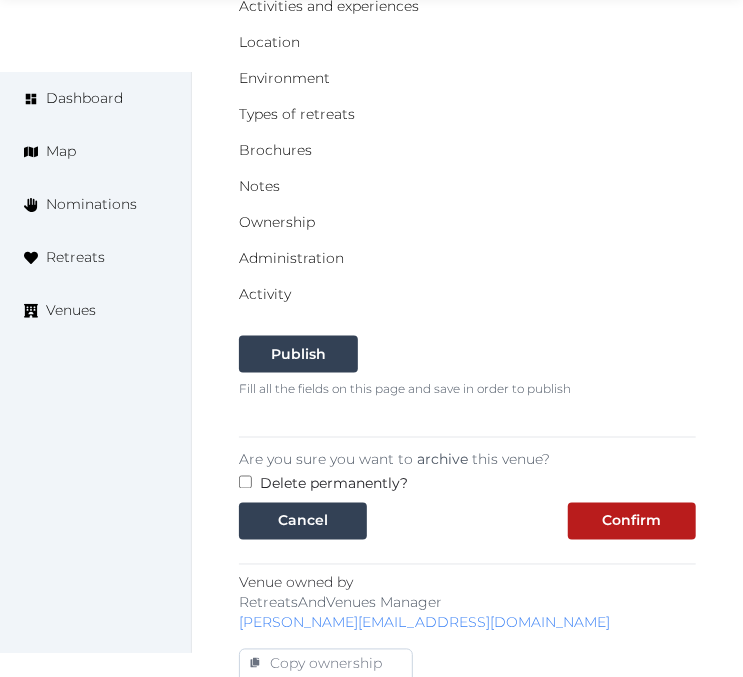 scroll, scrollTop: 670, scrollLeft: 0, axis: vertical 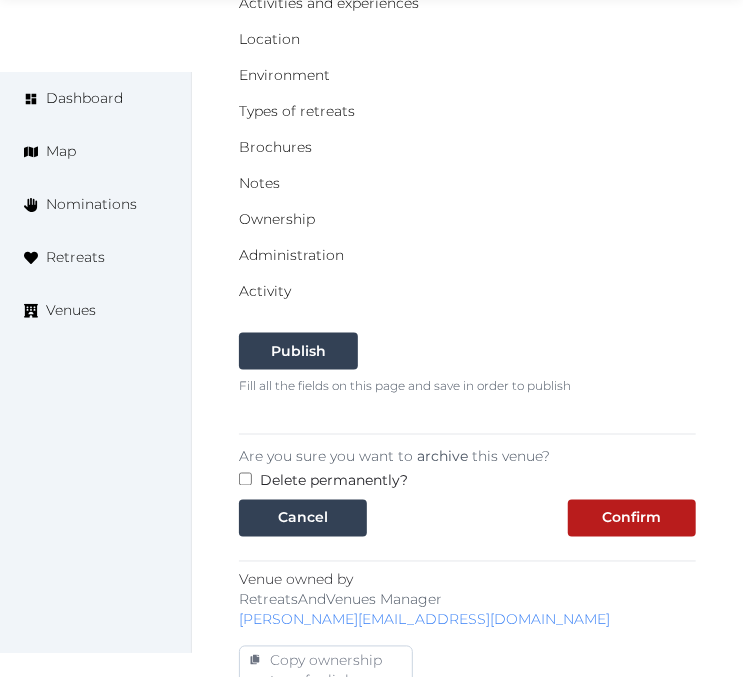 click on "Are you sure you want to   archive   this venue? Delete permanently? Cancel Confirm" at bounding box center (467, 487) 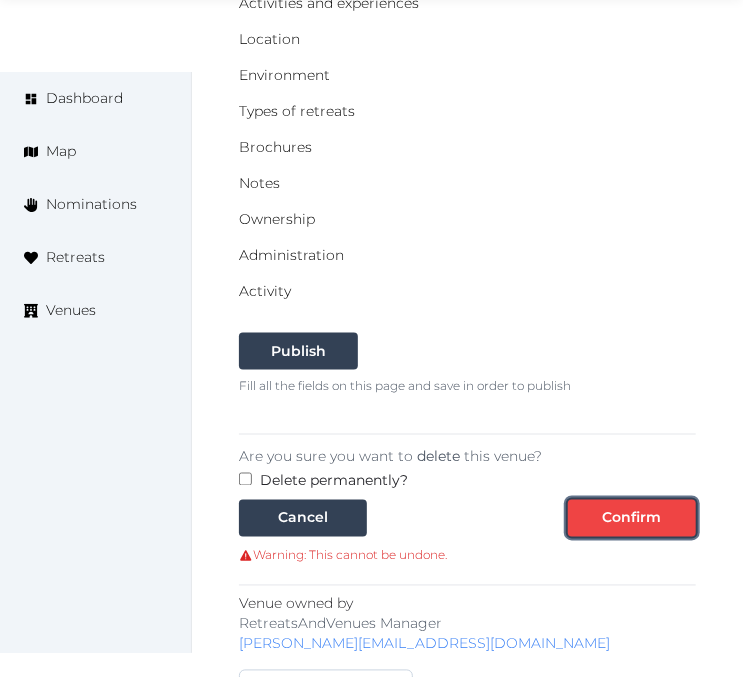 click on "Confirm" at bounding box center (632, 518) 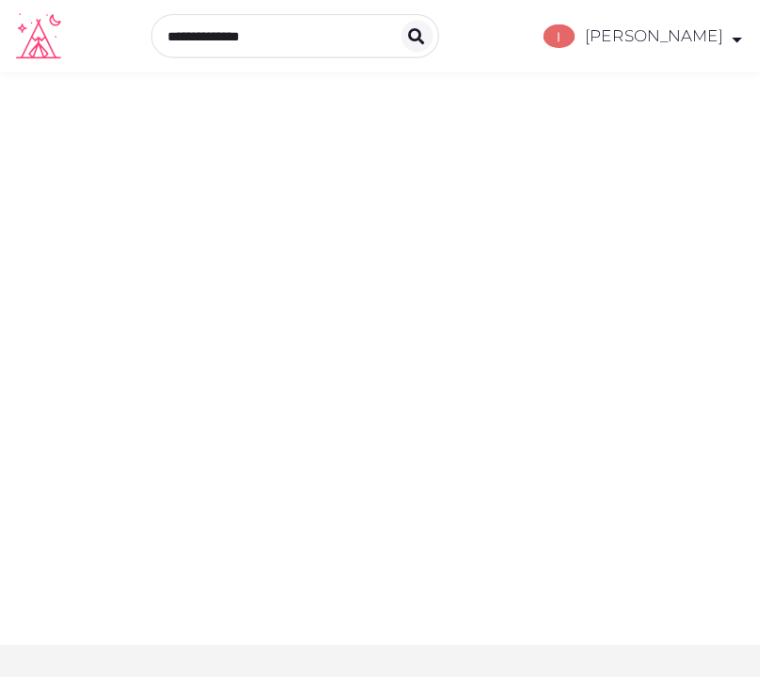 scroll, scrollTop: 0, scrollLeft: 0, axis: both 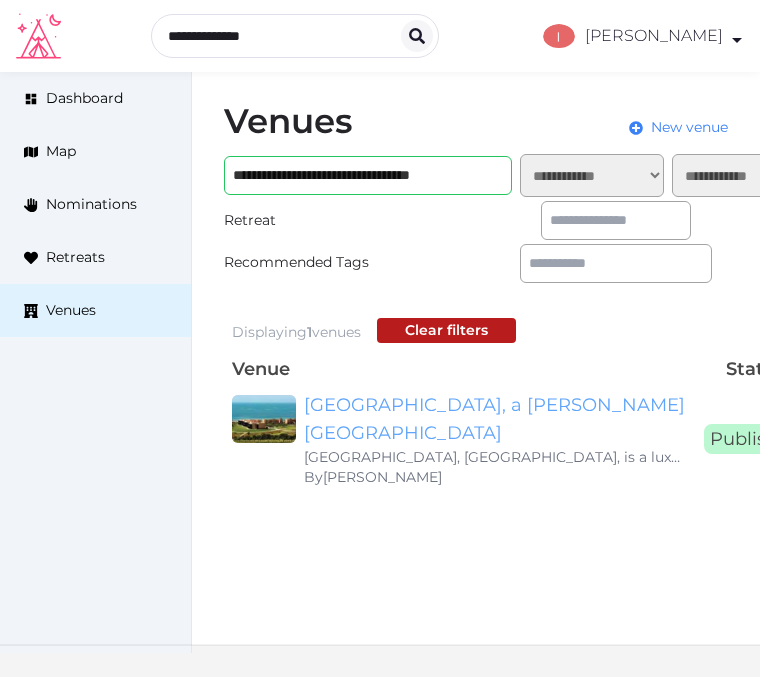 click on "[GEOGRAPHIC_DATA], a [PERSON_NAME][GEOGRAPHIC_DATA]" at bounding box center (496, 419) 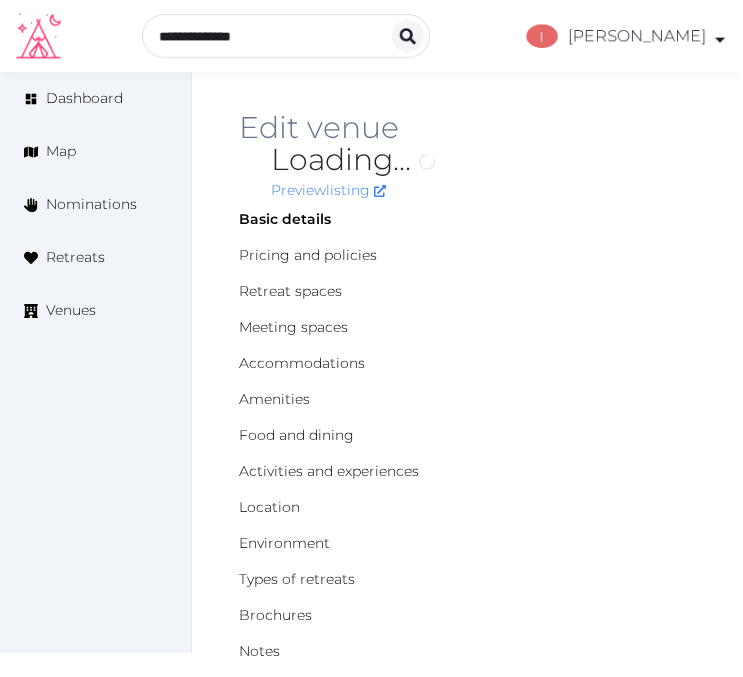 scroll, scrollTop: 0, scrollLeft: 0, axis: both 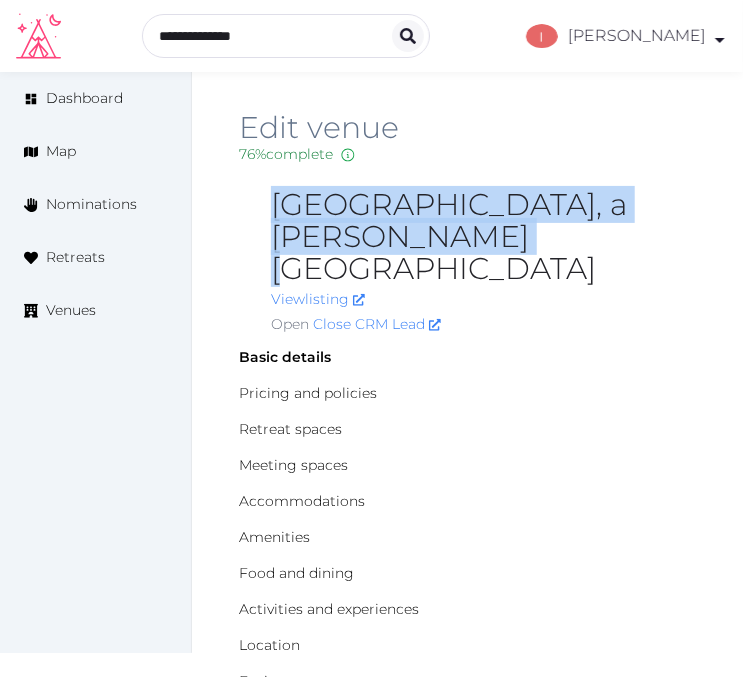drag, startPoint x: 452, startPoint y: 243, endPoint x: 270, endPoint y: 203, distance: 186.34377 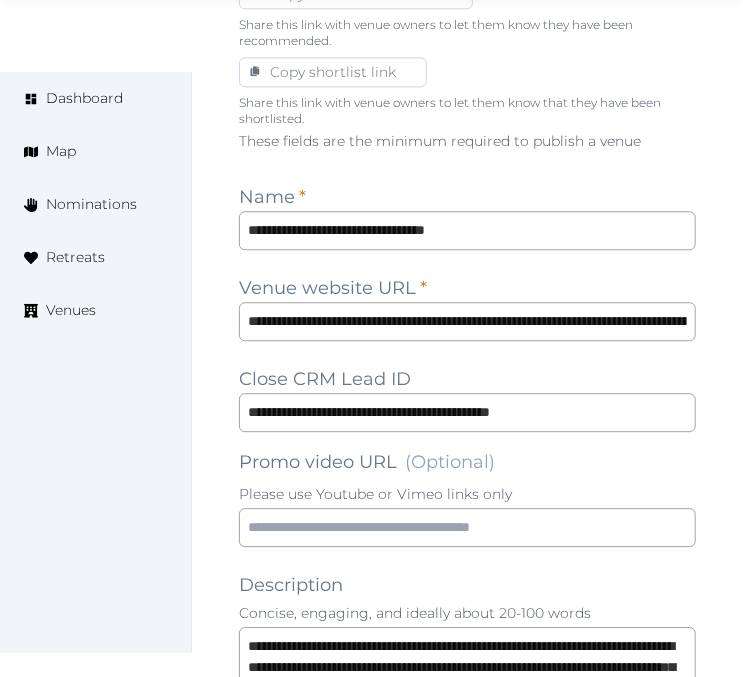 scroll, scrollTop: 1555, scrollLeft: 0, axis: vertical 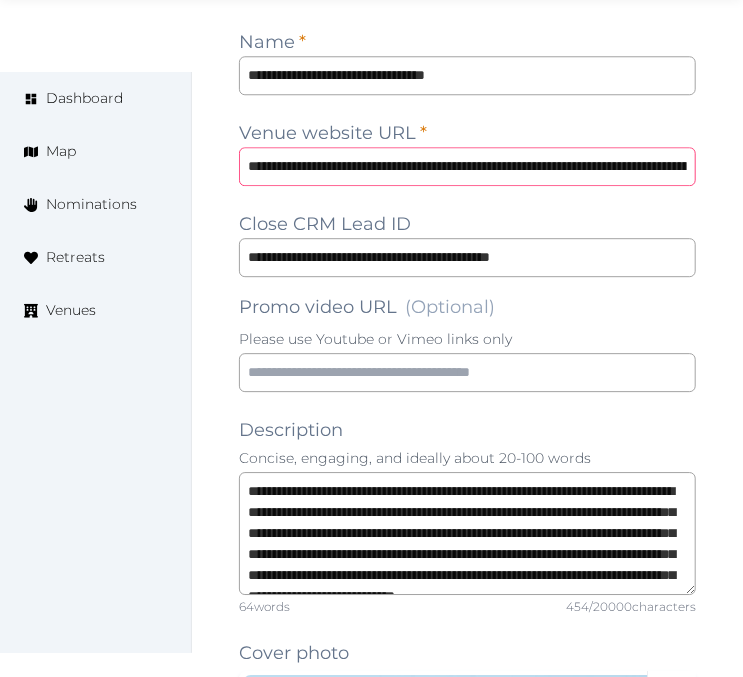 click on "**********" at bounding box center (467, 166) 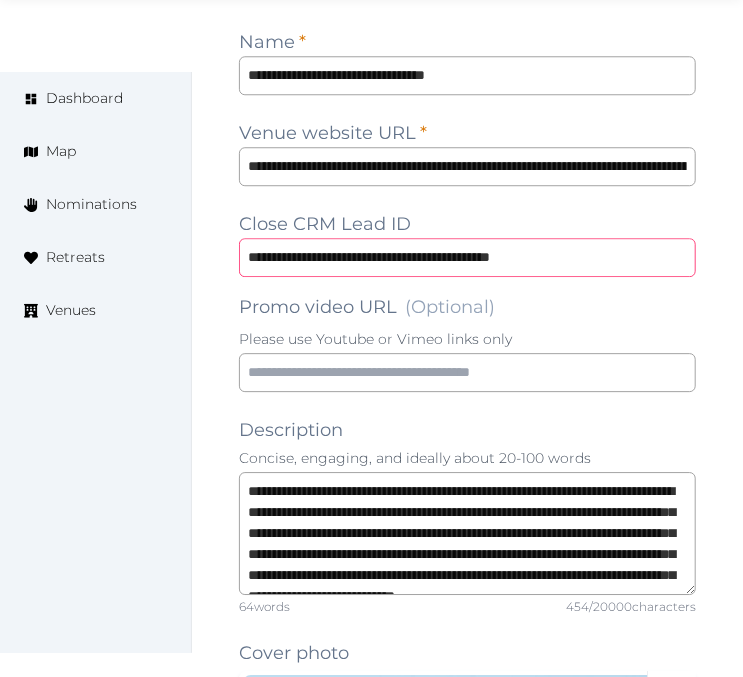 click on "**********" at bounding box center (467, 257) 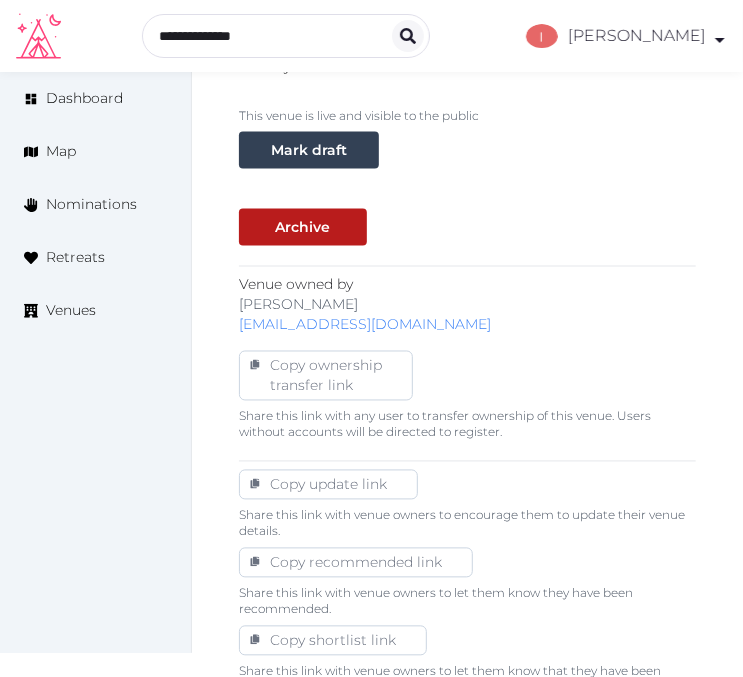 scroll, scrollTop: 777, scrollLeft: 0, axis: vertical 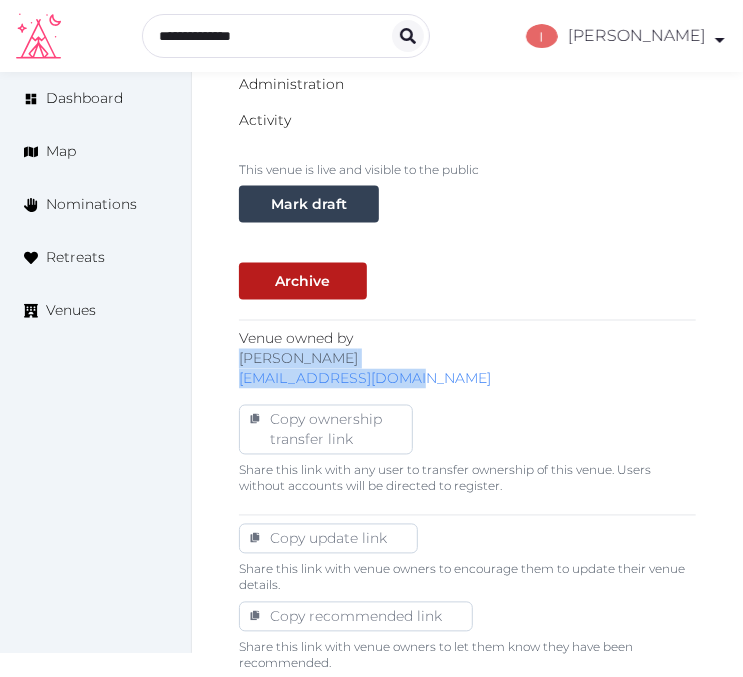 drag, startPoint x: 440, startPoint y: 337, endPoint x: 262, endPoint y: 358, distance: 179.23448 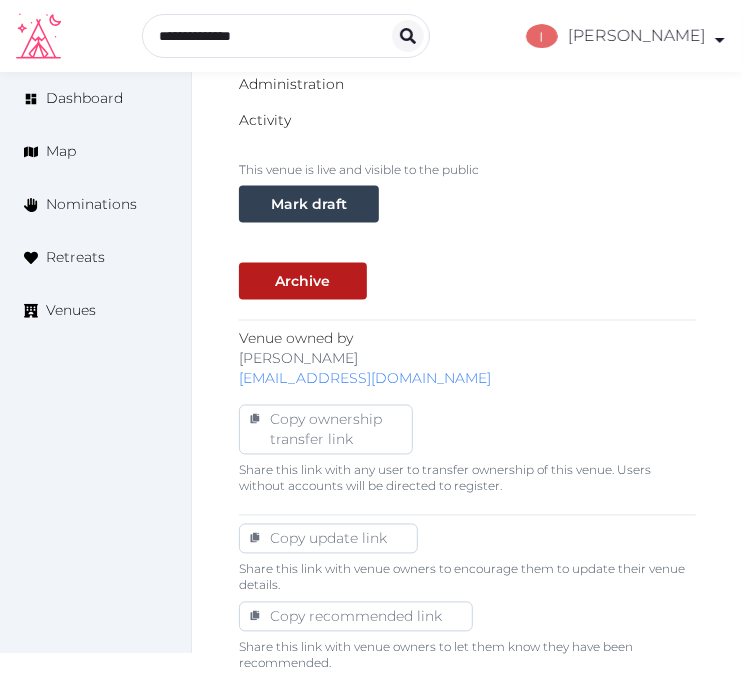click on "Venue owned by [PERSON_NAME] [PERSON_NAME][EMAIL_ADDRESS][DOMAIN_NAME]" at bounding box center [467, 359] 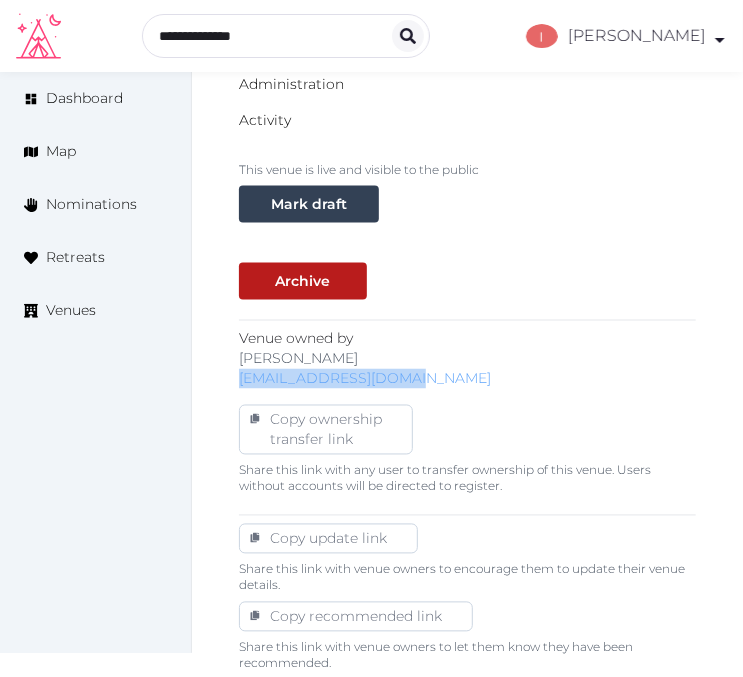 drag, startPoint x: 434, startPoint y: 336, endPoint x: 238, endPoint y: 350, distance: 196.49936 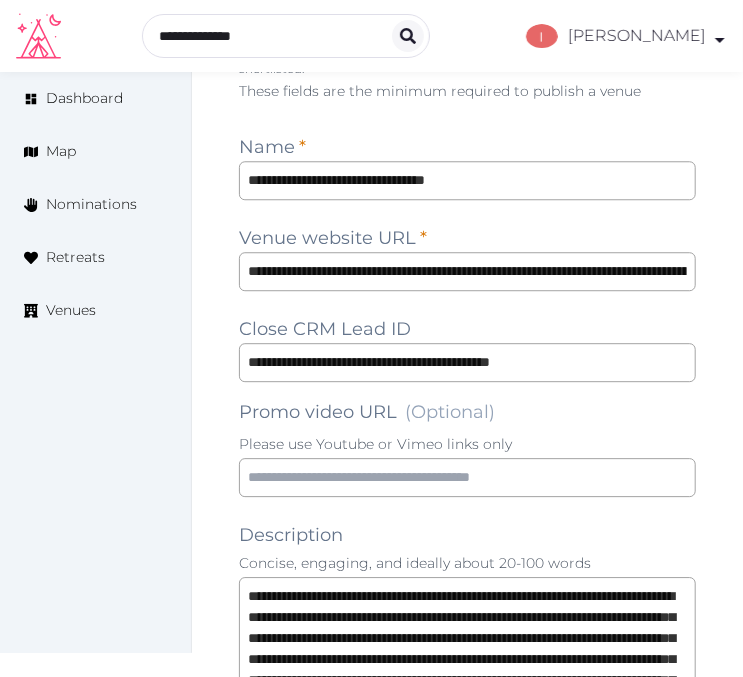 scroll, scrollTop: 1444, scrollLeft: 0, axis: vertical 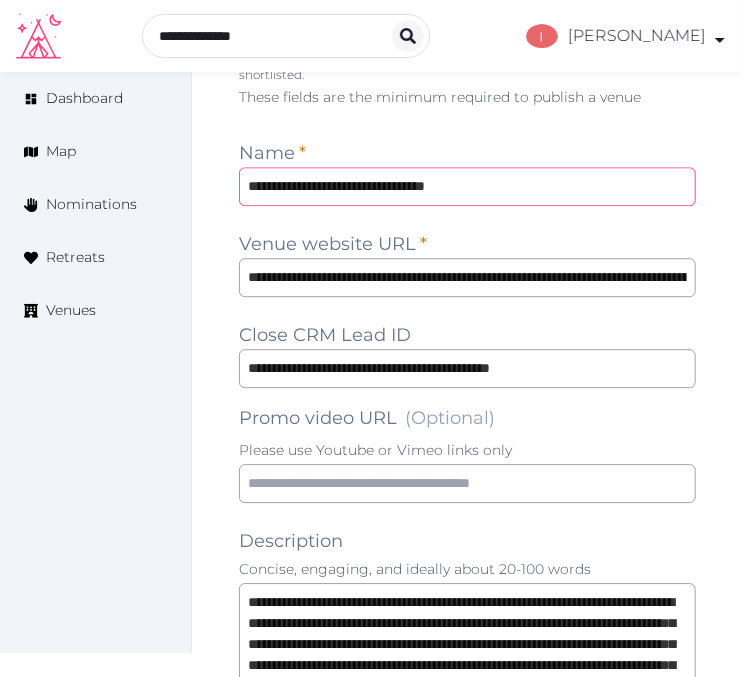 click on "**********" at bounding box center [467, 186] 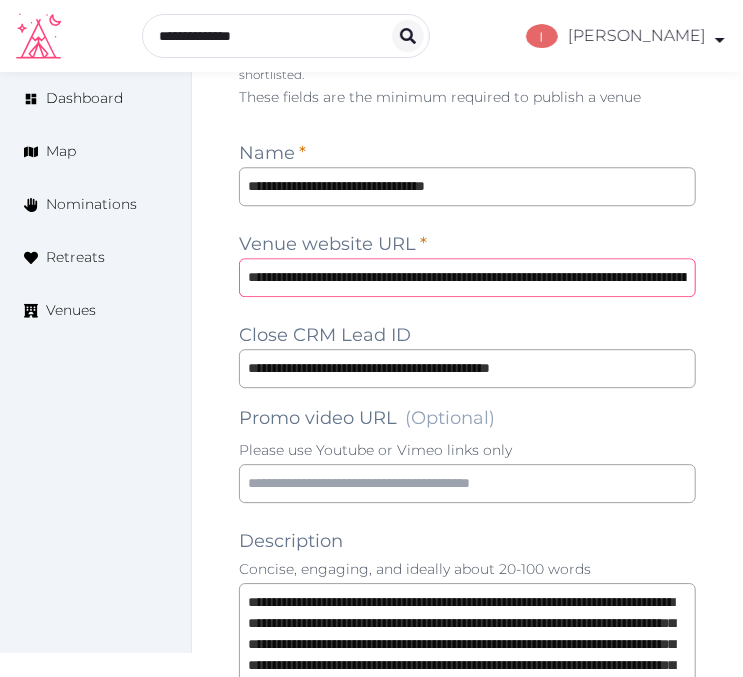 click on "**********" at bounding box center (467, 277) 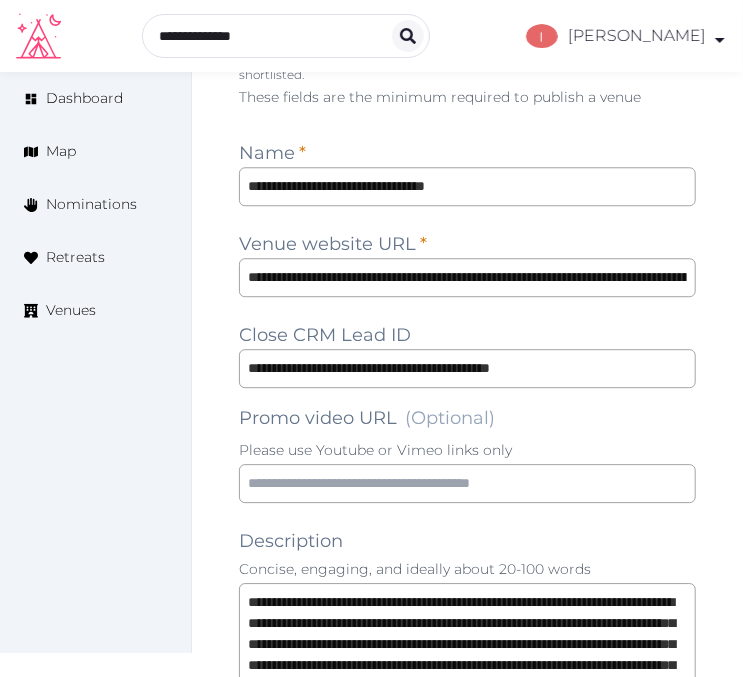 click on "Edit venue 76 %  complete Fill out all the fields in your listing to increase its completion percentage.   A higher completion percentage will make your listing more attractive and result in better matches. [GEOGRAPHIC_DATA], a [PERSON_NAME][GEOGRAPHIC_DATA]   View  listing   Open    Close CRM Lead Basic details Pricing and policies Retreat spaces Meeting spaces Accommodations Amenities Food and dining Activities and experiences Location Environment Types of retreats Brochures Notes Ownership Administration Activity This venue is live and visible to the public Mark draft Archive Venue owned by [PERSON_NAME] [EMAIL_ADDRESS][DOMAIN_NAME] Copy ownership transfer link Share this link with any user to transfer ownership of this venue. Users without accounts will be directed to register. Copy update link Share this link with venue owners to encourage them to update their venue details. Copy recommended link Share this link with venue owners to let them know they have been recommended. Copy shortlist link Name * Venue website URL * 64" at bounding box center [467, 817] 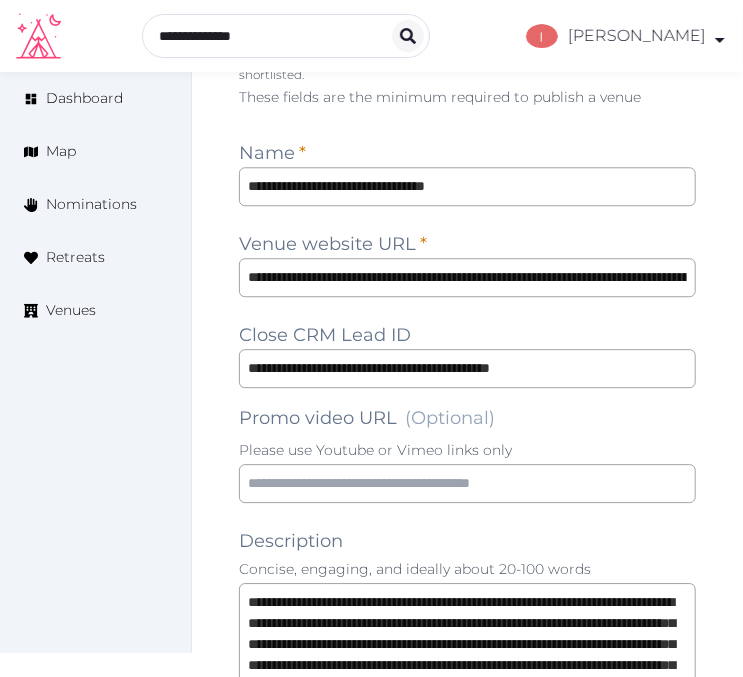 click on "**********" at bounding box center (467, 1435) 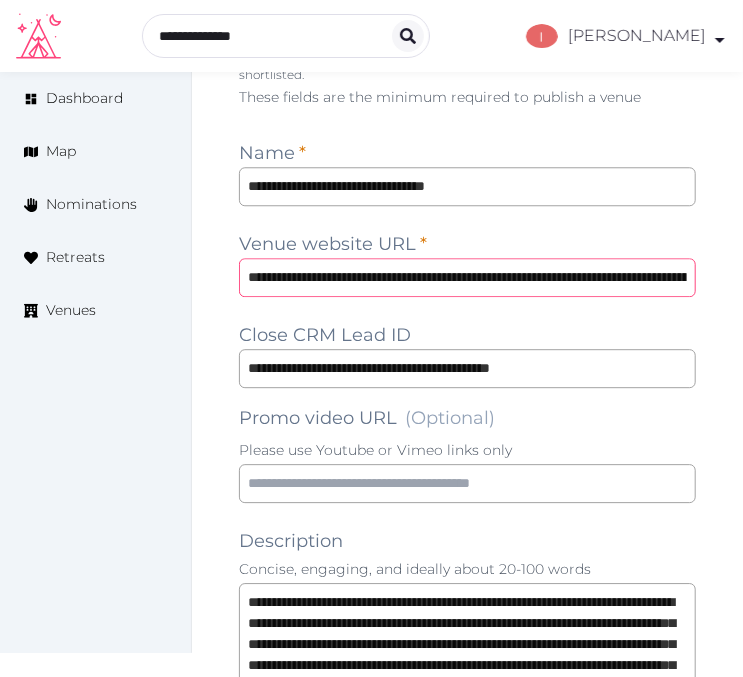 click on "**********" at bounding box center (467, 277) 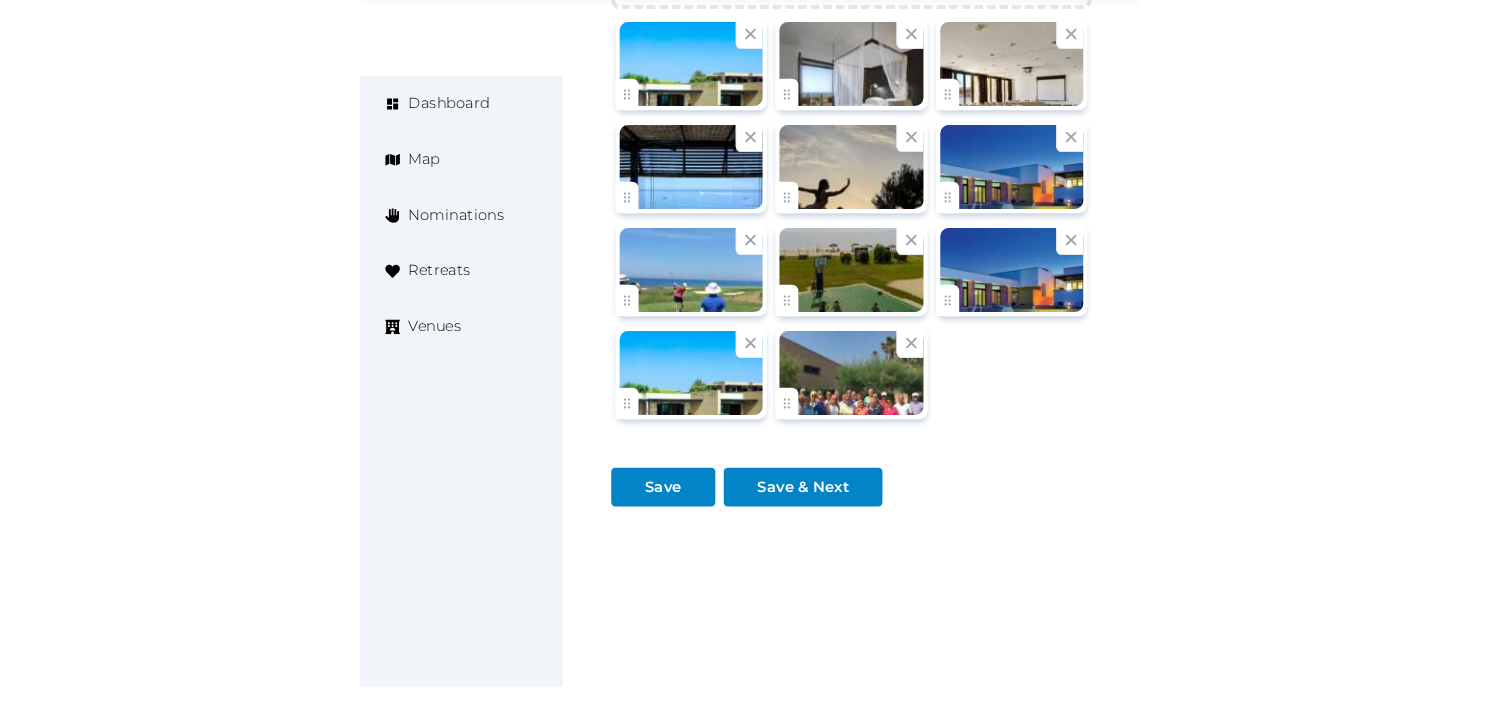 scroll, scrollTop: 2511, scrollLeft: 0, axis: vertical 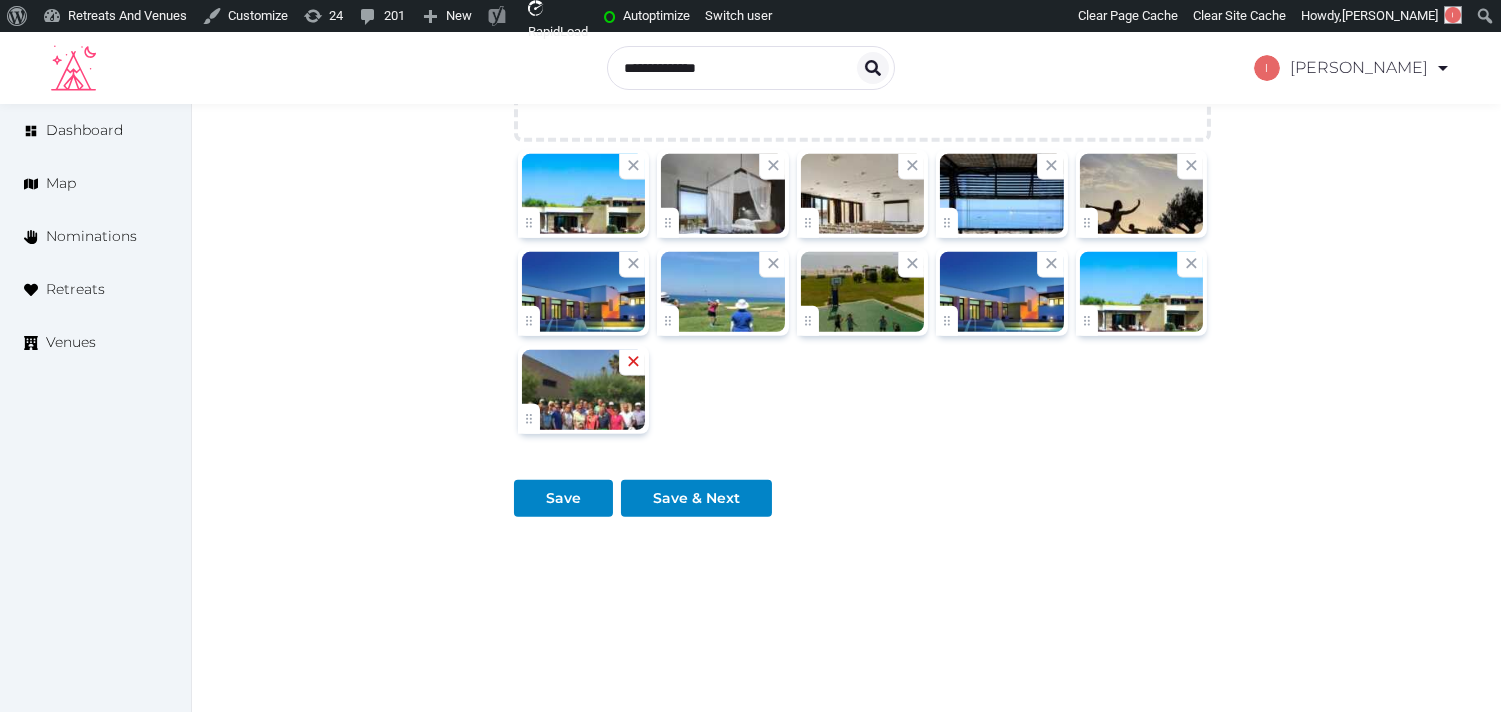 click 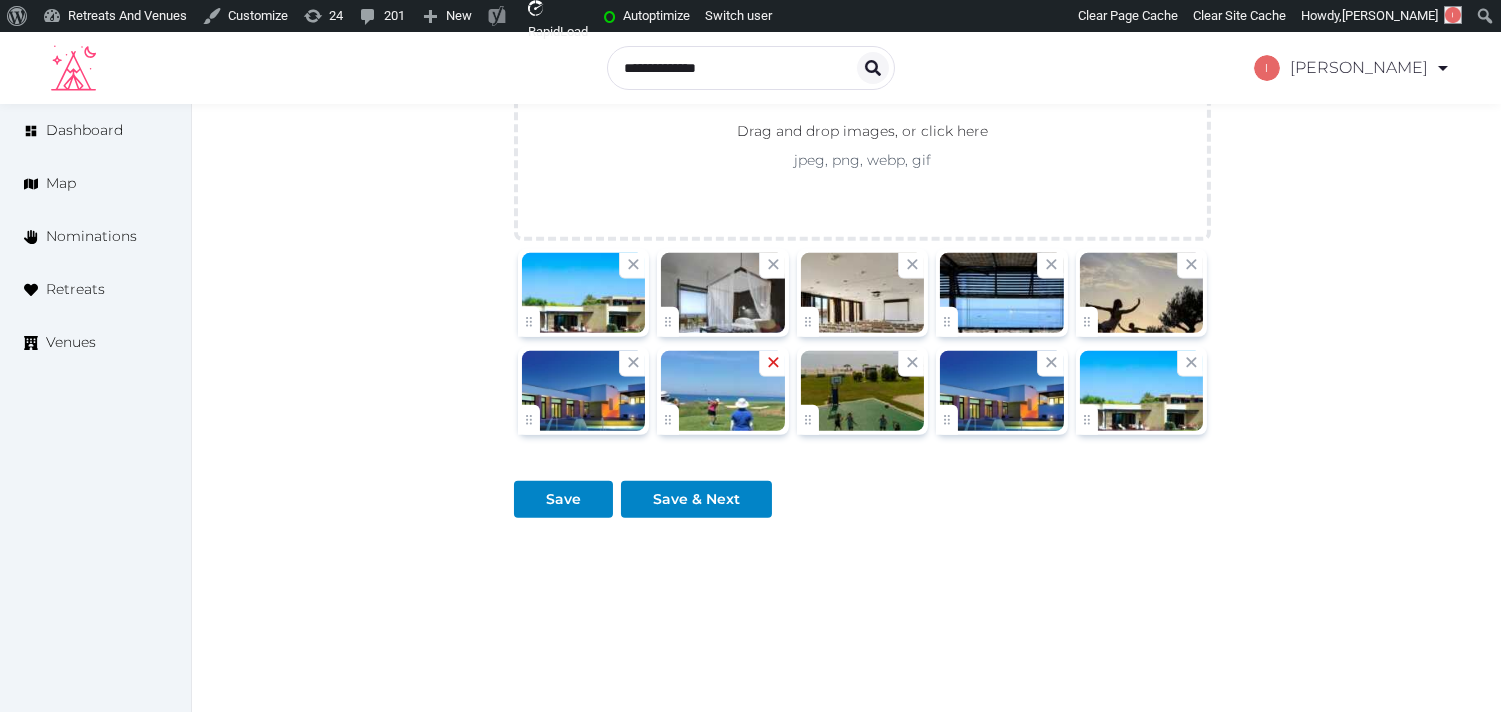 click 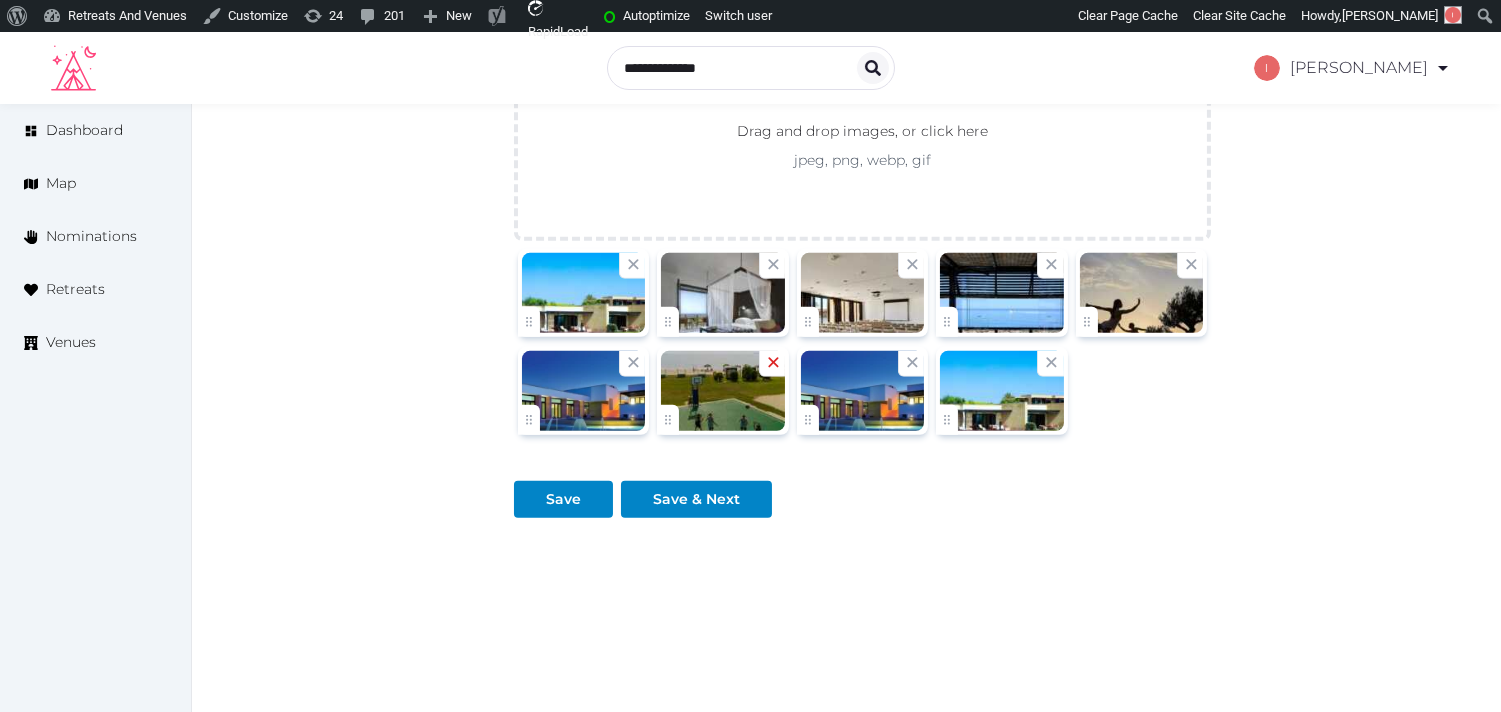 click 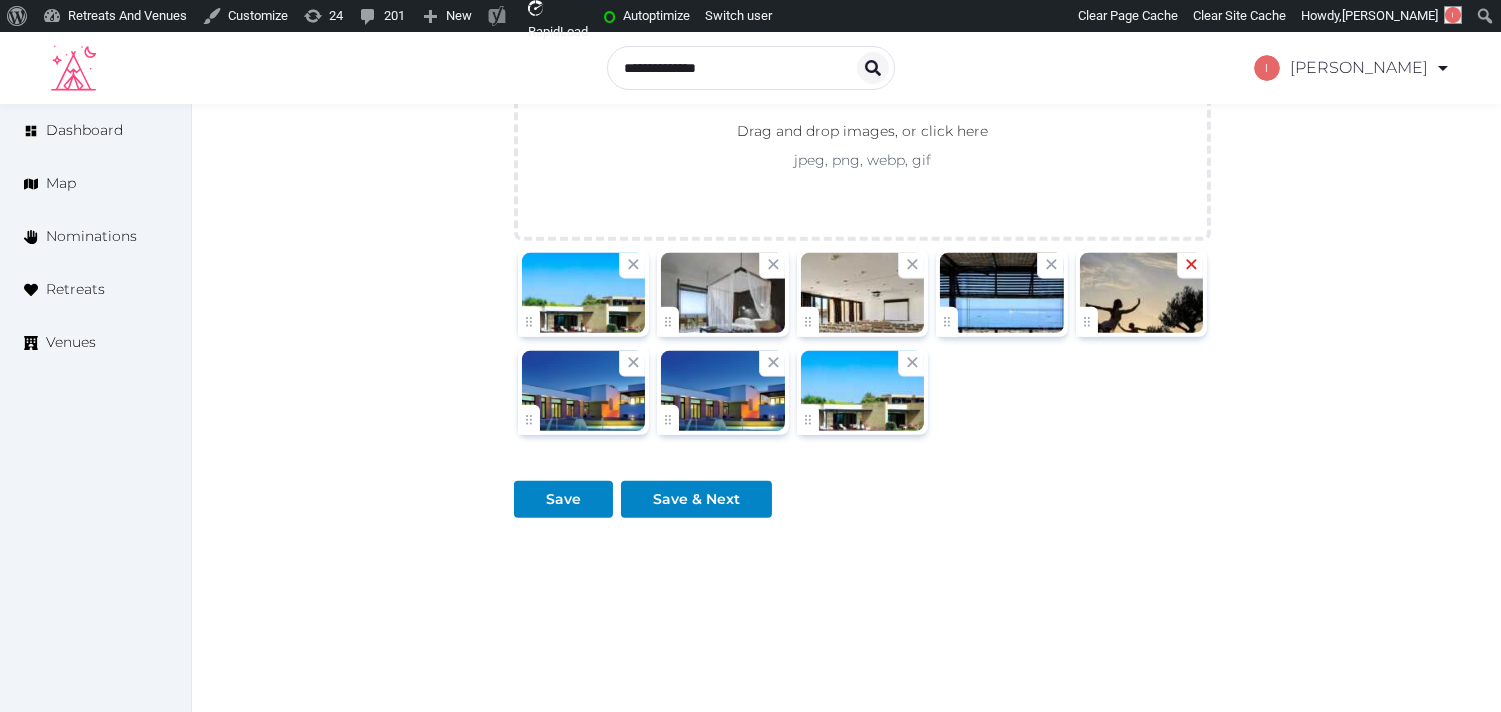 click 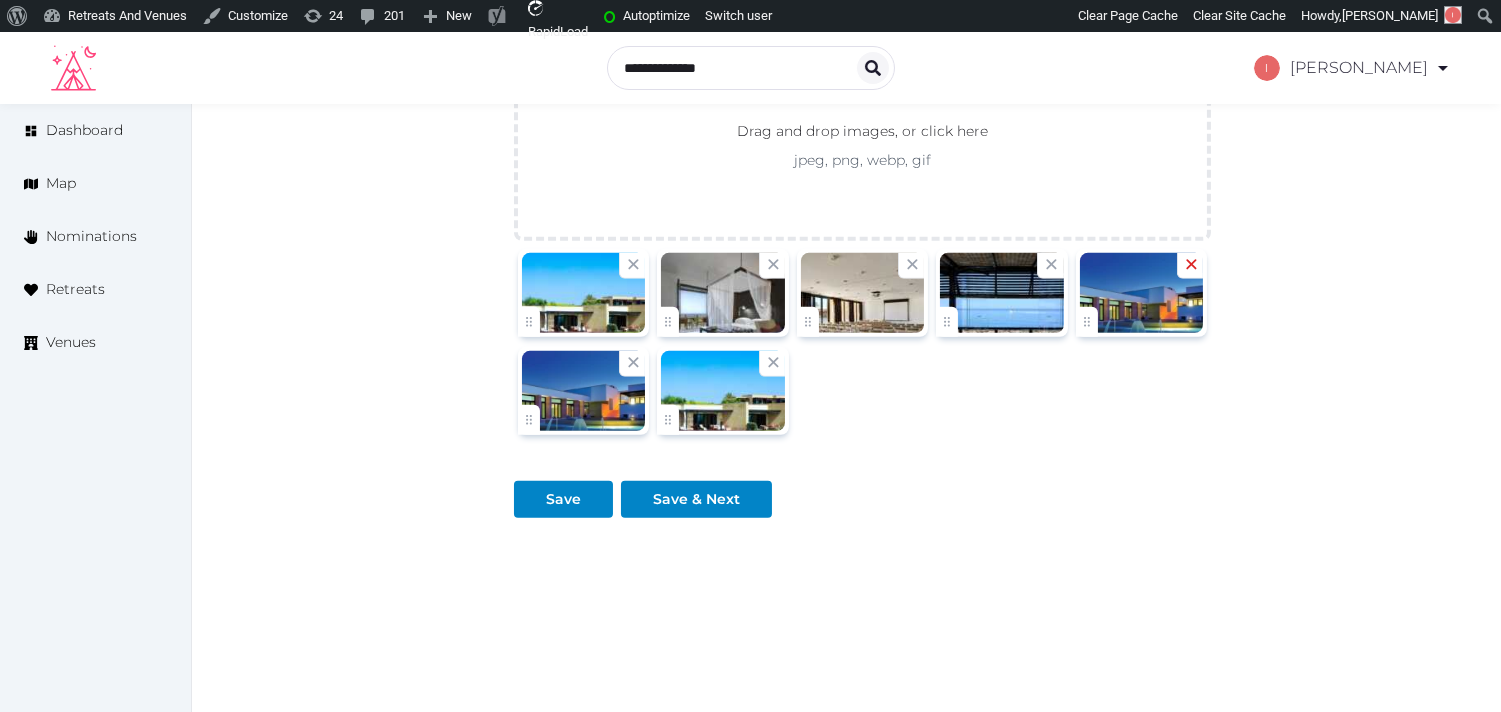 click 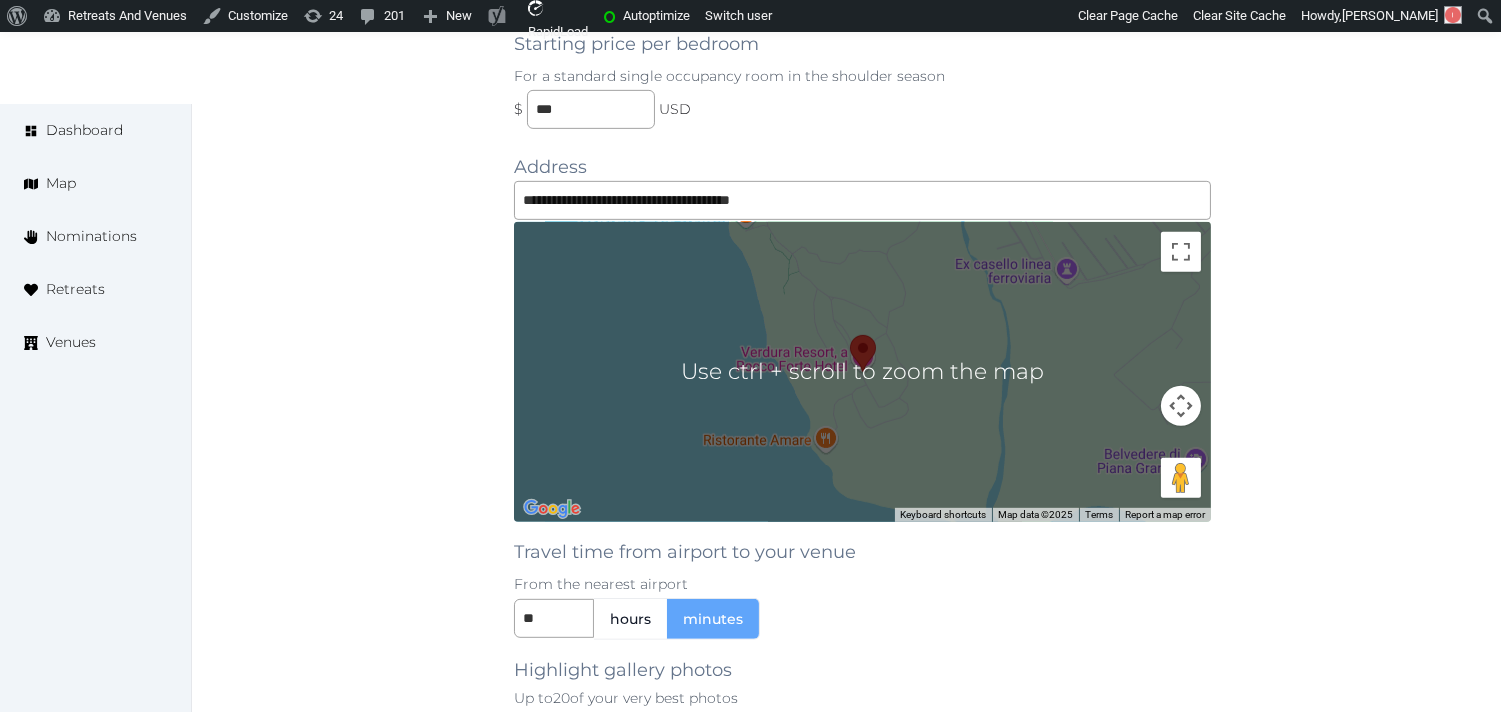 scroll, scrollTop: 2301, scrollLeft: 0, axis: vertical 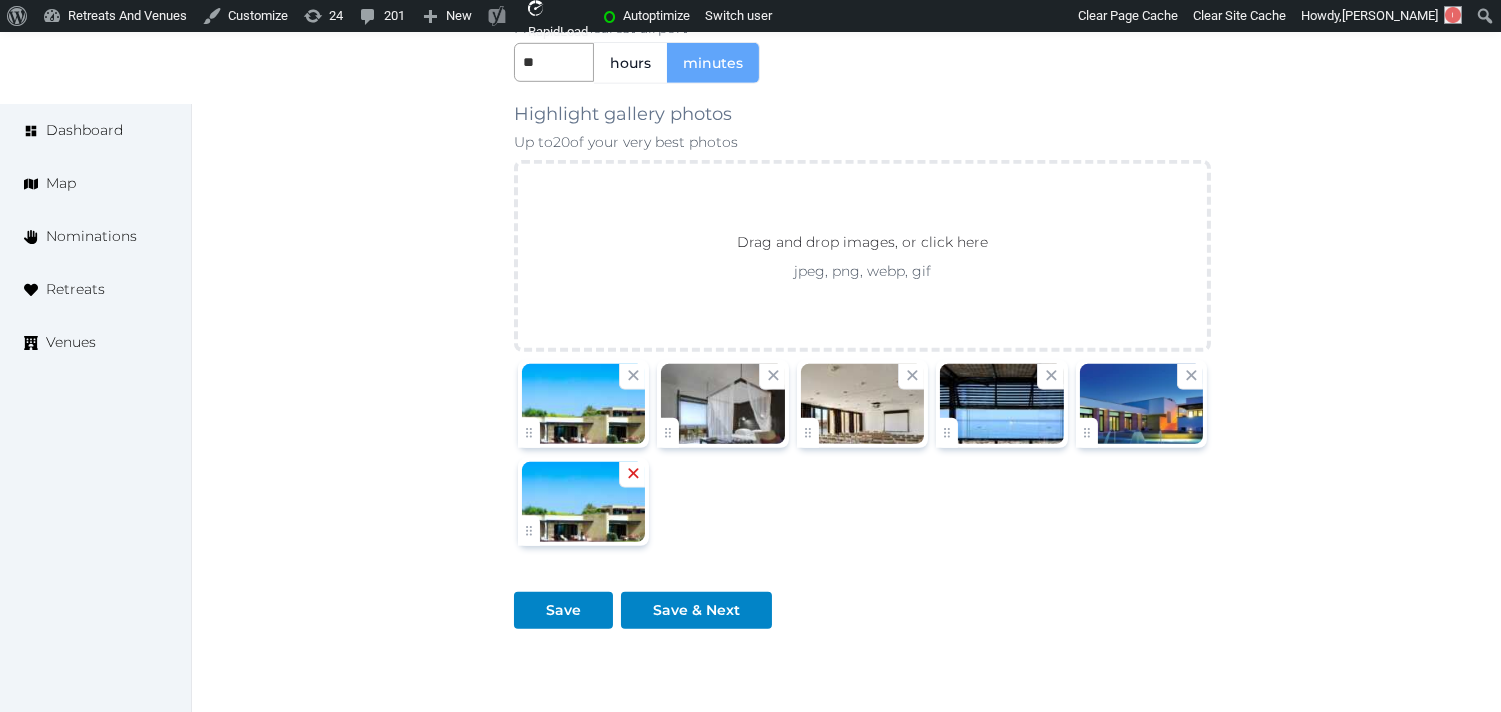 click 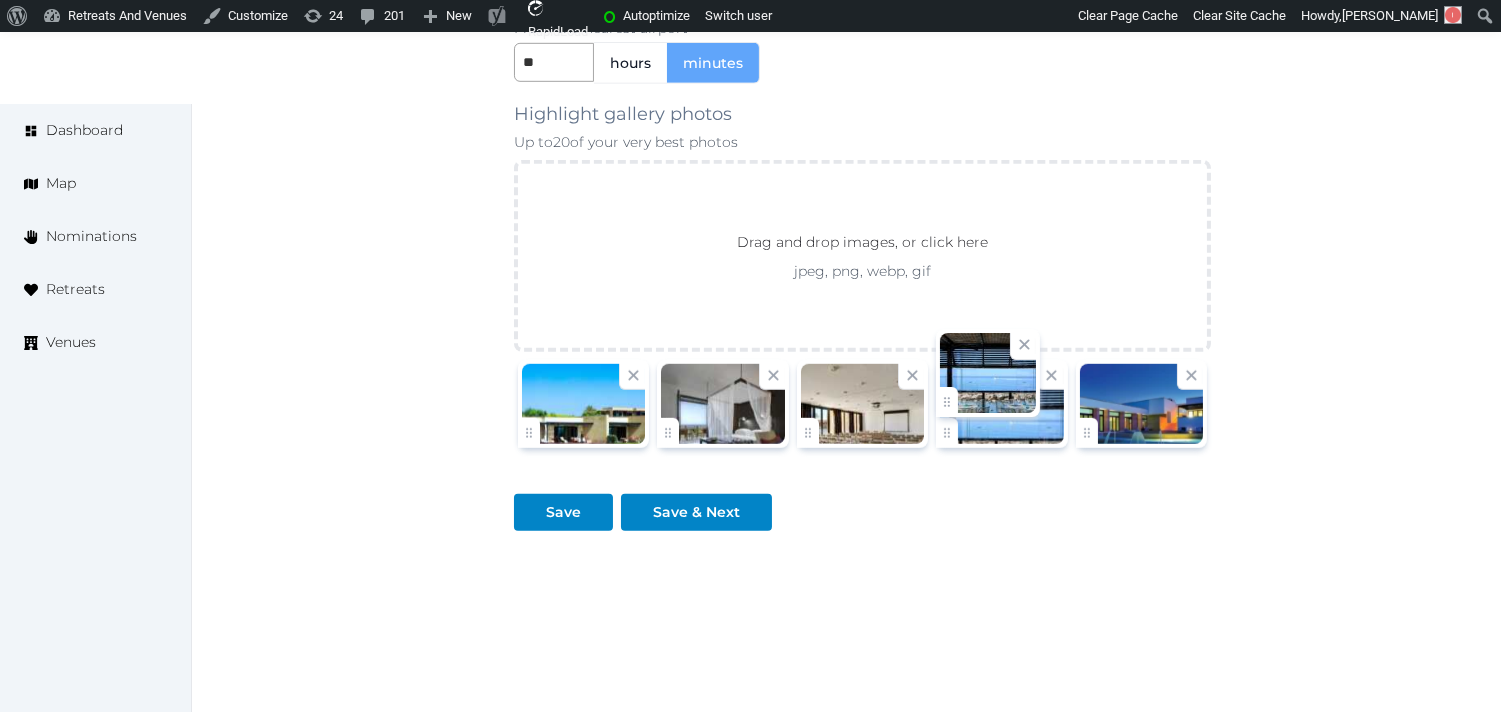 drag, startPoint x: 957, startPoint y: 397, endPoint x: 1055, endPoint y: 387, distance: 98.50888 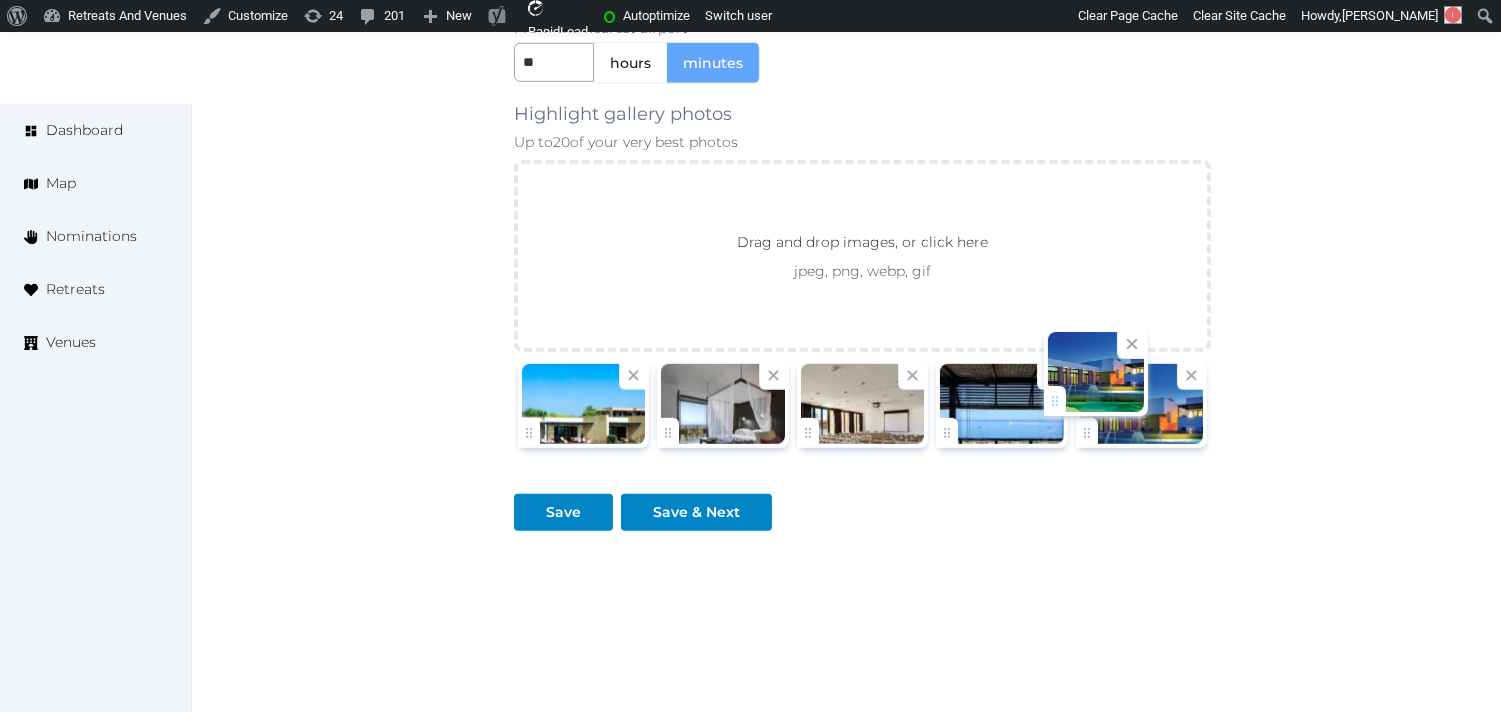 drag, startPoint x: 1093, startPoint y: 388, endPoint x: 1073, endPoint y: 383, distance: 20.615528 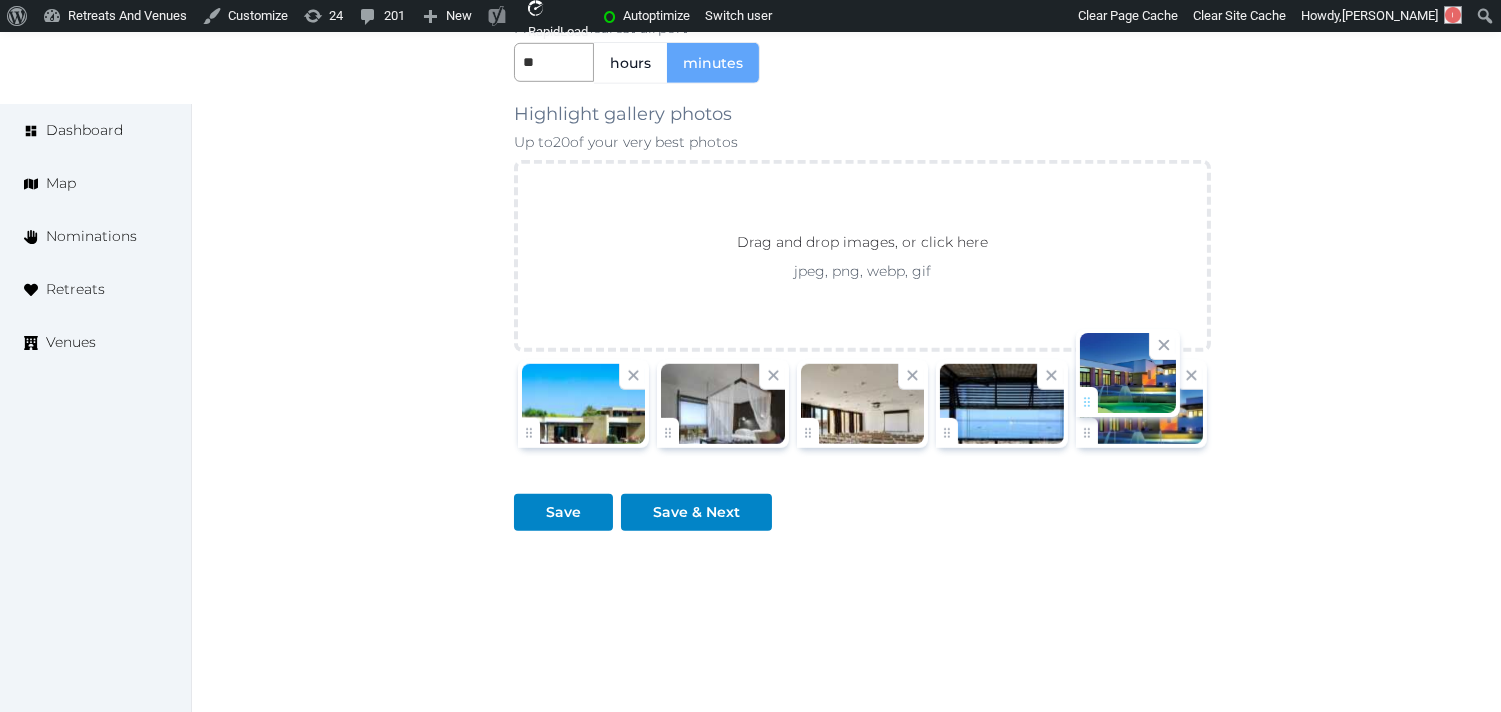 click on "[PERSON_NAME]   Account My Venue Listings My Retreats Logout      Dashboard Map Nominations Retreats Venues Edit venue 76 %  complete Fill out all the fields in your listing to increase its completion percentage.   A higher completion percentage will make your listing more attractive and result in better matches. [GEOGRAPHIC_DATA], a [PERSON_NAME][GEOGRAPHIC_DATA]   View  listing   Open    Close CRM Lead Basic details Pricing and policies Retreat spaces Meeting spaces Accommodations Amenities Food and dining Activities and experiences Location Environment Types of retreats Brochures Notes Ownership Administration Activity This venue is live and visible to the public Mark draft Archive Venue owned by [PERSON_NAME] [EMAIL_ADDRESS][DOMAIN_NAME] Copy ownership transfer link Share this link with any user to transfer ownership of this venue. Users without accounts will be directed to register. Copy update link Copy recommended link Copy shortlist link Name * * 64 /" at bounding box center (750, -757) 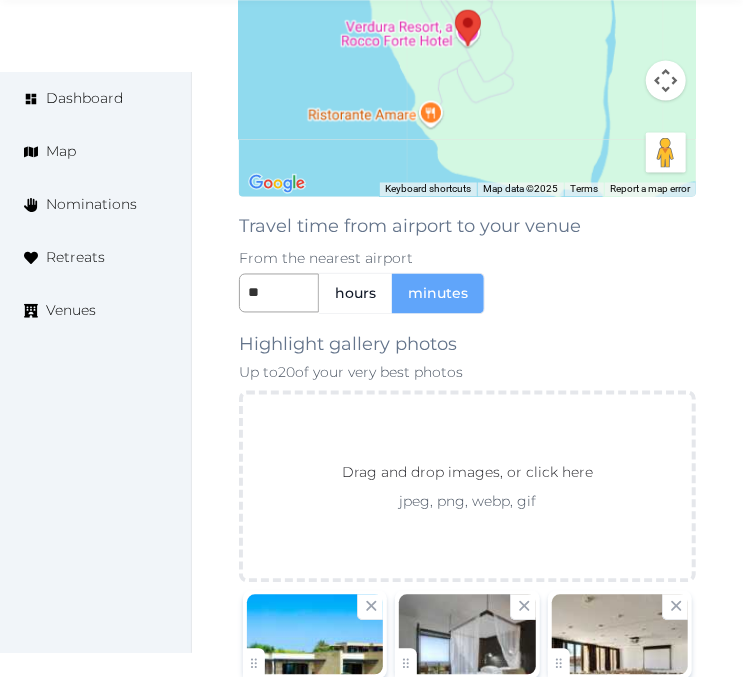 scroll, scrollTop: 3444, scrollLeft: 0, axis: vertical 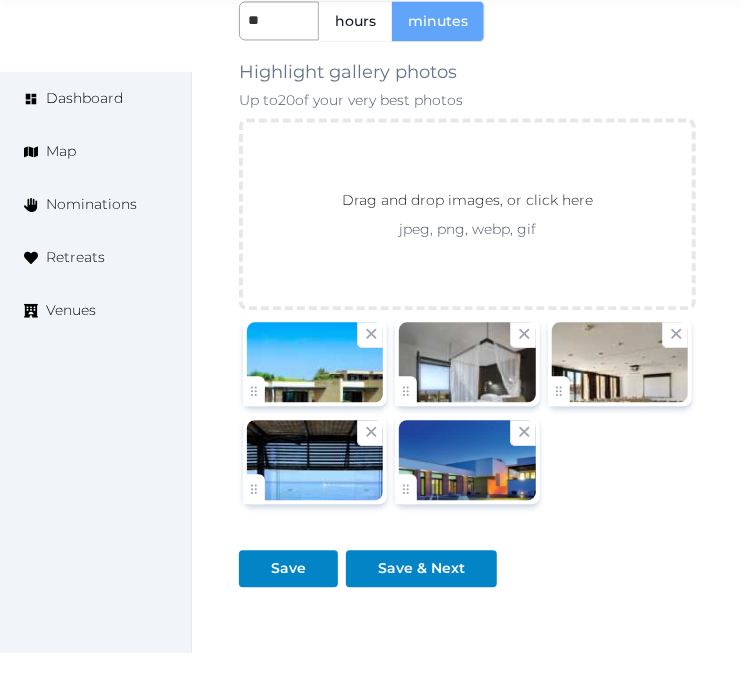 click on "**********" at bounding box center [467, -663] 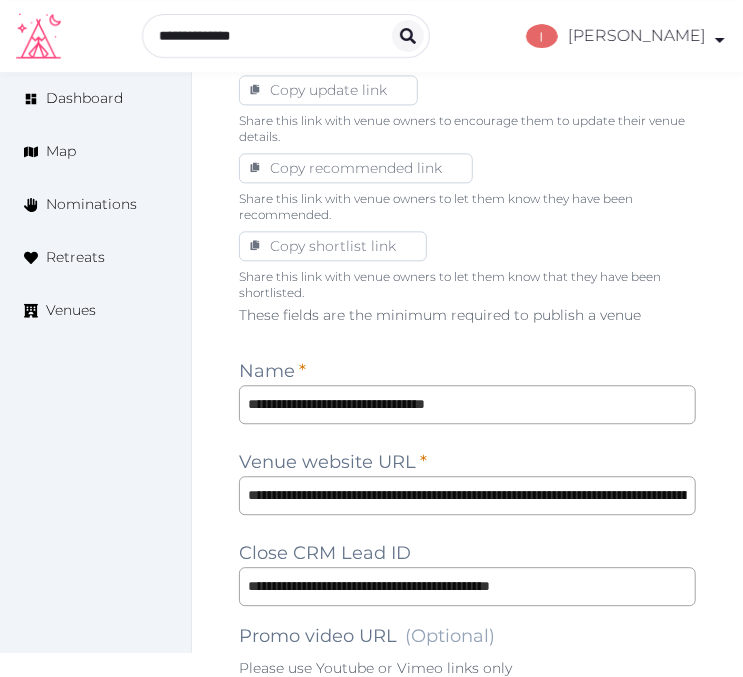 scroll, scrollTop: 1222, scrollLeft: 0, axis: vertical 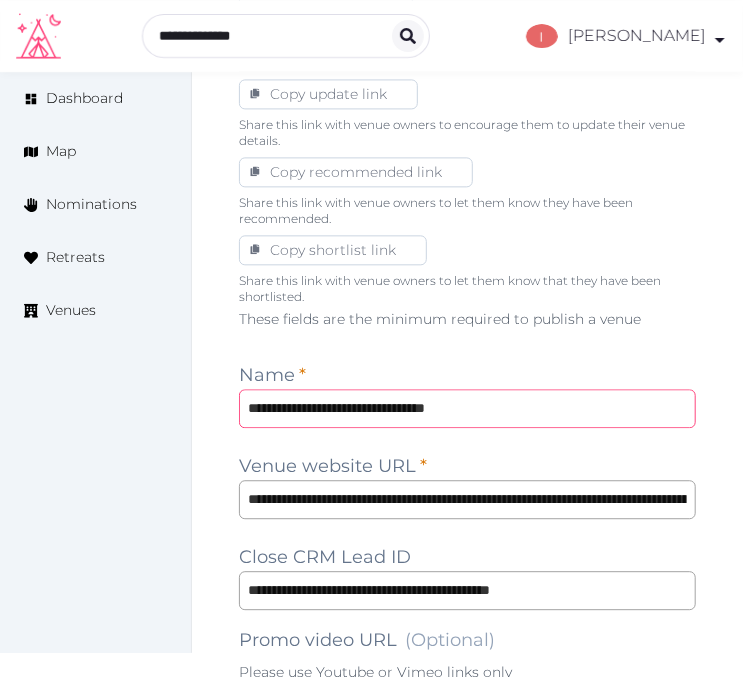 click on "**********" at bounding box center (467, 408) 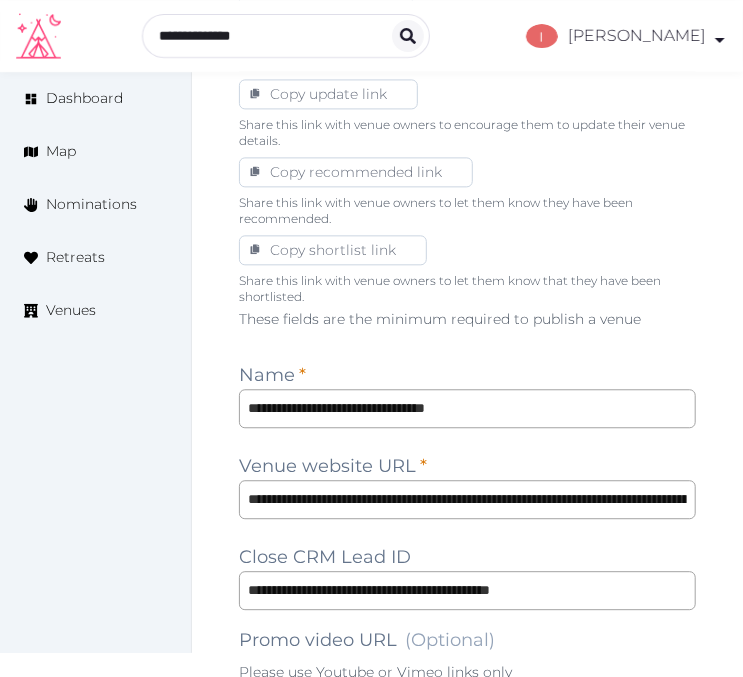 click on "Edit venue 76 %  complete Fill out all the fields in your listing to increase its completion percentage.   A higher completion percentage will make your listing more attractive and result in better matches. [GEOGRAPHIC_DATA], a [PERSON_NAME][GEOGRAPHIC_DATA]   View  listing   Open    Close CRM Lead Basic details Pricing and policies Retreat spaces Meeting spaces Accommodations Amenities Food and dining Activities and experiences Location Environment Types of retreats Brochures Notes Ownership Administration Activity This venue is live and visible to the public Mark draft Archive Venue owned by [PERSON_NAME] [EMAIL_ADDRESS][DOMAIN_NAME] Copy ownership transfer link Share this link with any user to transfer ownership of this venue. Users without accounts will be directed to register. Copy update link Share this link with venue owners to encourage them to update their venue details. Copy recommended link Share this link with venue owners to let them know they have been recommended. Copy shortlist link Name * Venue website URL * 64" at bounding box center (467, 945) 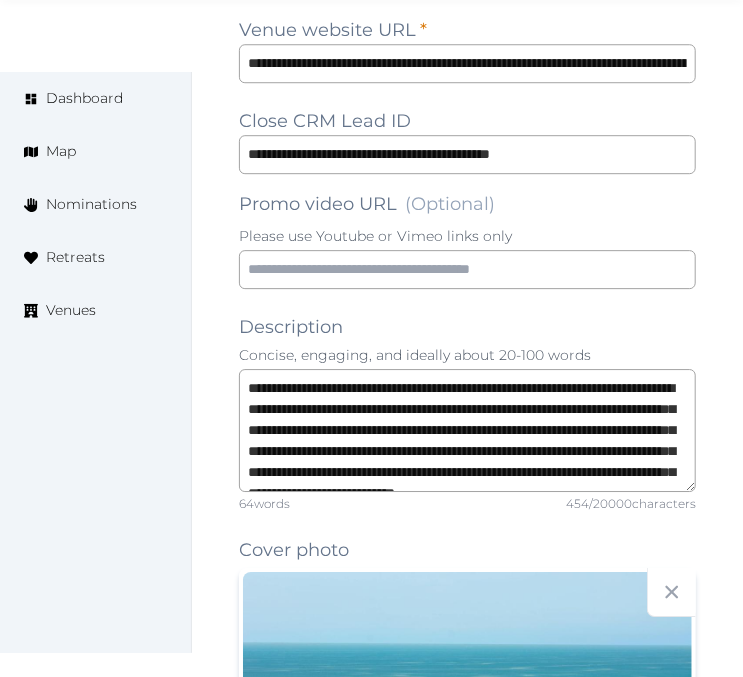 scroll, scrollTop: 1777, scrollLeft: 0, axis: vertical 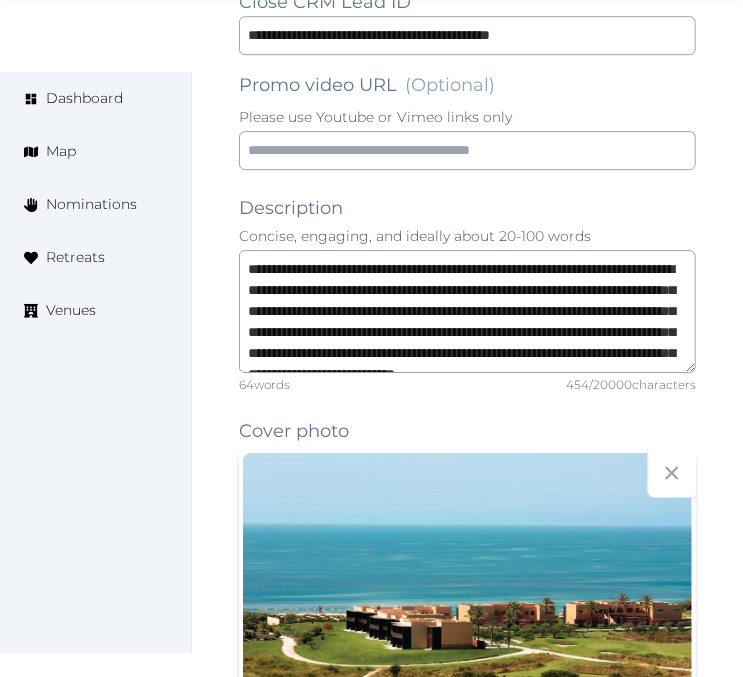 click on "Concise, engaging, and ideally about 20-100 words" at bounding box center [467, 236] 